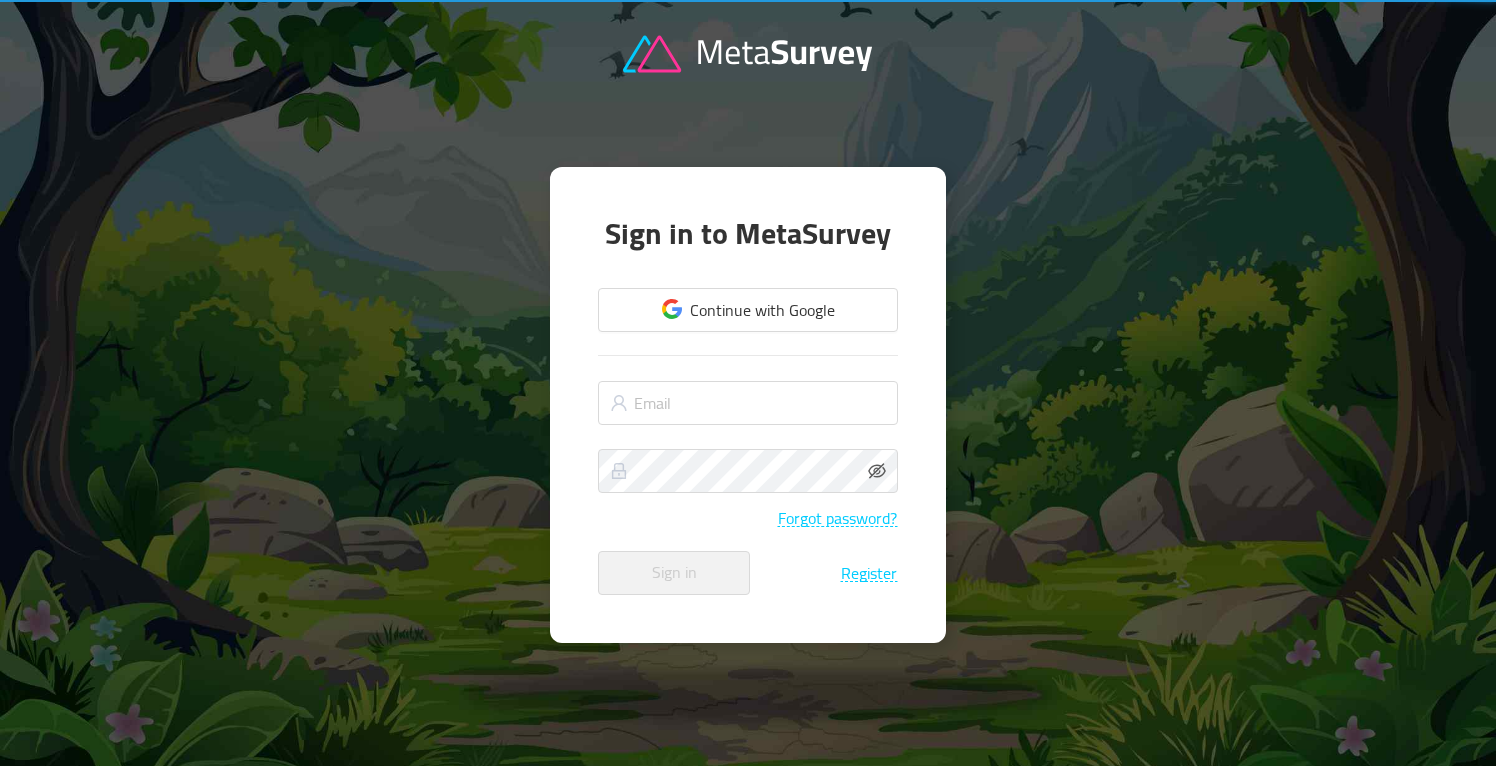 scroll, scrollTop: 0, scrollLeft: 0, axis: both 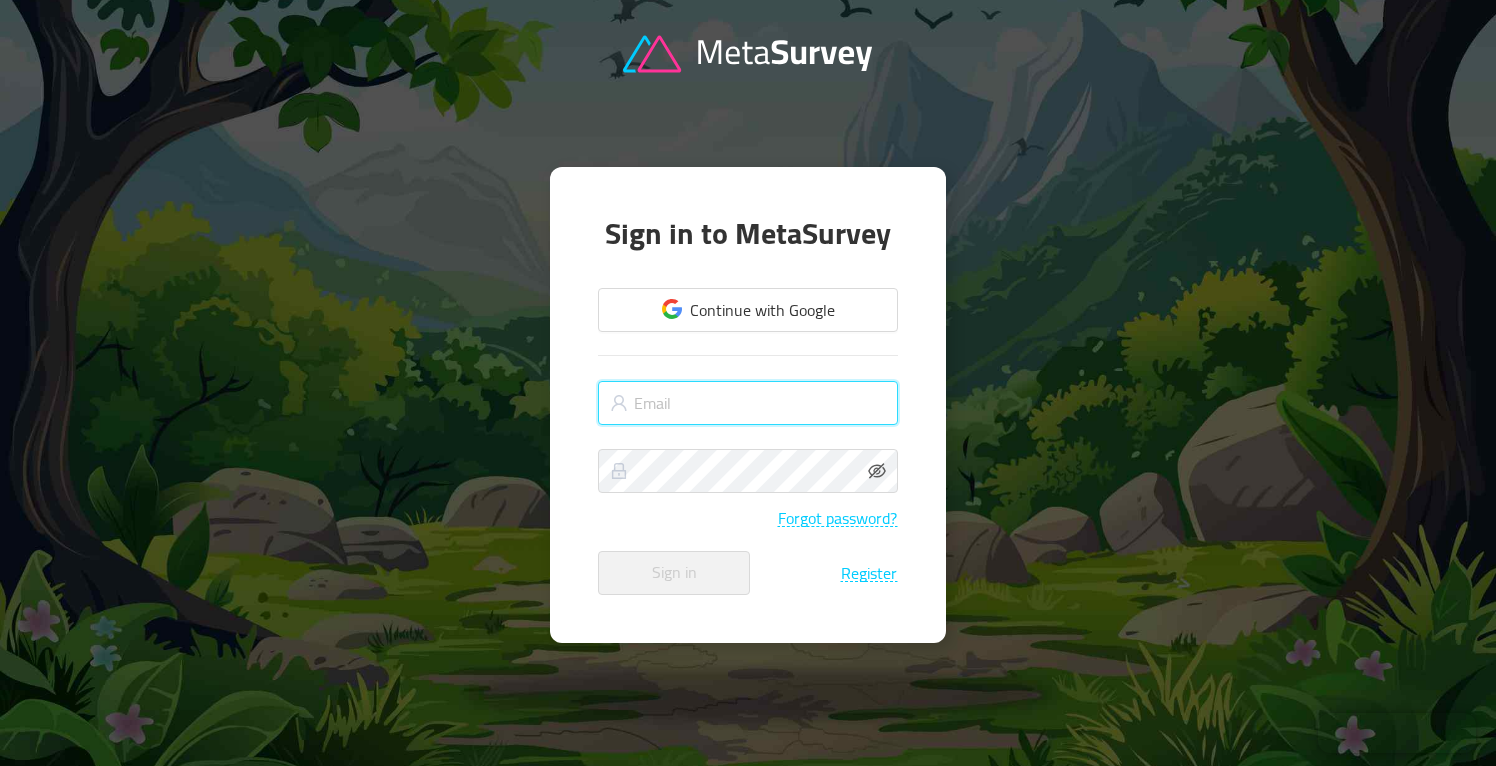 type on "[EMAIL_ADDRESS][DOMAIN_NAME]" 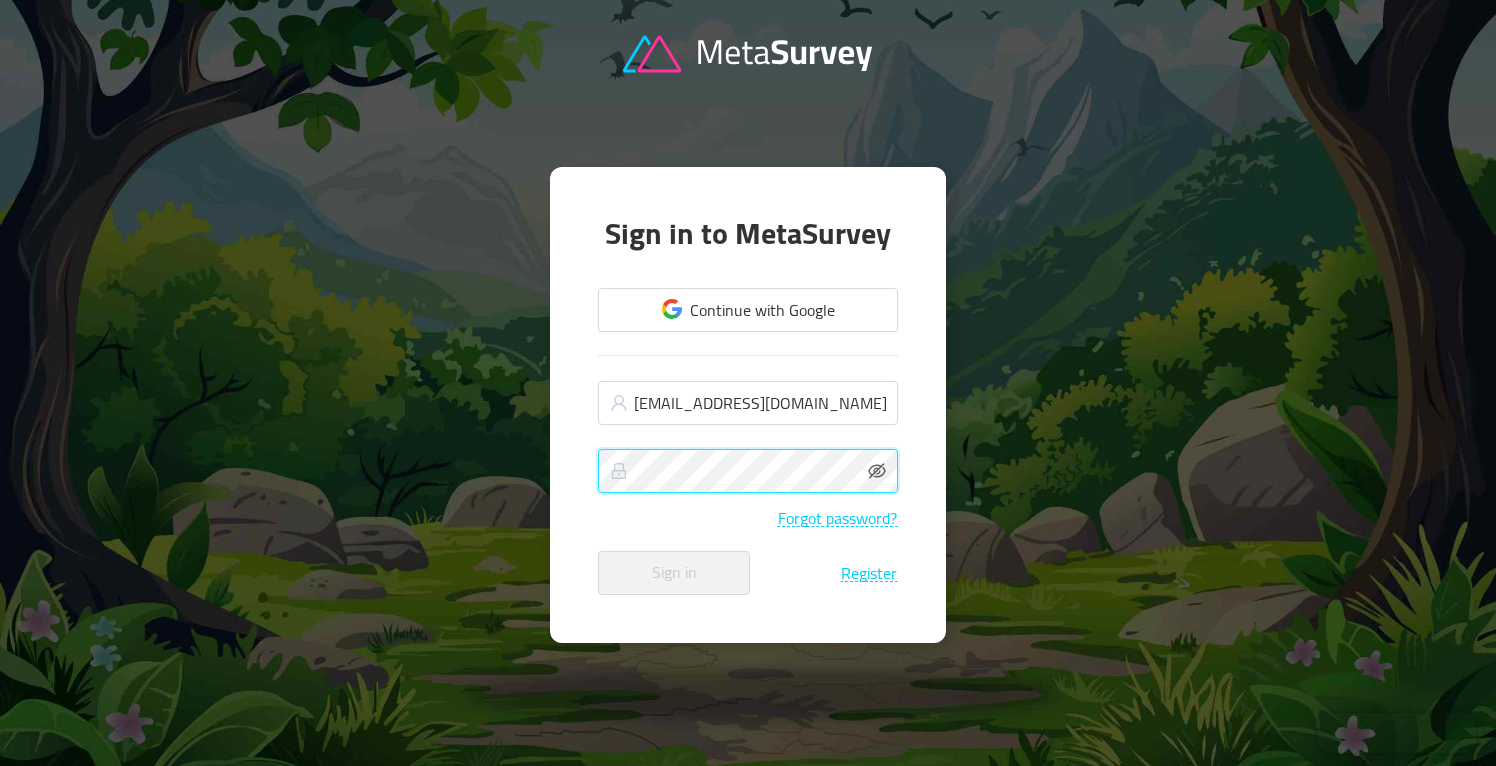click on "Sign in" at bounding box center [674, 573] 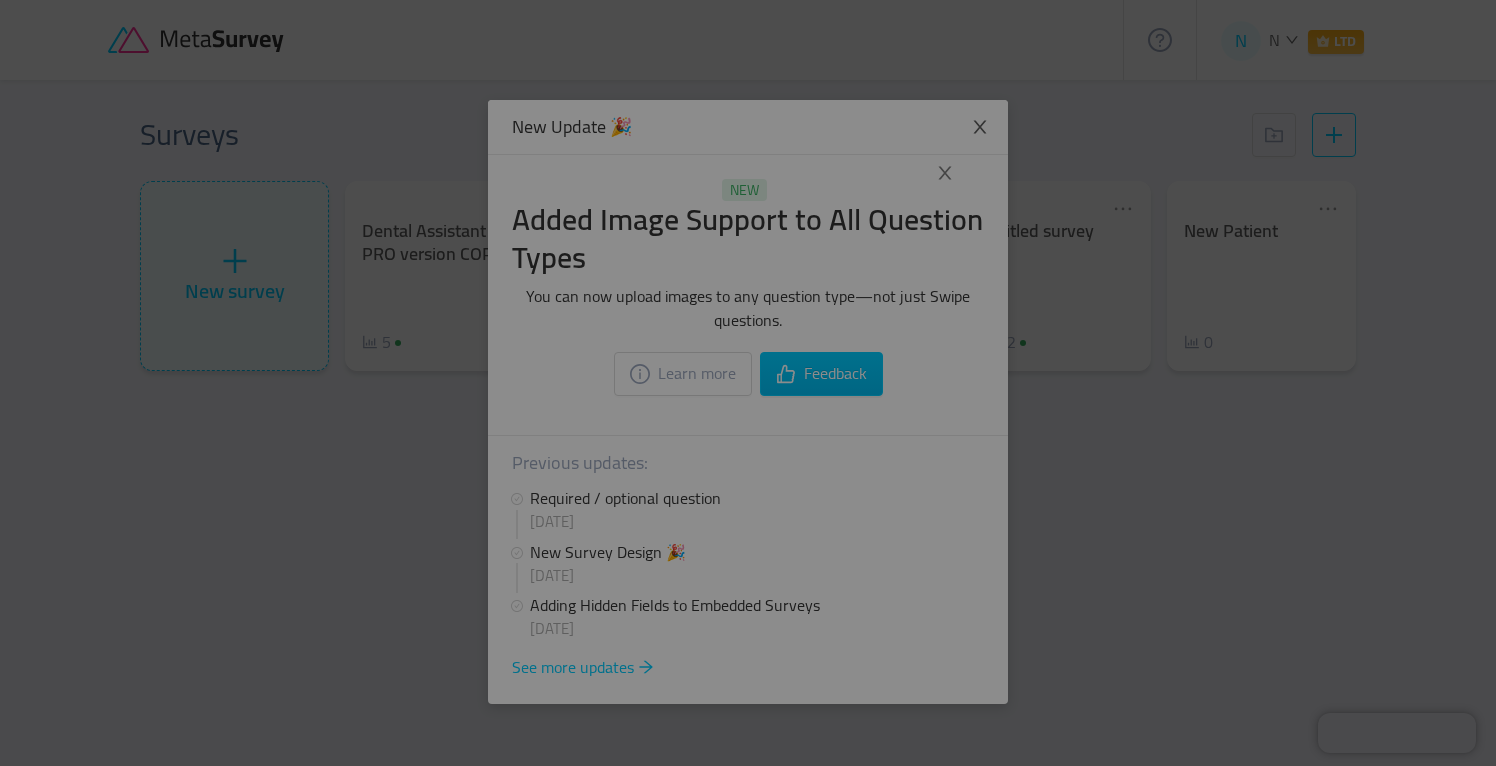 click at bounding box center (748, 383) 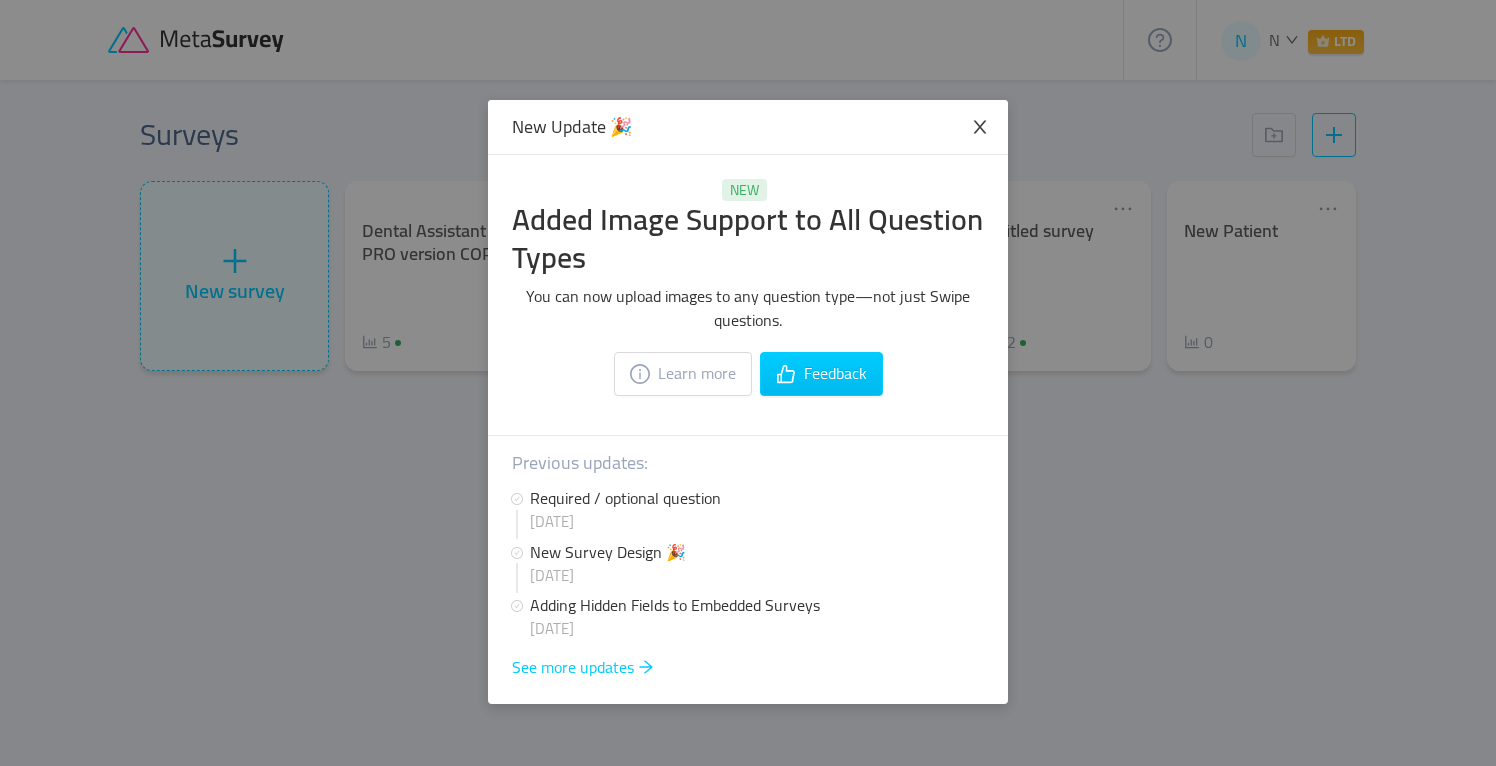 click 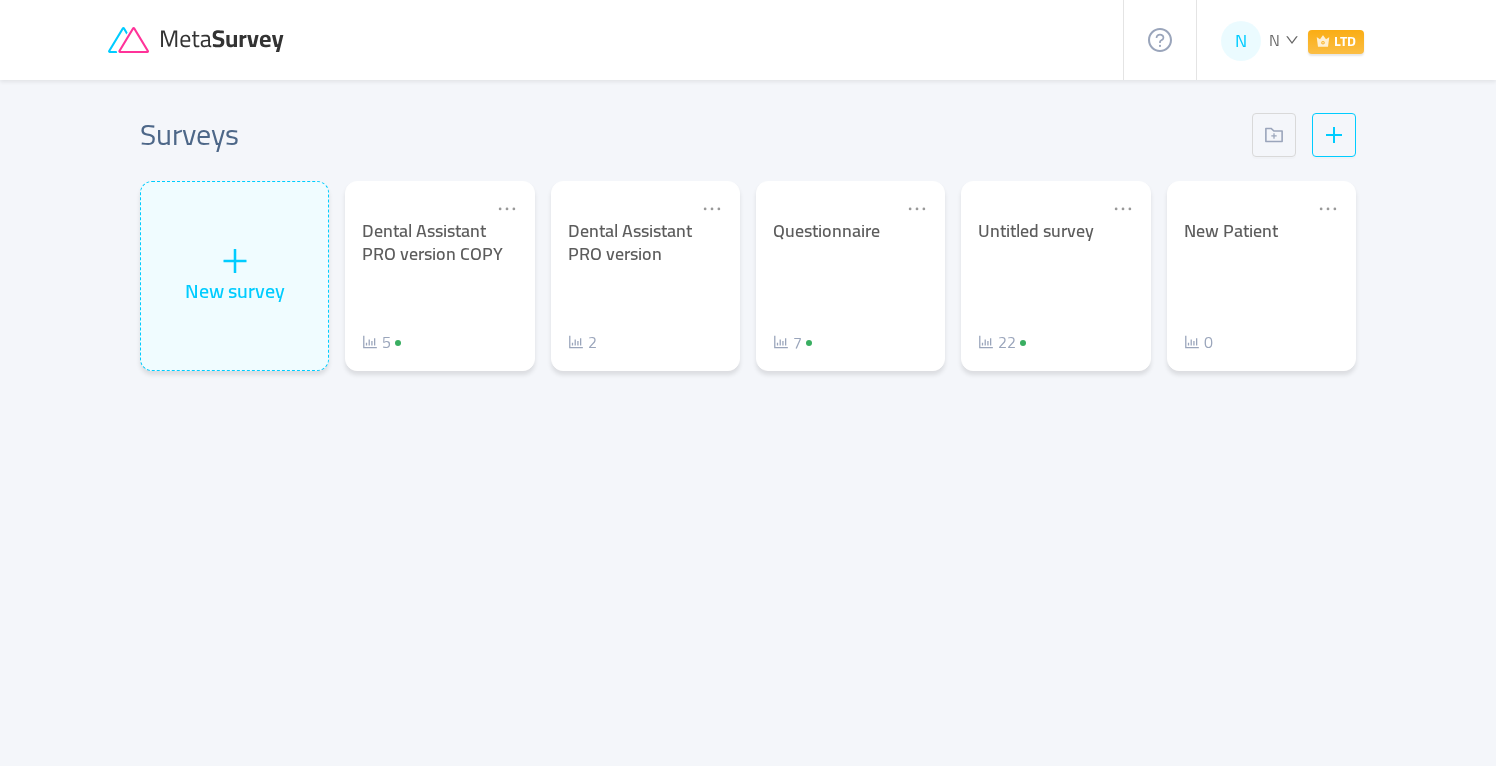 click on "N" at bounding box center (1274, 40) 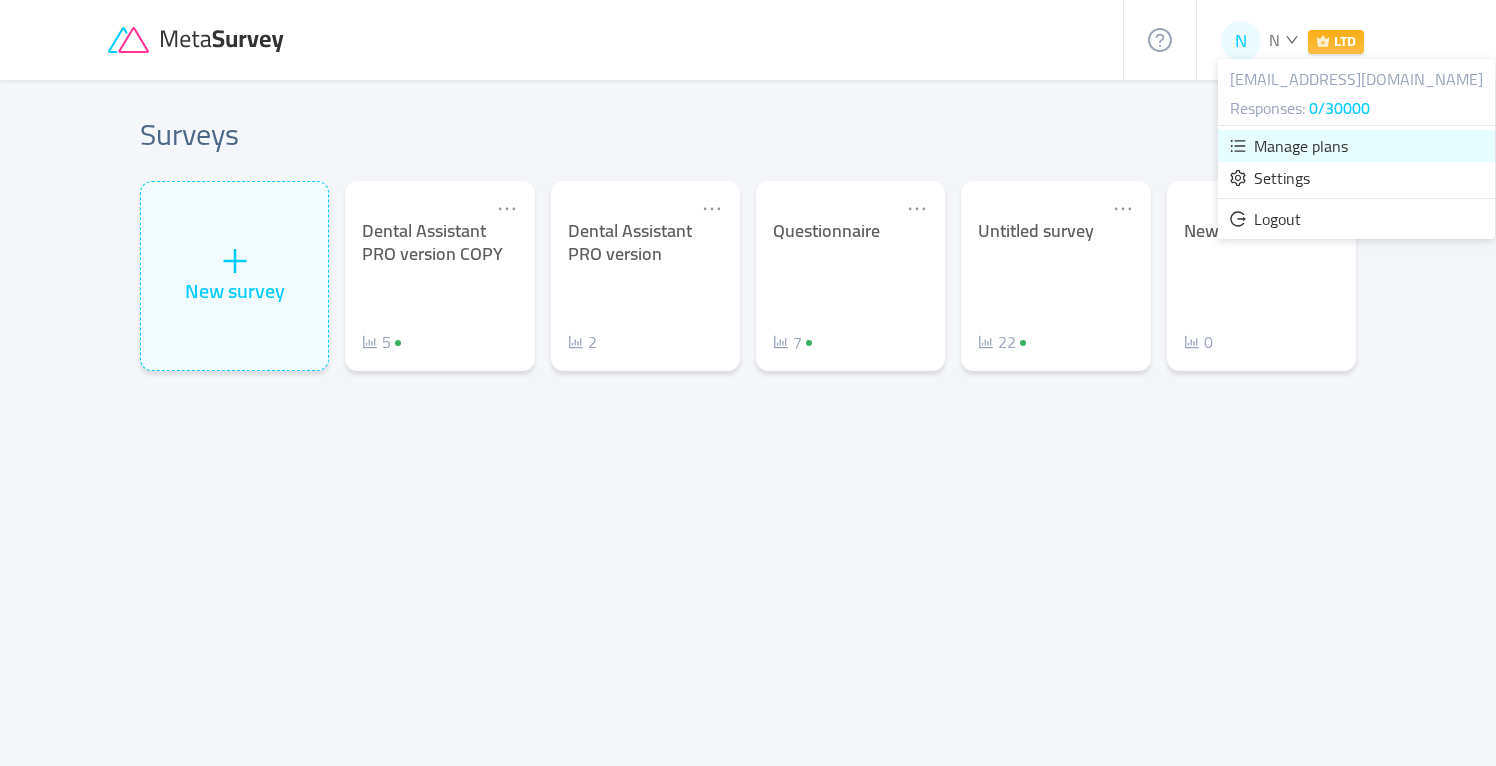 click on "Manage plans" at bounding box center (1301, 146) 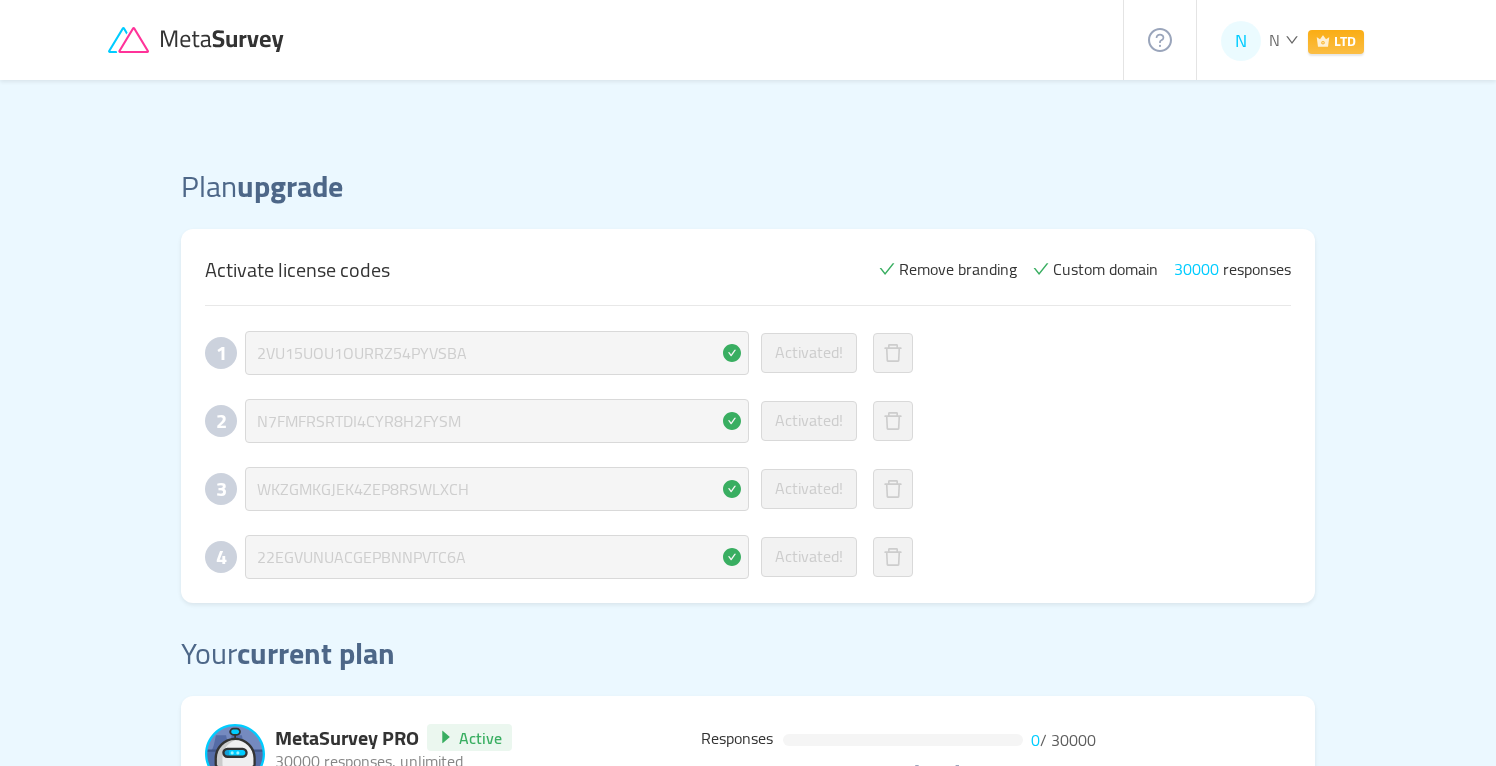 click 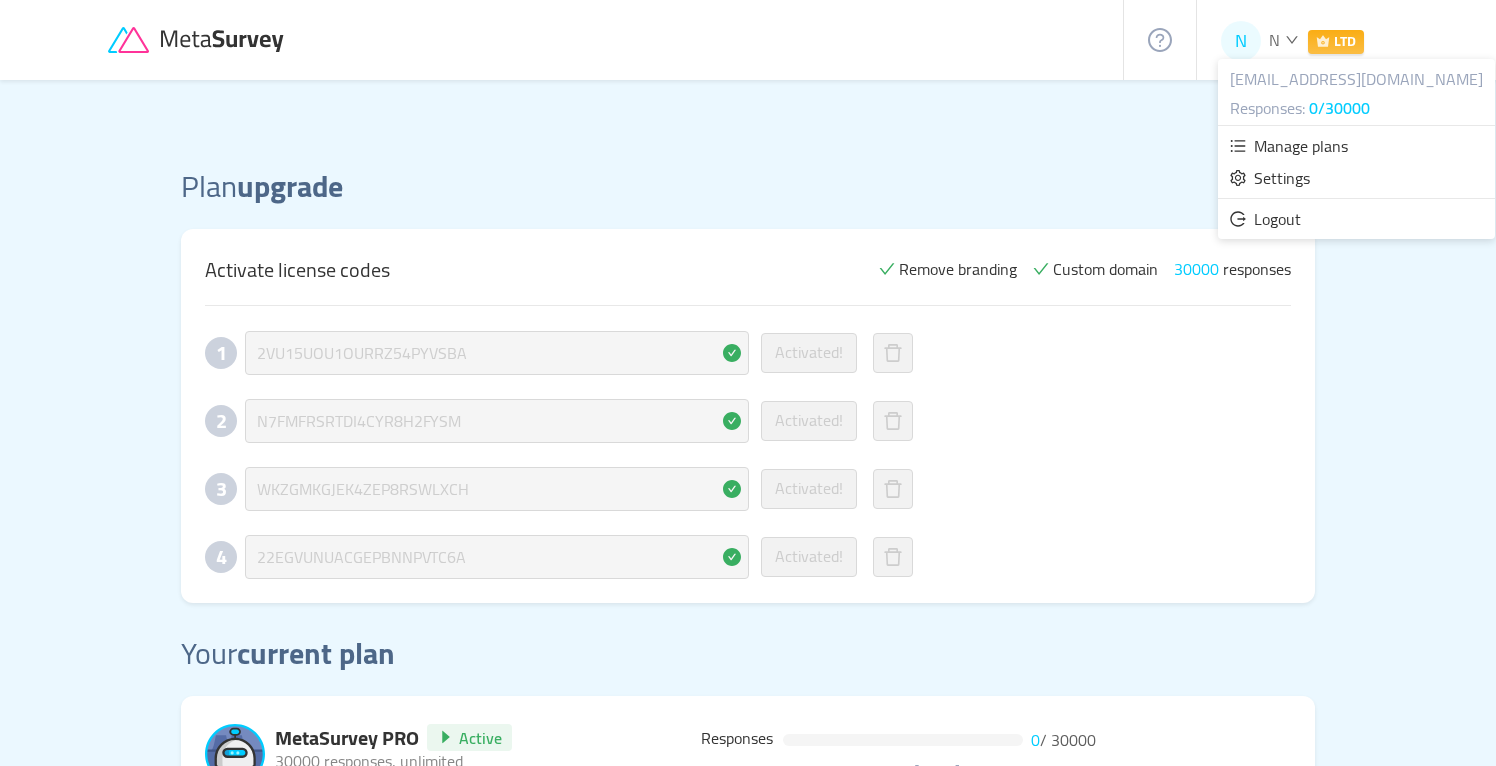click on "Responses:" at bounding box center (1267, 108) 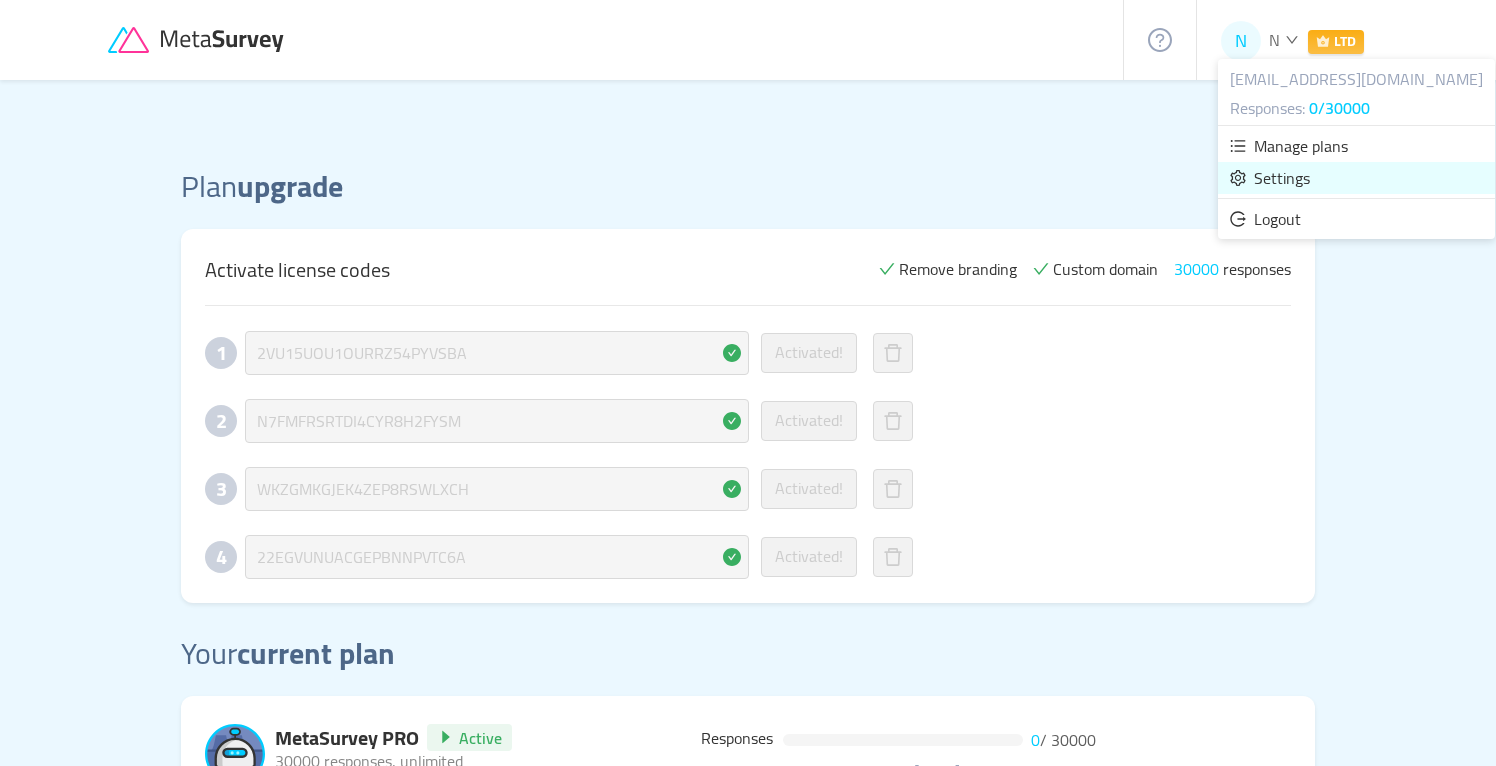 click on "Settings" at bounding box center [1282, 178] 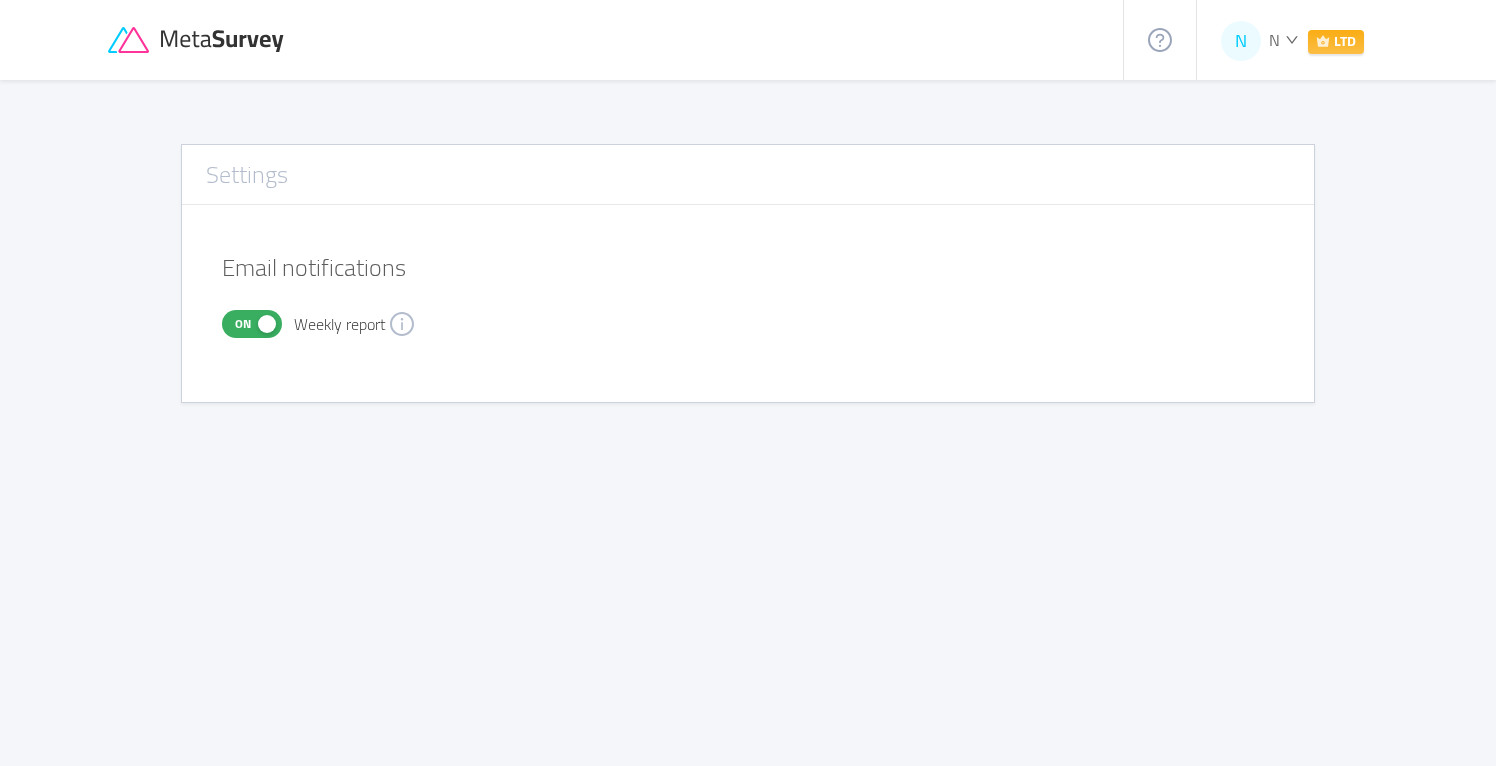 click on "N N  LTD" at bounding box center [1292, 40] 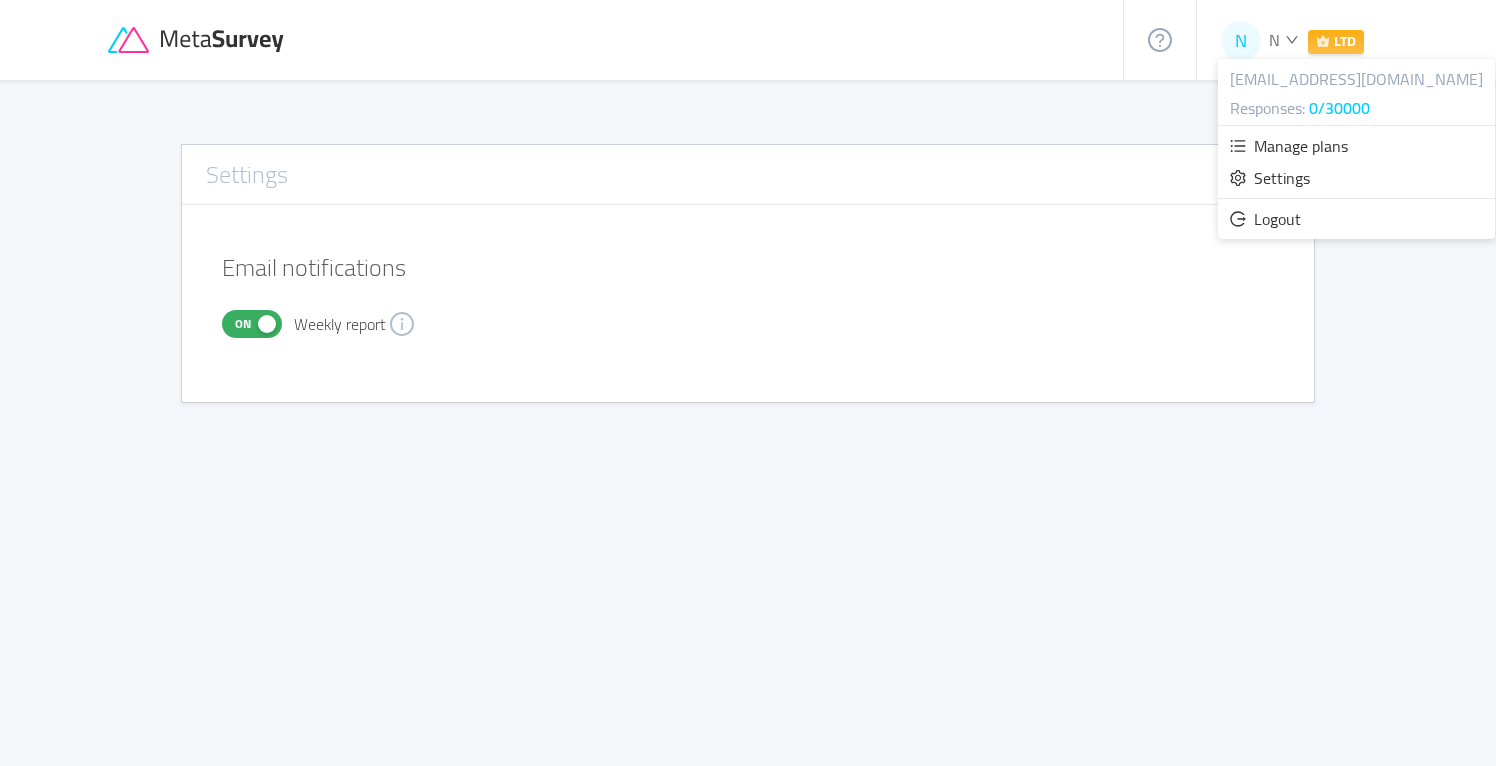 click on "LTD" at bounding box center (1336, 42) 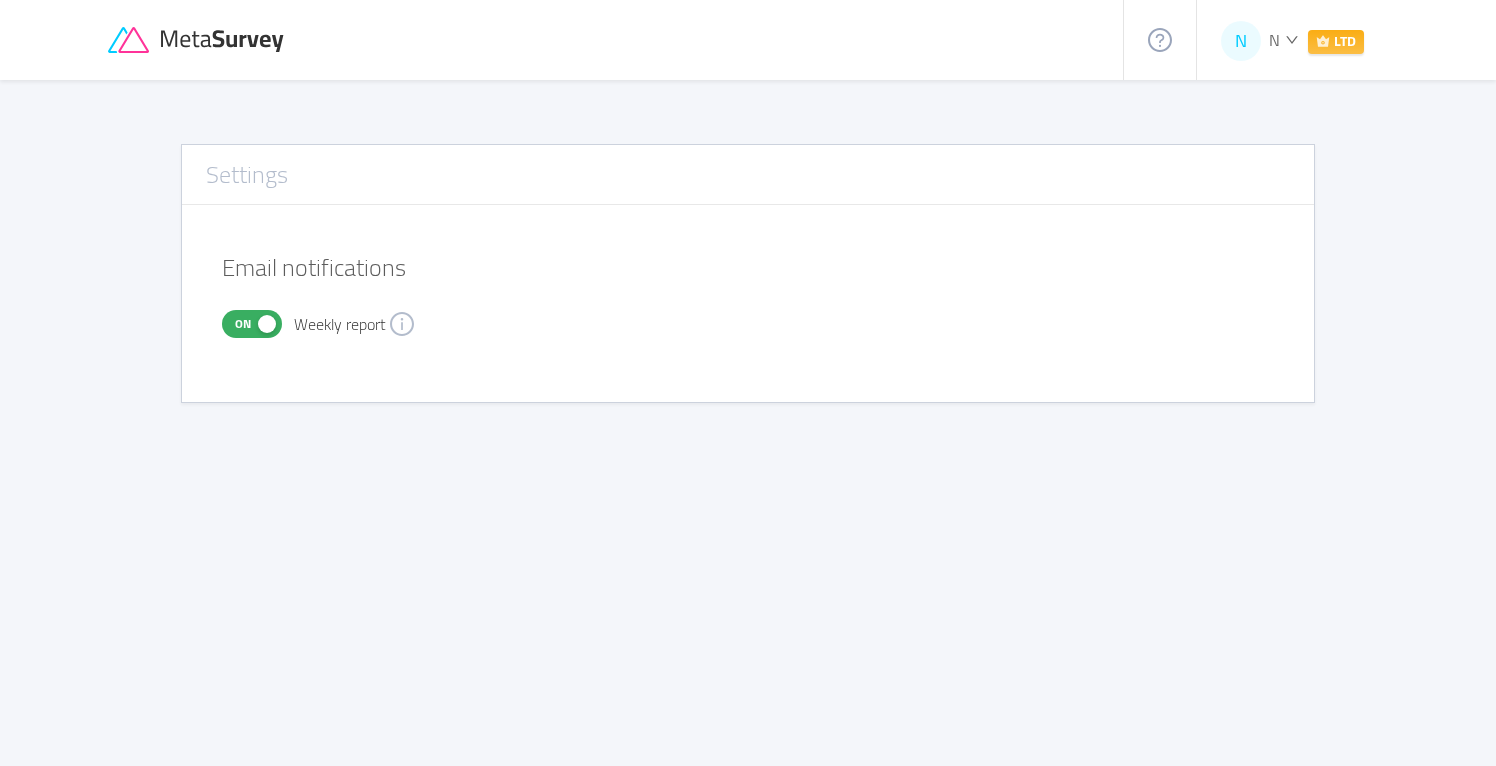 click on "LTD" at bounding box center (1336, 42) 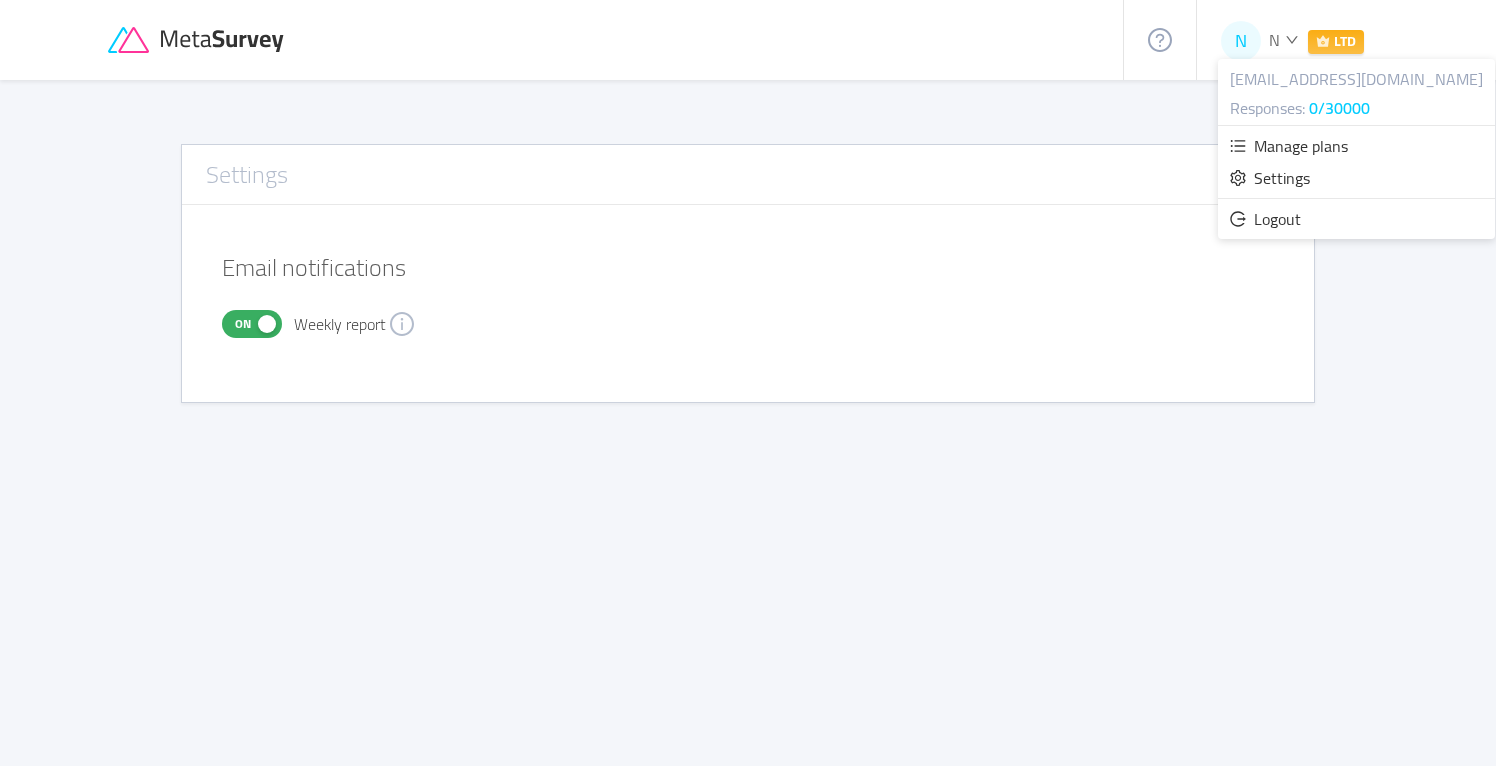 click on "0/30000" at bounding box center (1339, 108) 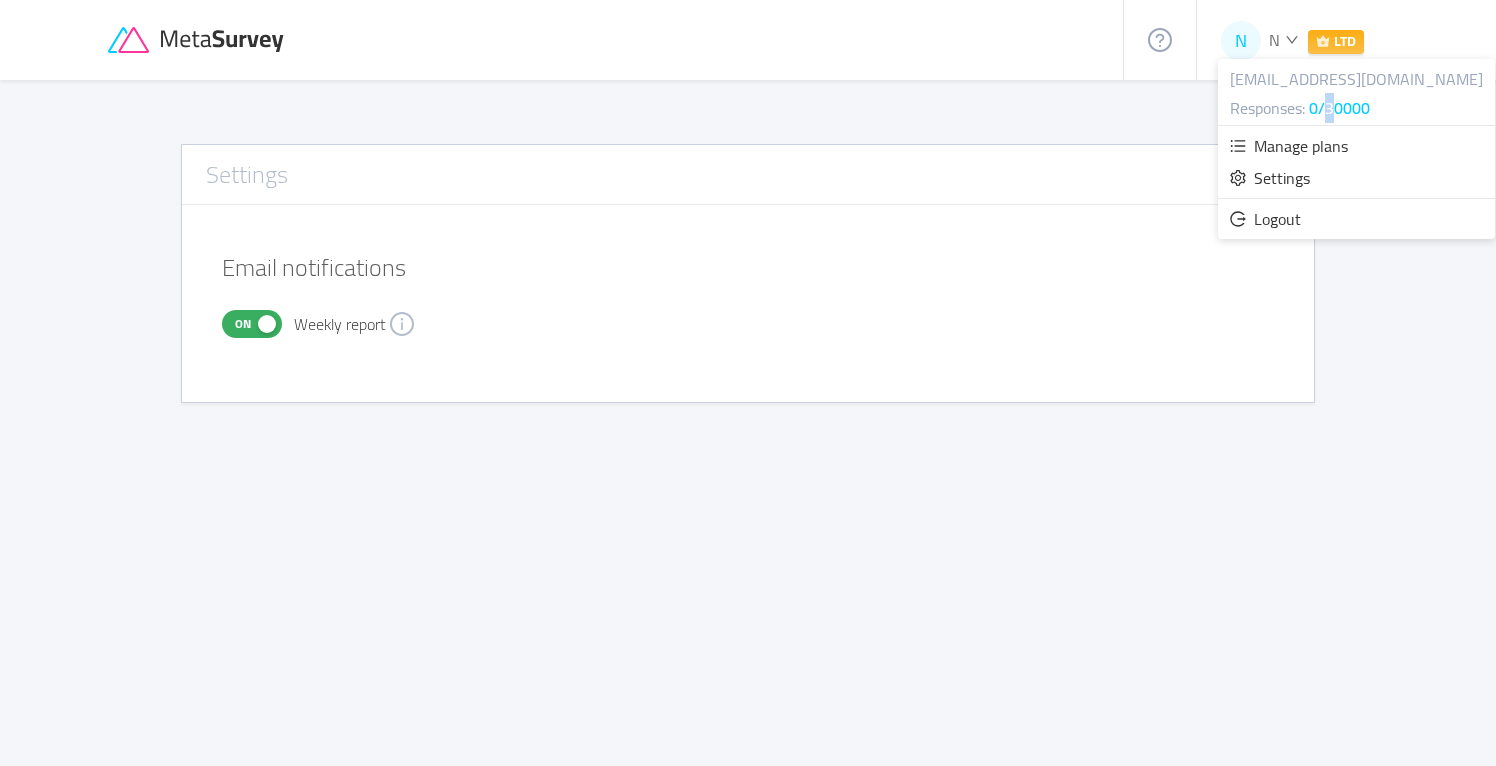 click on "0/30000" at bounding box center (1339, 108) 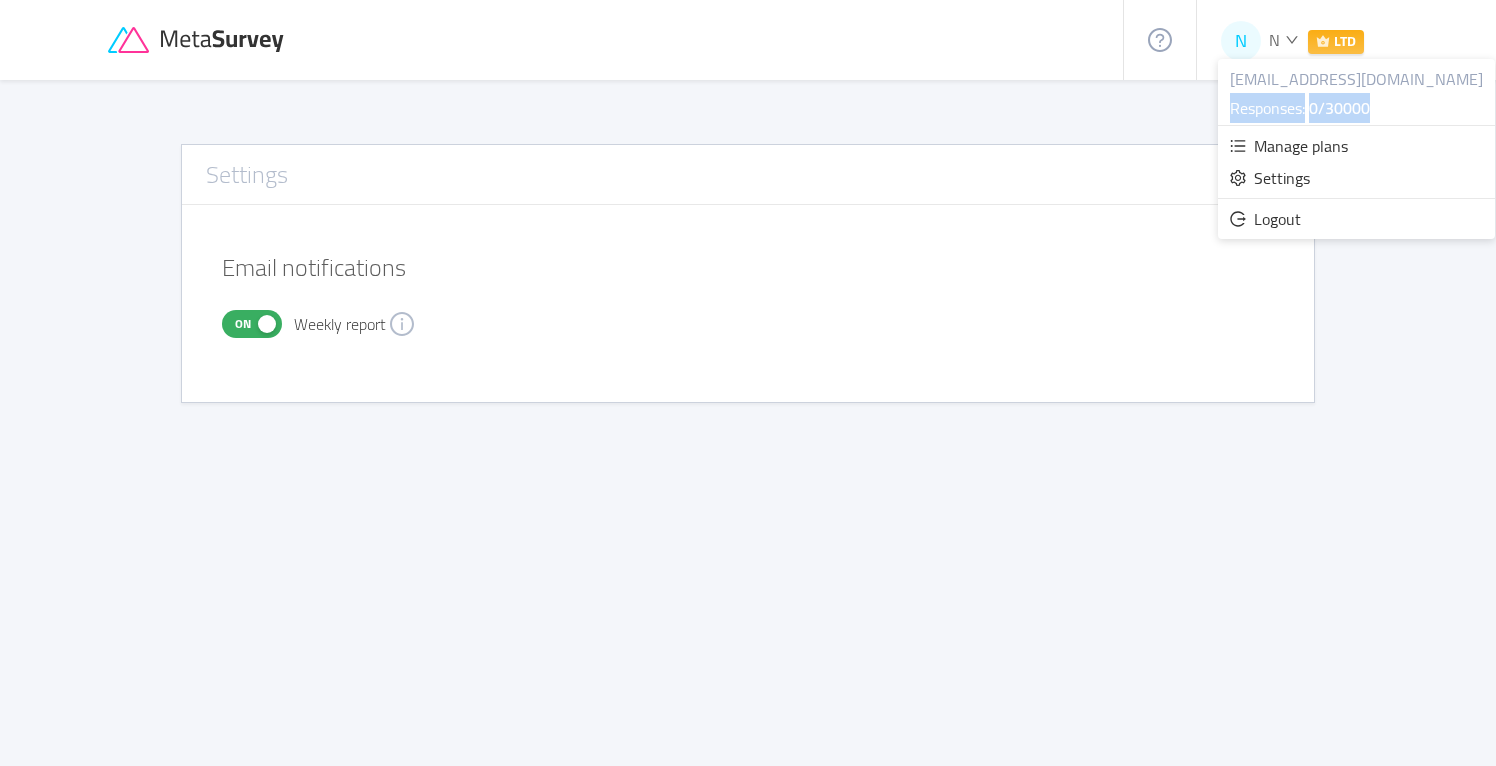 click on "0/30000" at bounding box center (1339, 108) 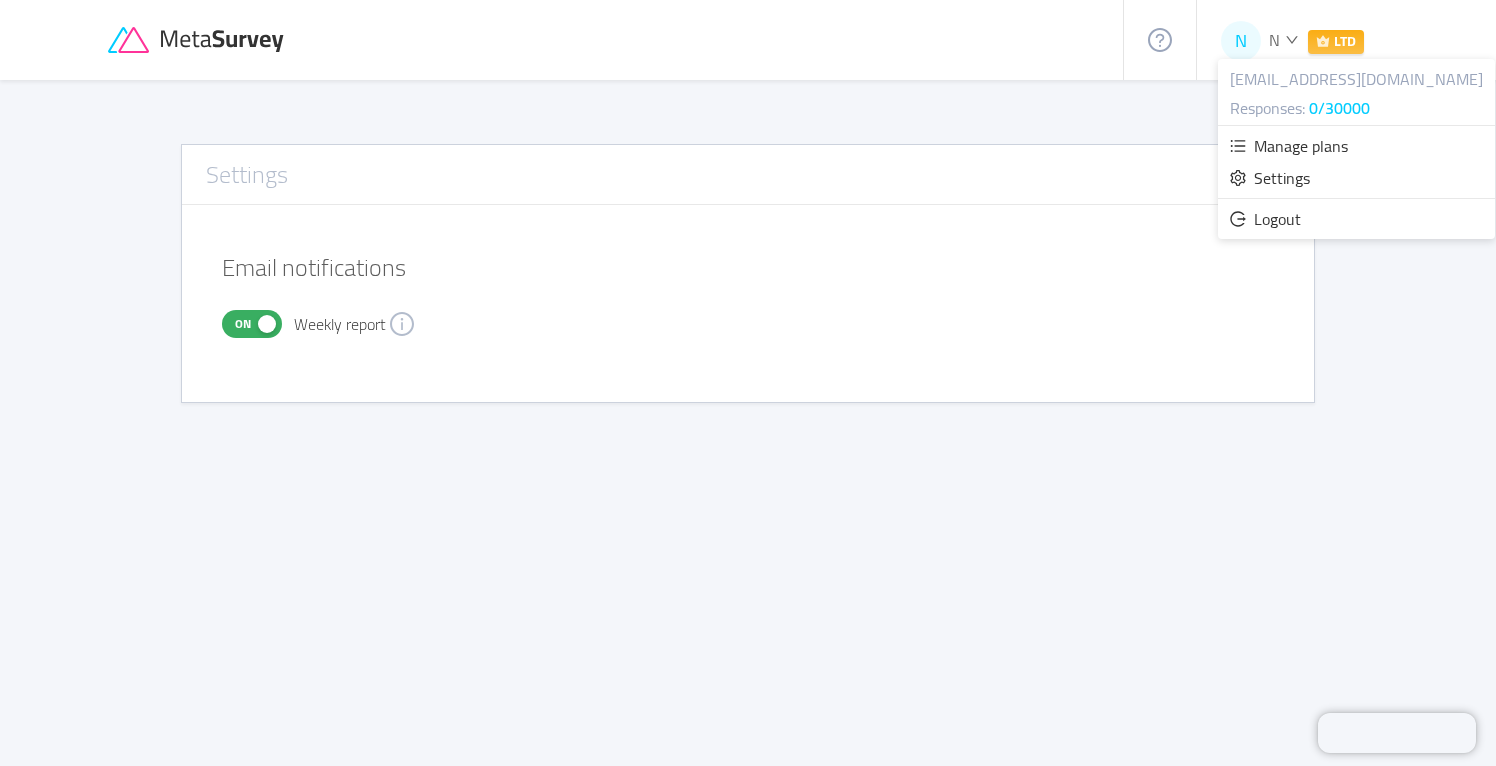 click on "Settings   Email notifications  On Weekly report" at bounding box center (748, 400) 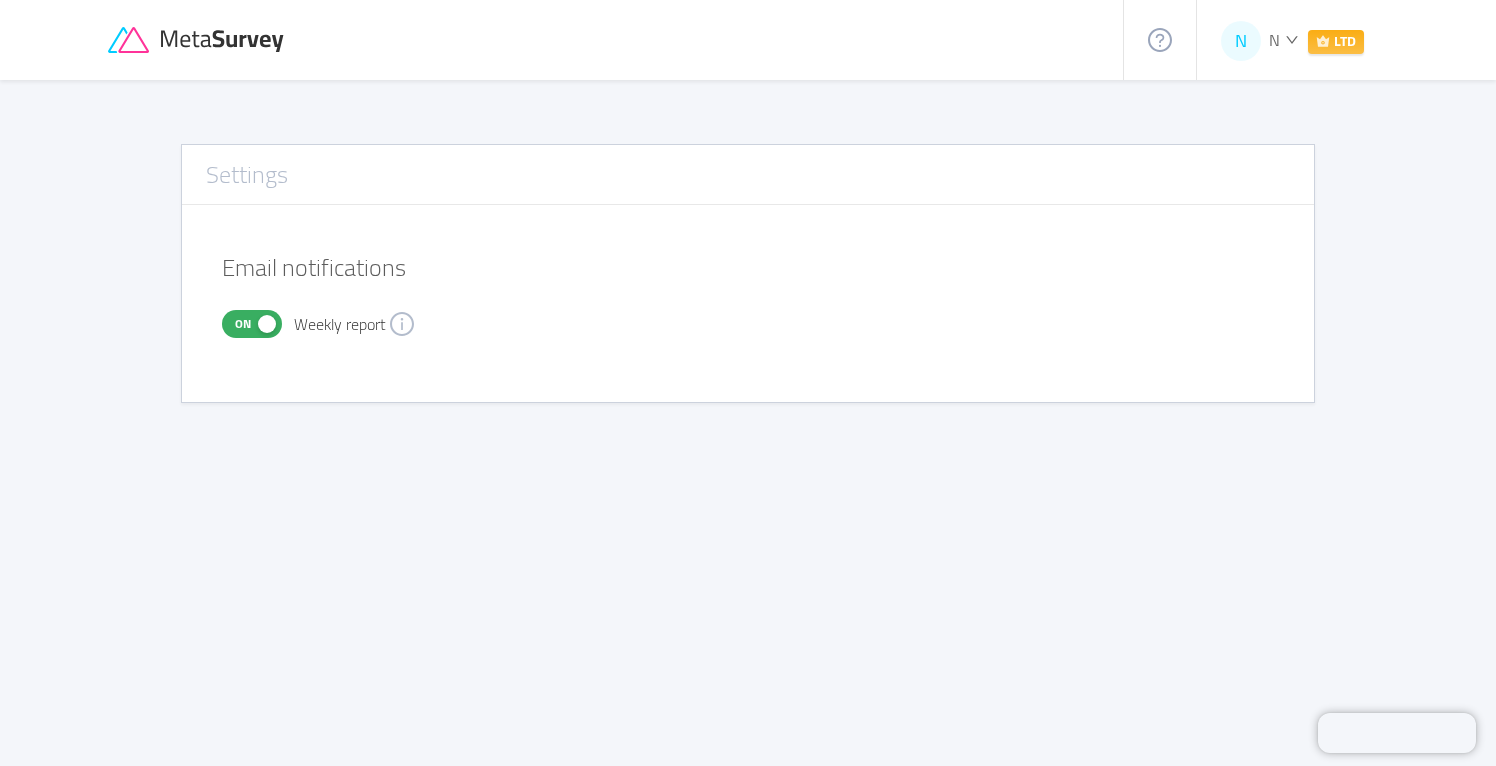 click on "N" at bounding box center [1241, 41] 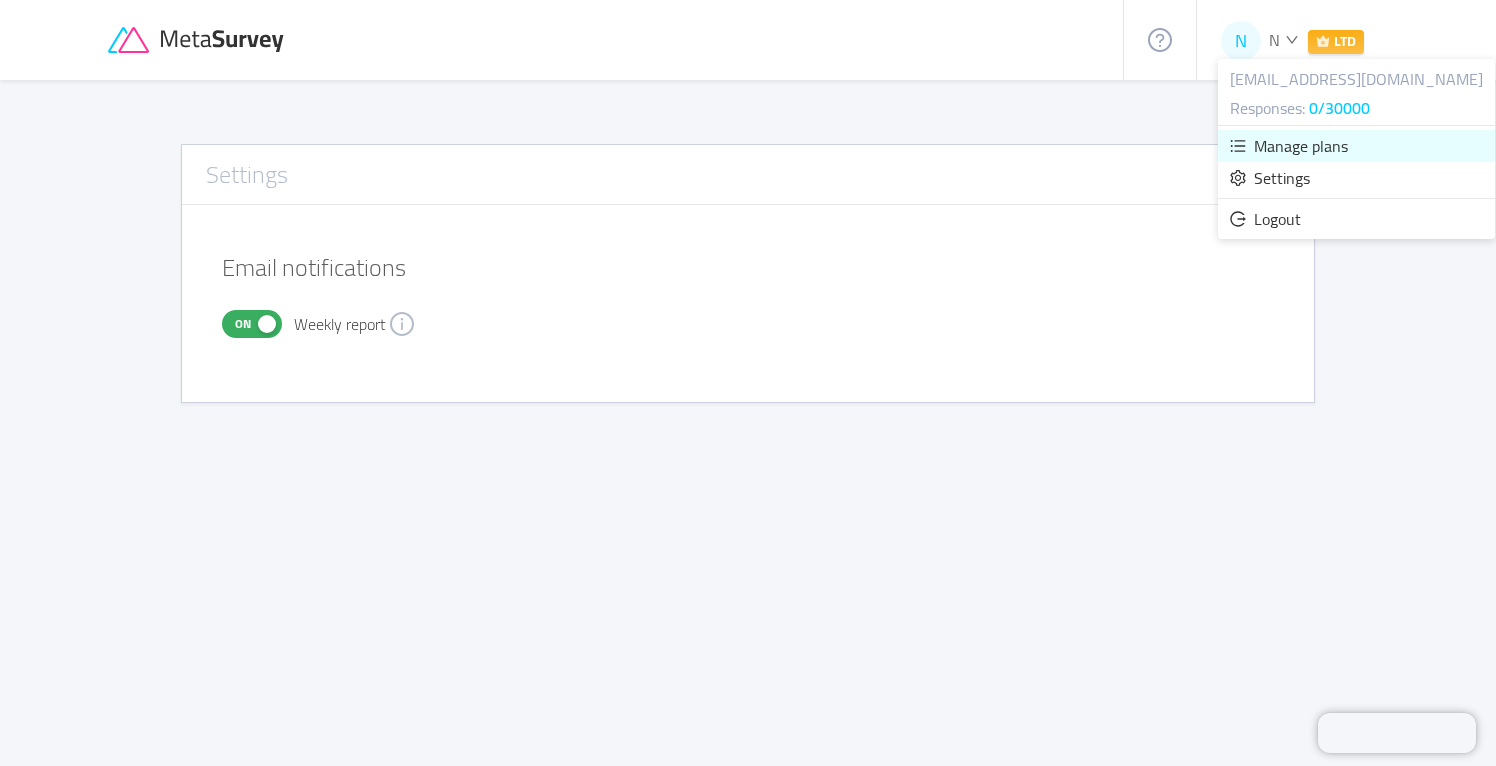 click on "Manage plans" at bounding box center (1301, 146) 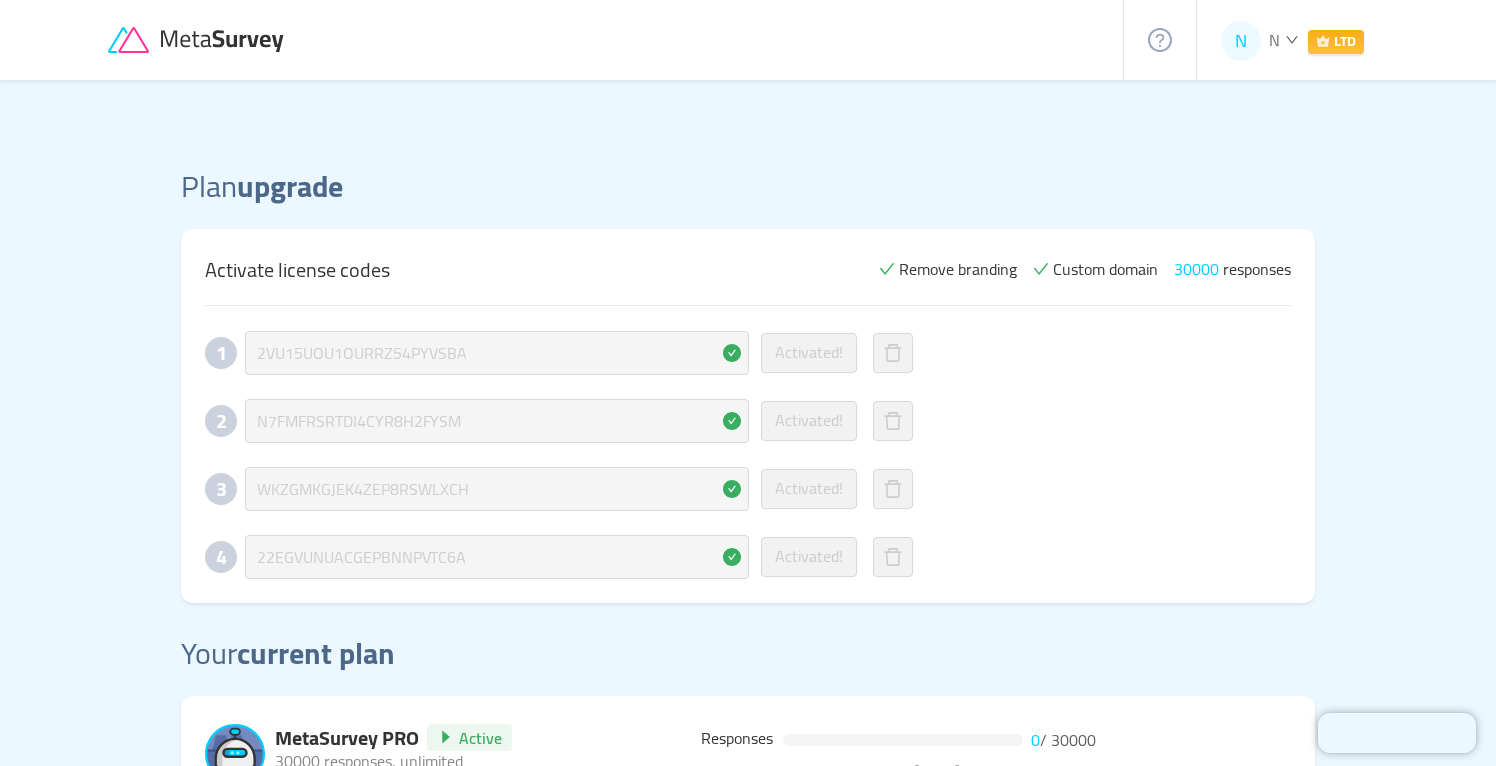 scroll, scrollTop: 0, scrollLeft: 0, axis: both 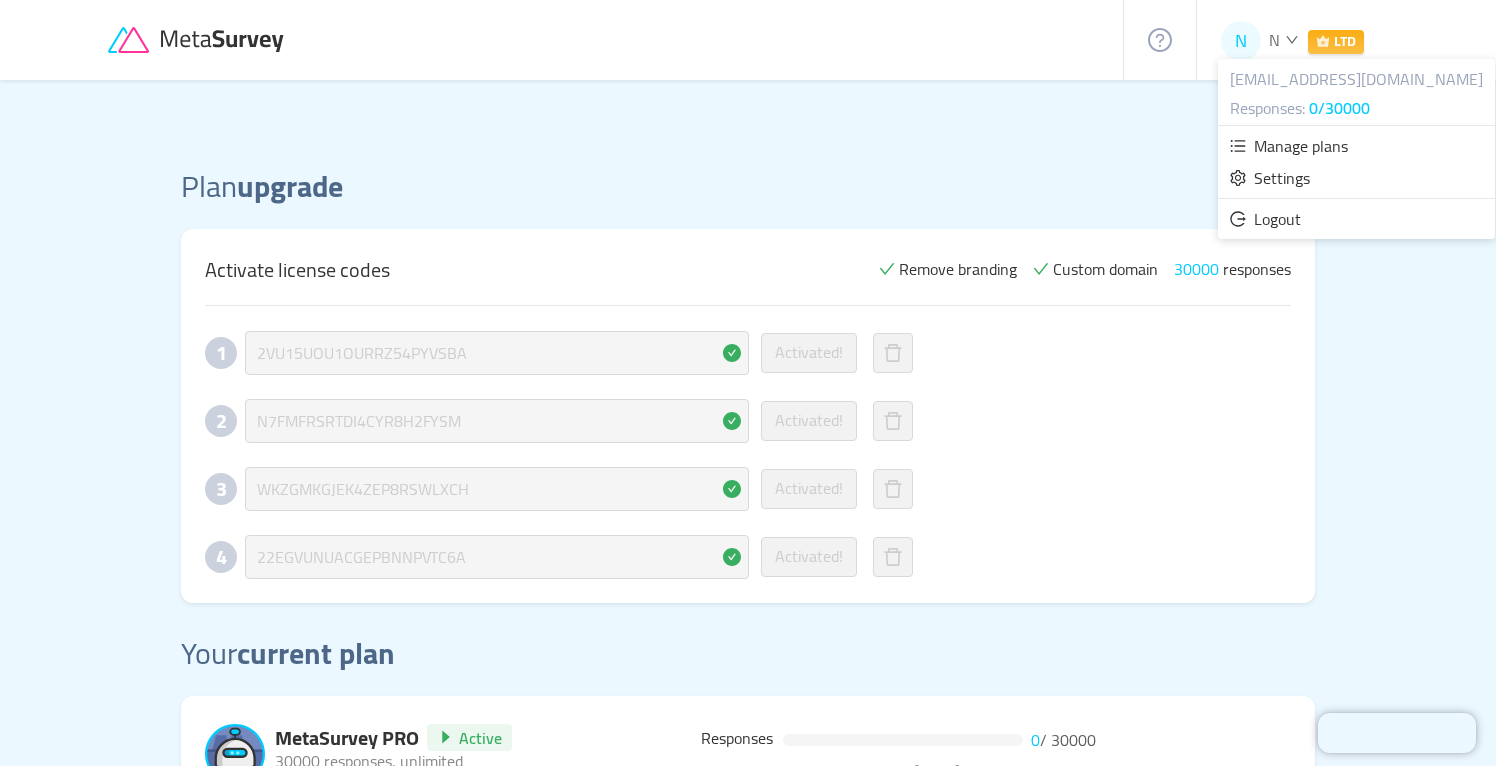 click on "Plan  upgrade  Activate license codes  Remove branding Custom domain 30000 responses 1 2VU15UOU1OURRZ54PYVSBA Activated! 2 N7FMFRSRTDI4CYR8H2FYSM Activated! 3 WKZGMKGJEK4ZEP8RSWLXCH Activated! 4 22EGVUNUACGEPBNNPVTC6A Activated! Add code  Your  current plan MetaSurvey PRO Active 30000 responses, unlimited surveys and questions Responses 0  / 30000  Resets on [DATE]  Lifetime access  Responses collecting" at bounding box center [748, 568] 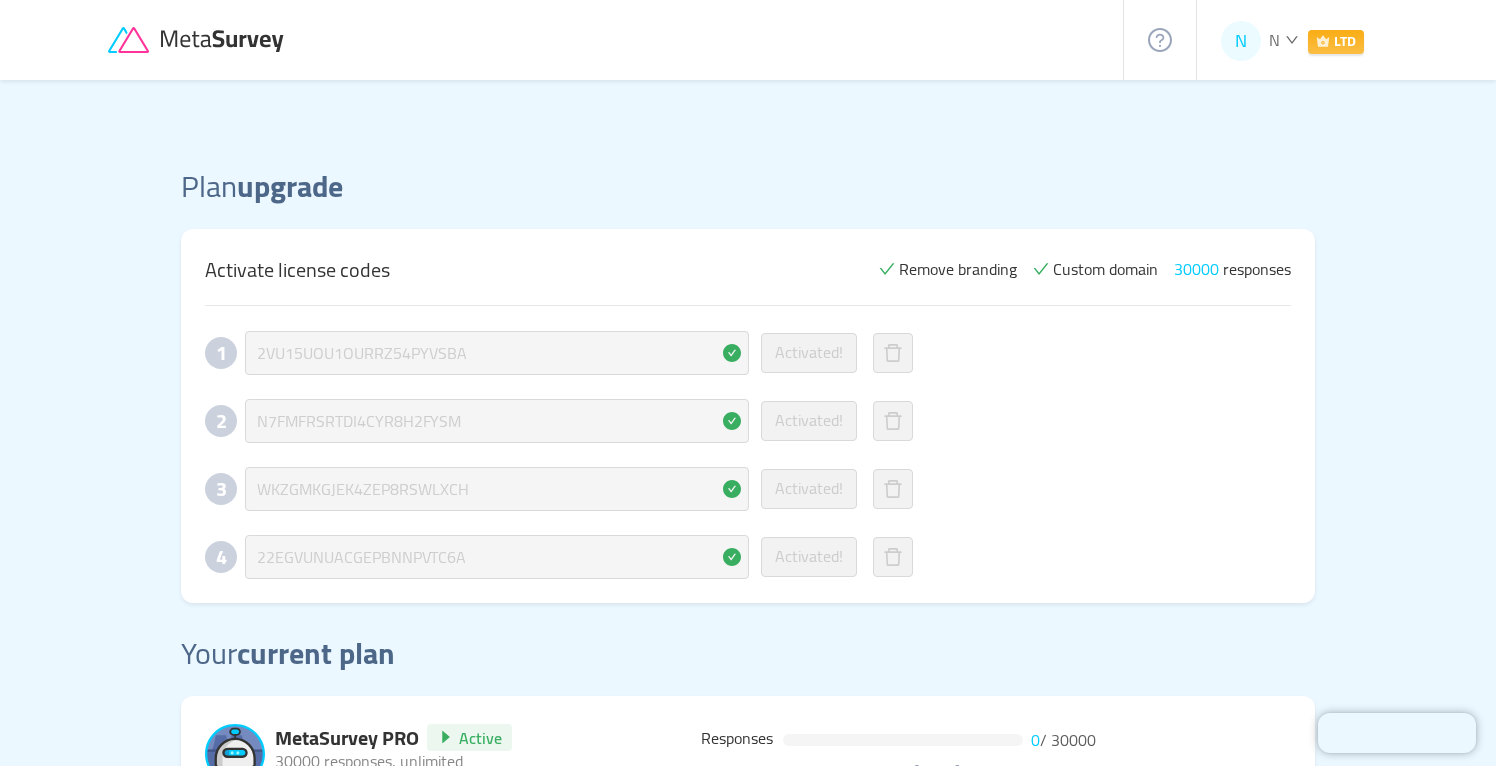 click 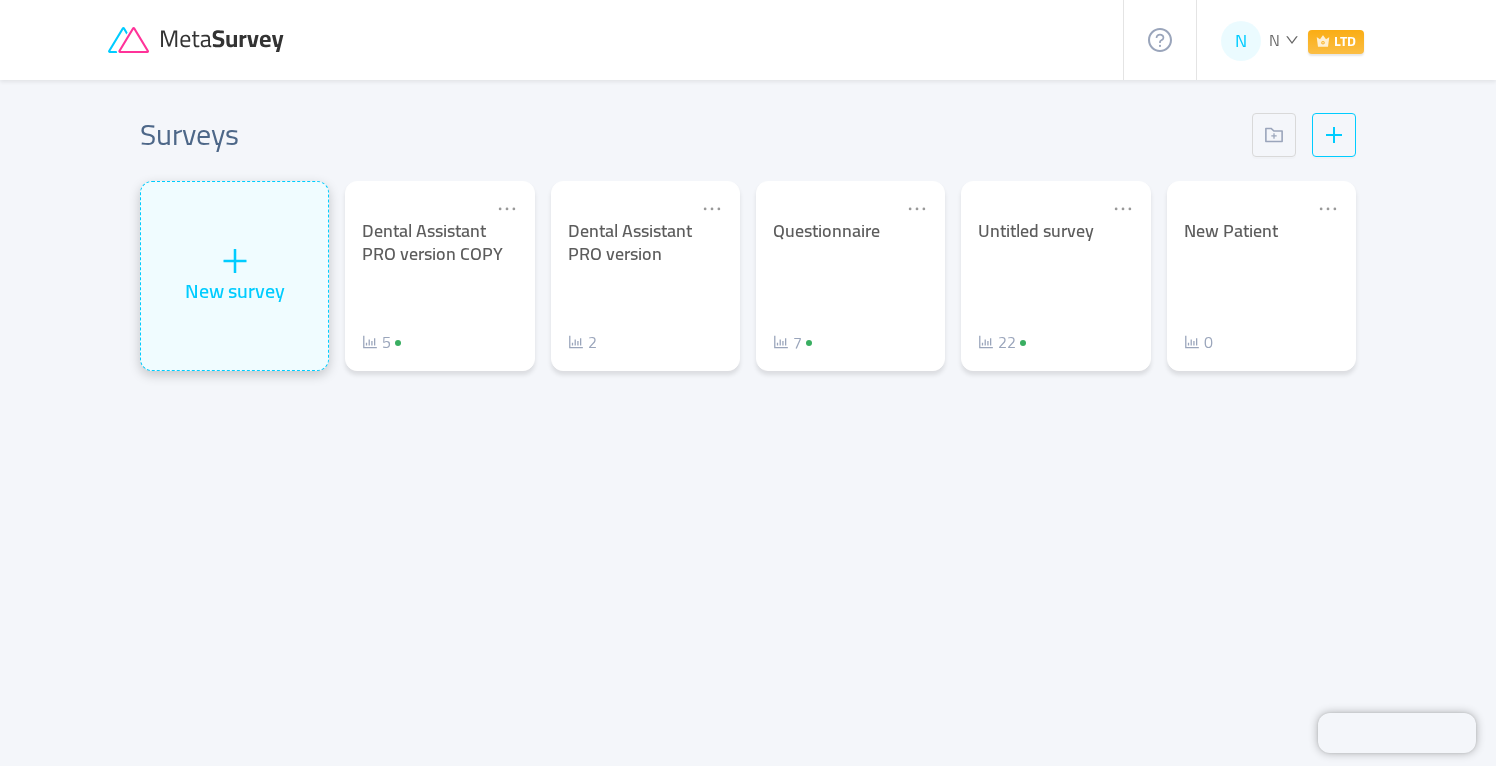 click 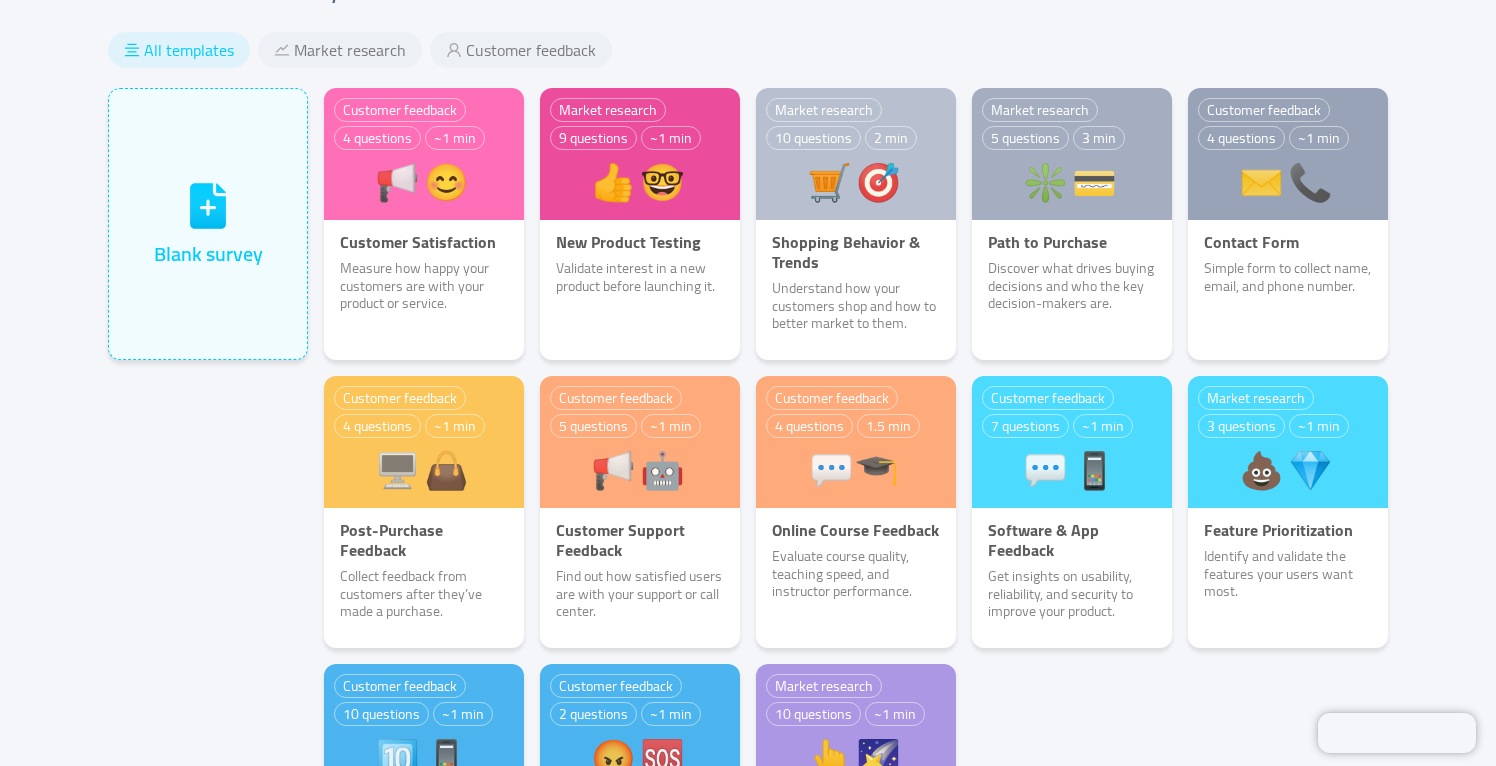scroll, scrollTop: 61, scrollLeft: 0, axis: vertical 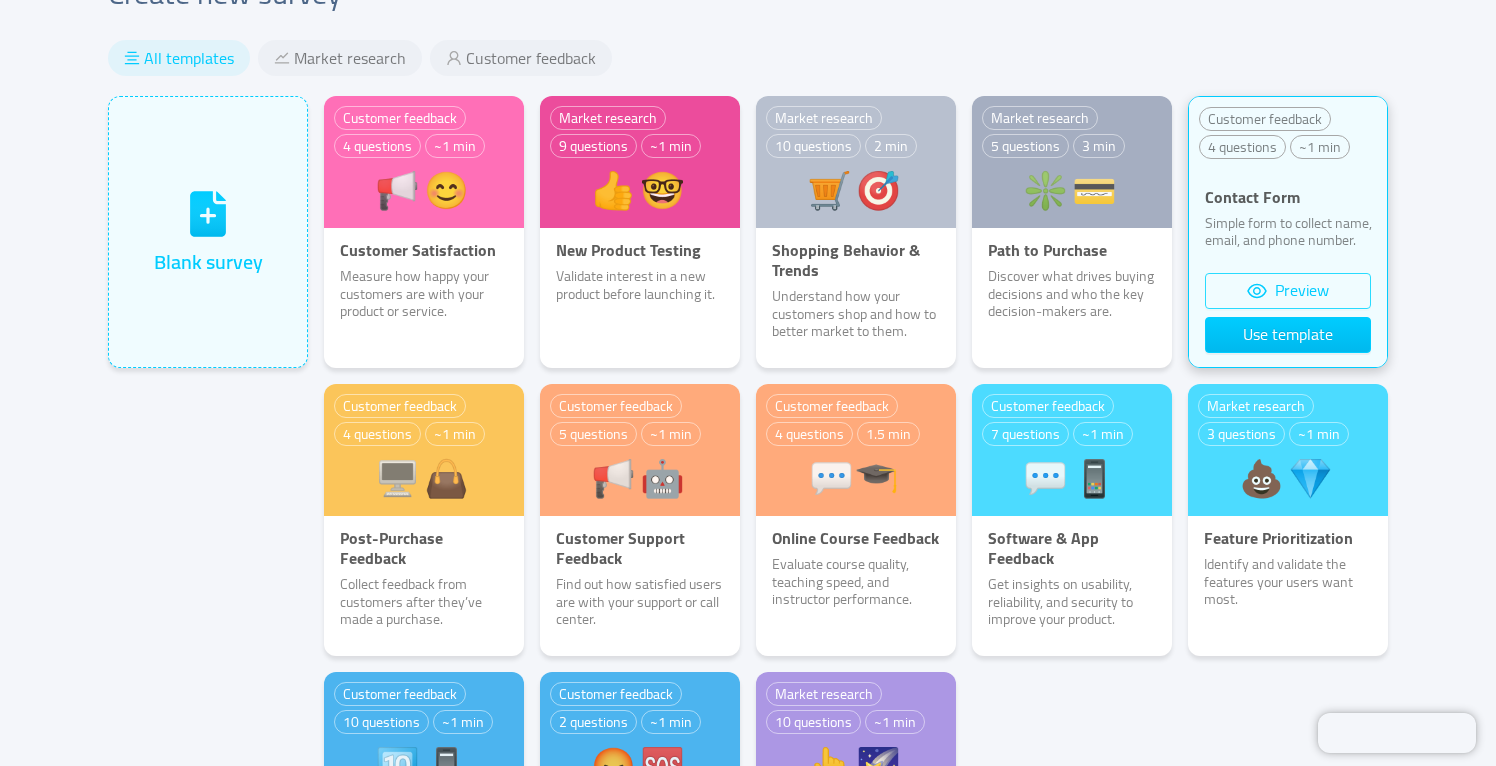 click on "Preview" at bounding box center [1288, 291] 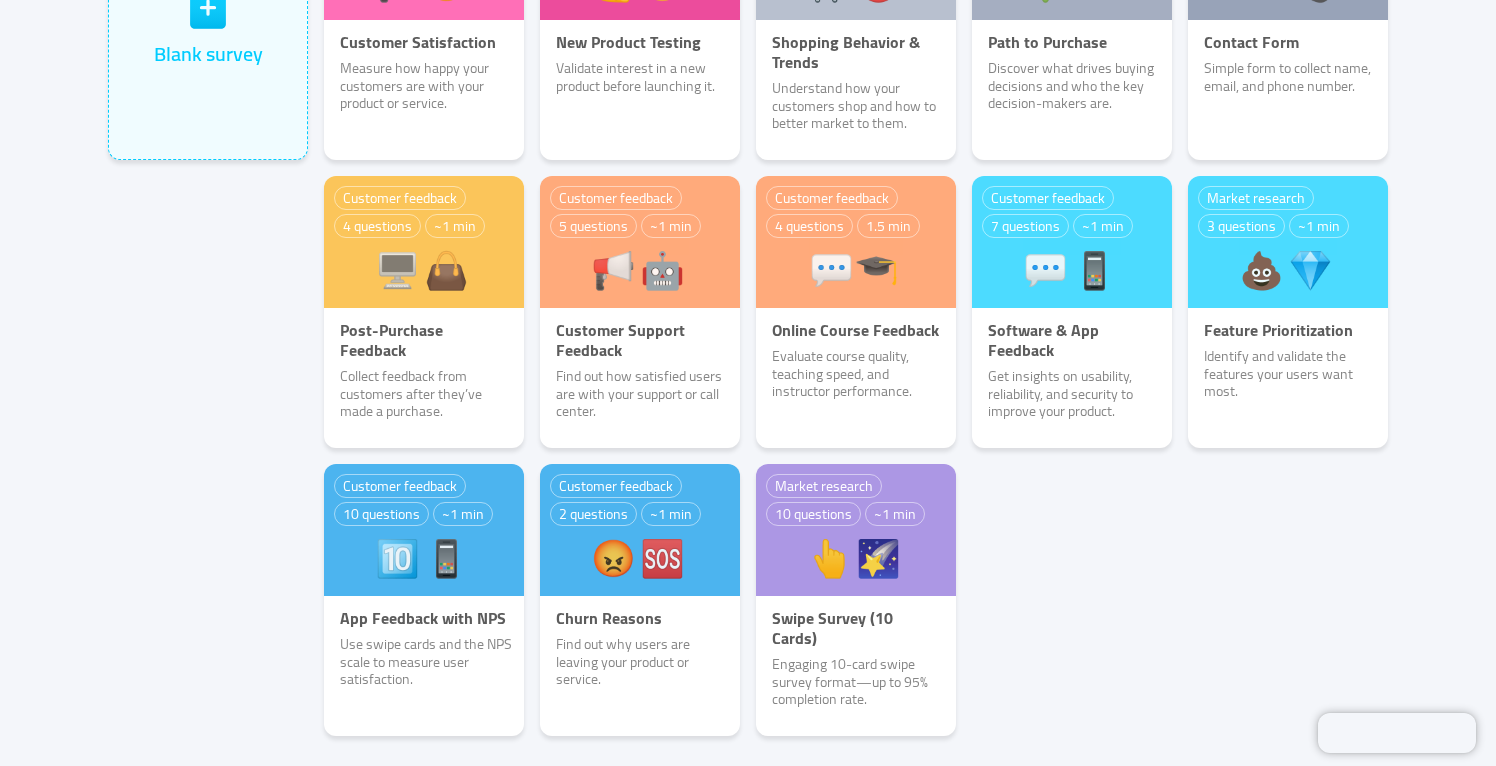 scroll, scrollTop: 276, scrollLeft: 0, axis: vertical 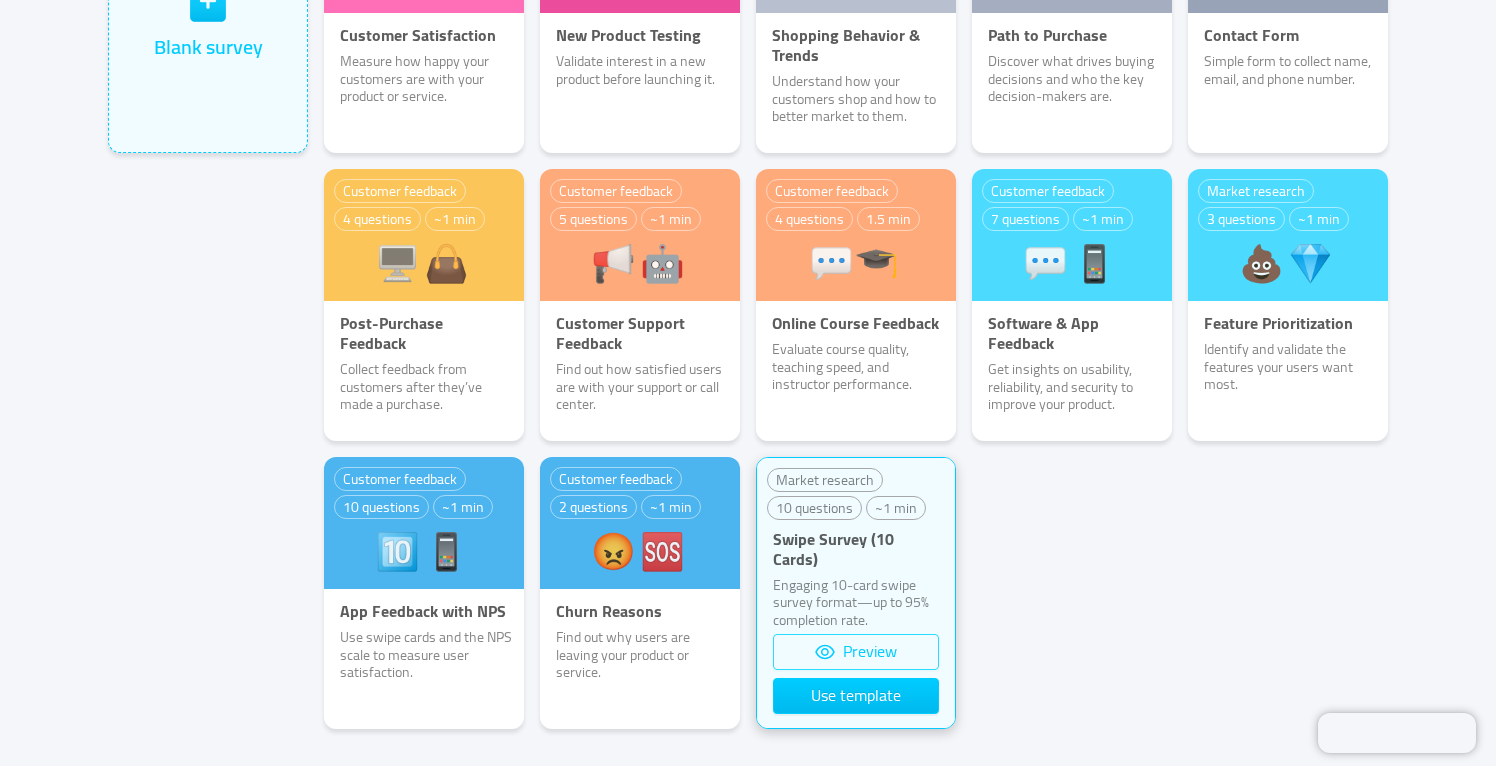 click on "Preview" at bounding box center [856, 652] 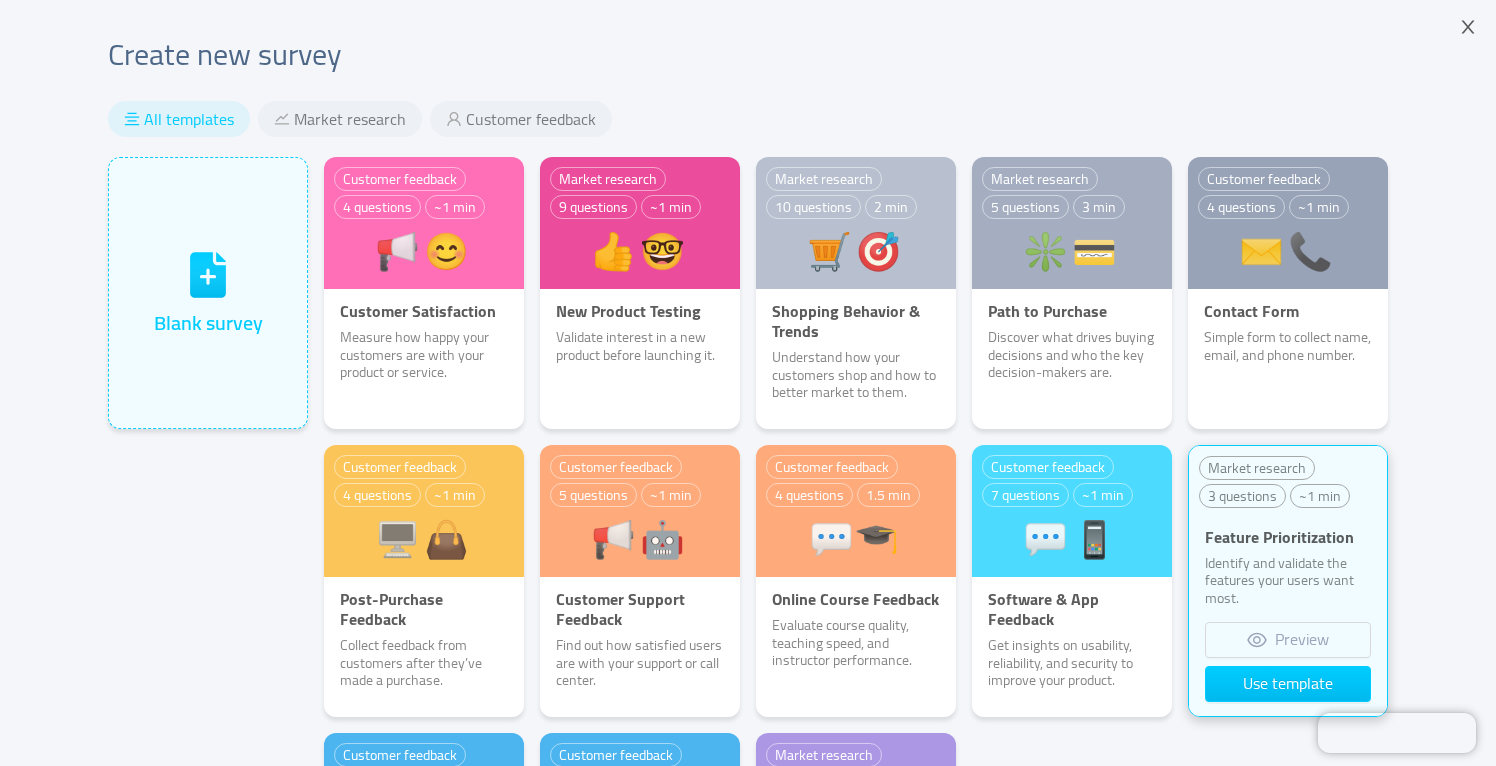 scroll, scrollTop: 0, scrollLeft: 0, axis: both 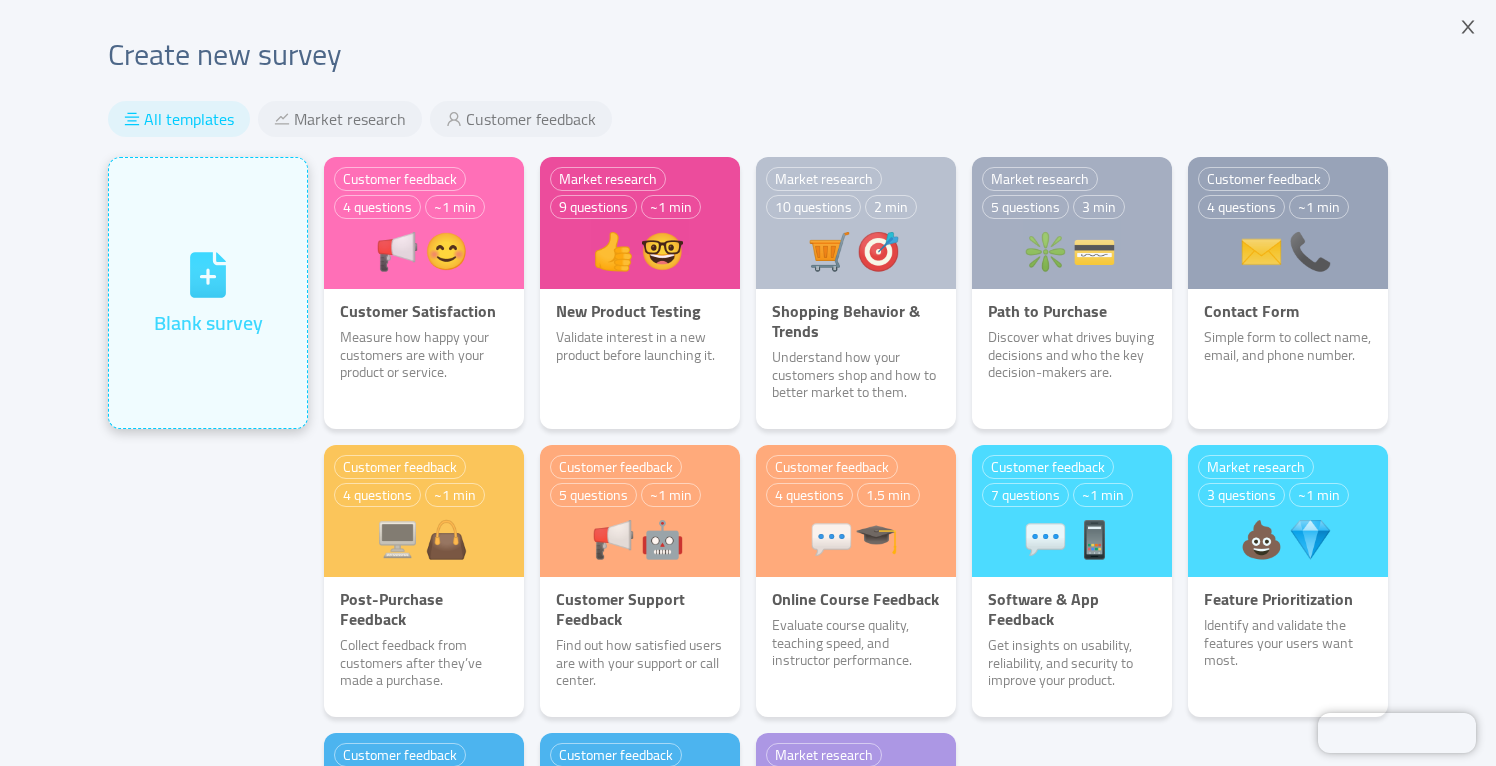 click 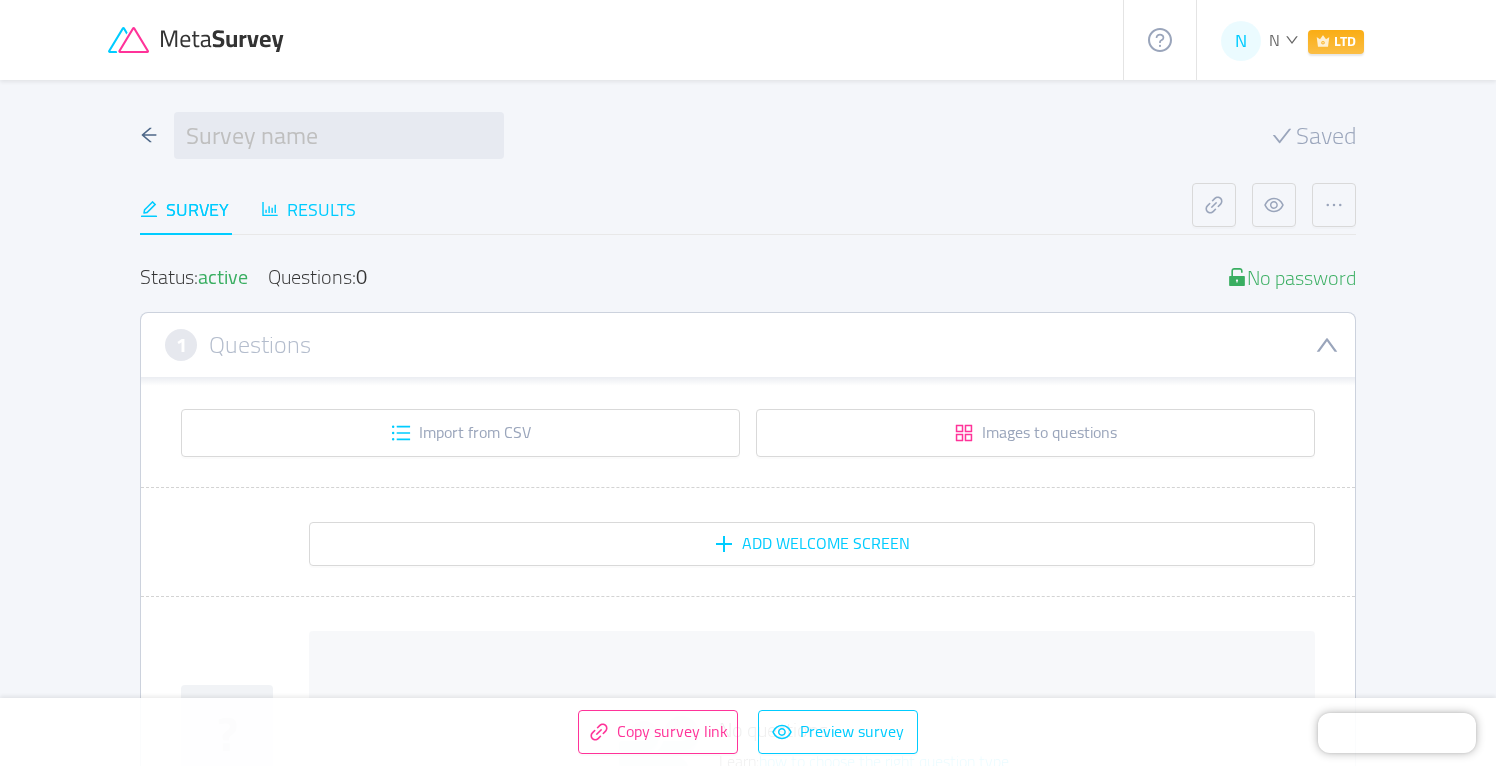 click on "Results" at bounding box center [308, 209] 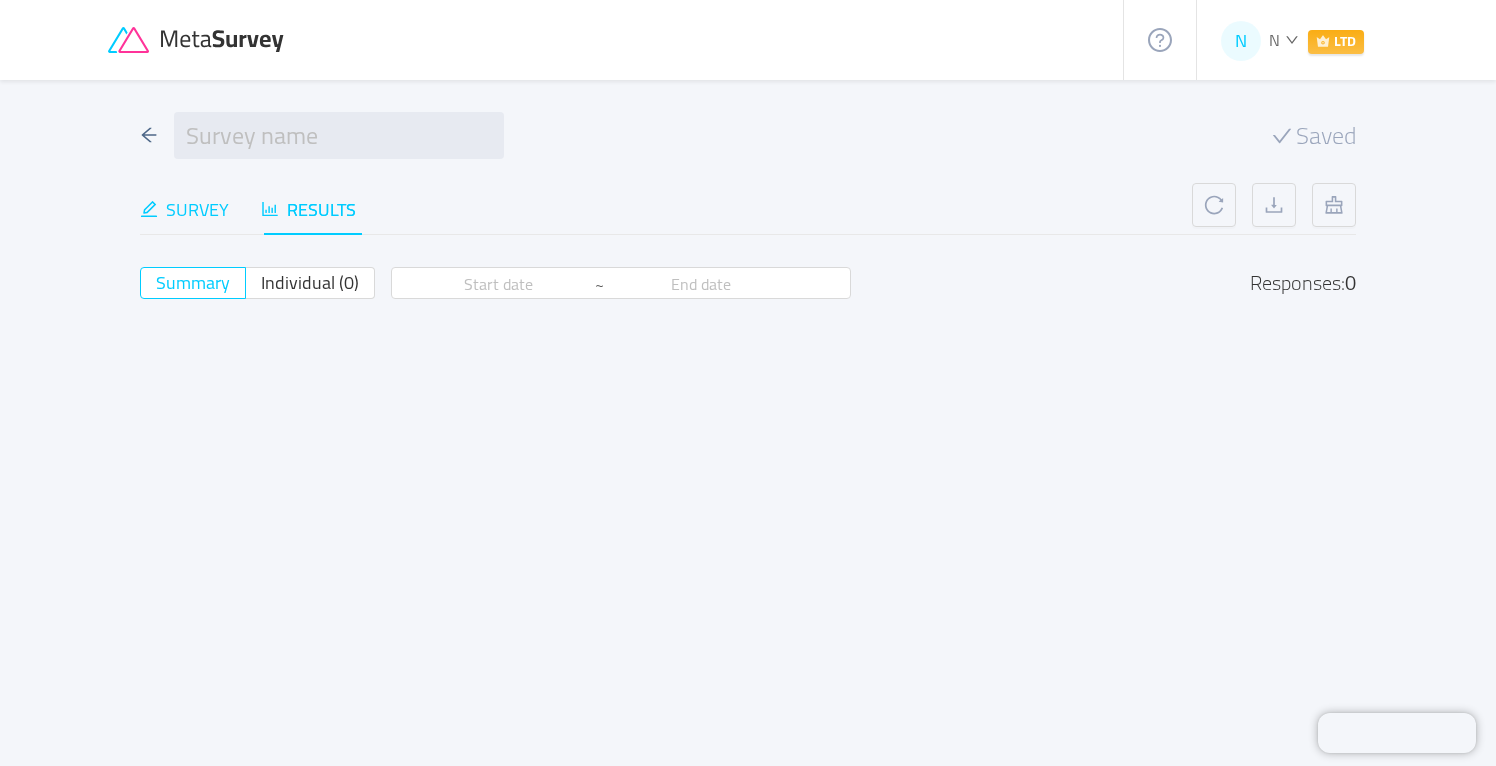 click on "Survey" at bounding box center [184, 209] 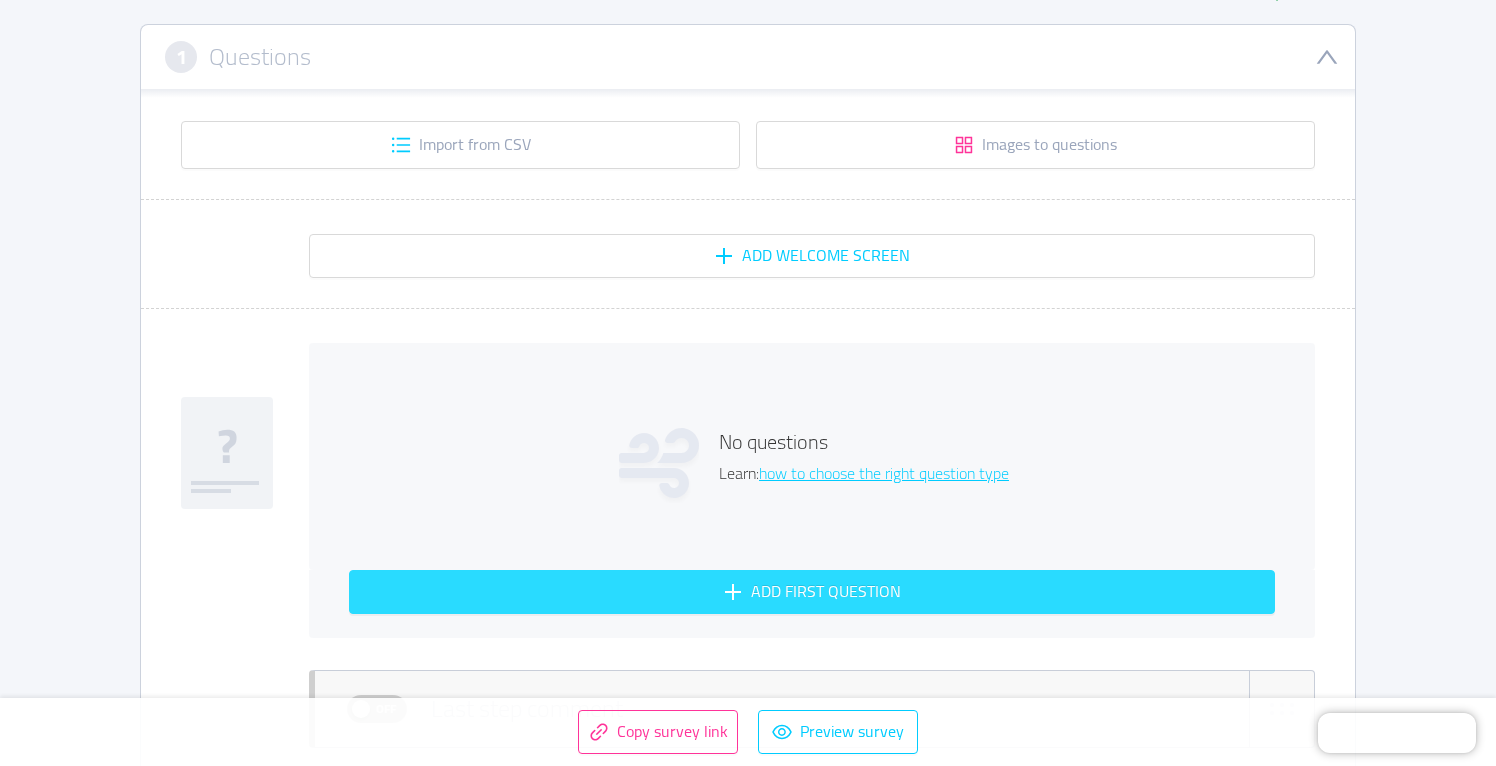 scroll, scrollTop: 277, scrollLeft: 0, axis: vertical 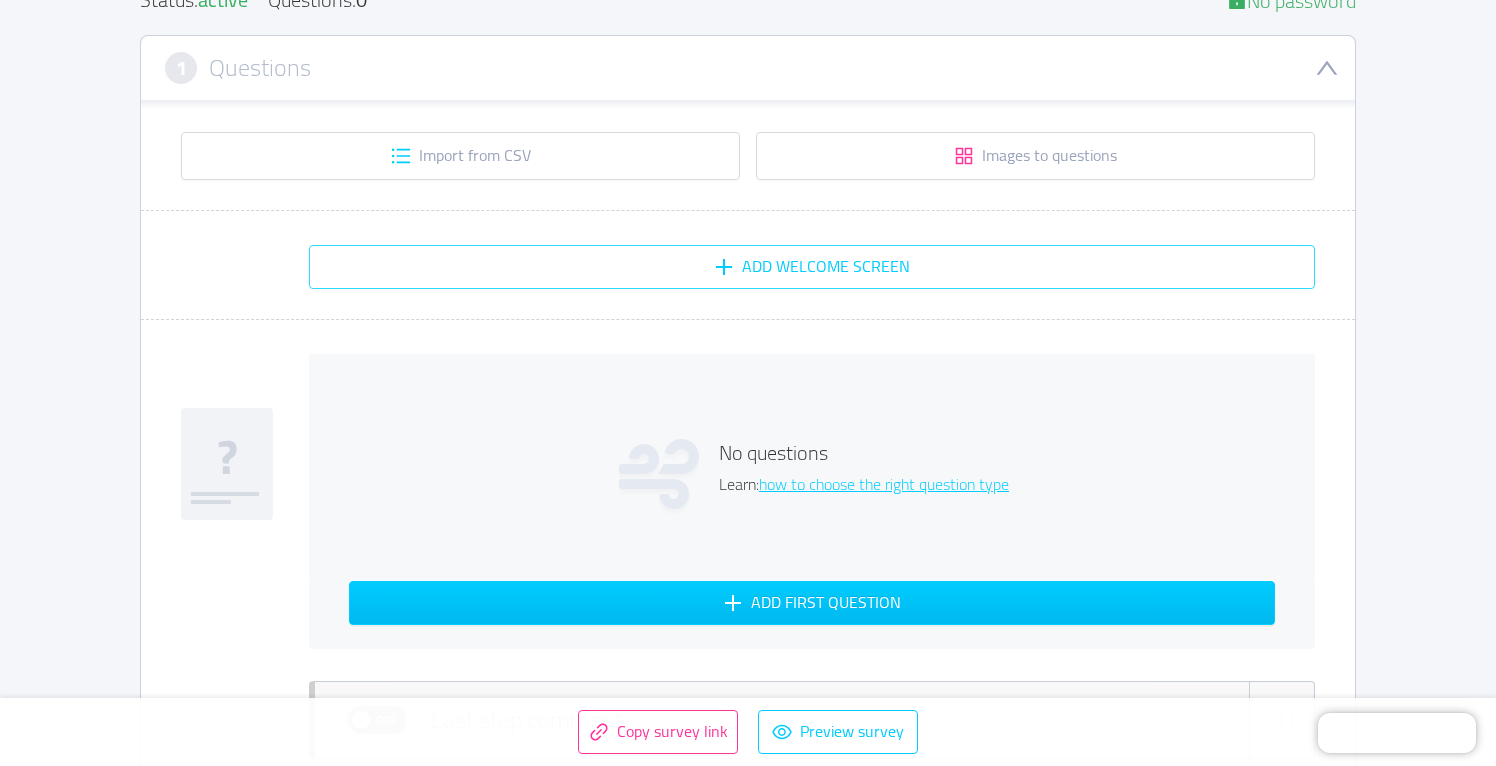 click on "Add Welcome screen" at bounding box center (812, 267) 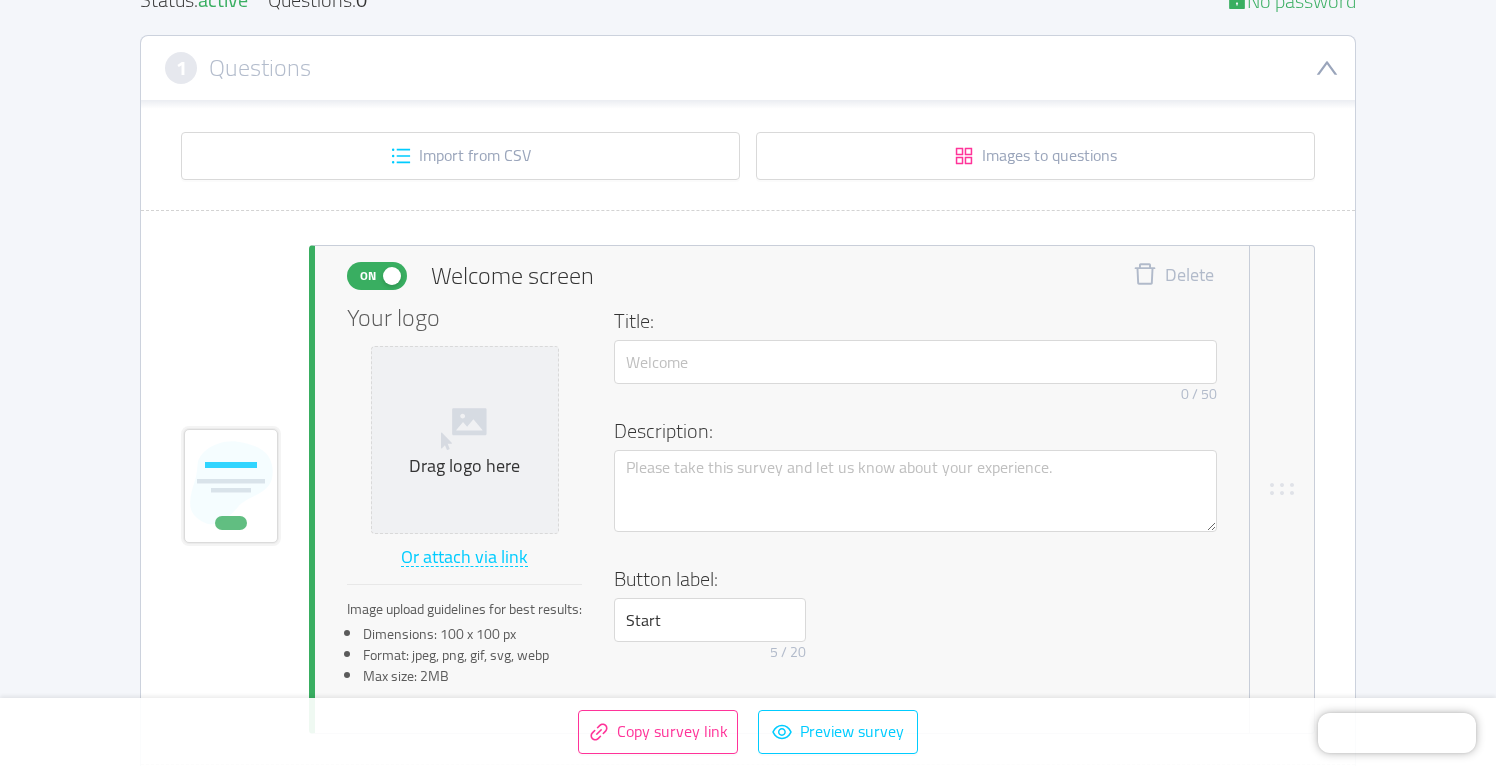 type 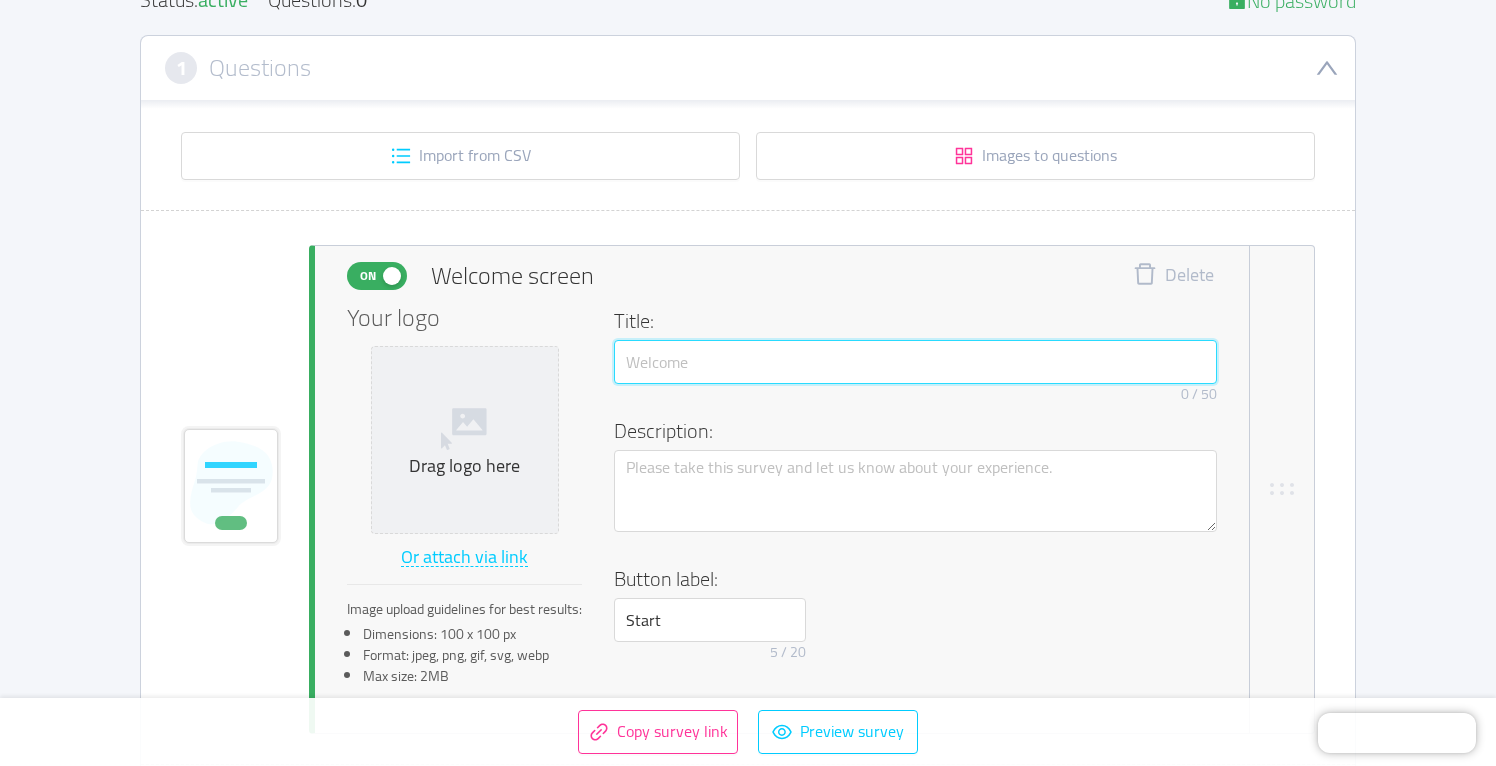 click at bounding box center (915, 362) 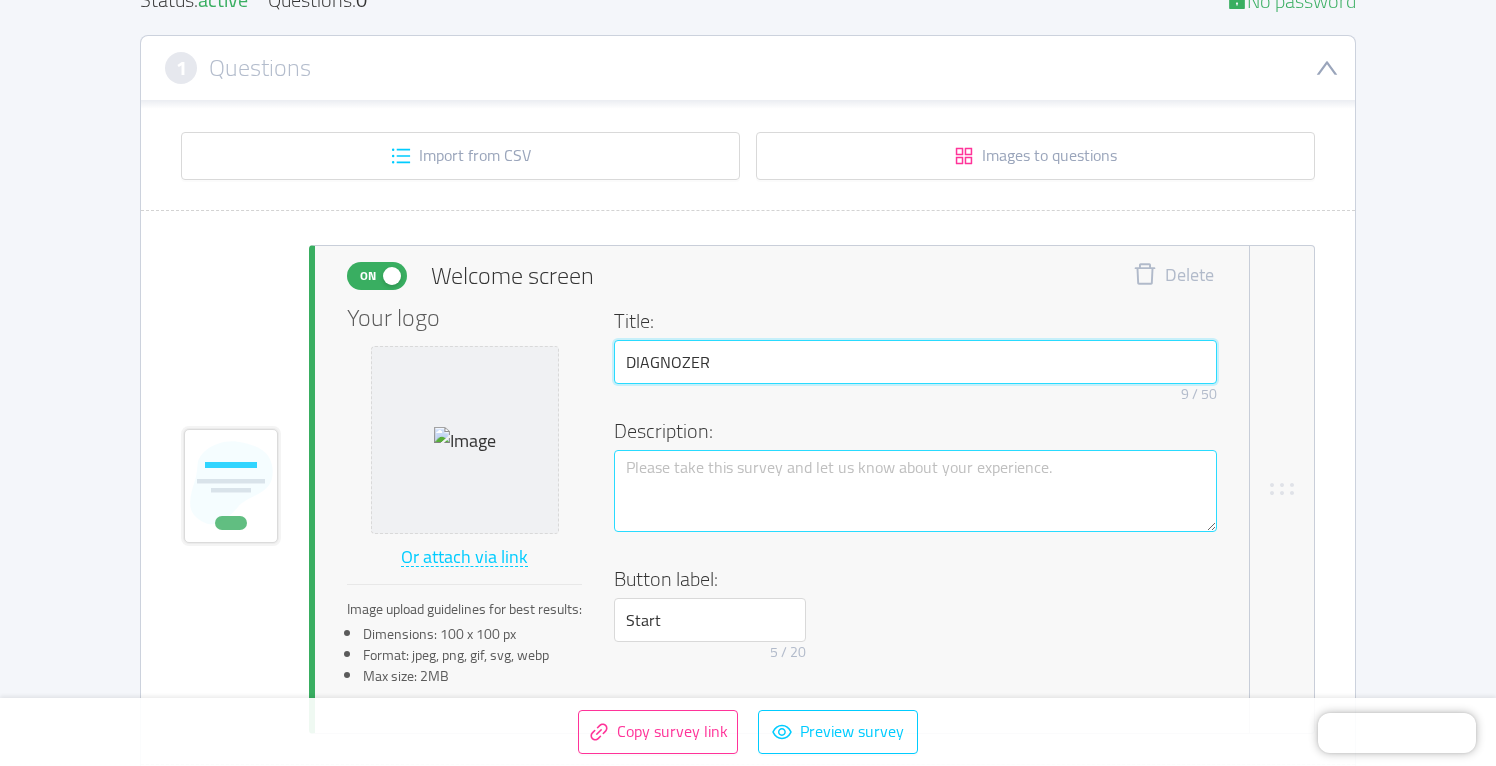 type on "DIAGNOZER" 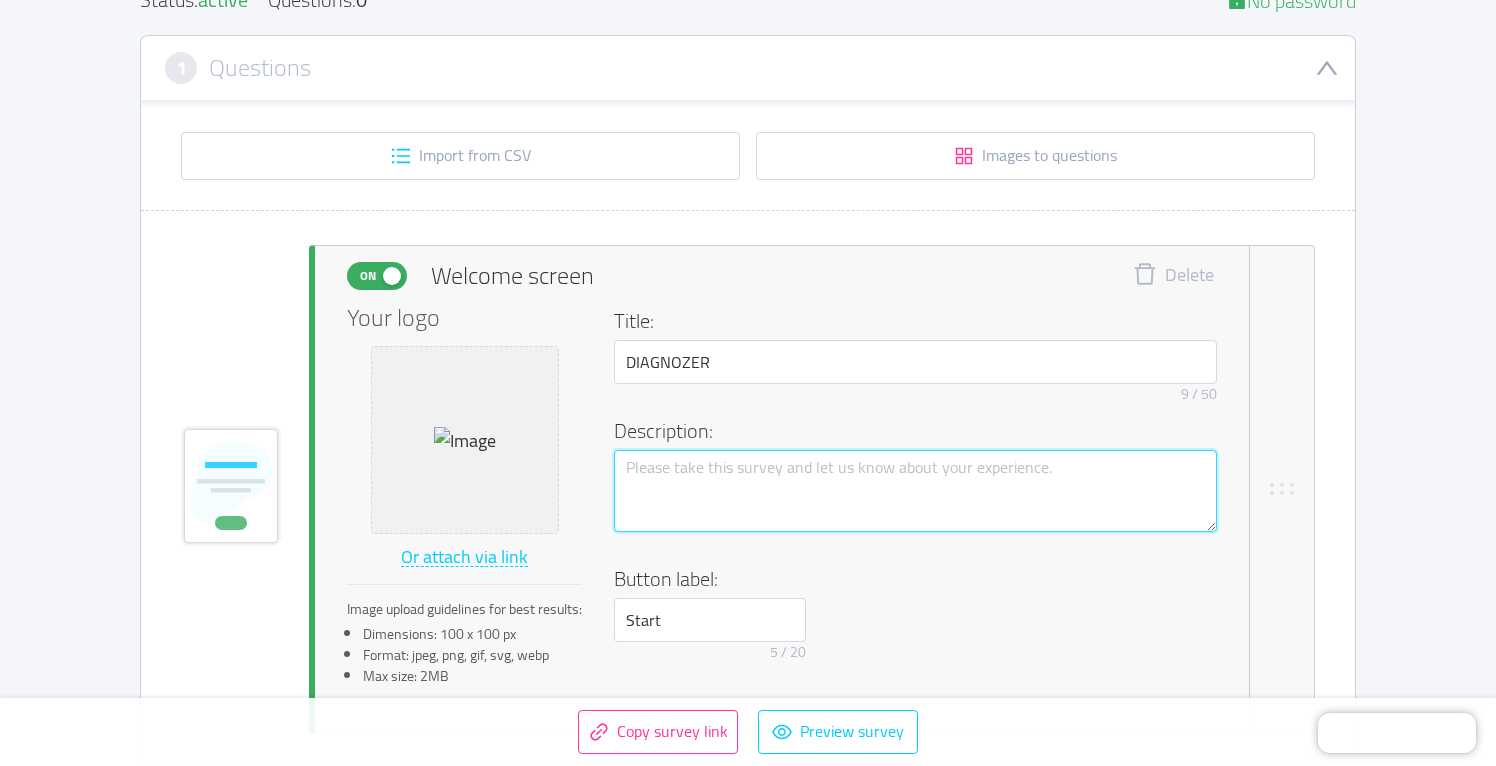 click at bounding box center (915, 491) 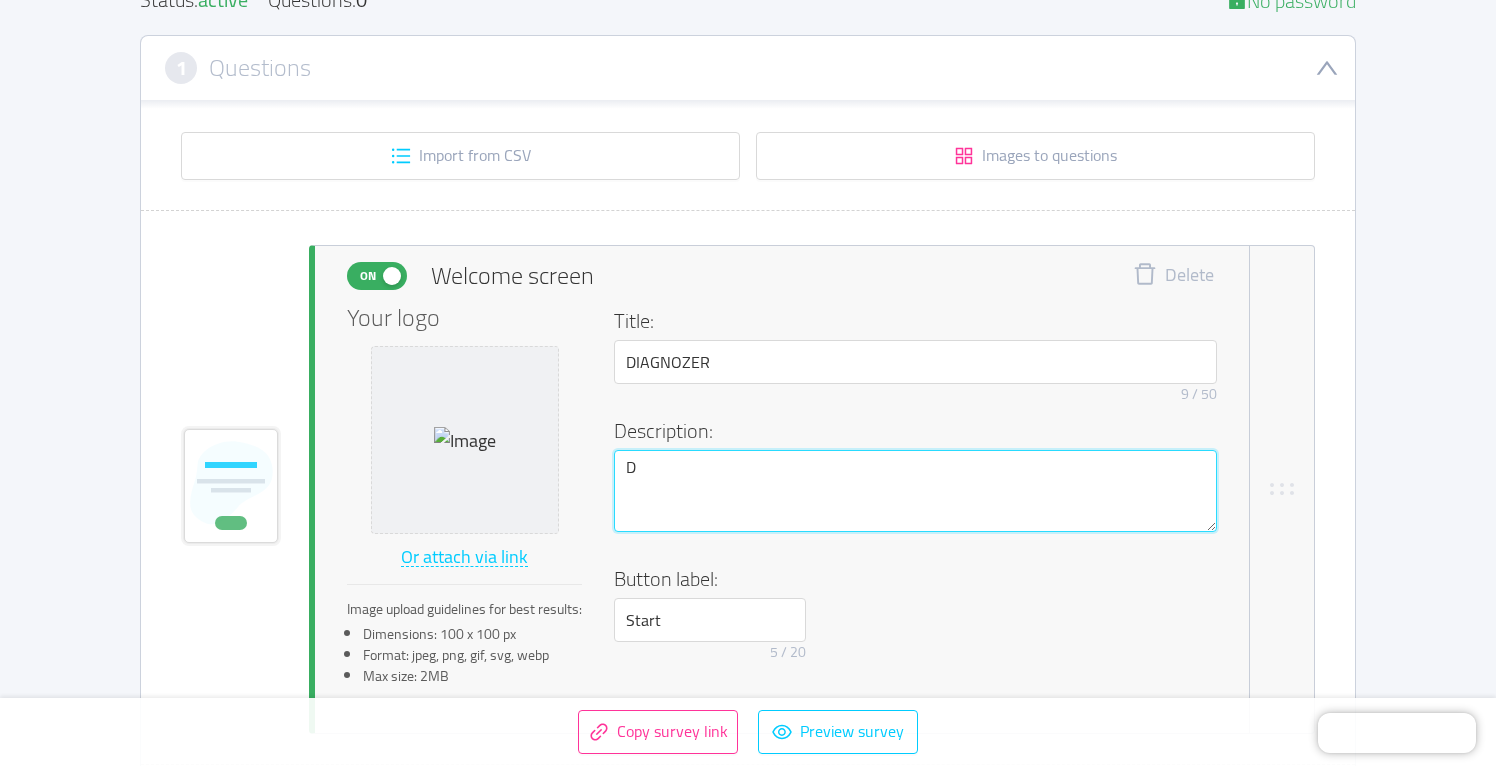 type 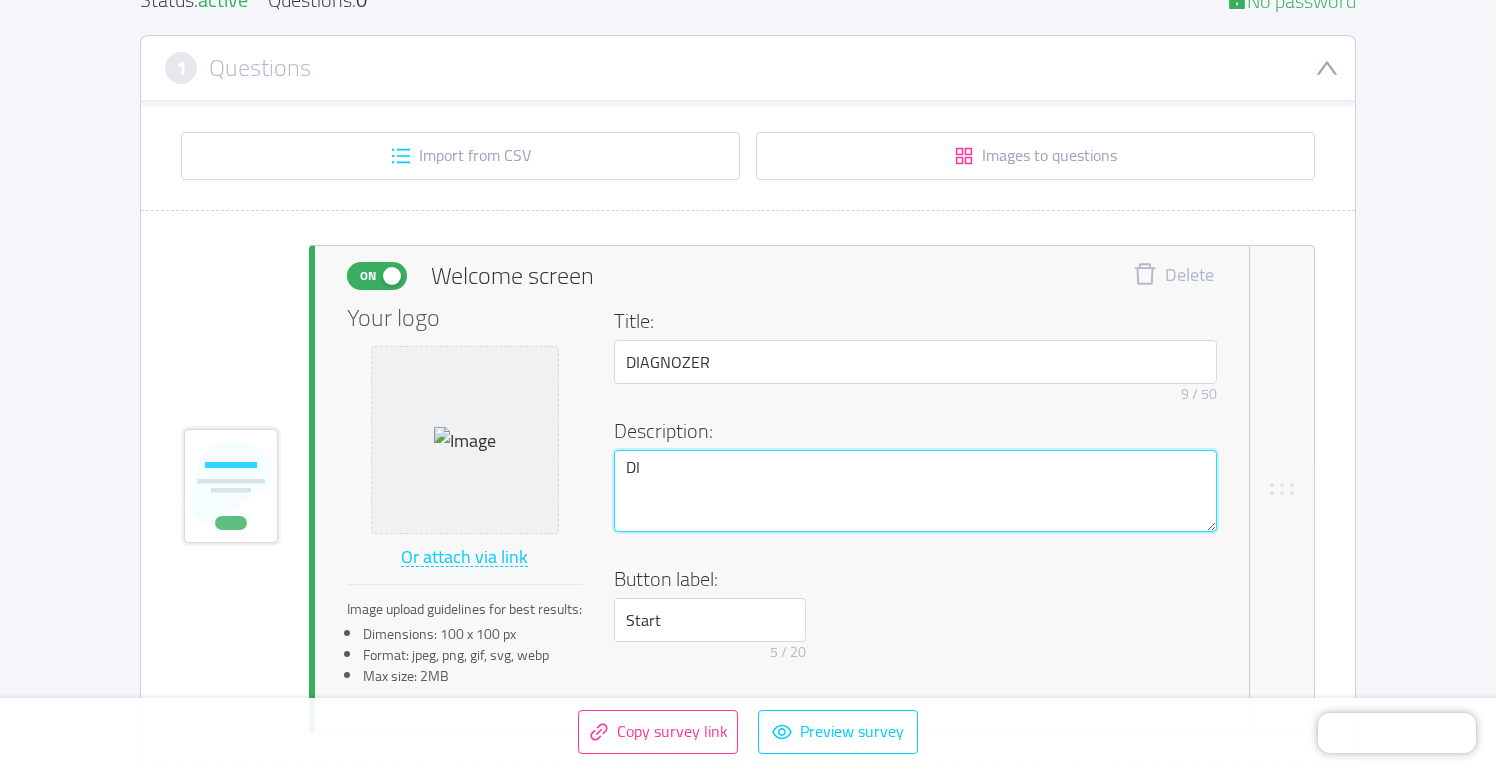 type 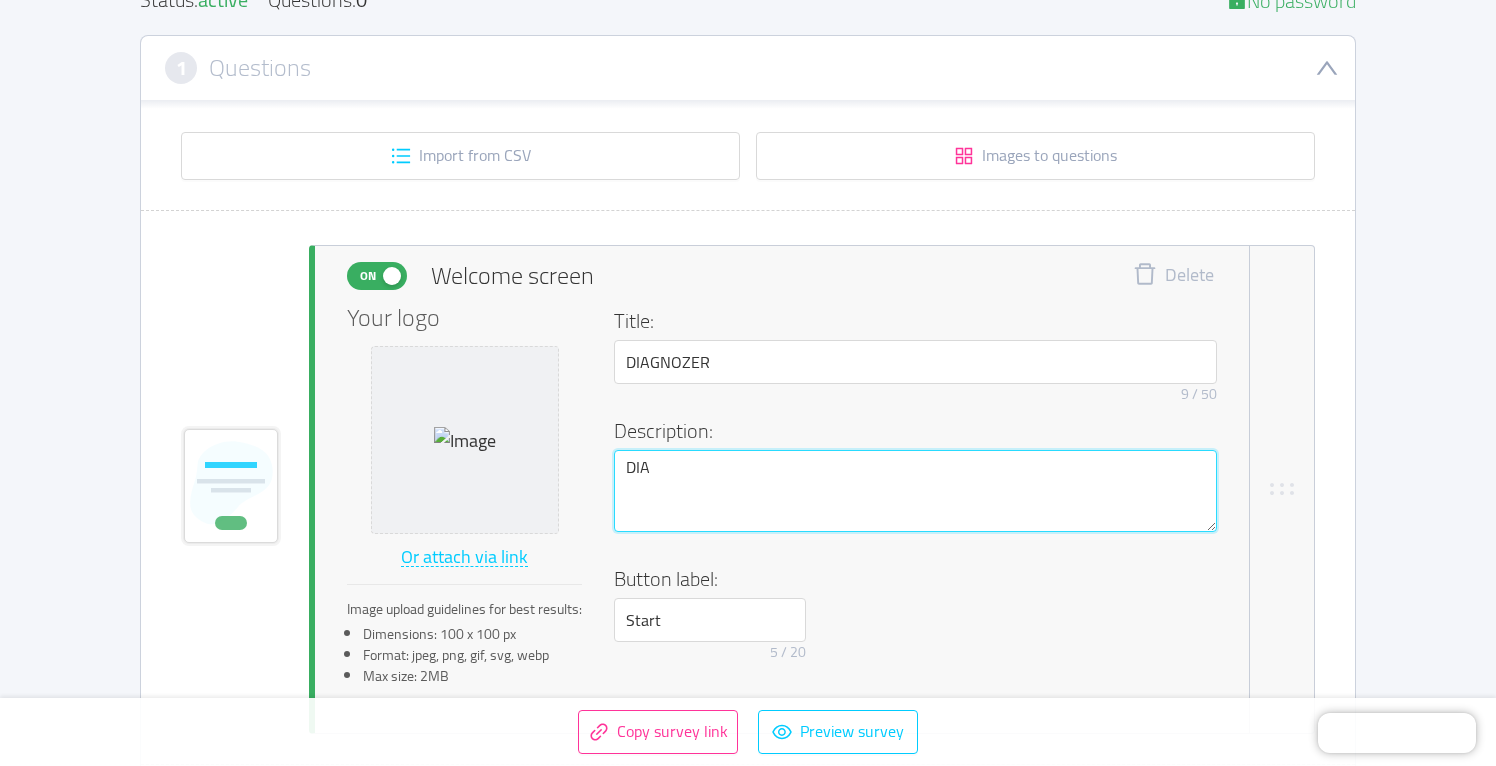 type 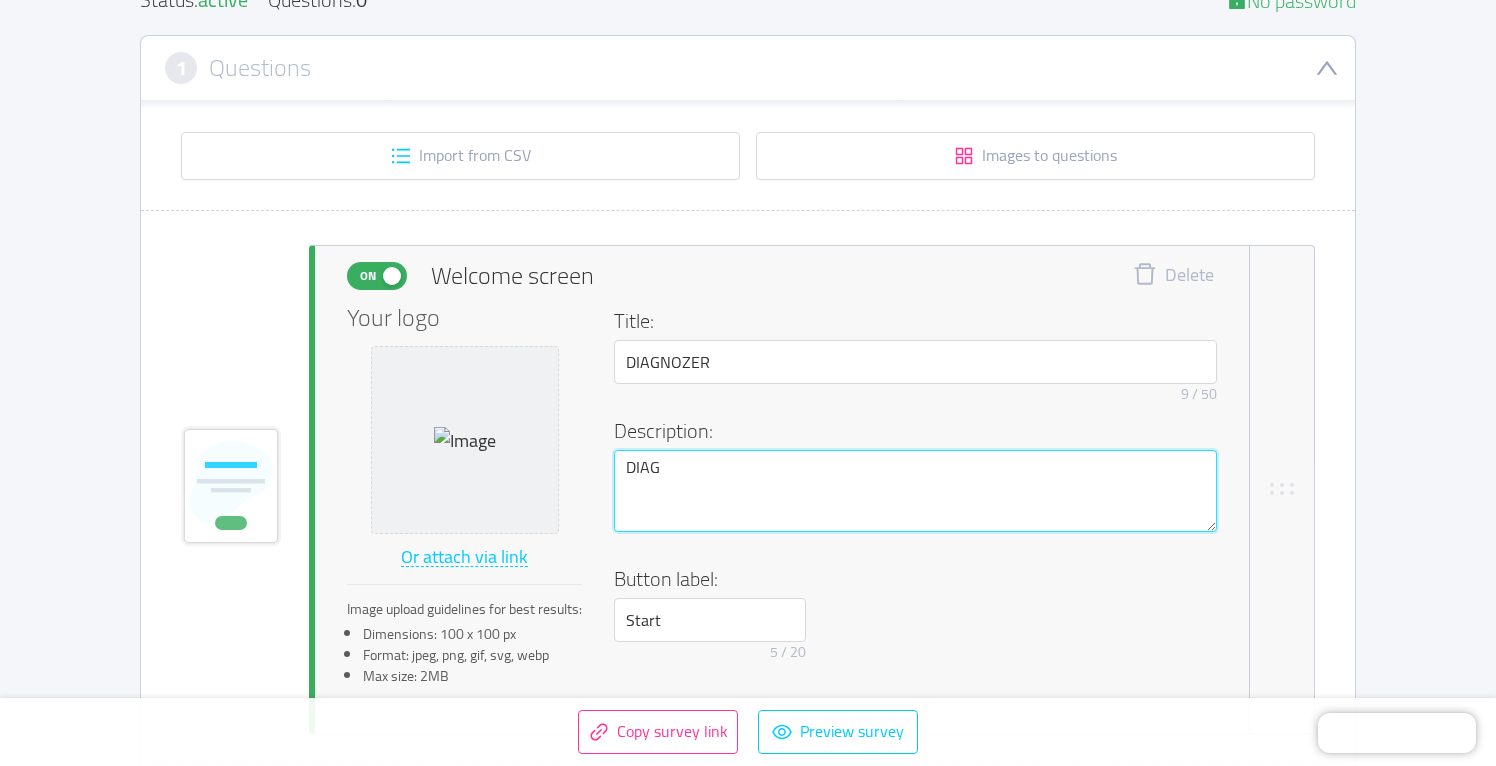 type 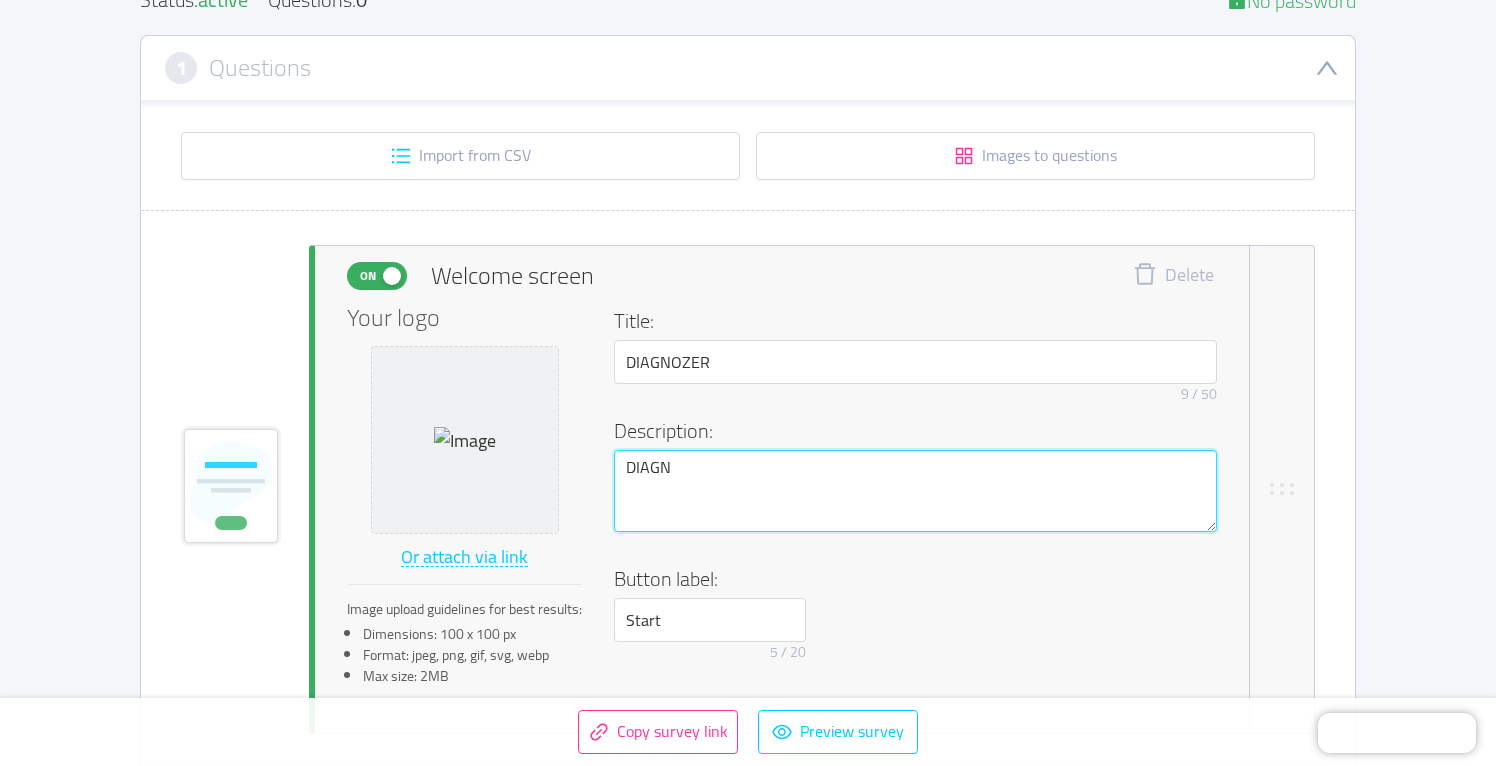 type 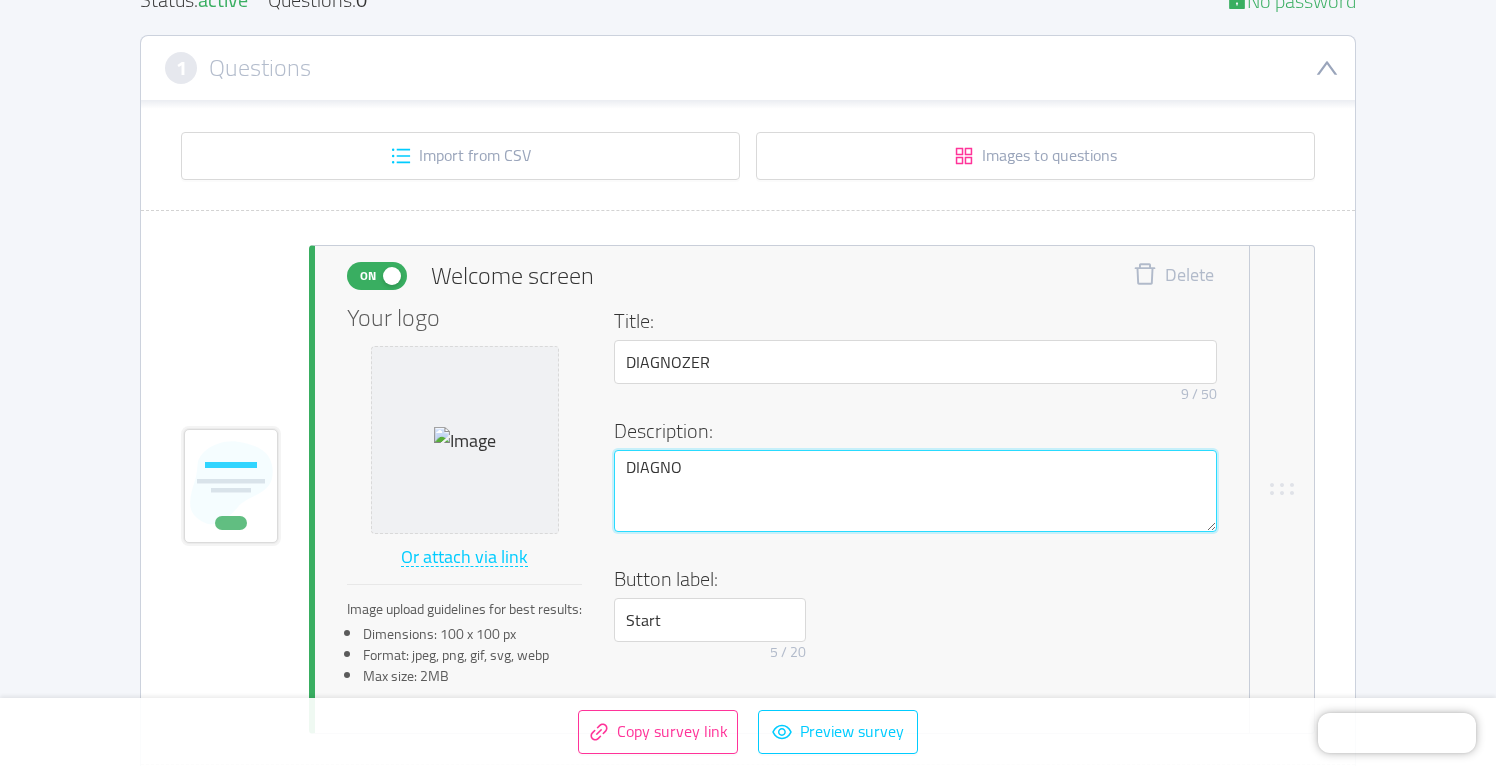 type 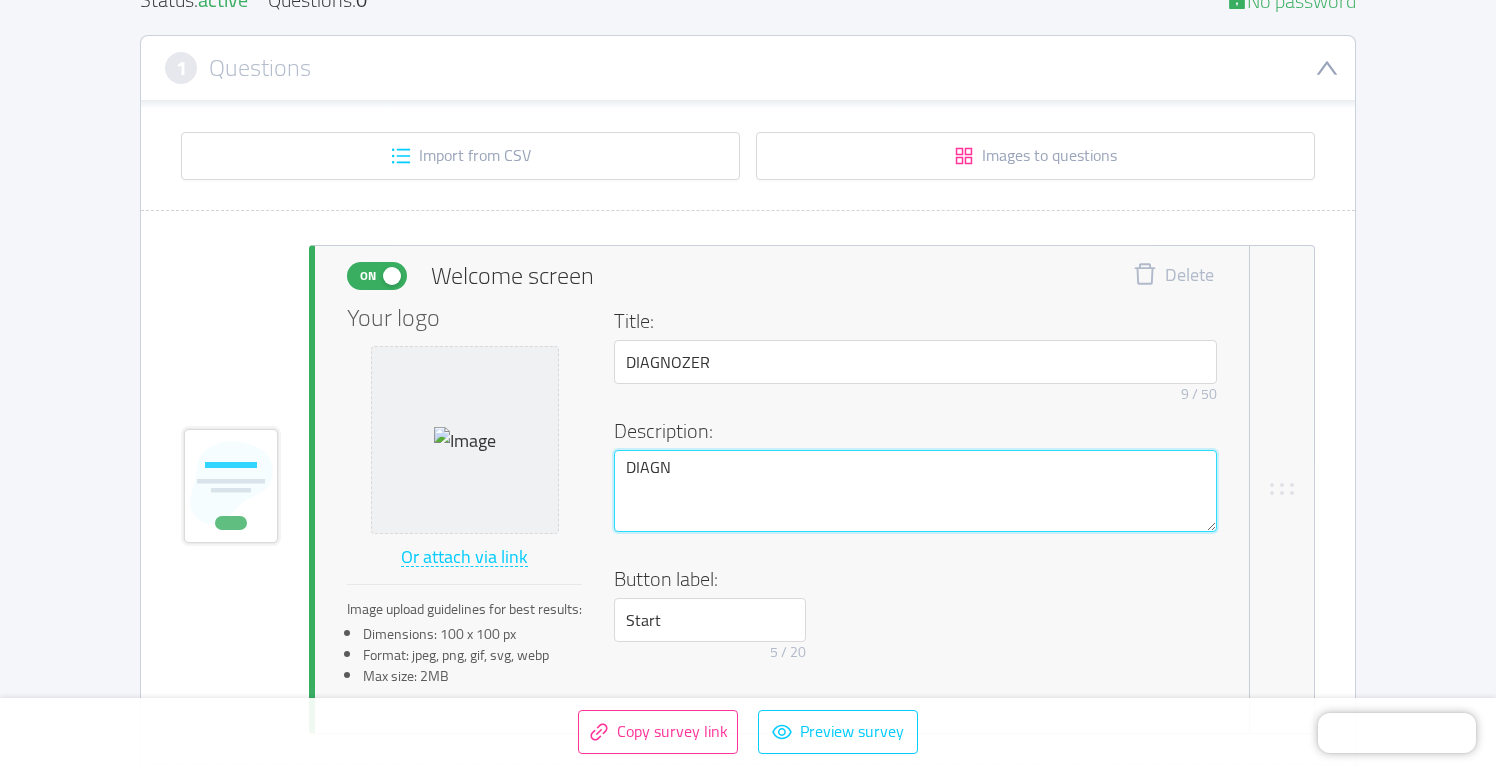 type 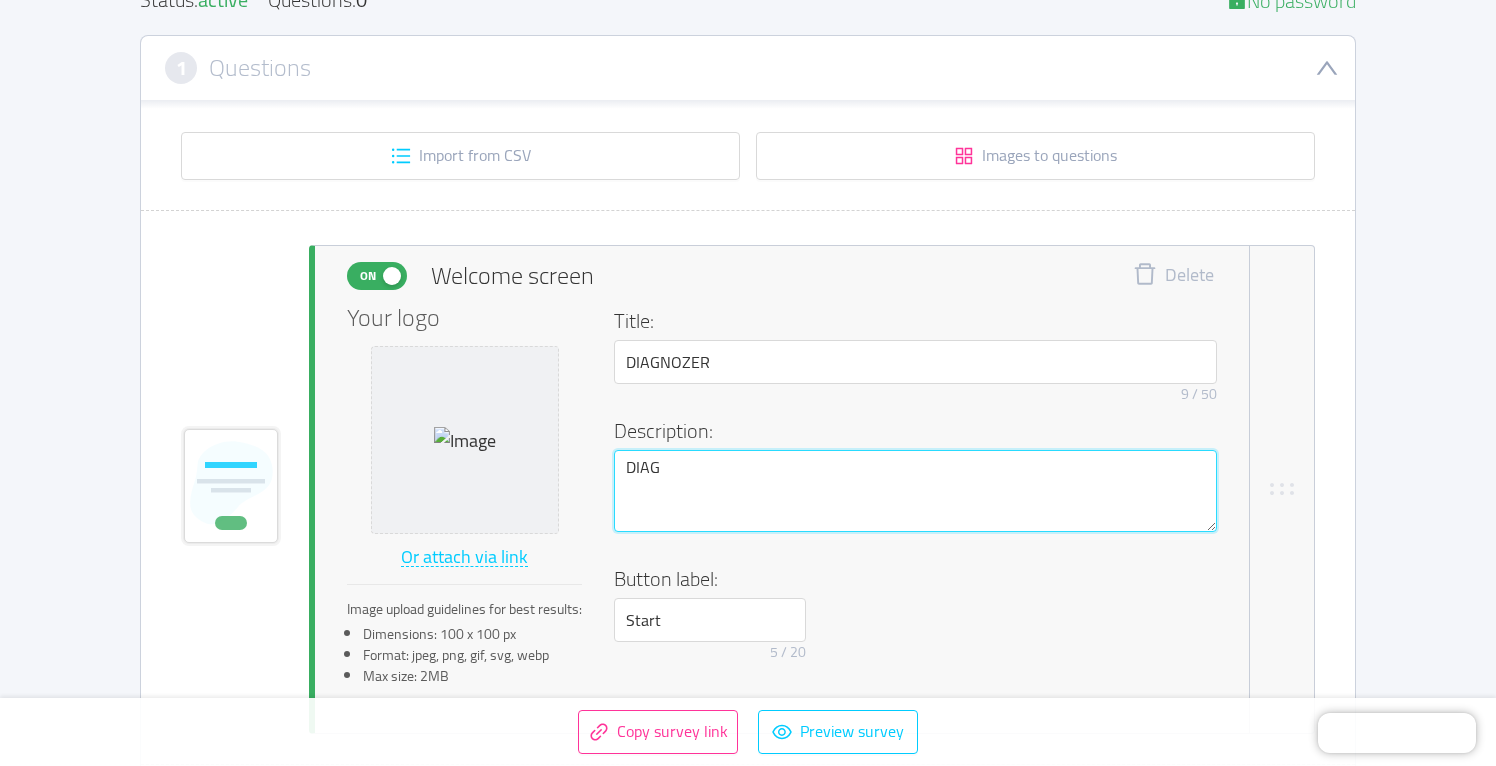 type 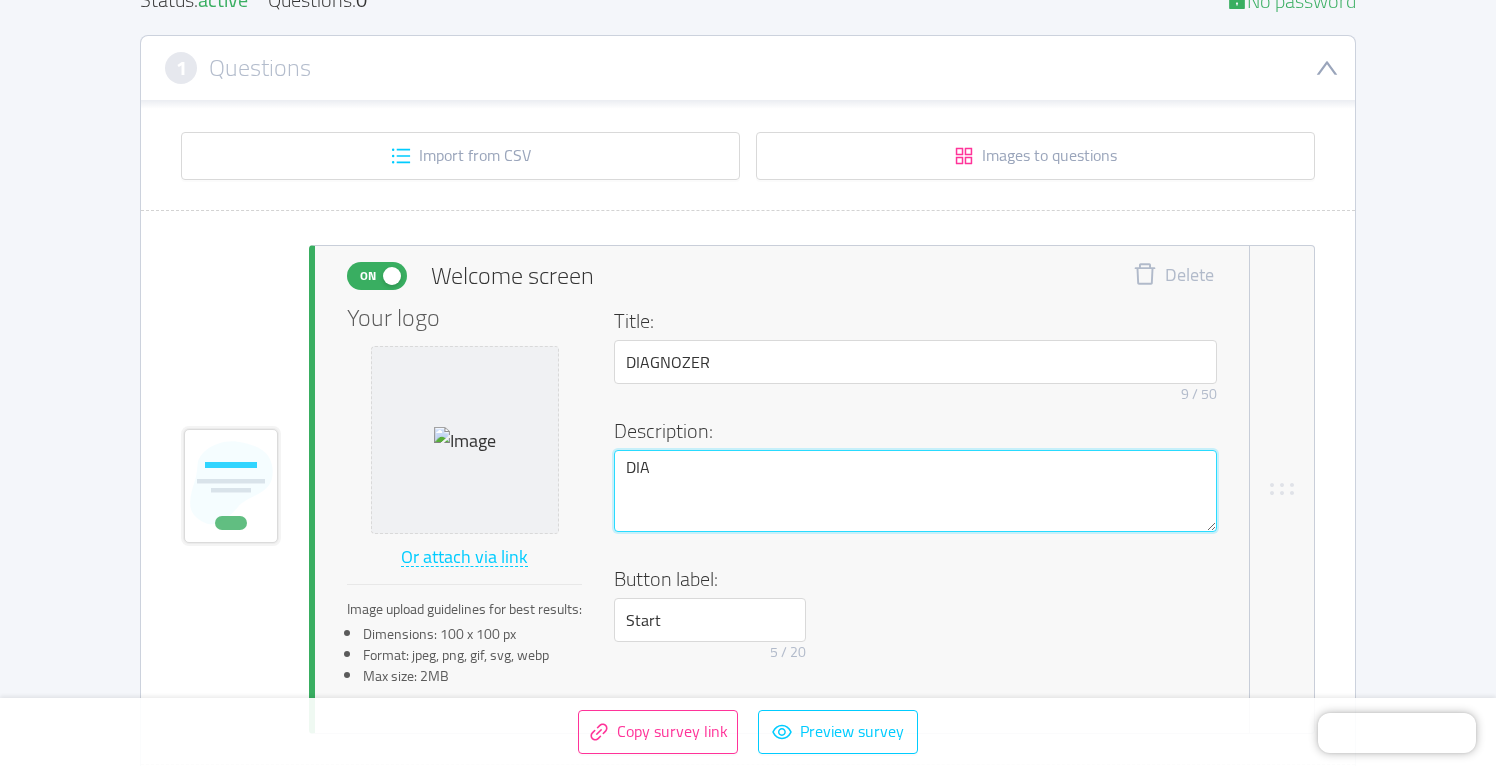 type 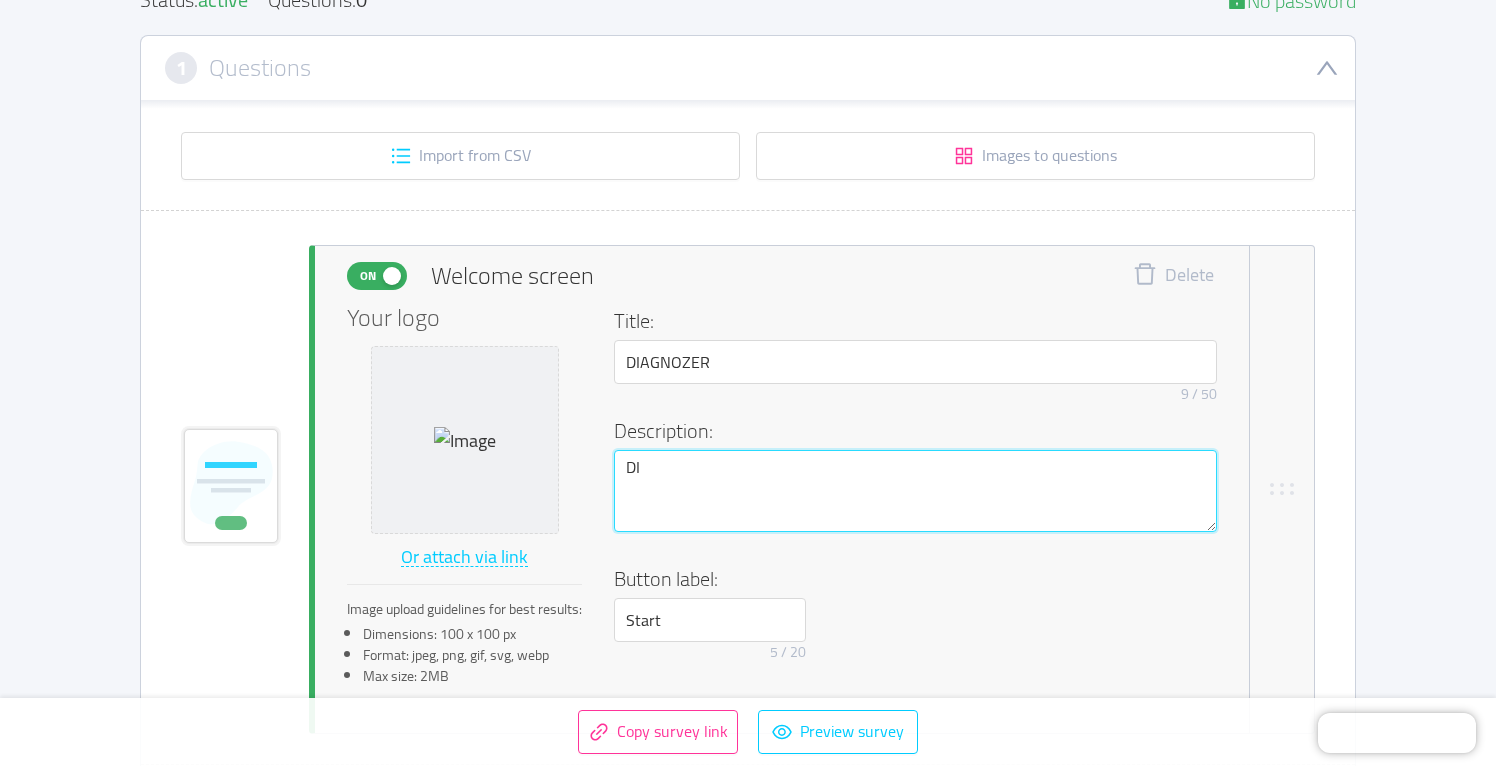 type 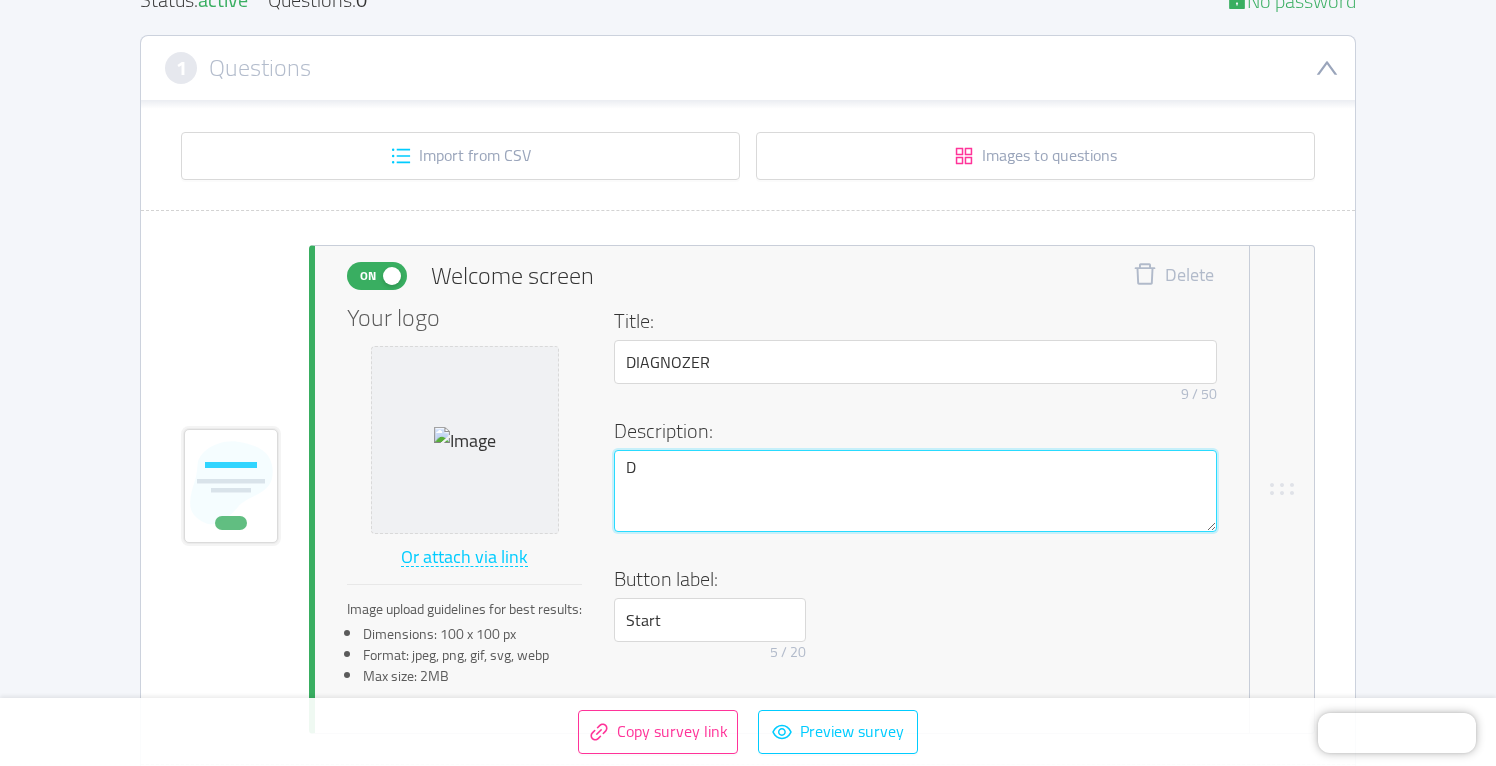 type 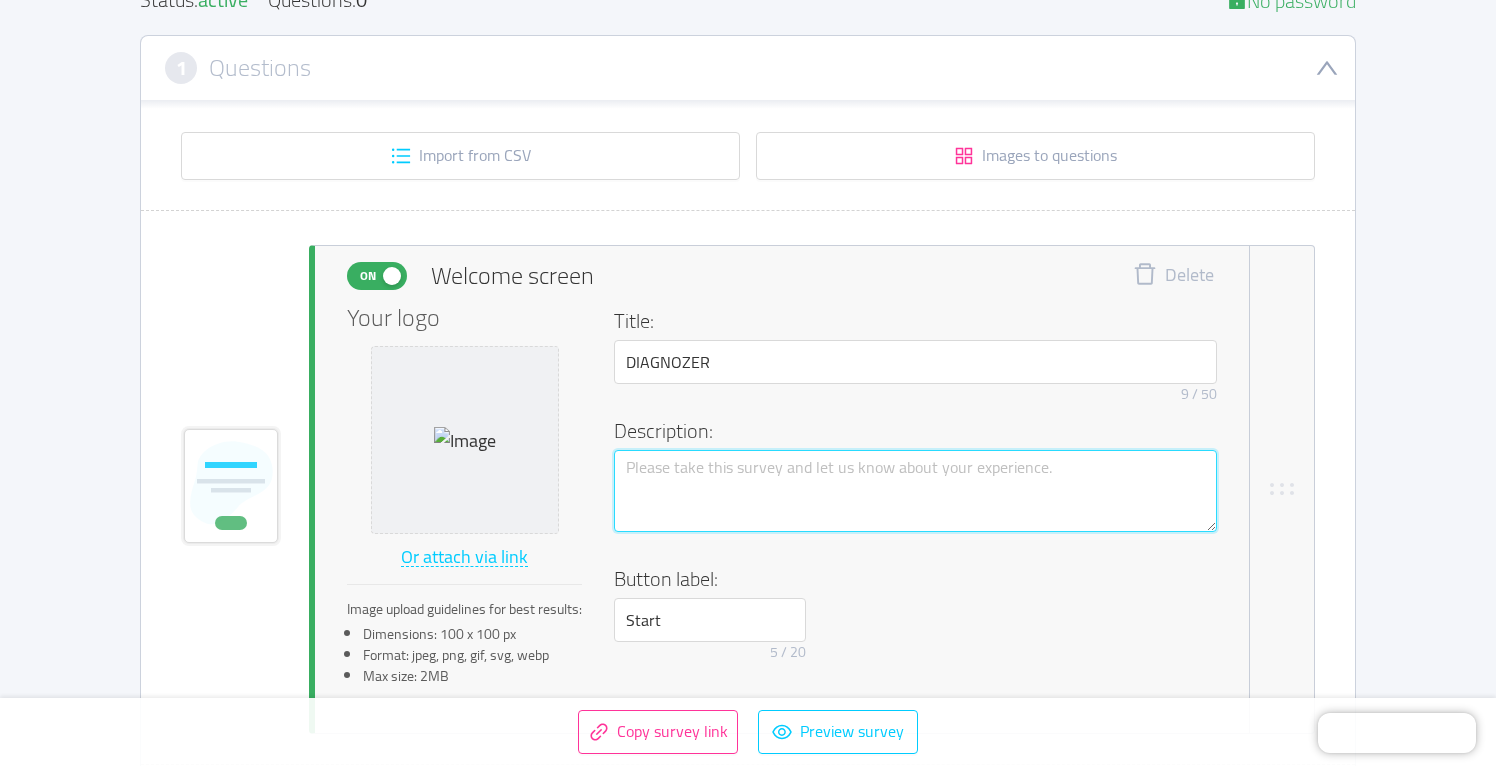 type 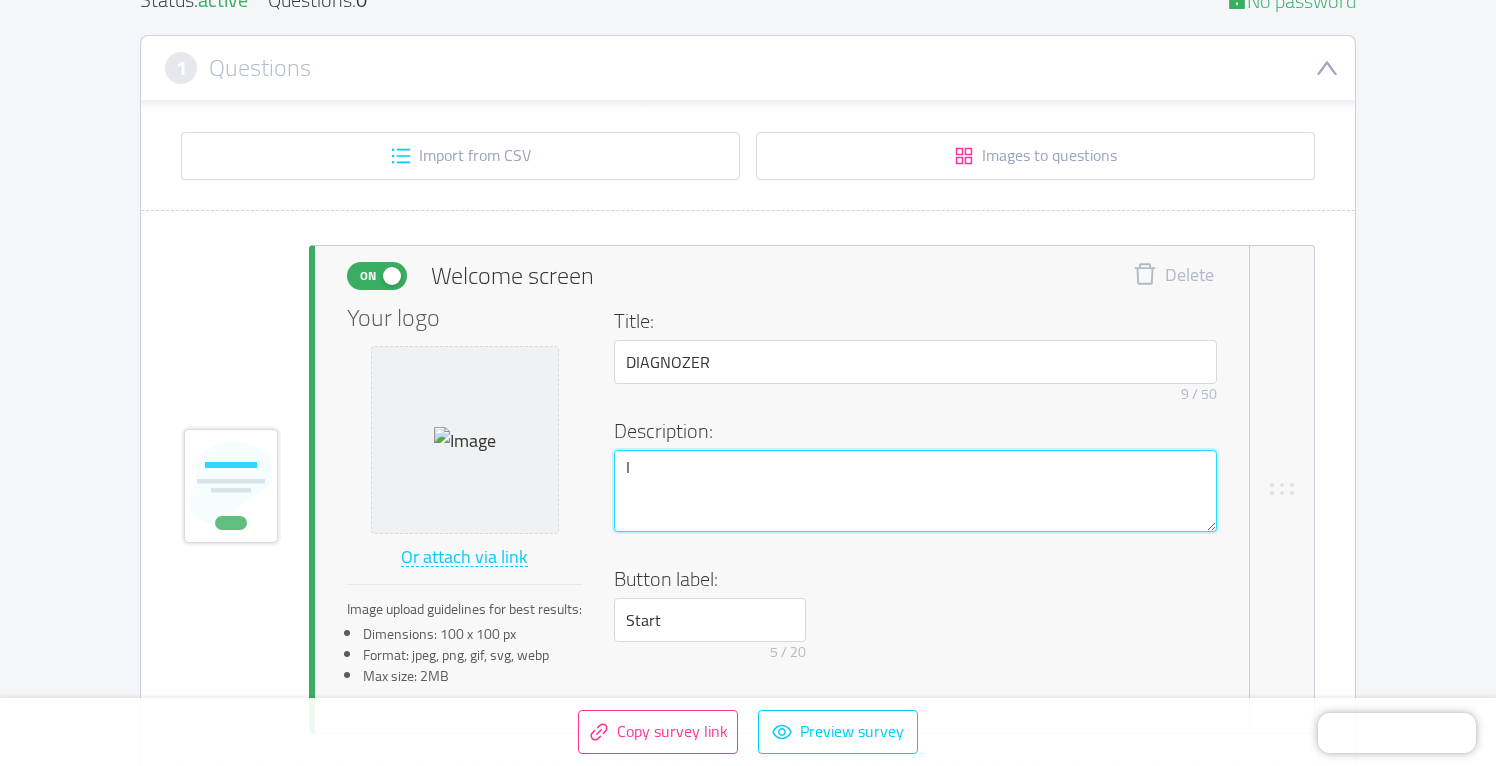 type 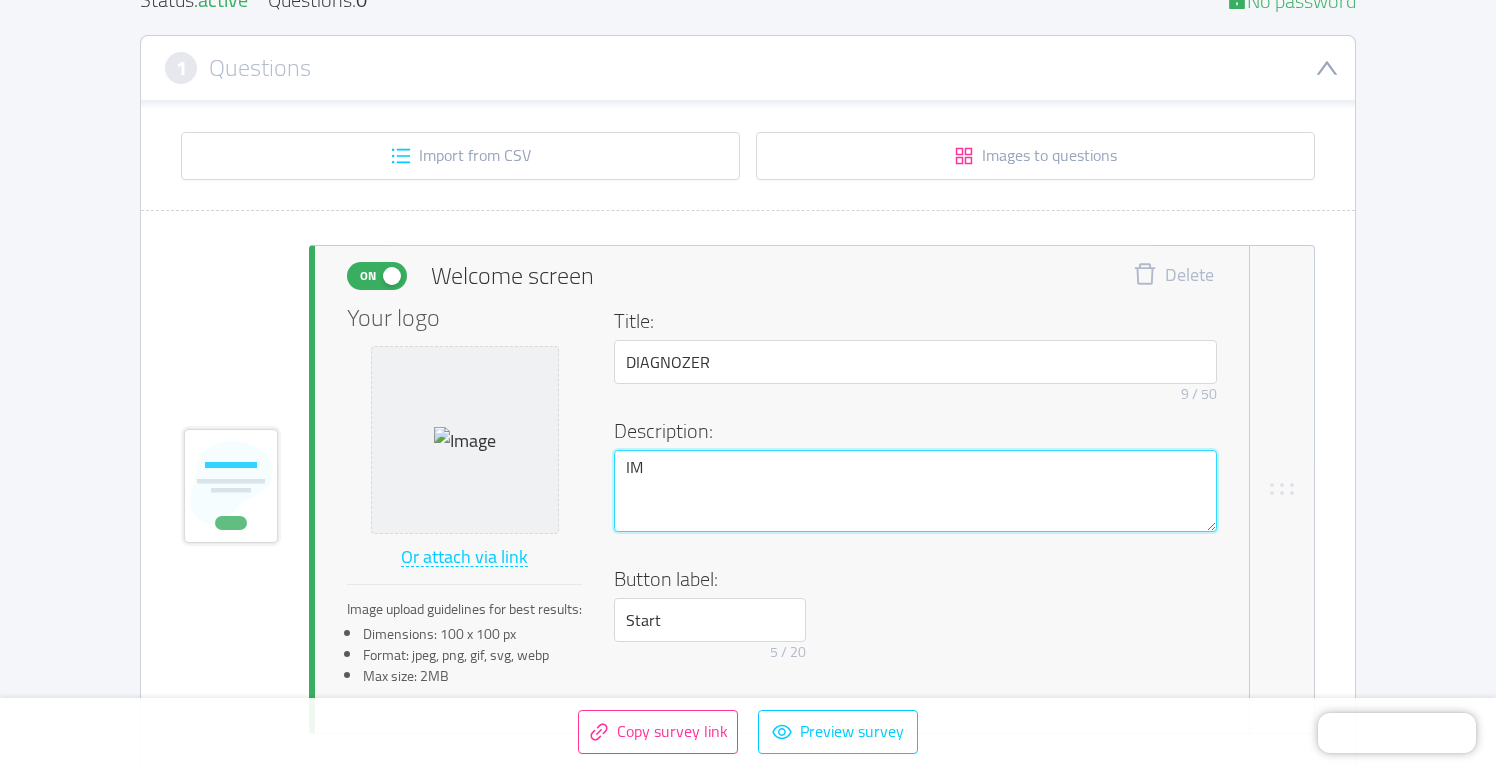 type 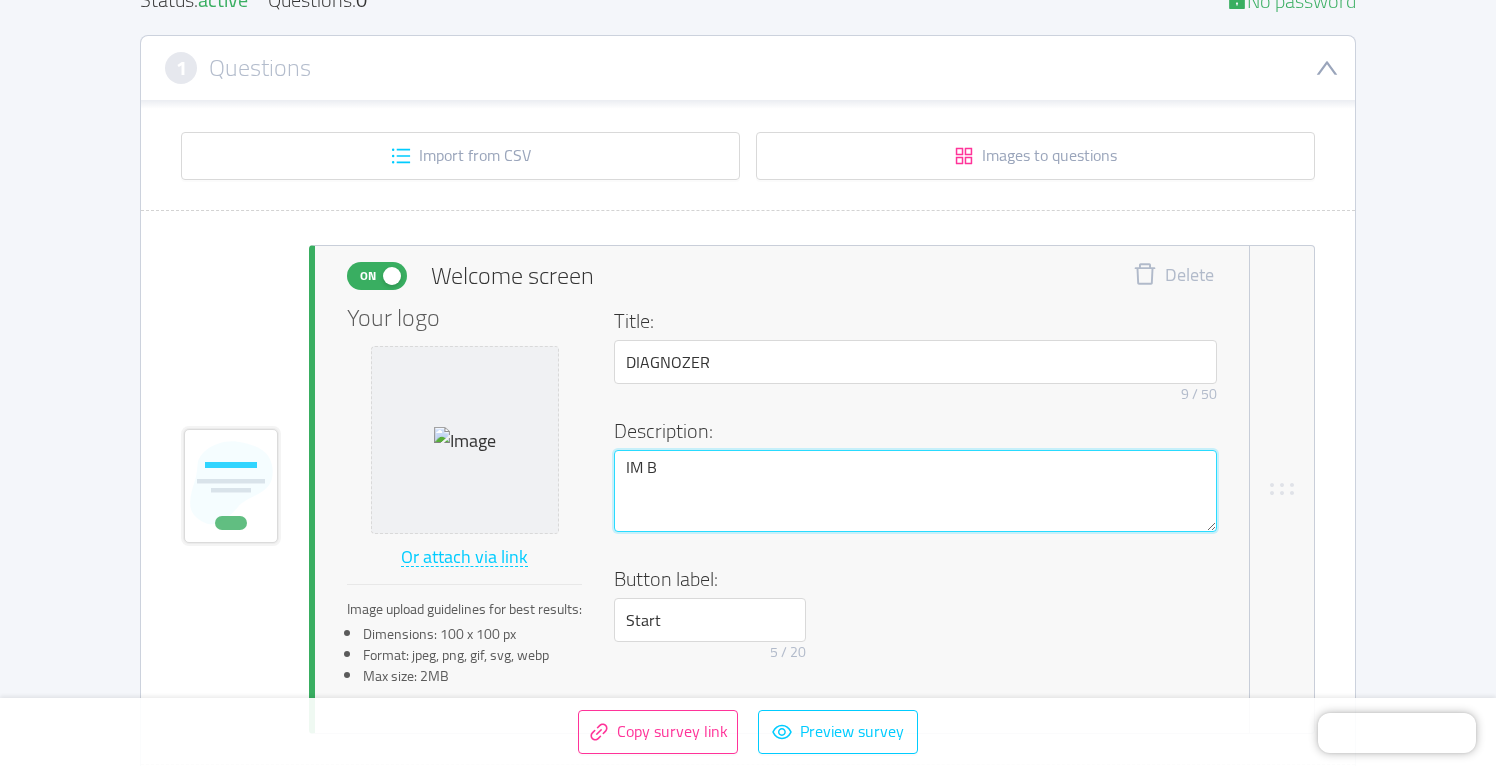 type 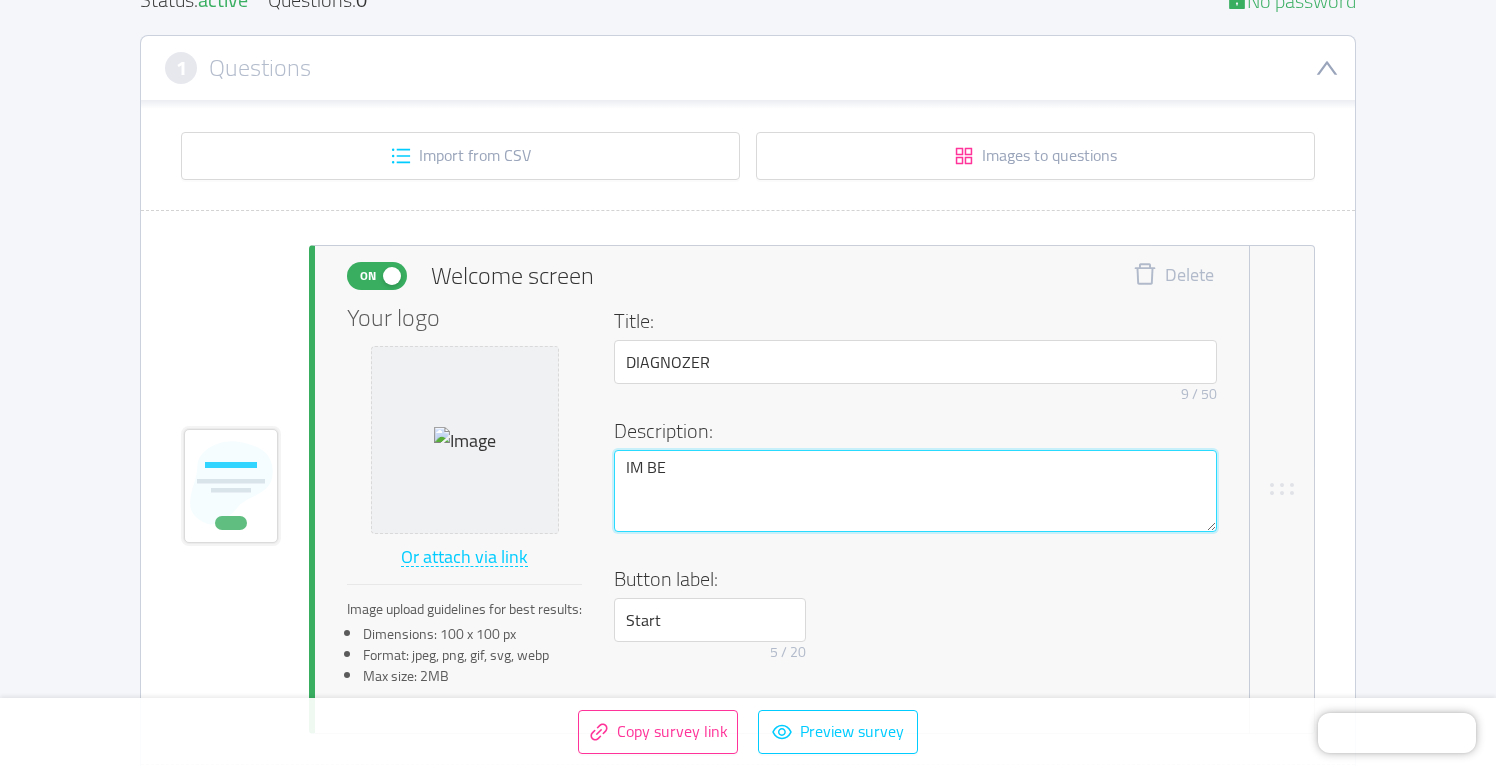 type 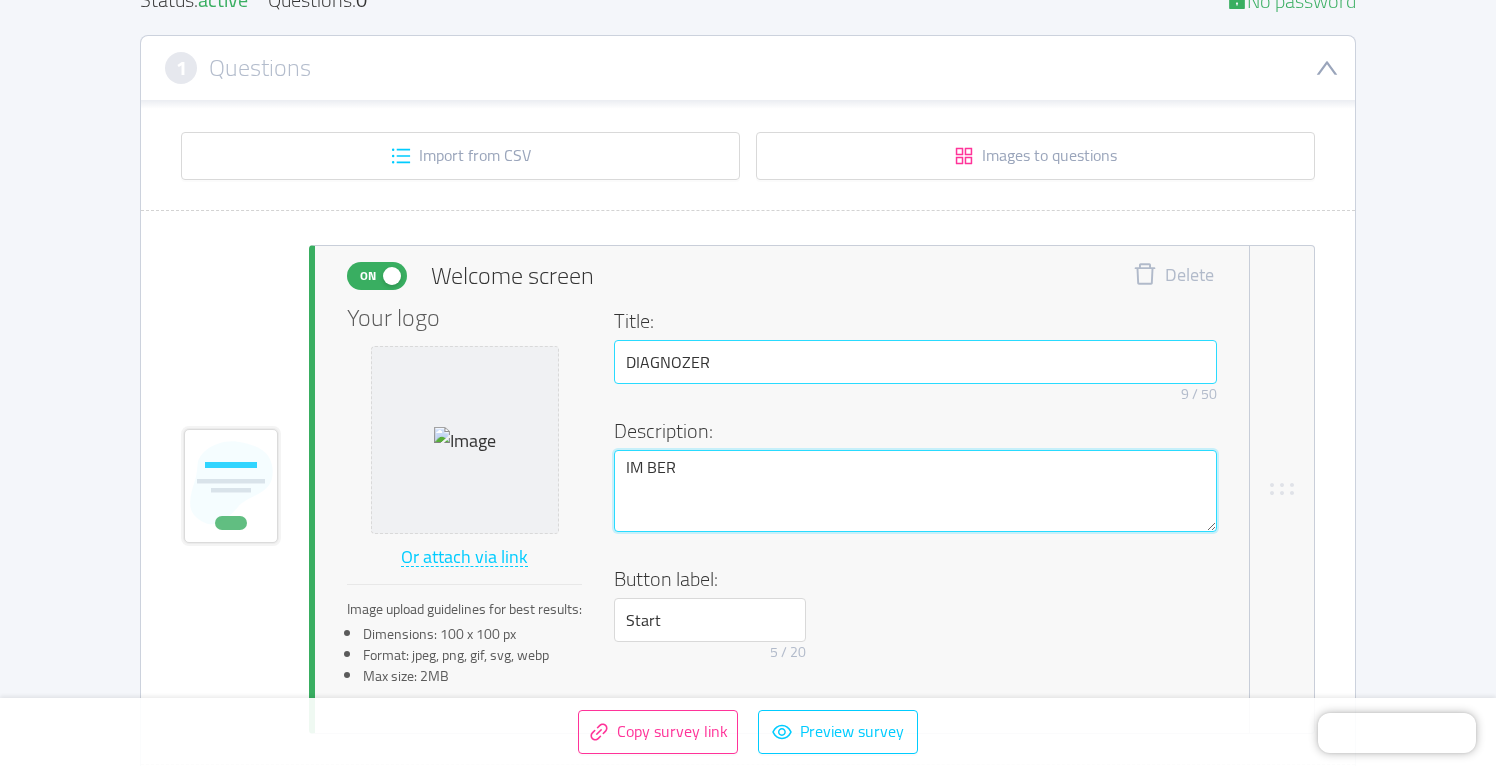 type on "IM BER" 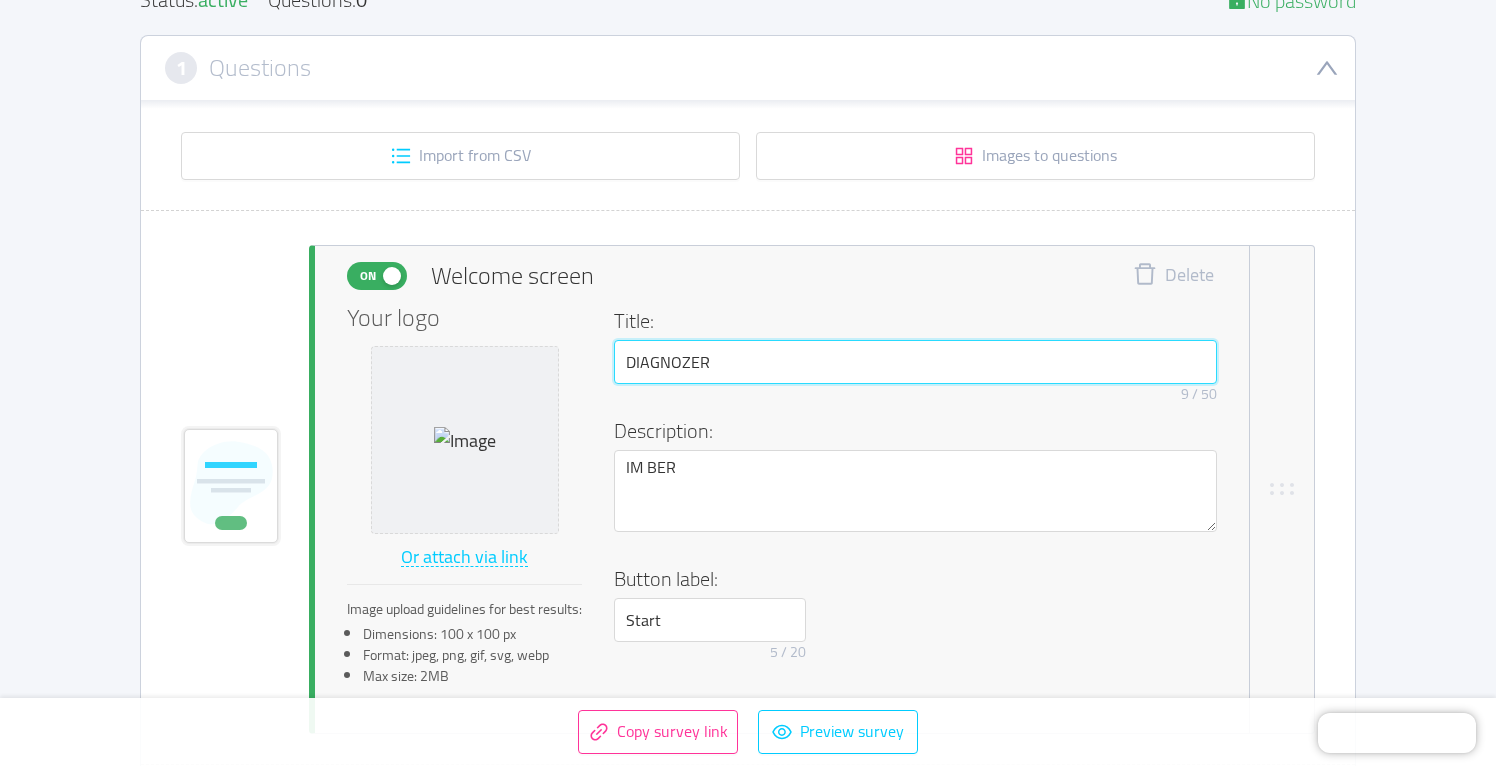 drag, startPoint x: 713, startPoint y: 362, endPoint x: 574, endPoint y: 355, distance: 139.17615 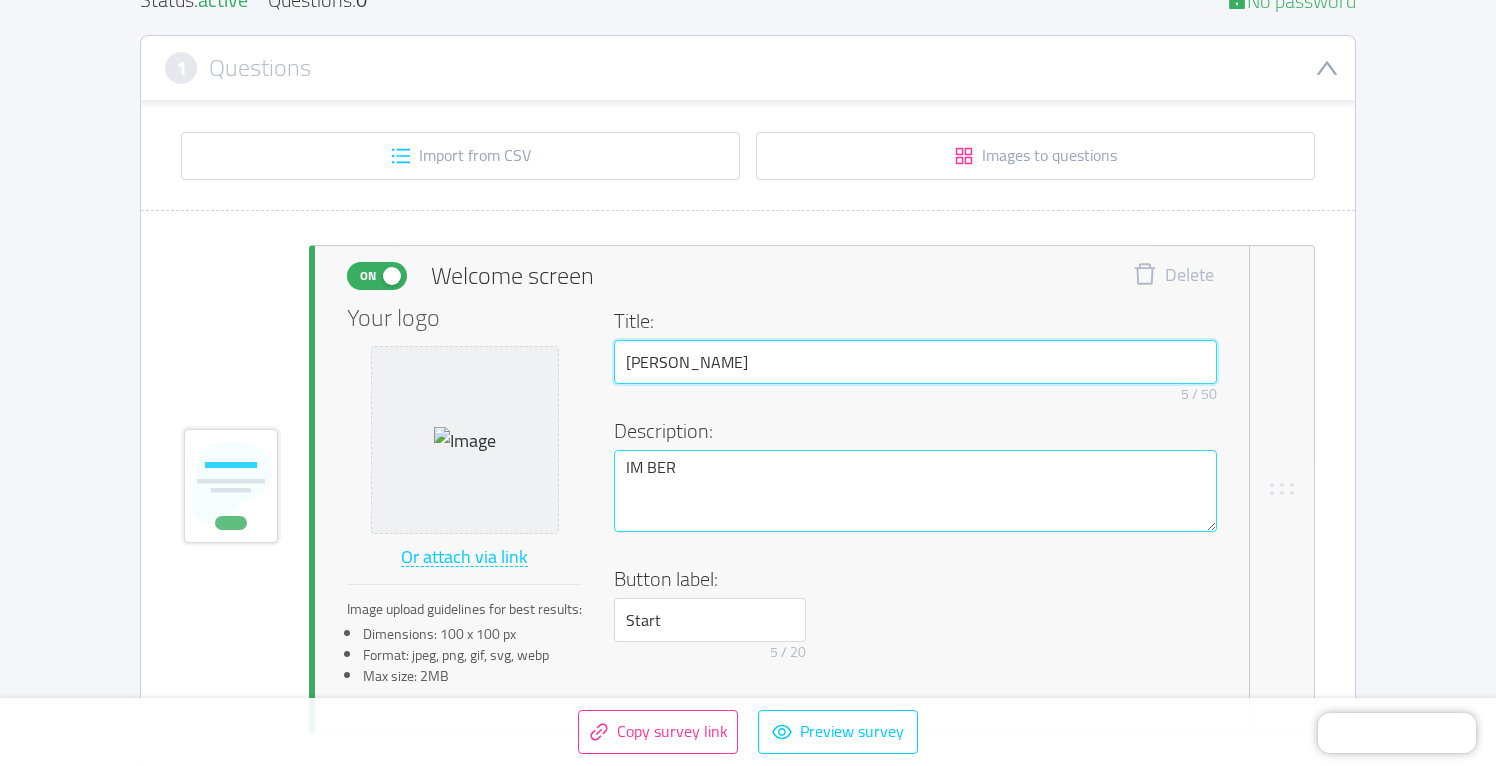 type on "[PERSON_NAME]" 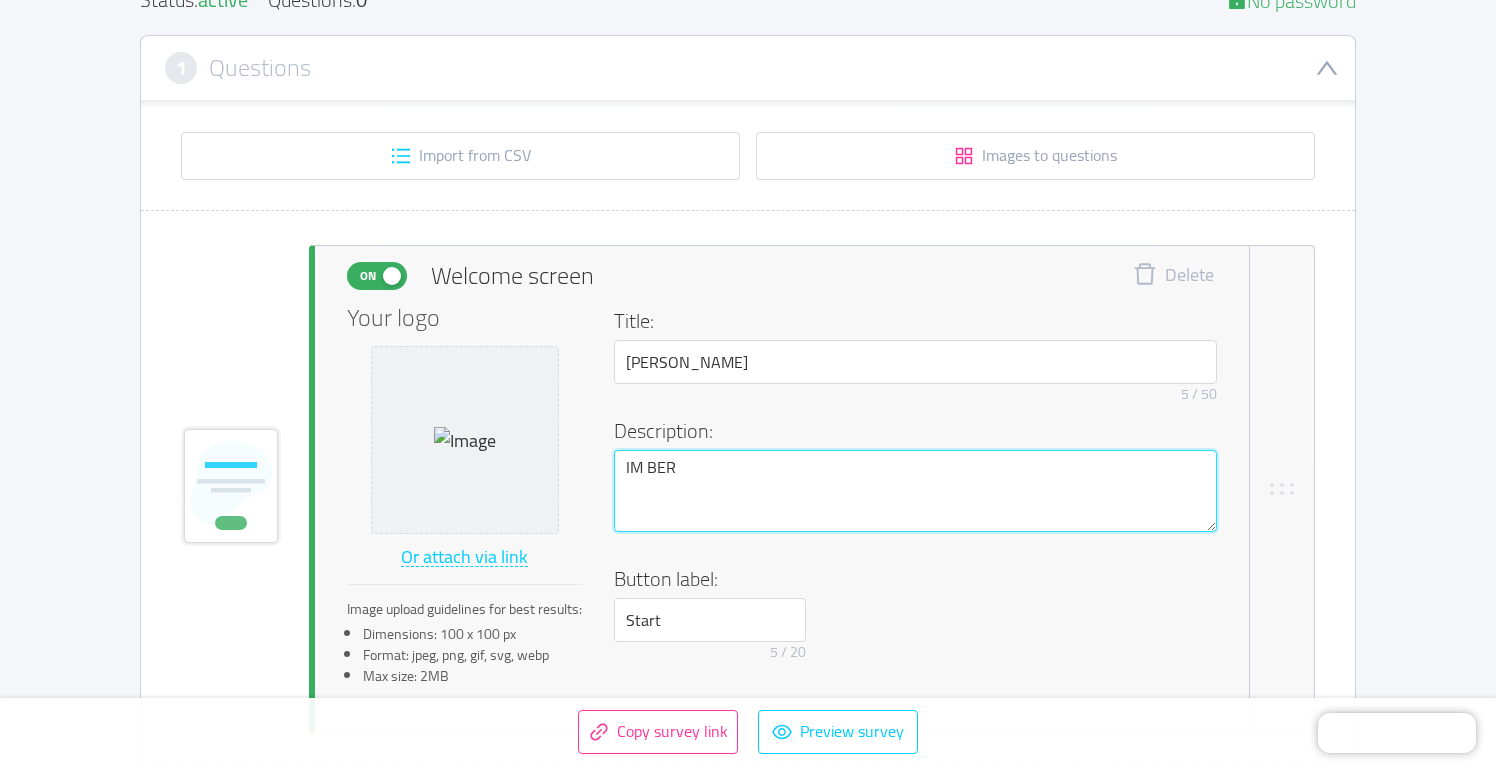 drag, startPoint x: 689, startPoint y: 469, endPoint x: 592, endPoint y: 457, distance: 97.73945 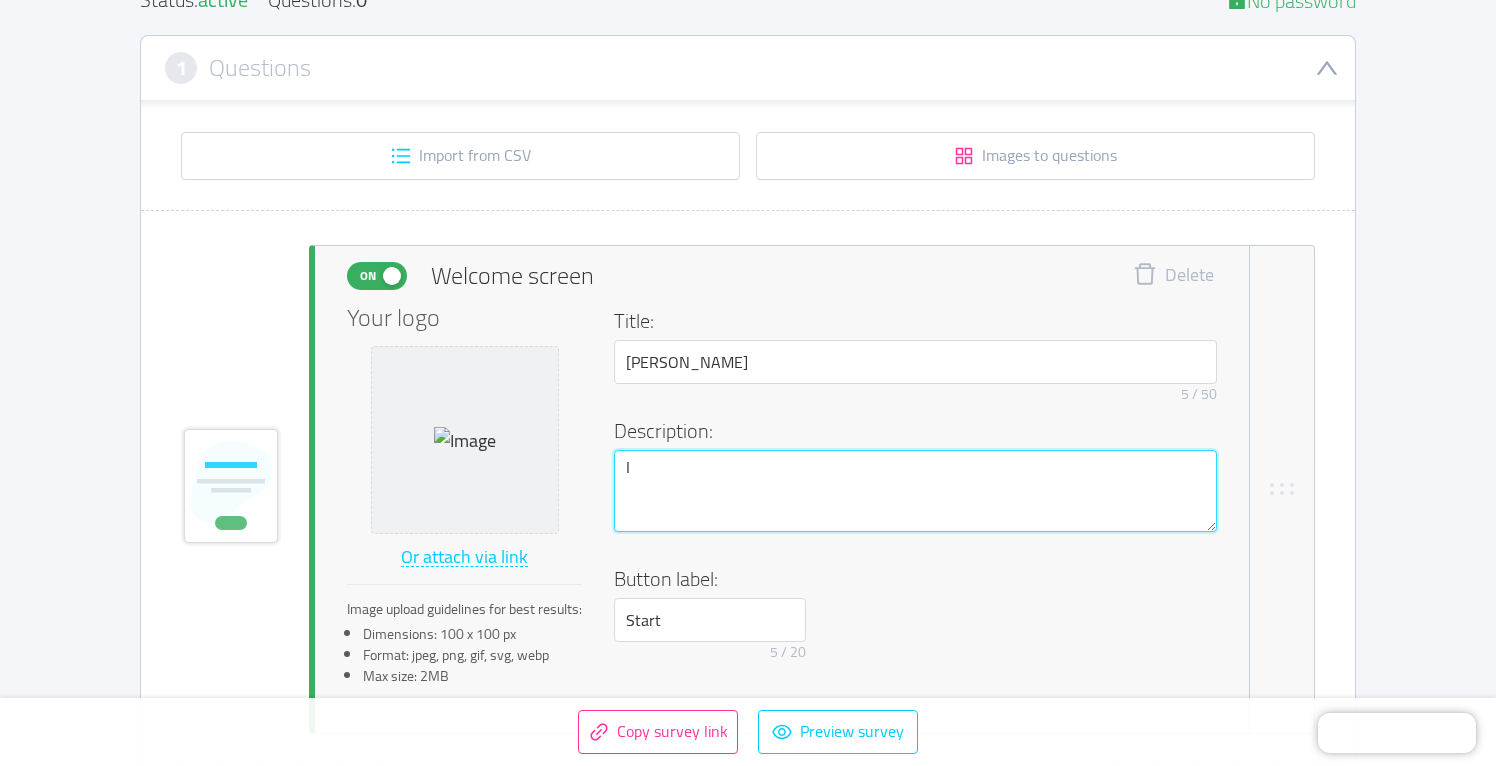 type 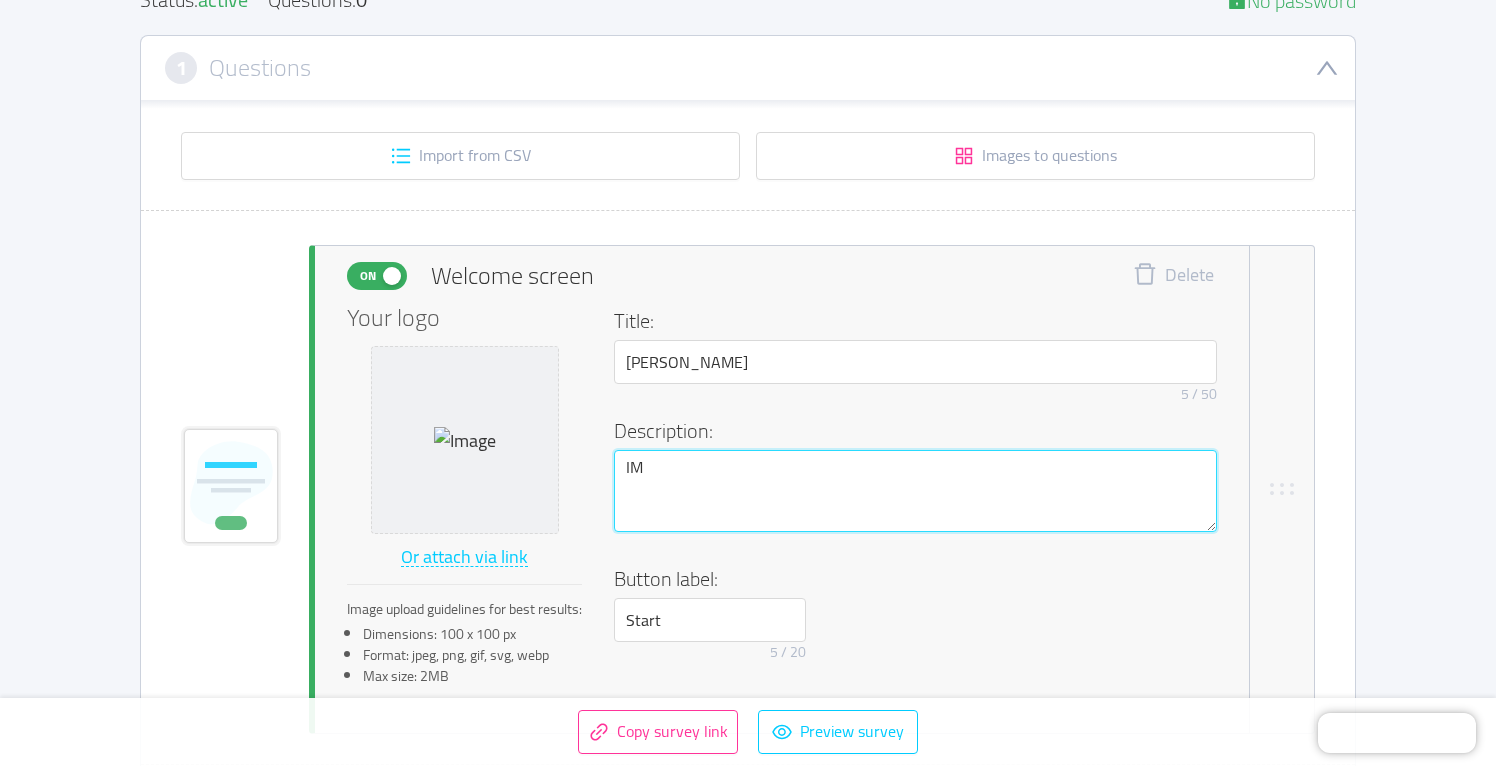 type 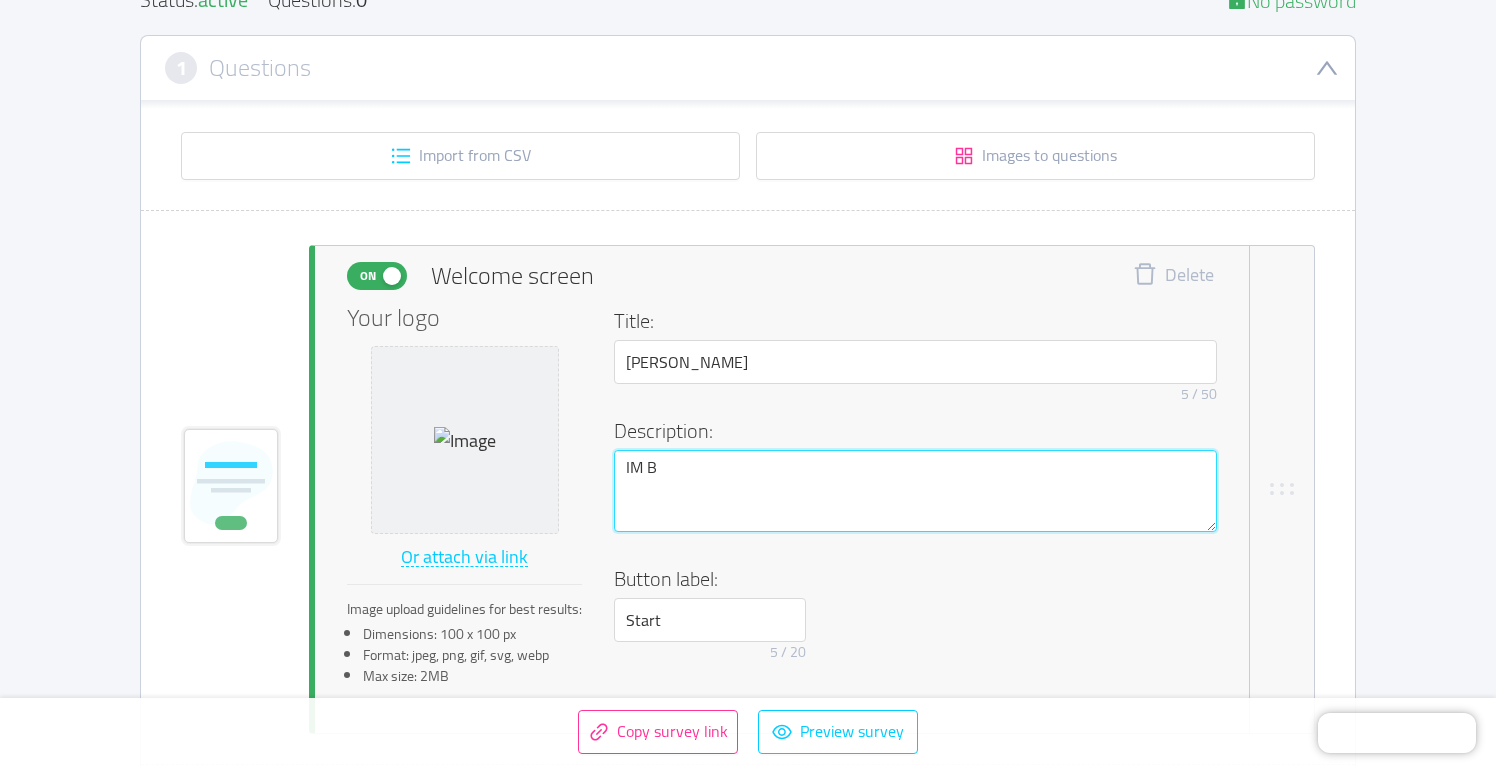 type 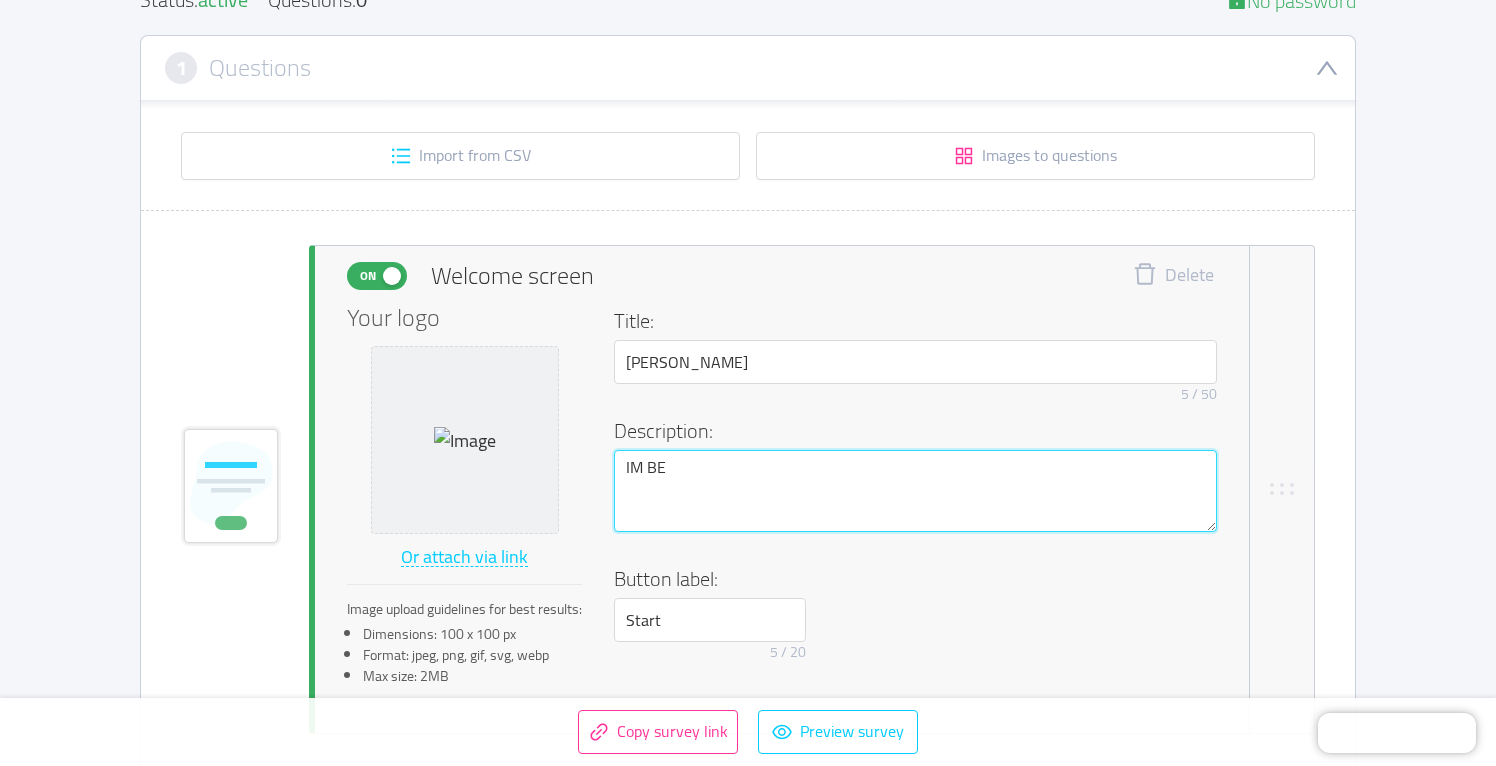 type 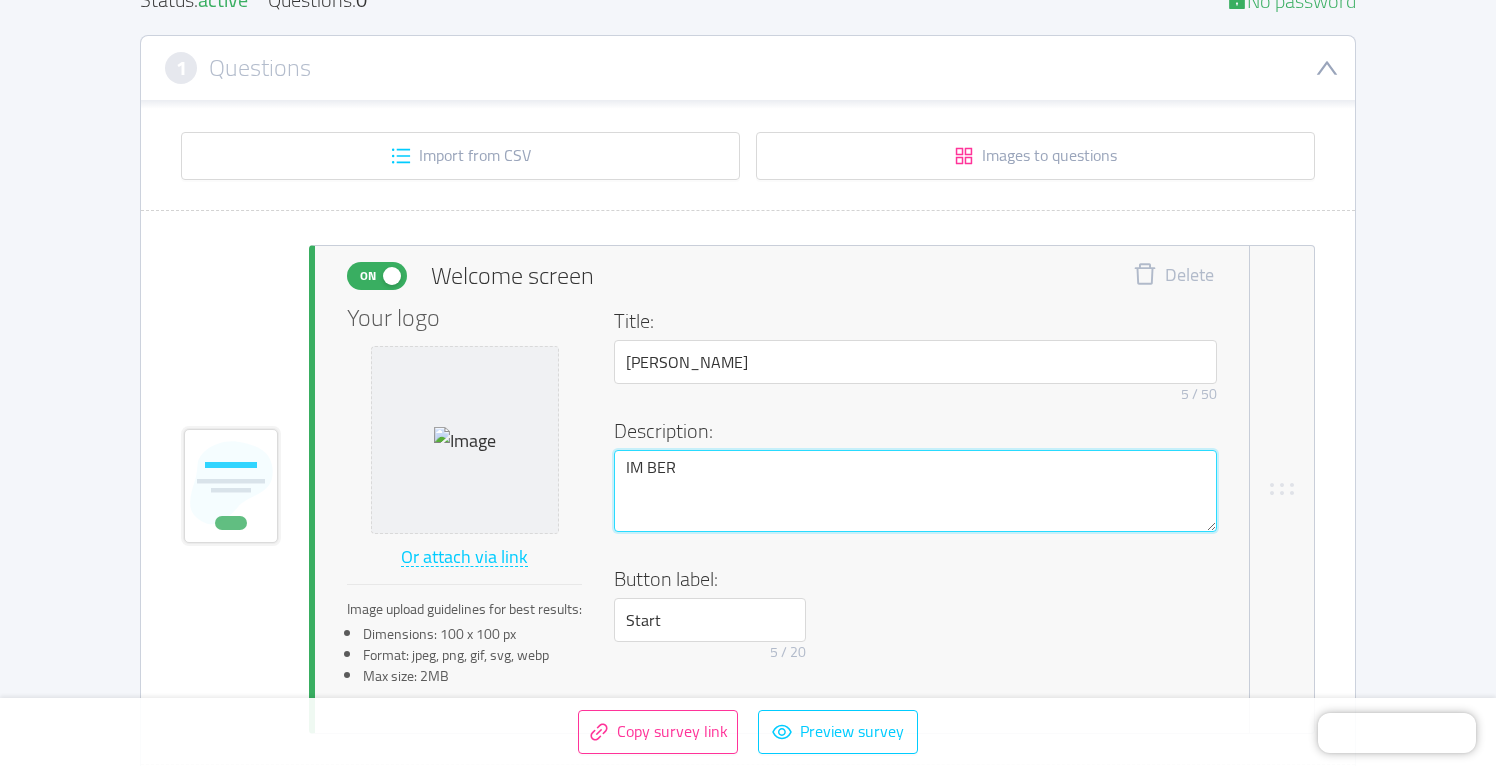 type 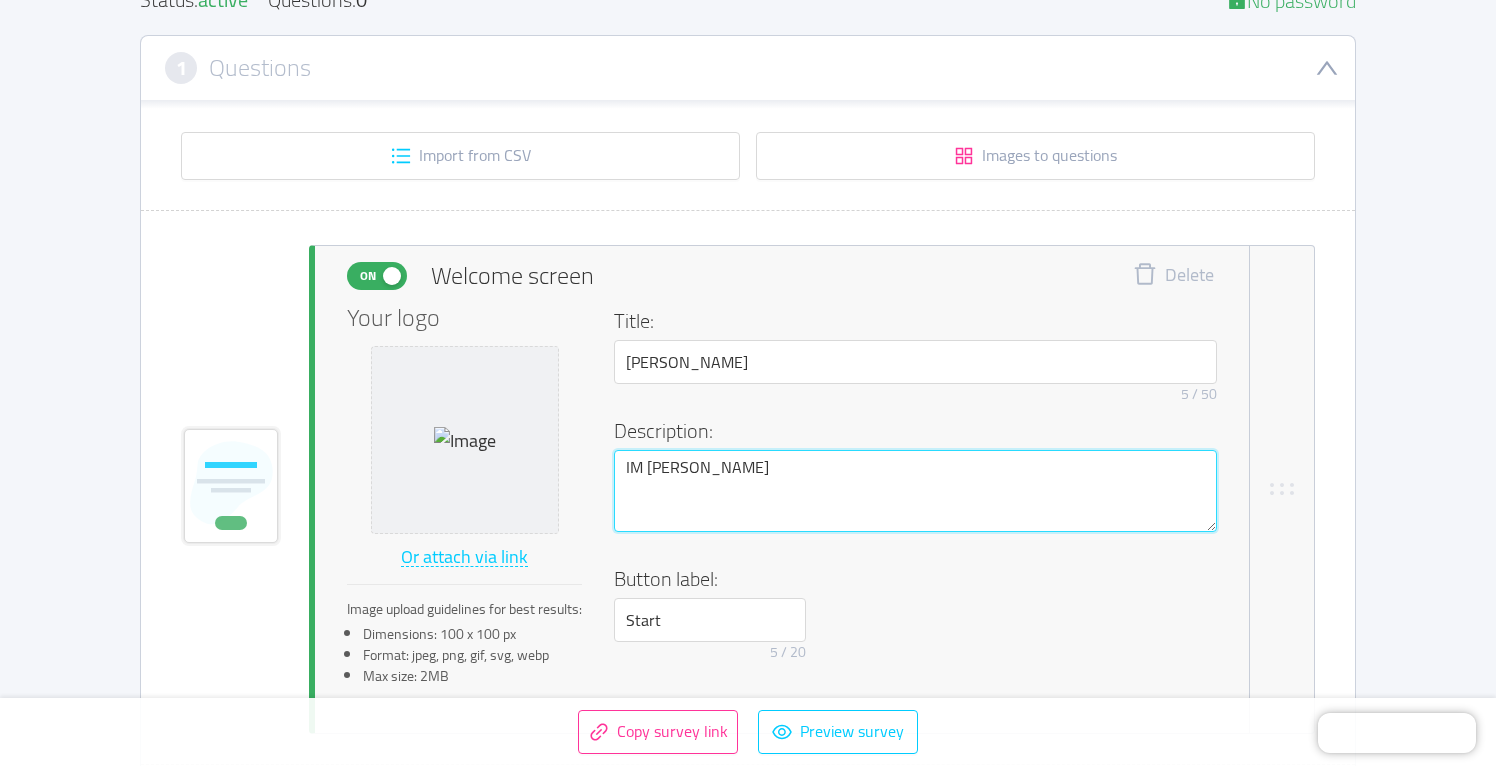 type 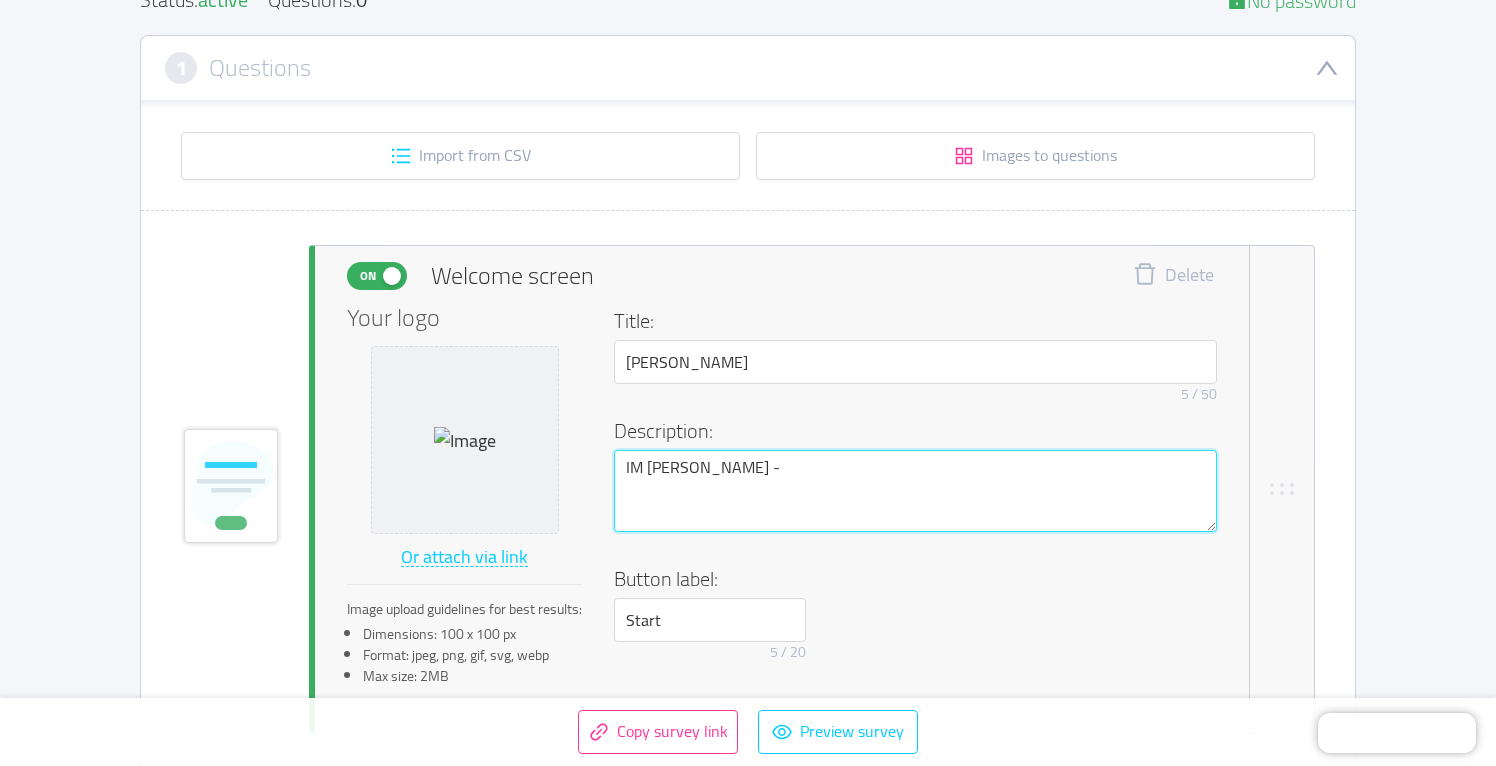 type 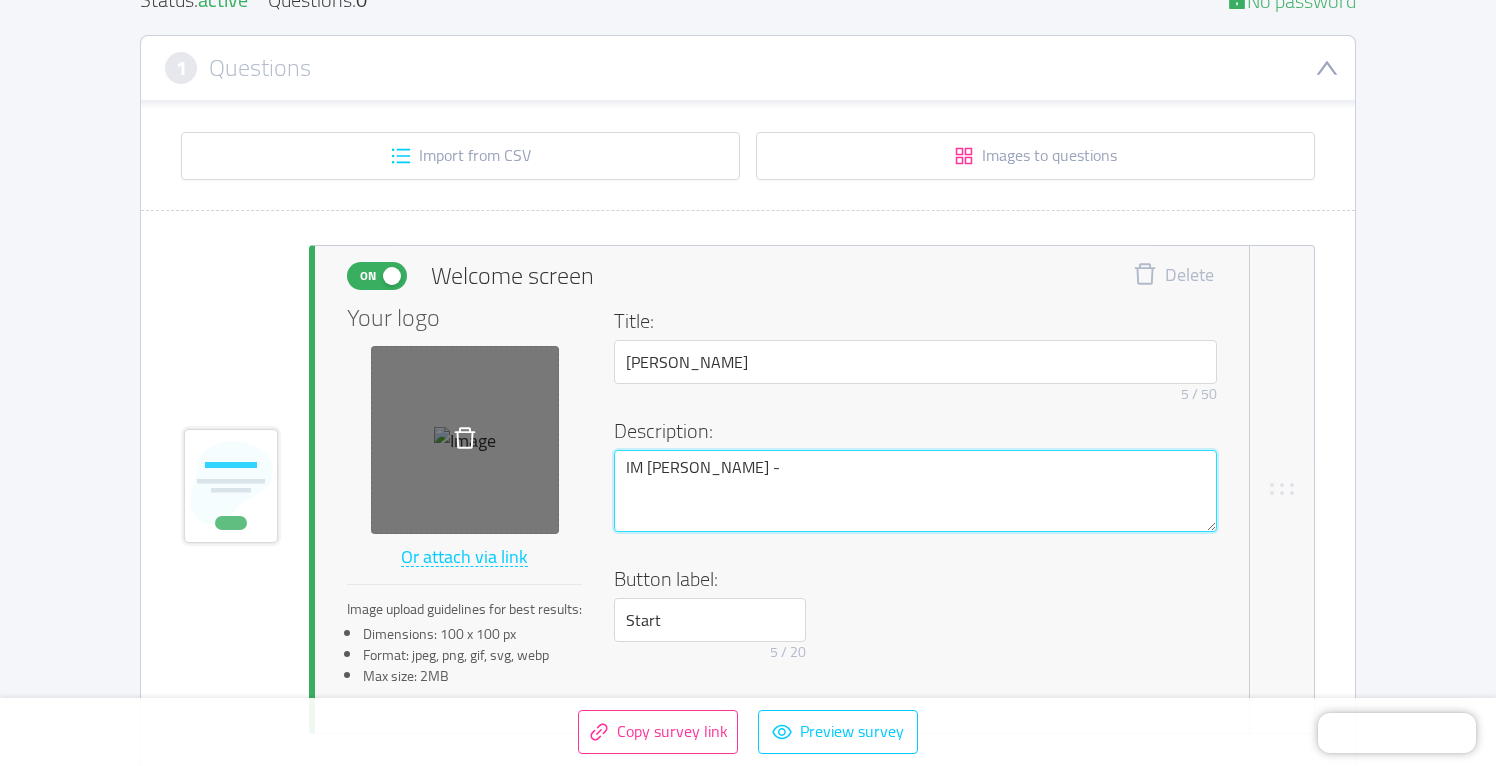 drag, startPoint x: 652, startPoint y: 466, endPoint x: 548, endPoint y: 438, distance: 107.70329 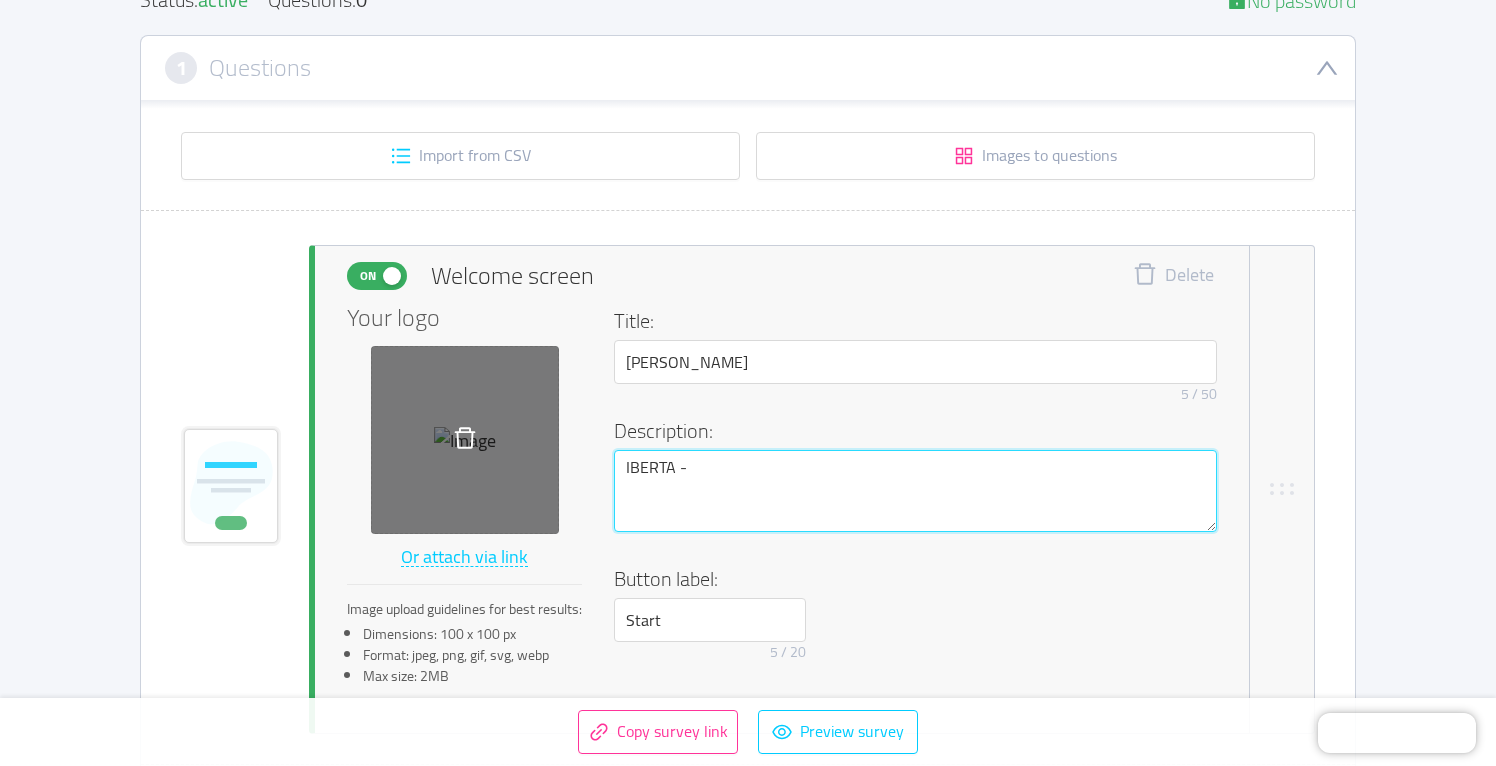 type 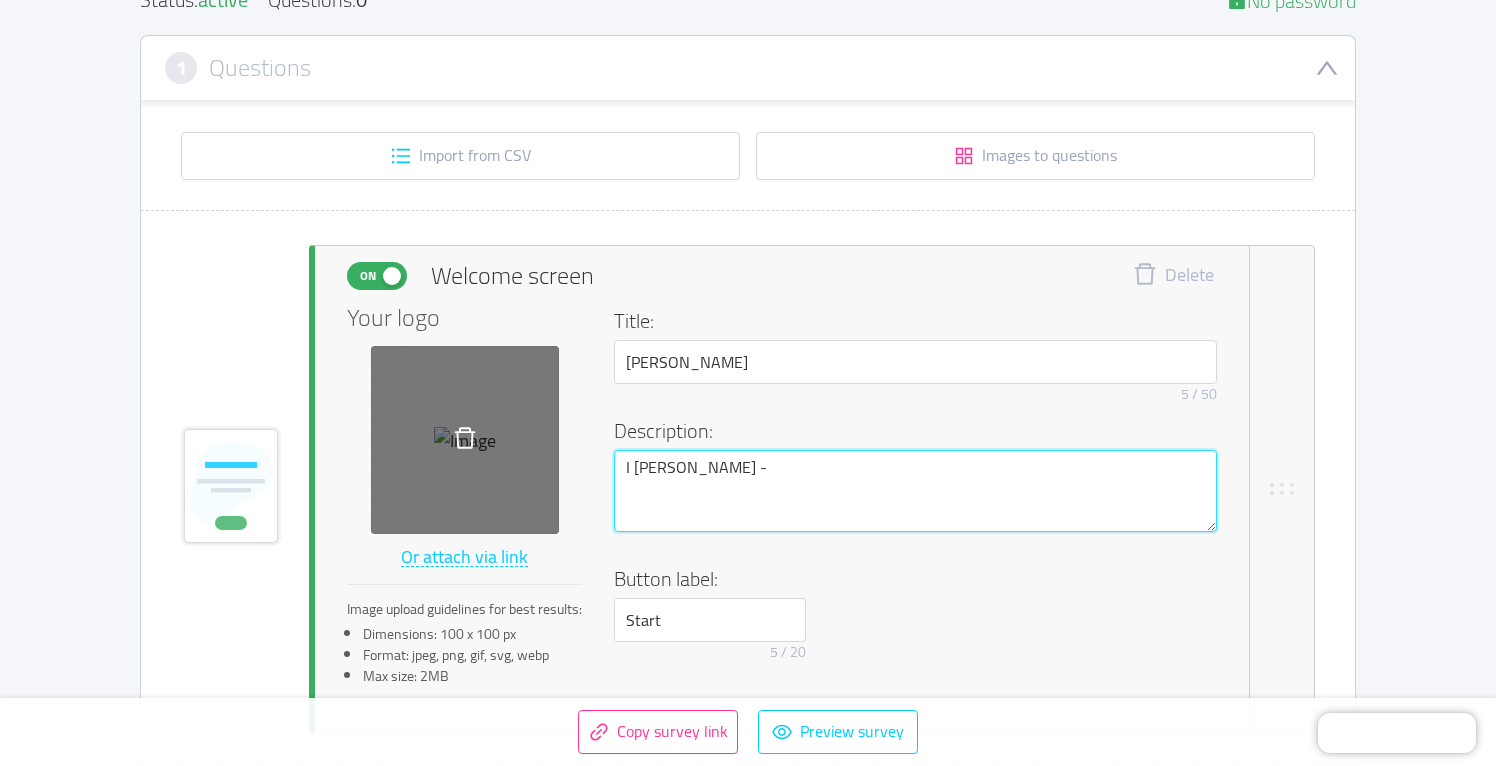 type 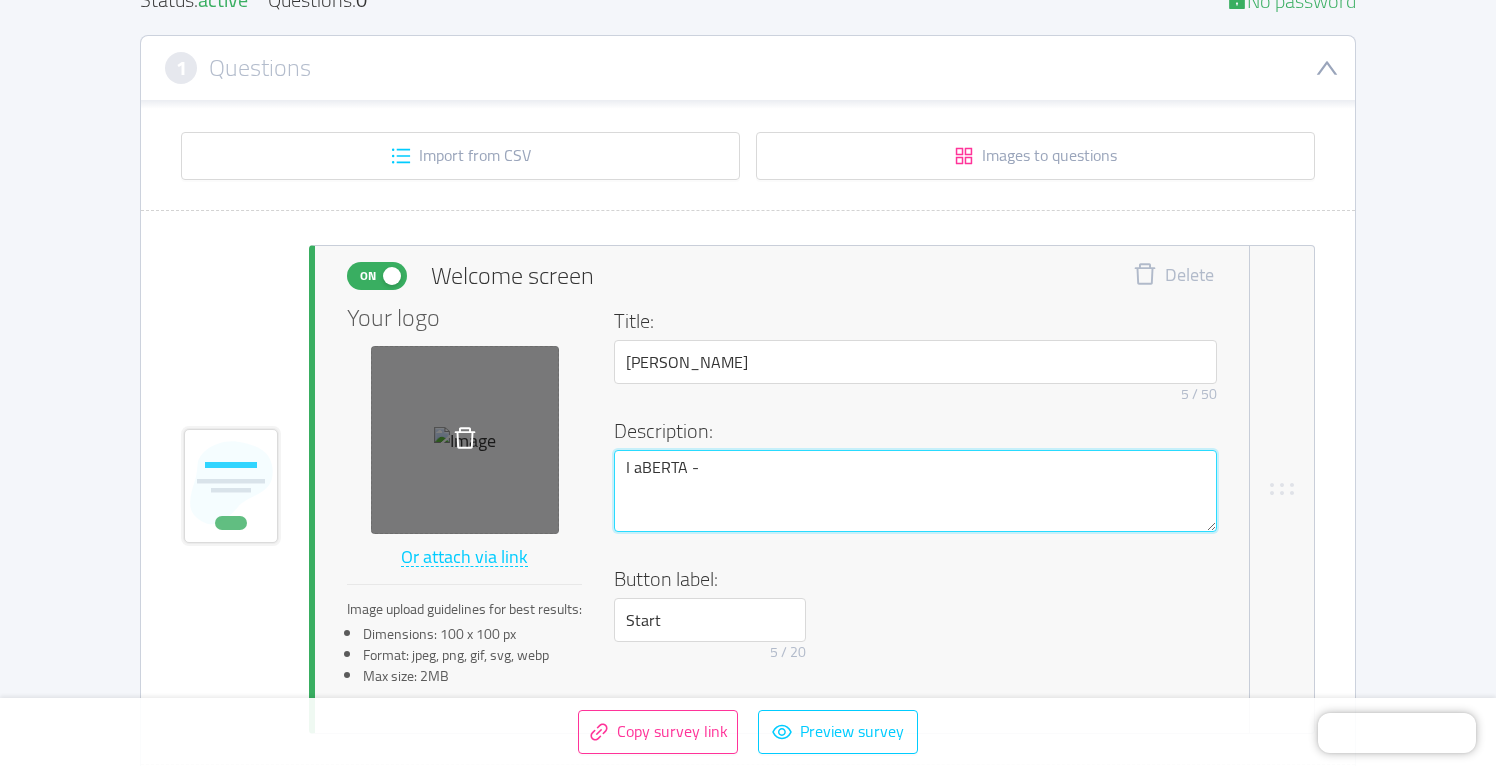 type 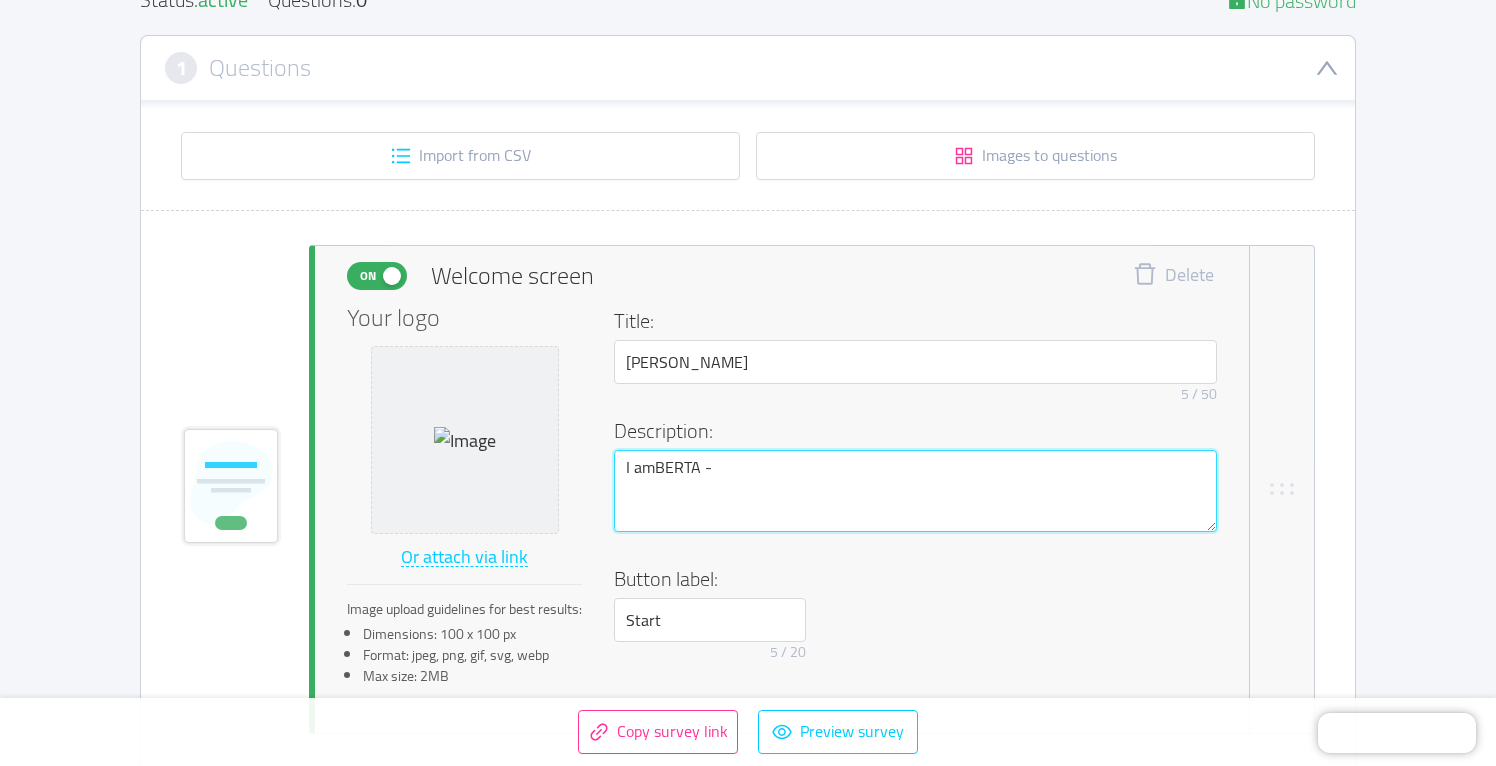 click on "I amBERTA -" at bounding box center [915, 491] 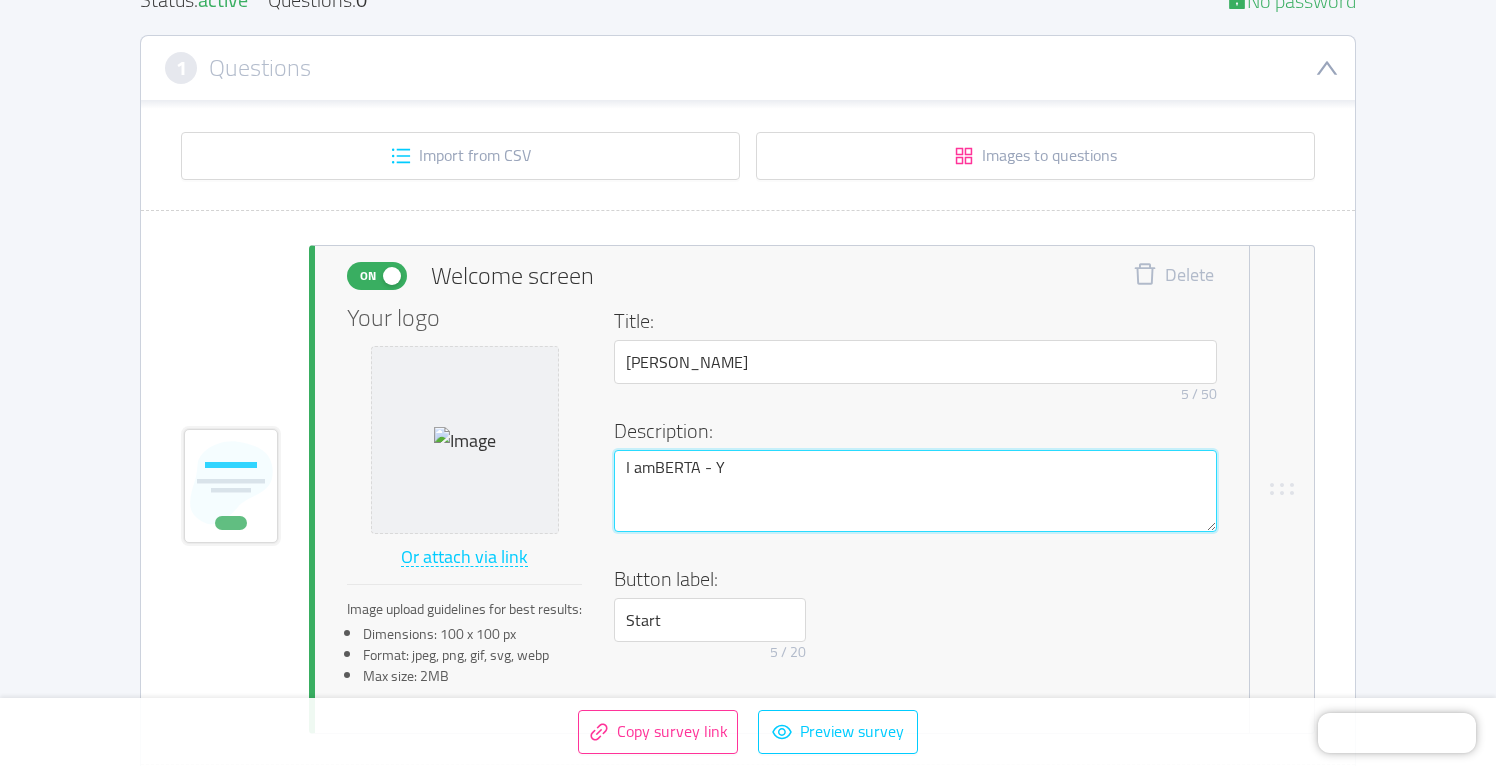 type 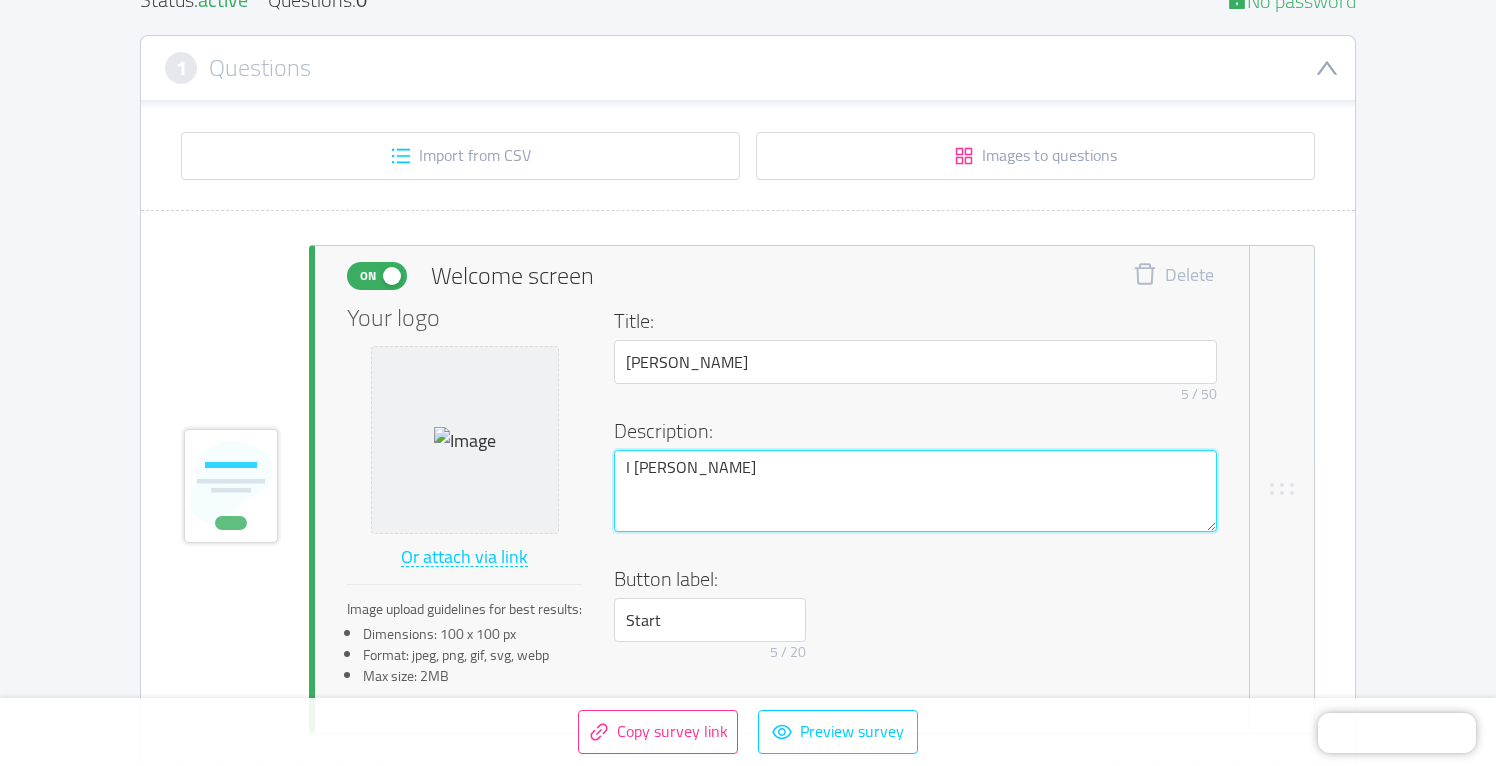 type 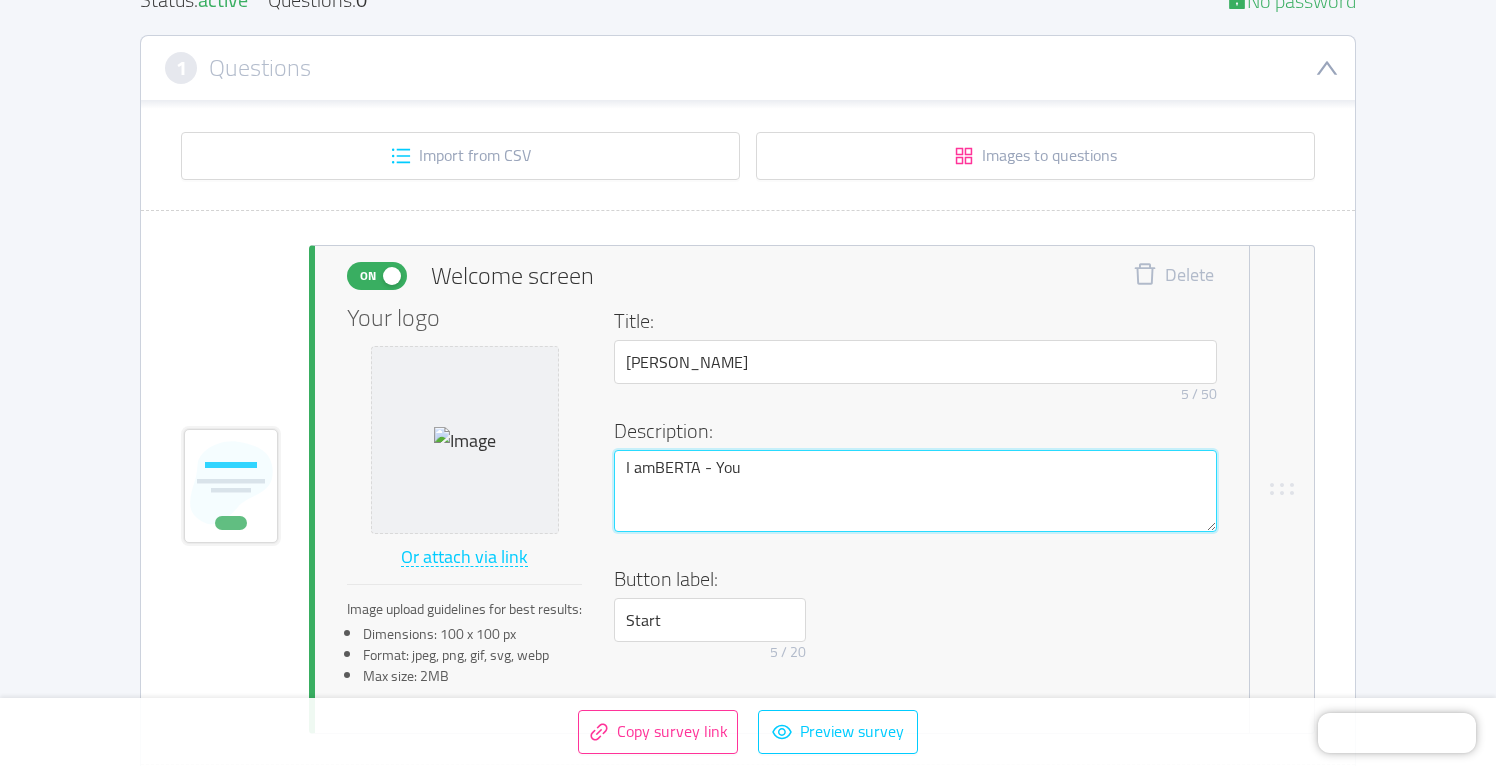 type 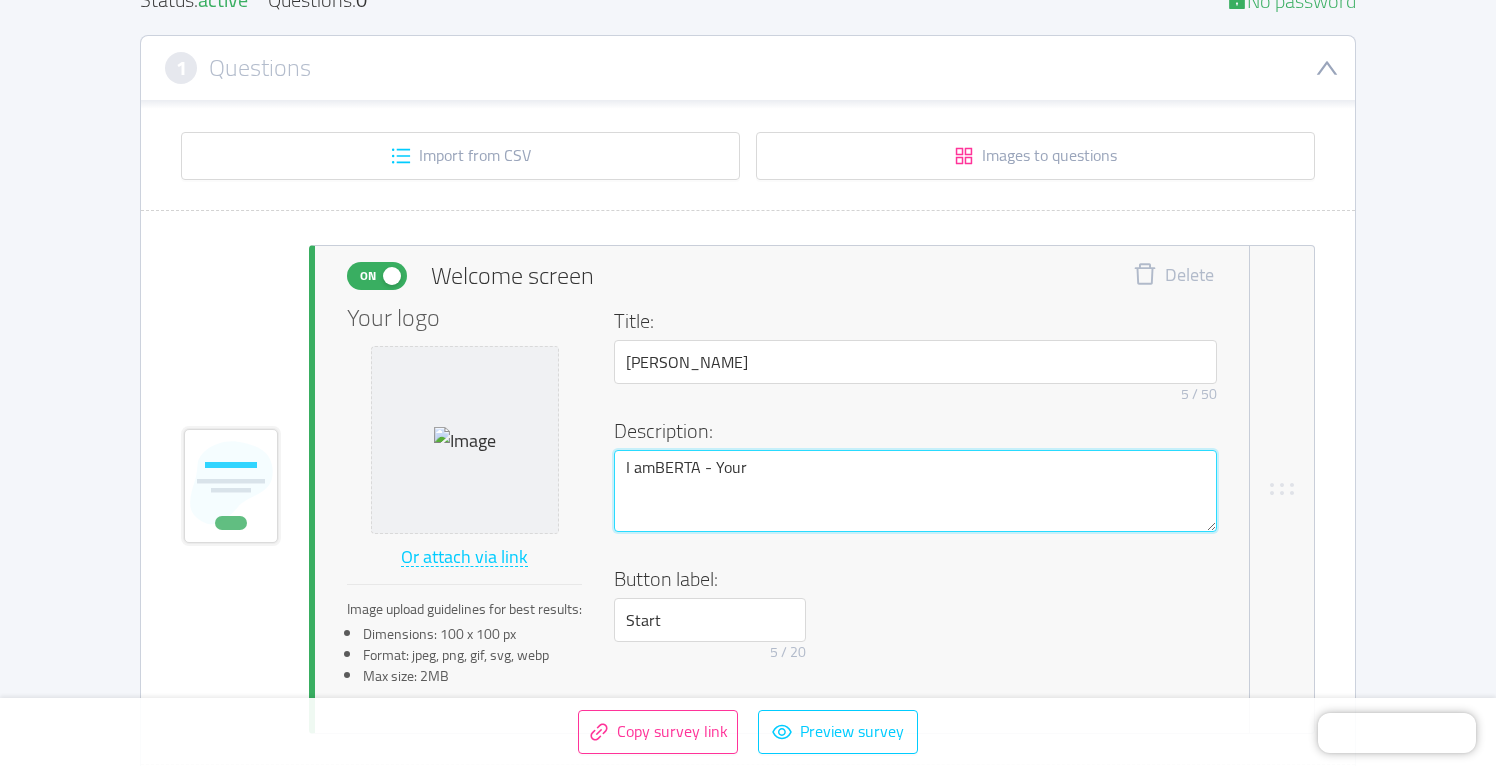 type 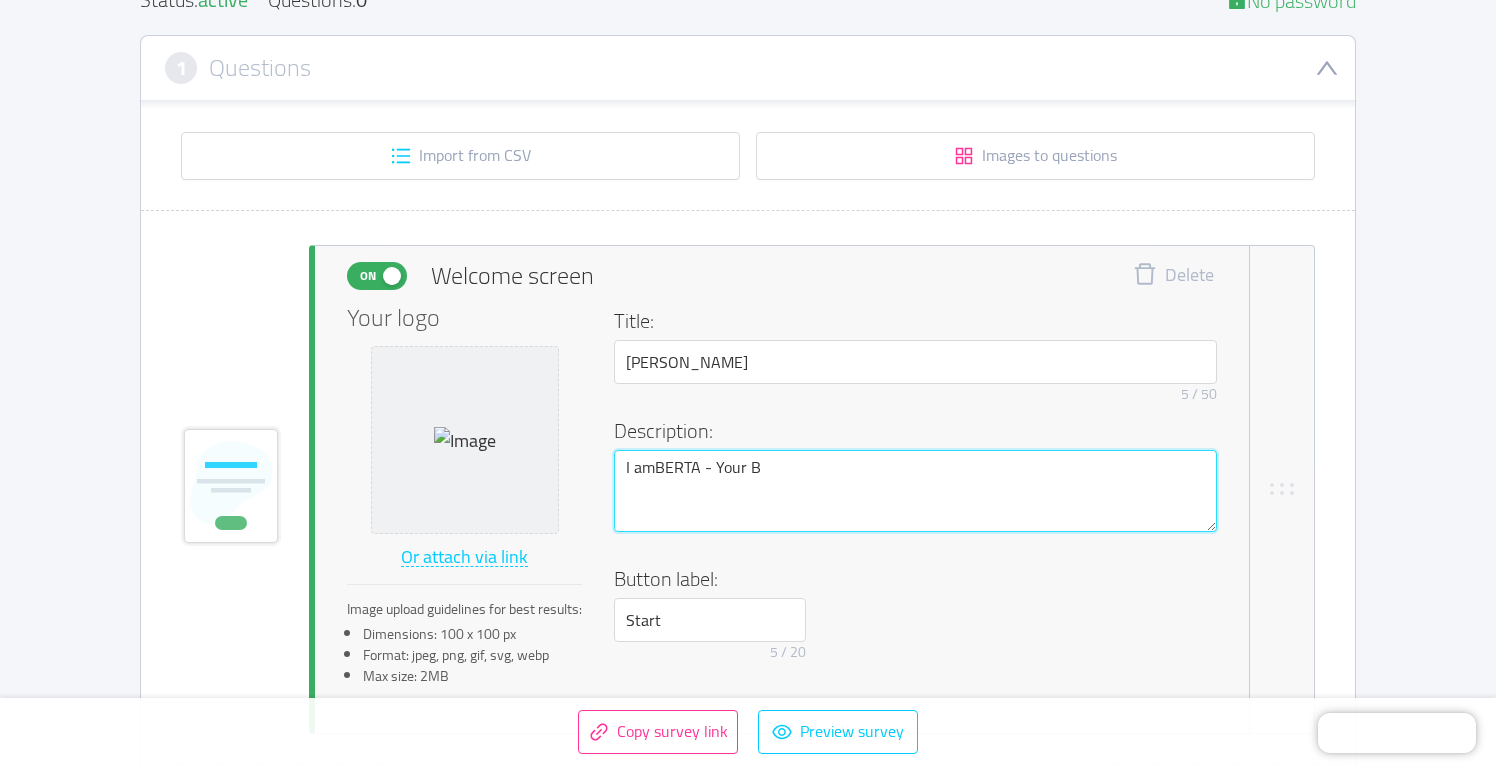 type 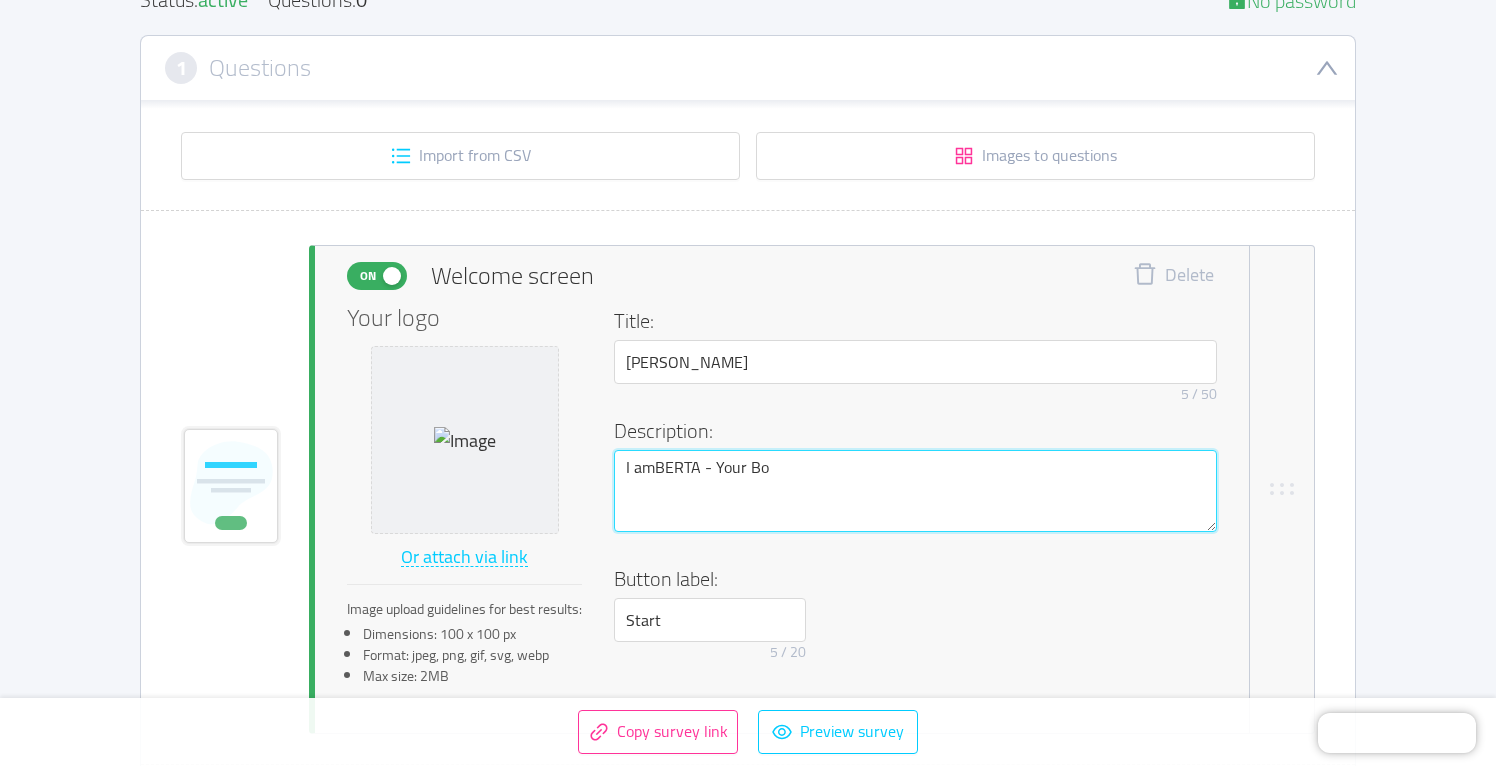 type 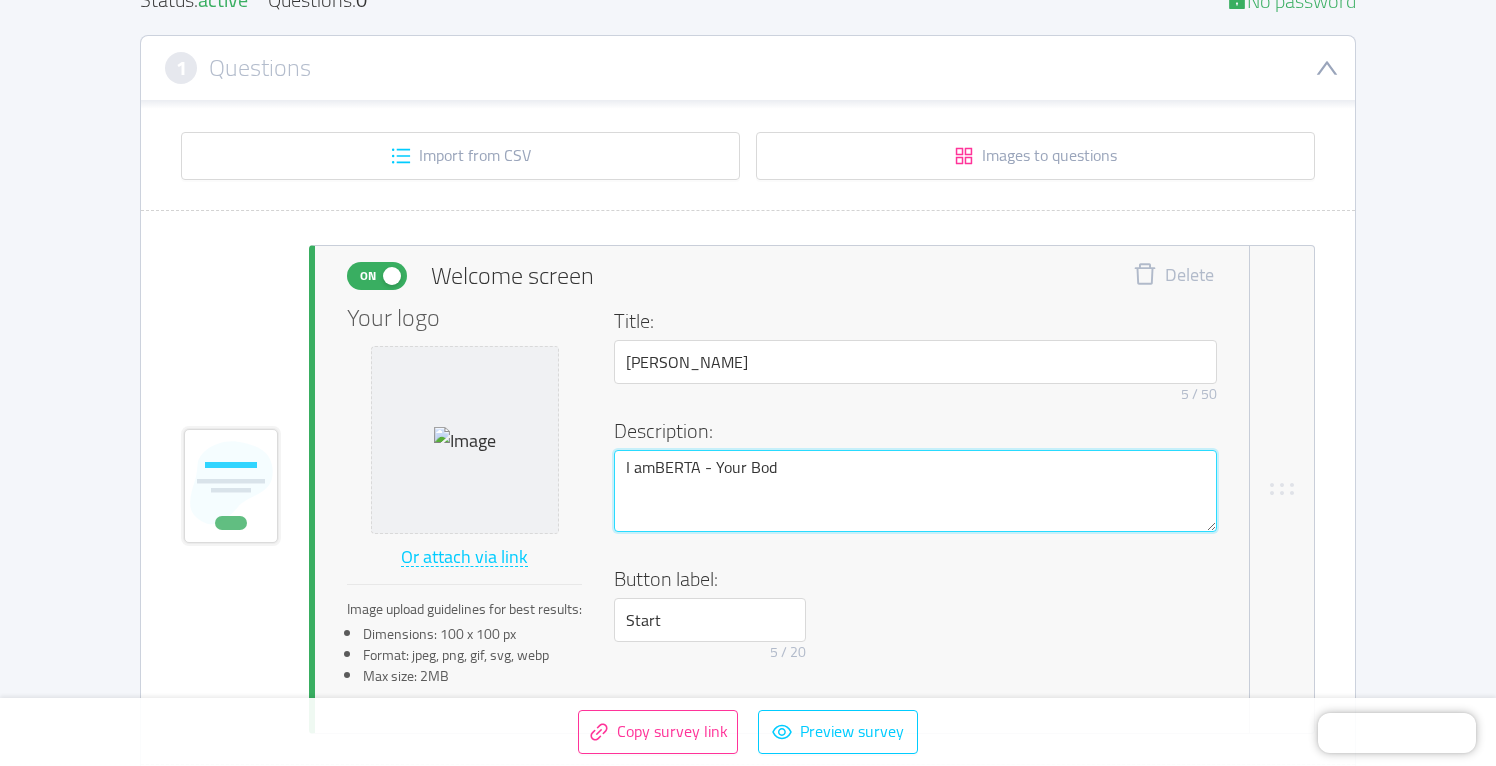 type 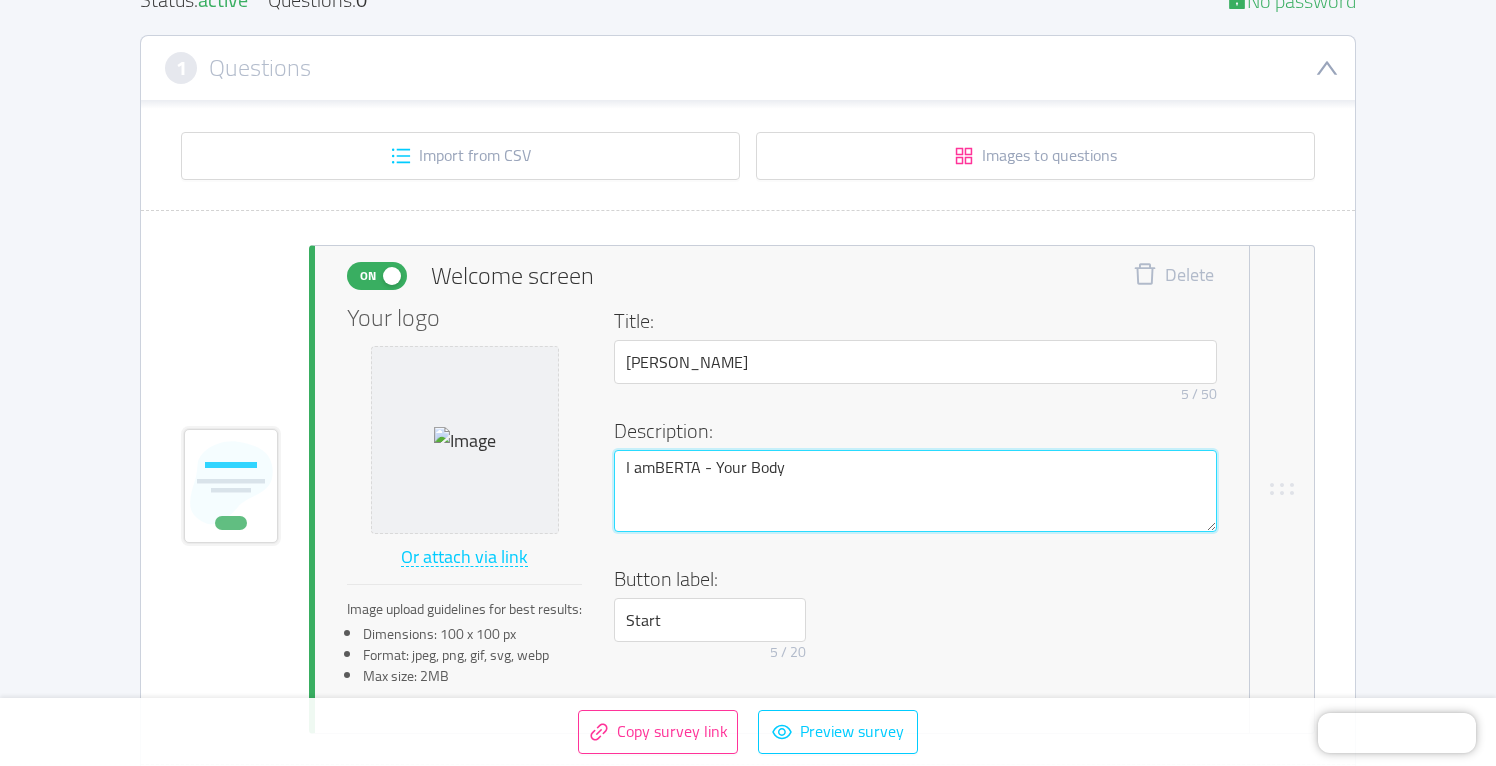 type 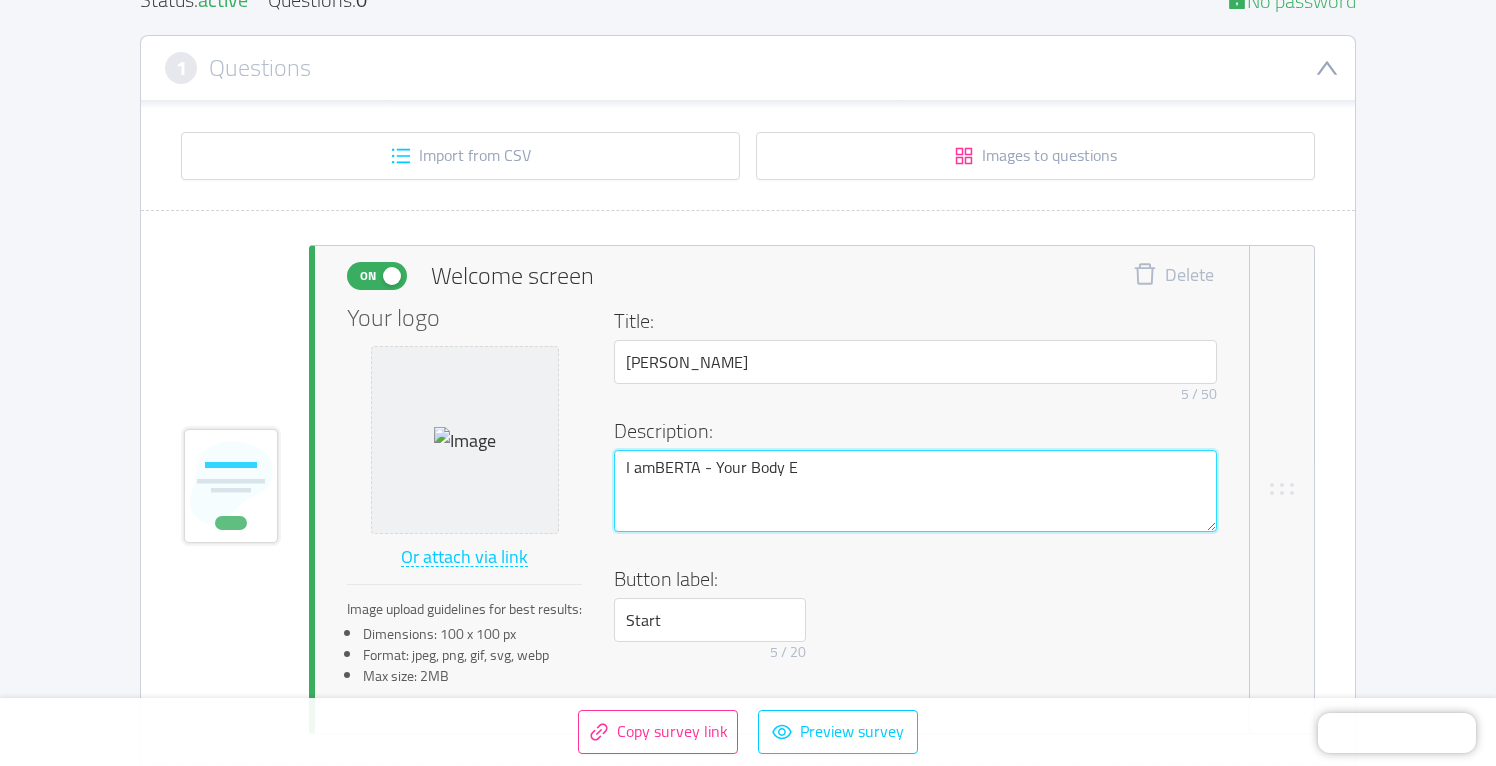 type 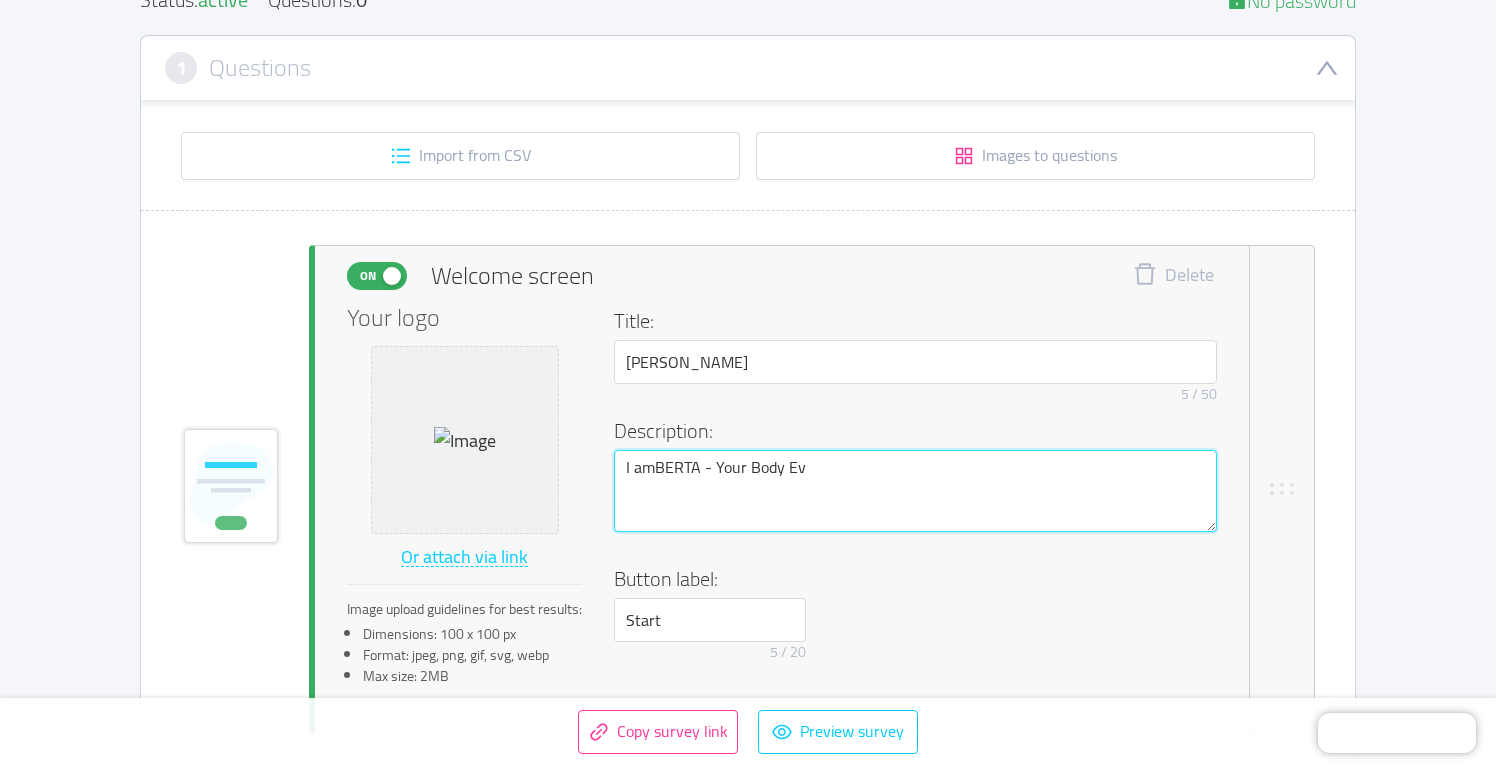 type 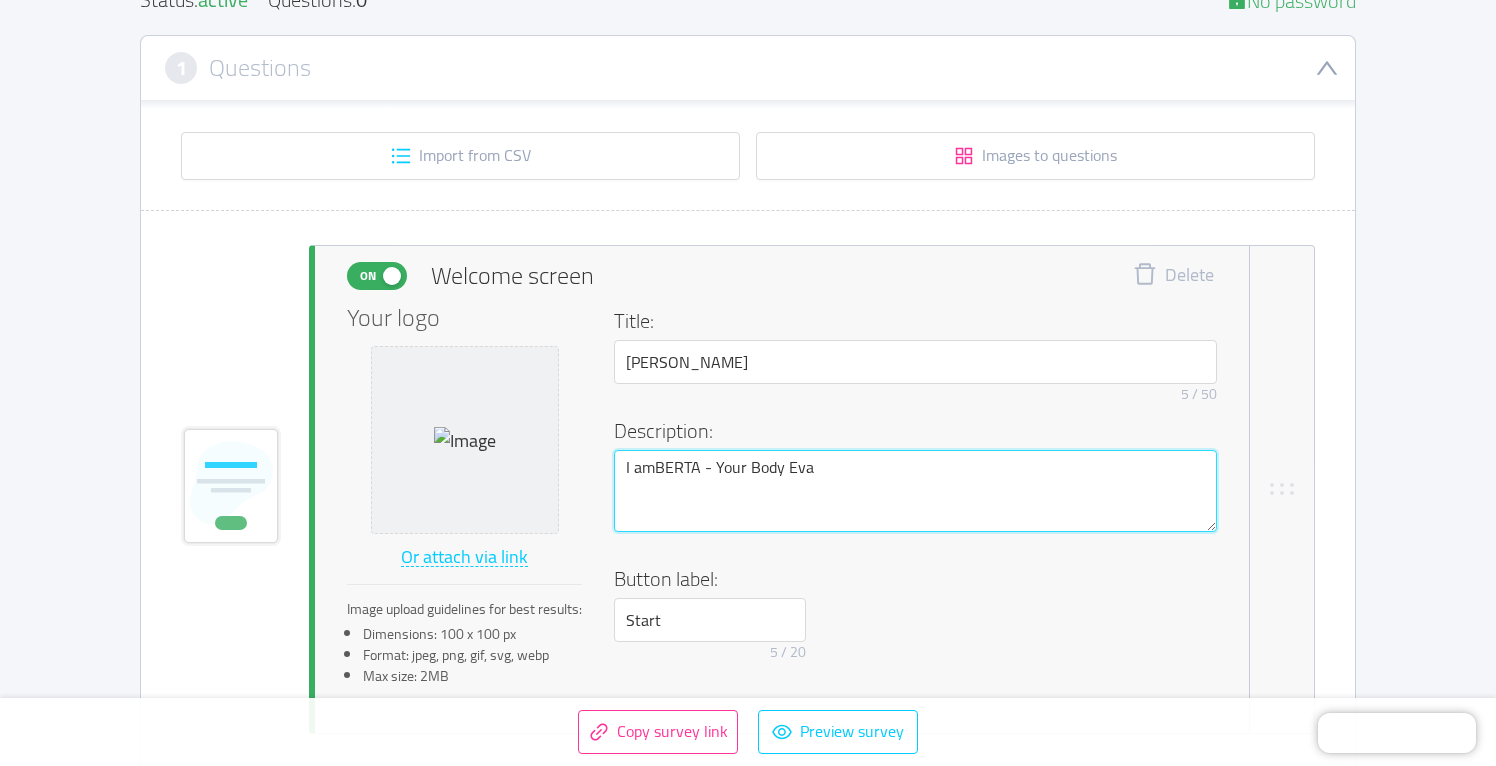 type 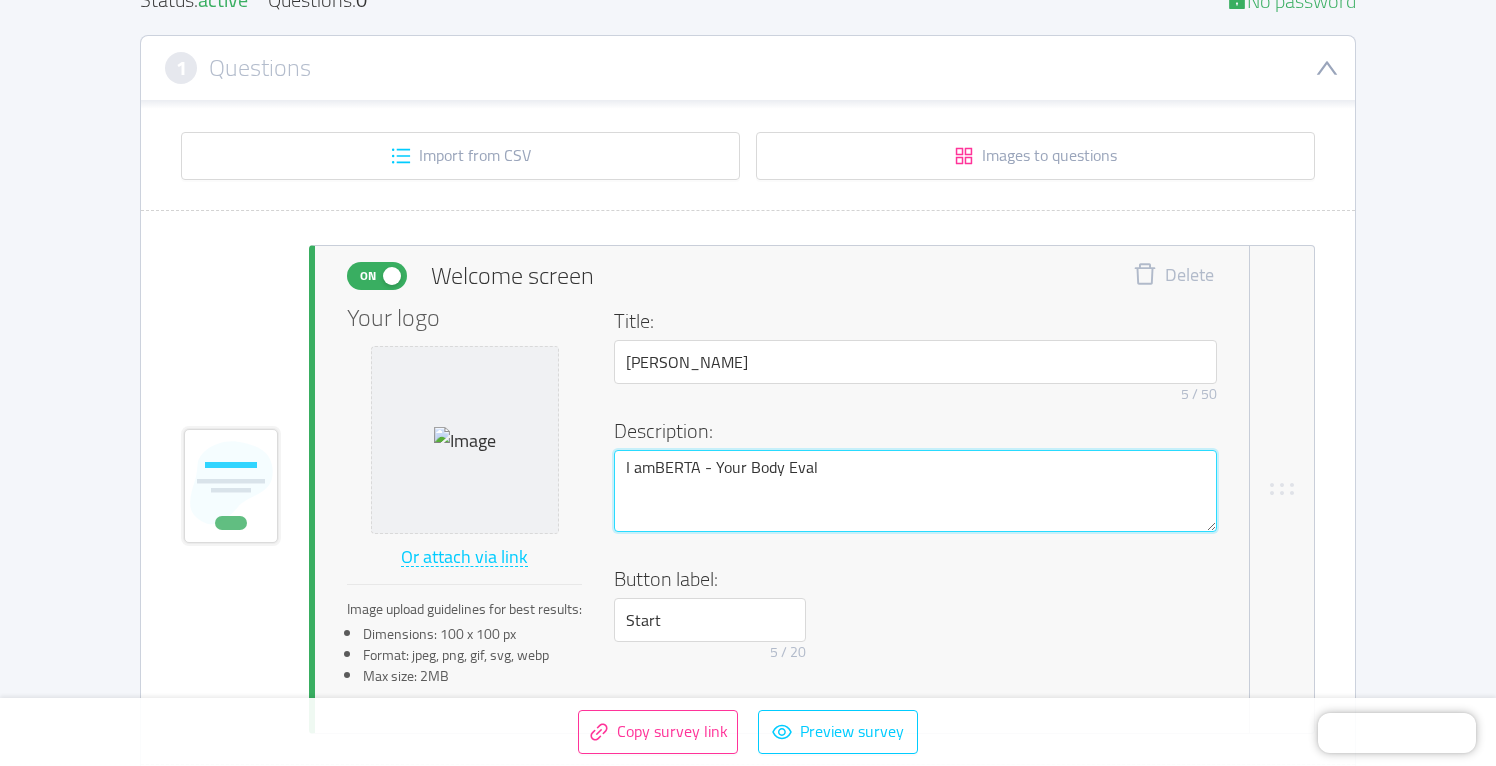 type 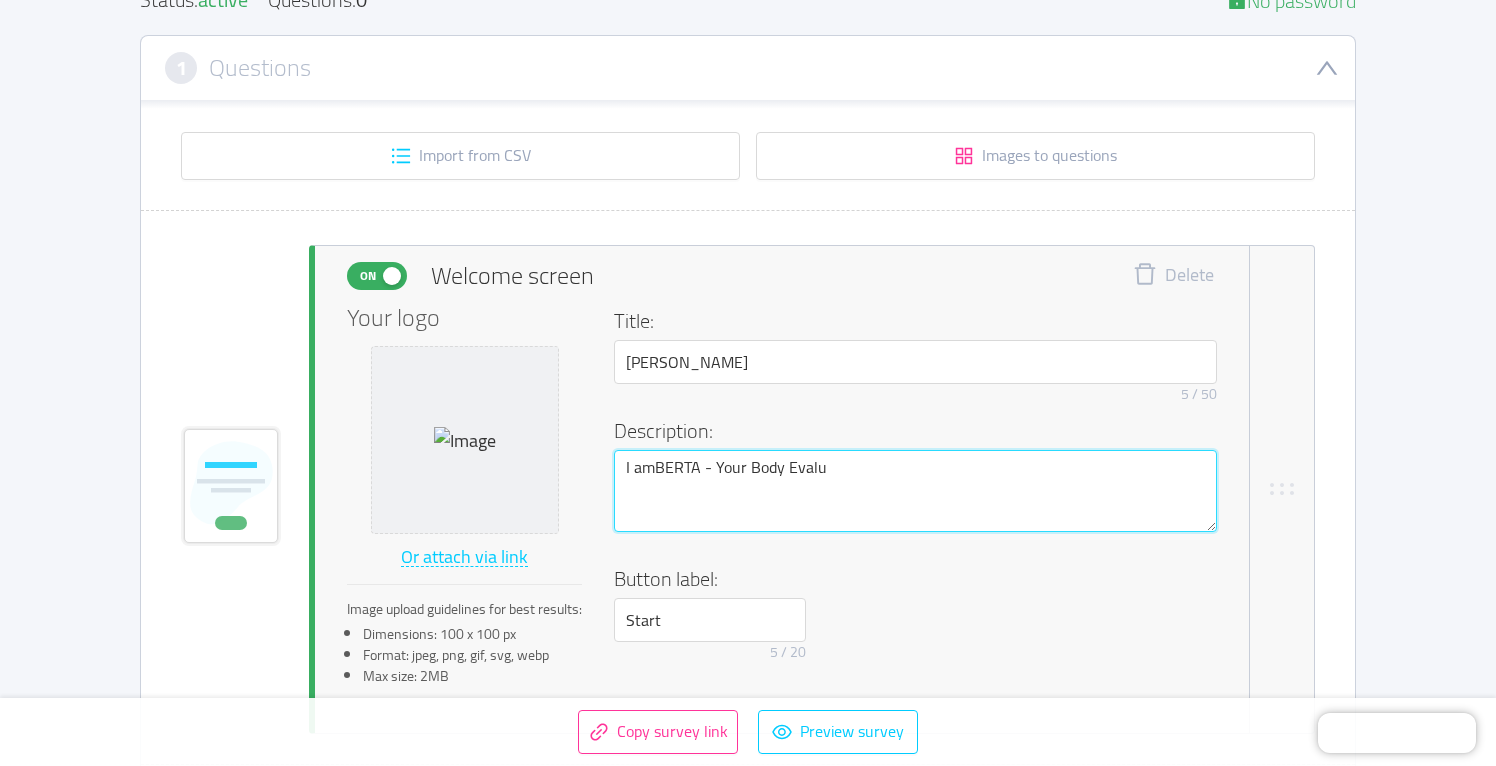 type 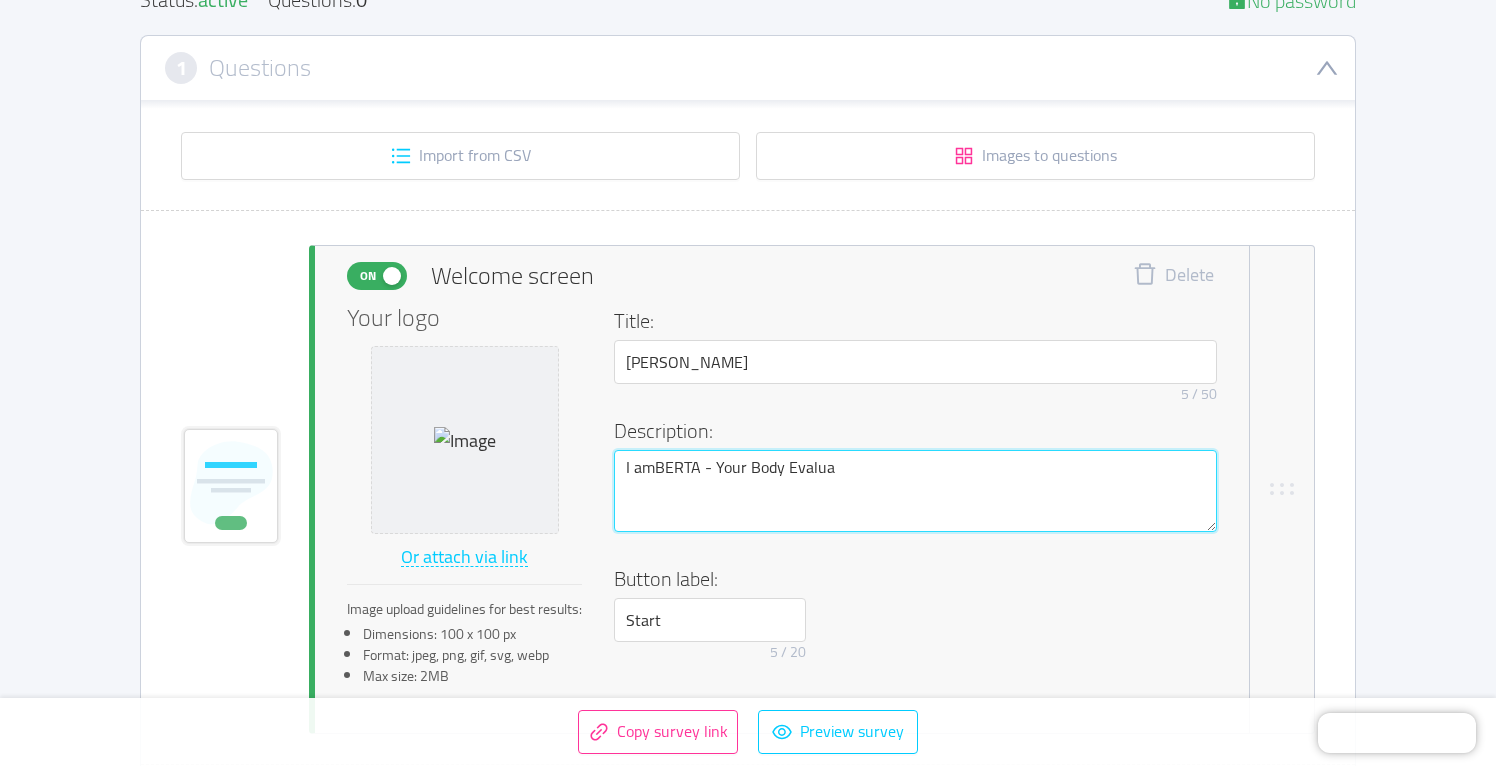 type 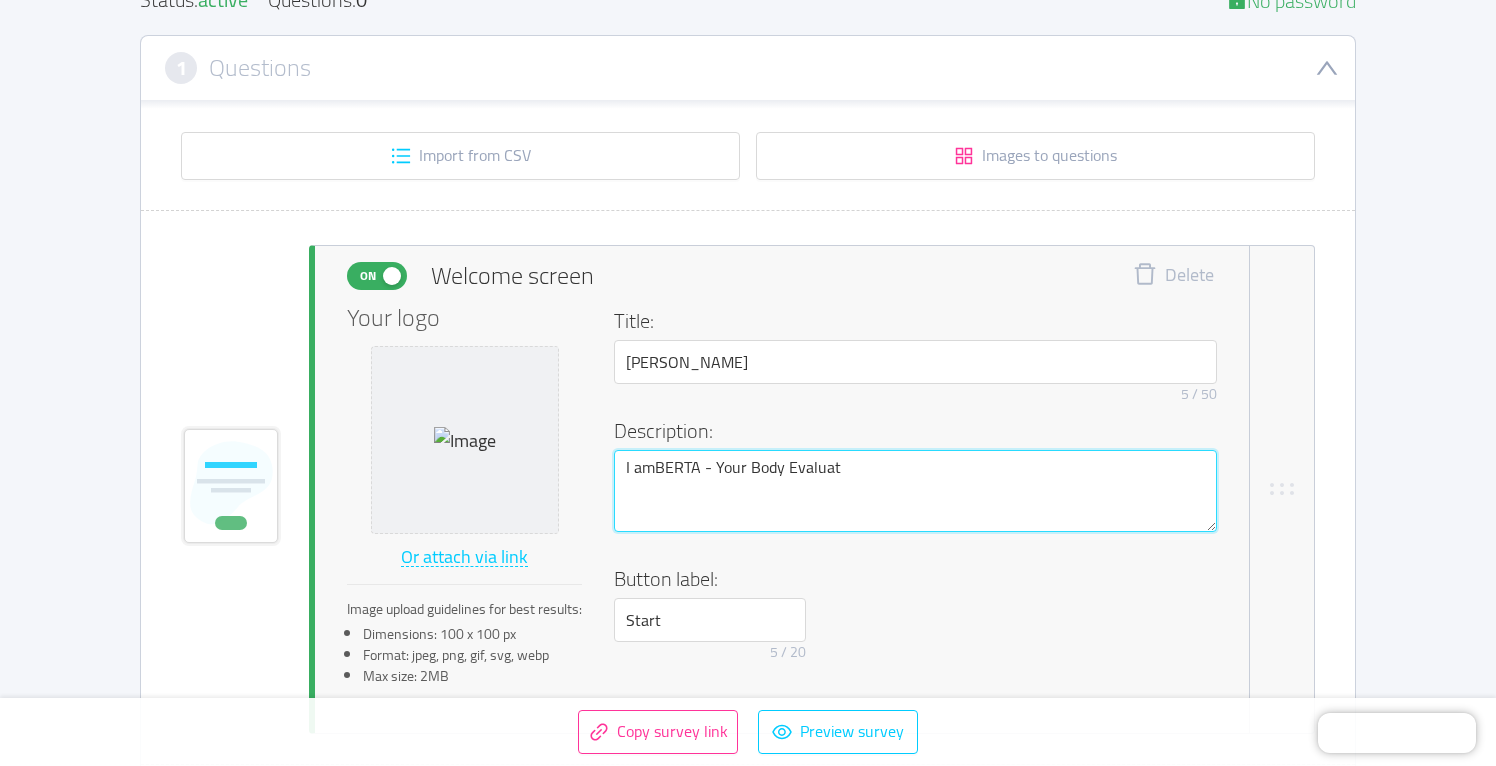 type 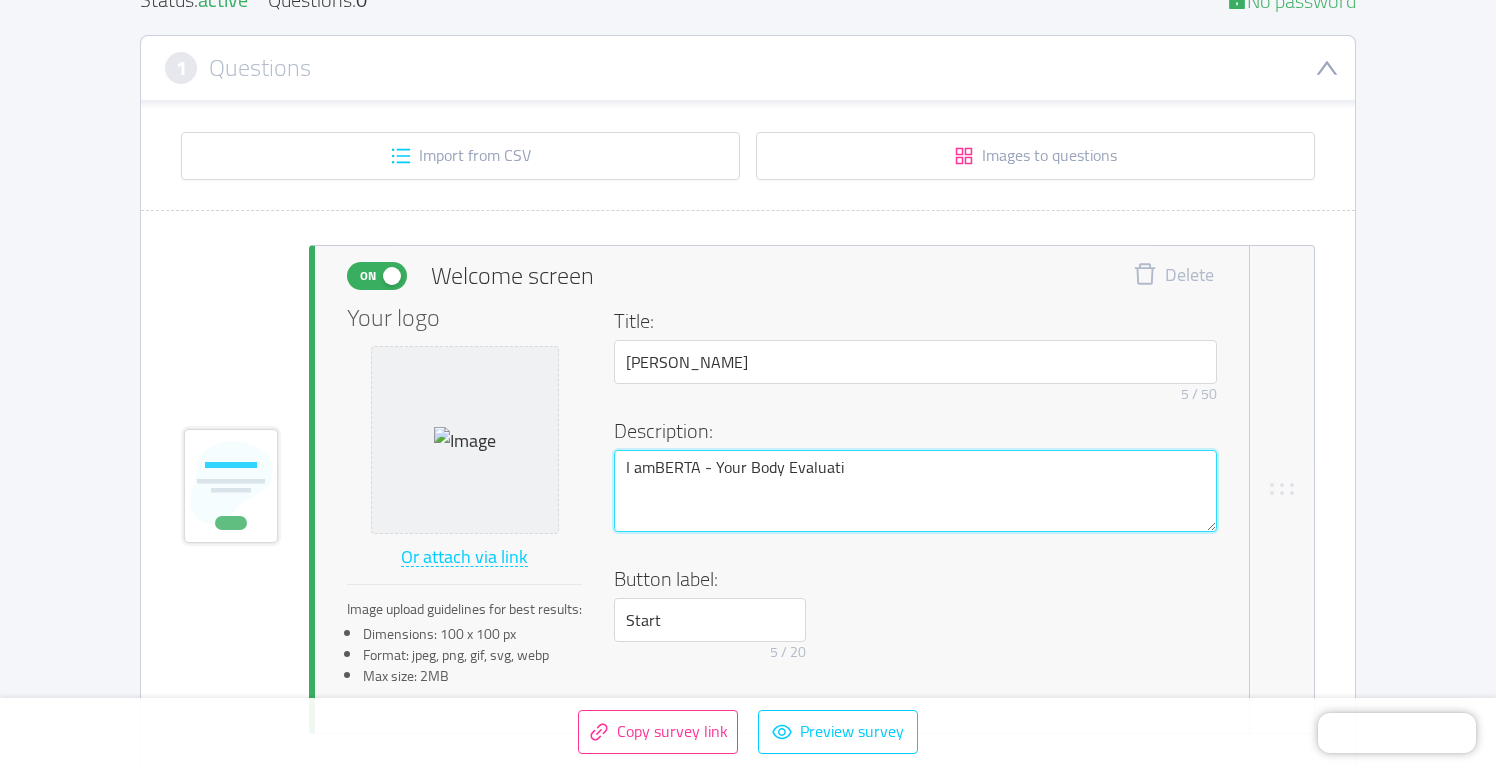 type 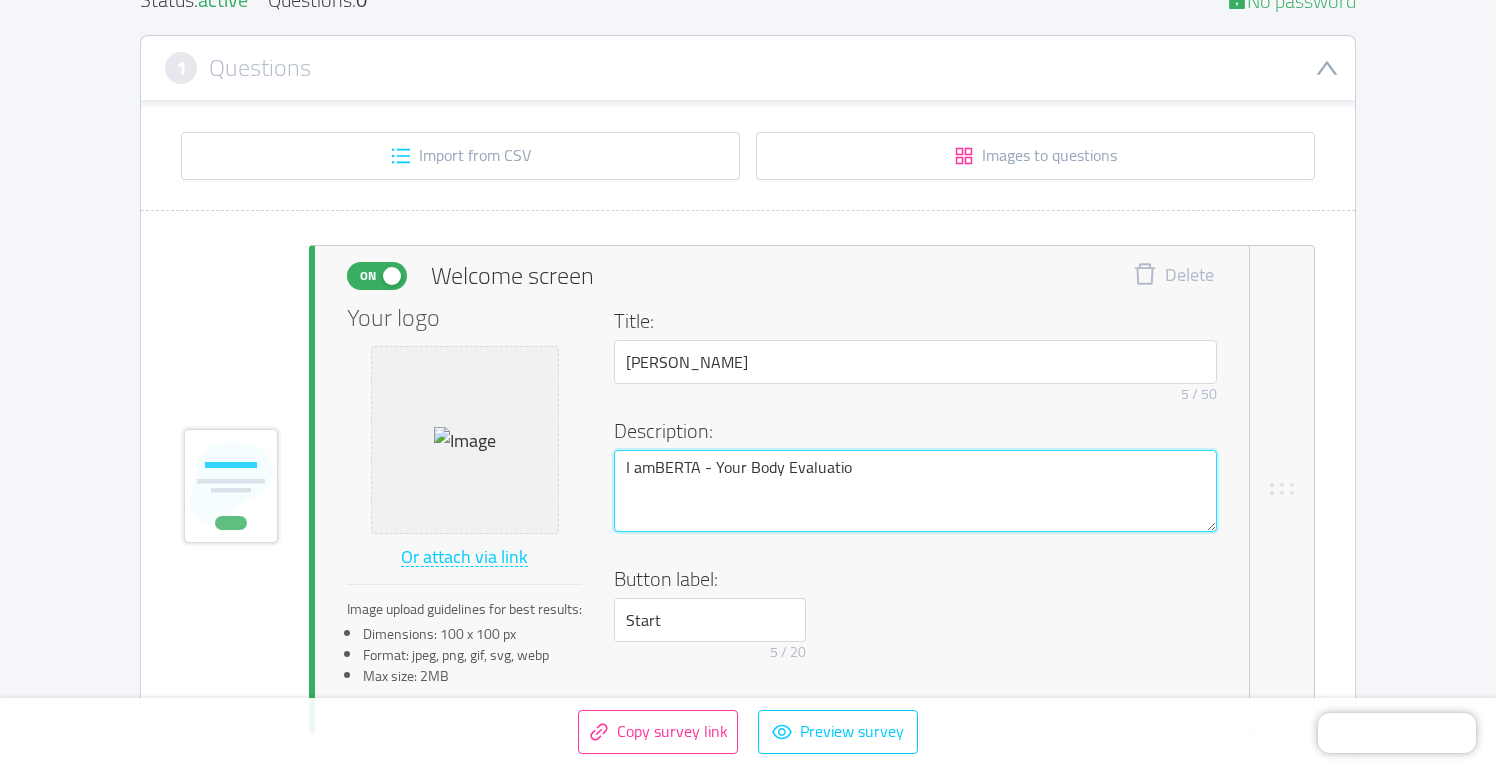 type 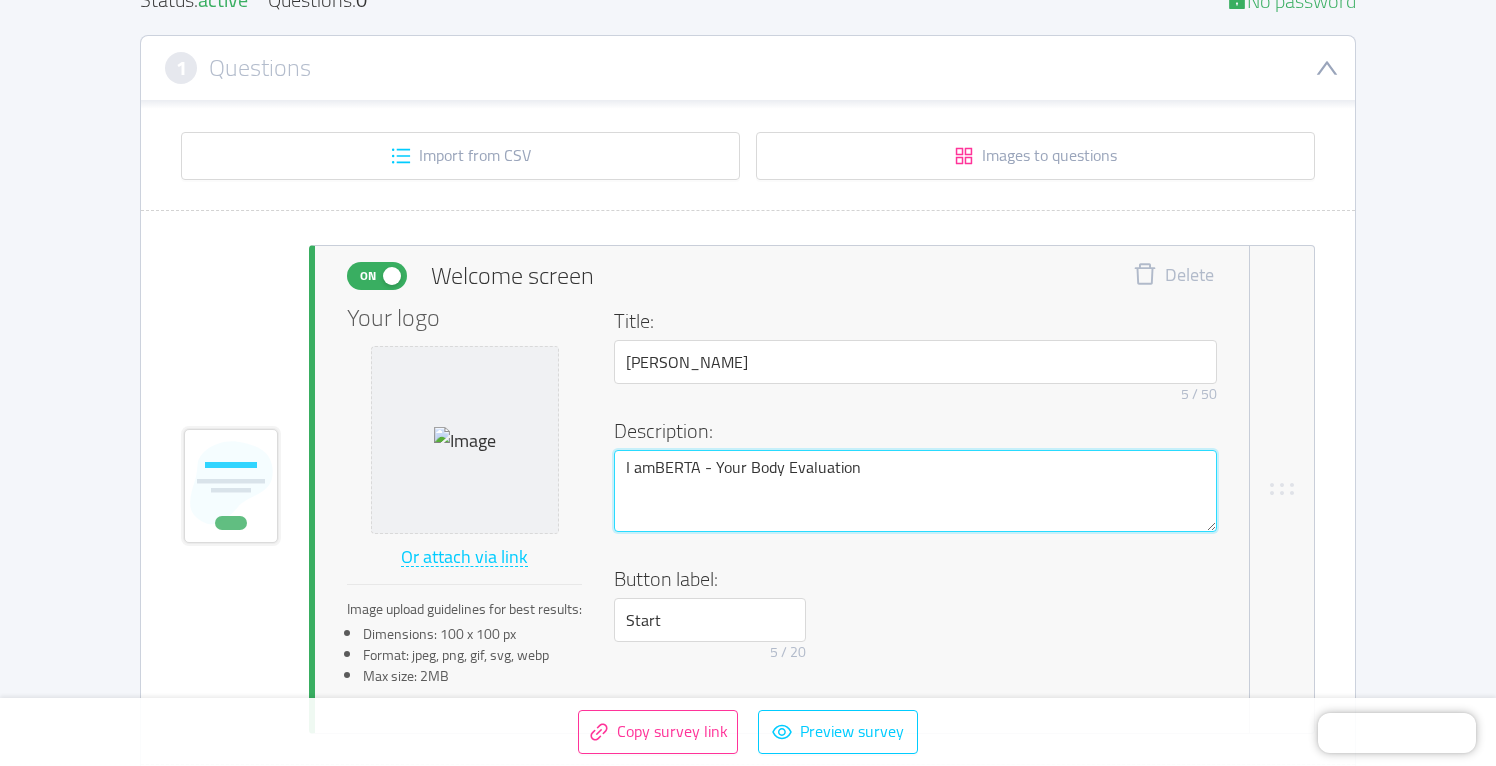 type 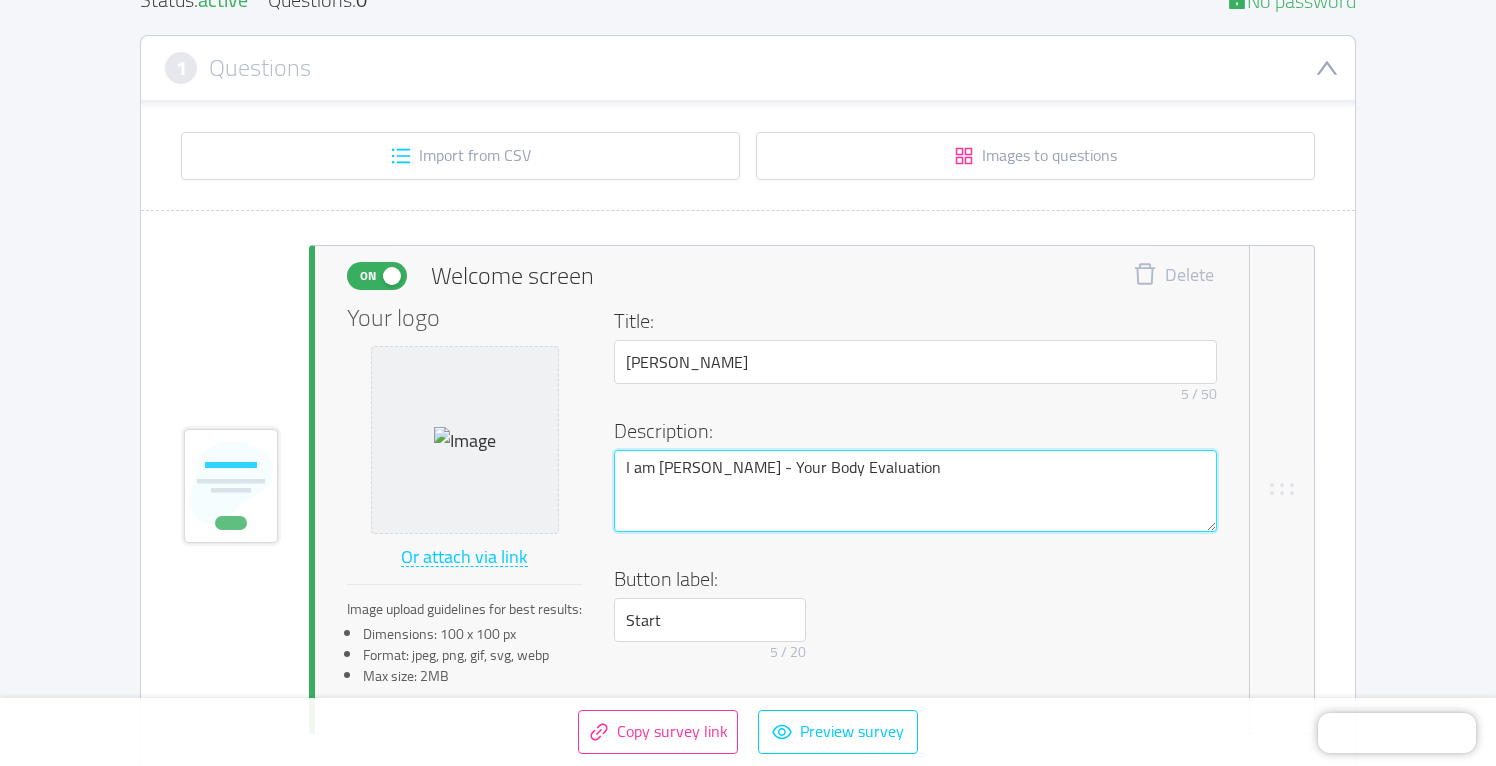 click on "I am [PERSON_NAME] - Your Body Evaluation" at bounding box center (915, 491) 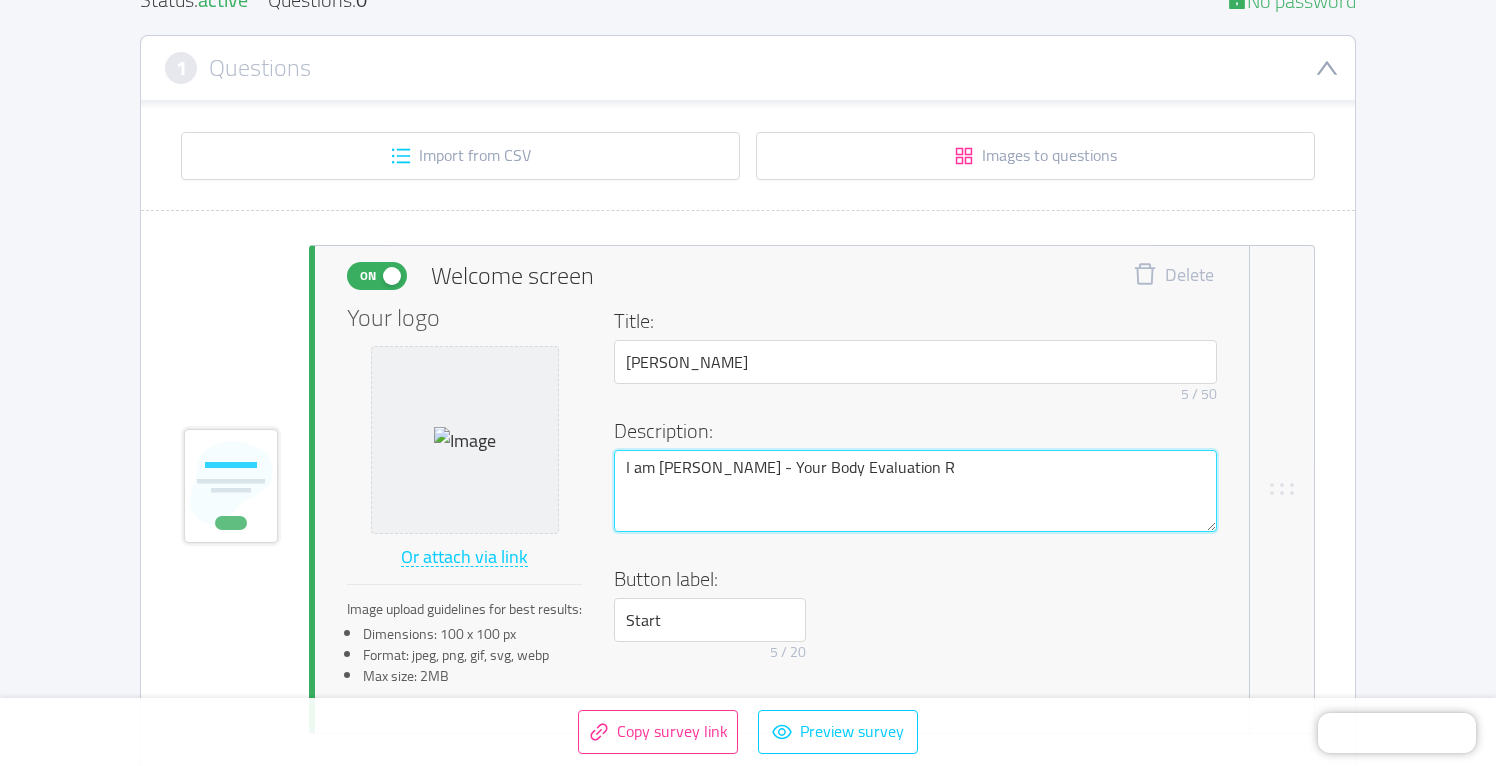 type 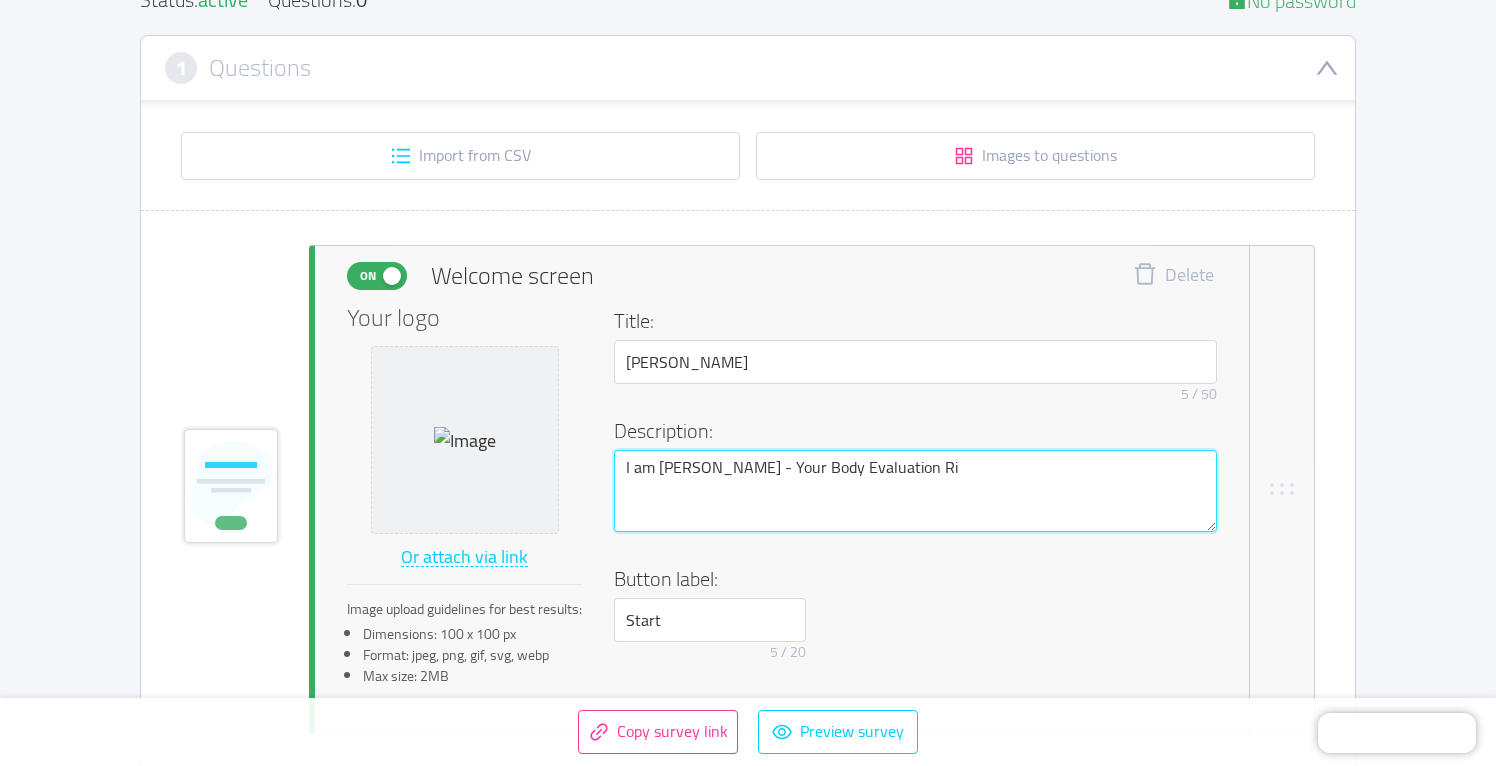 type 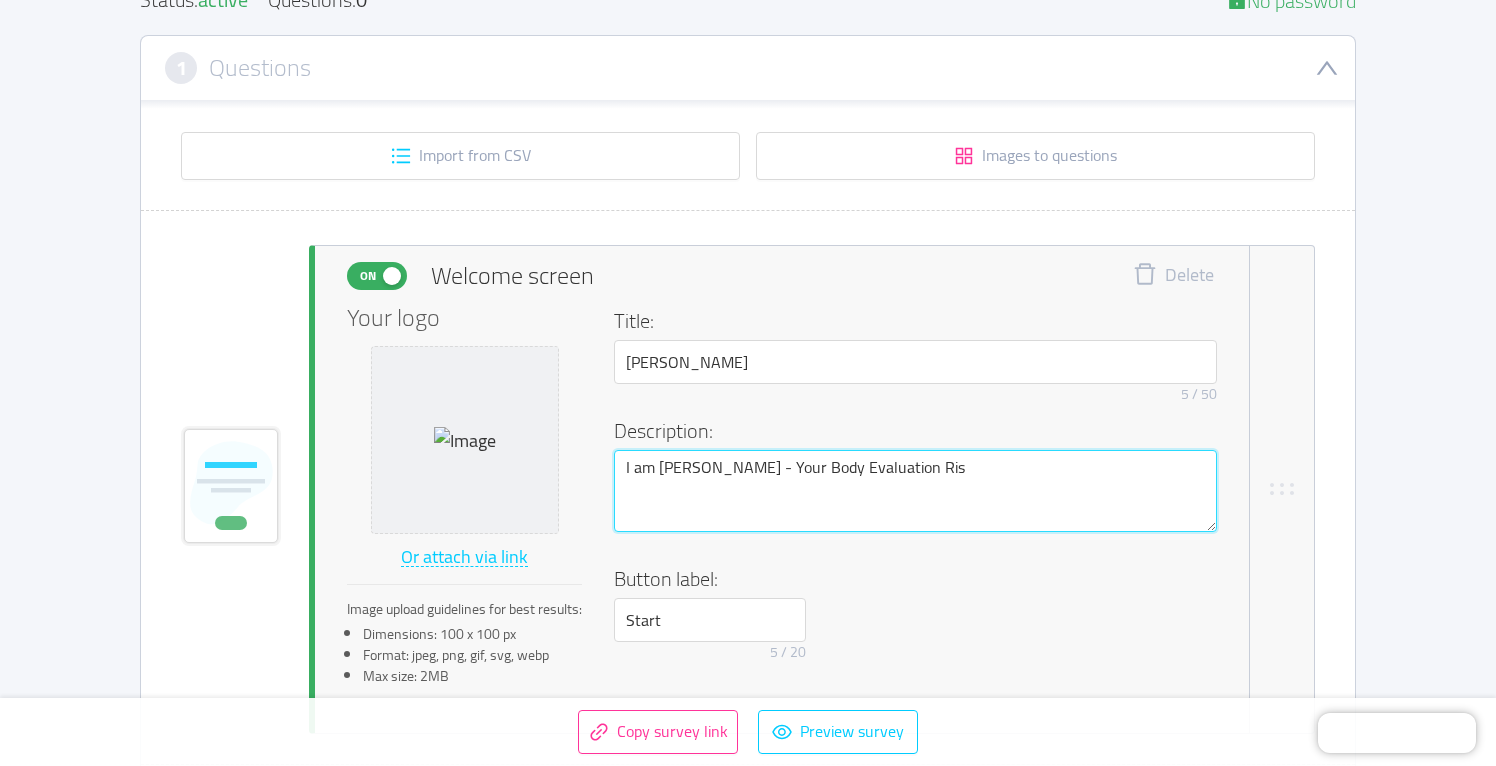 type 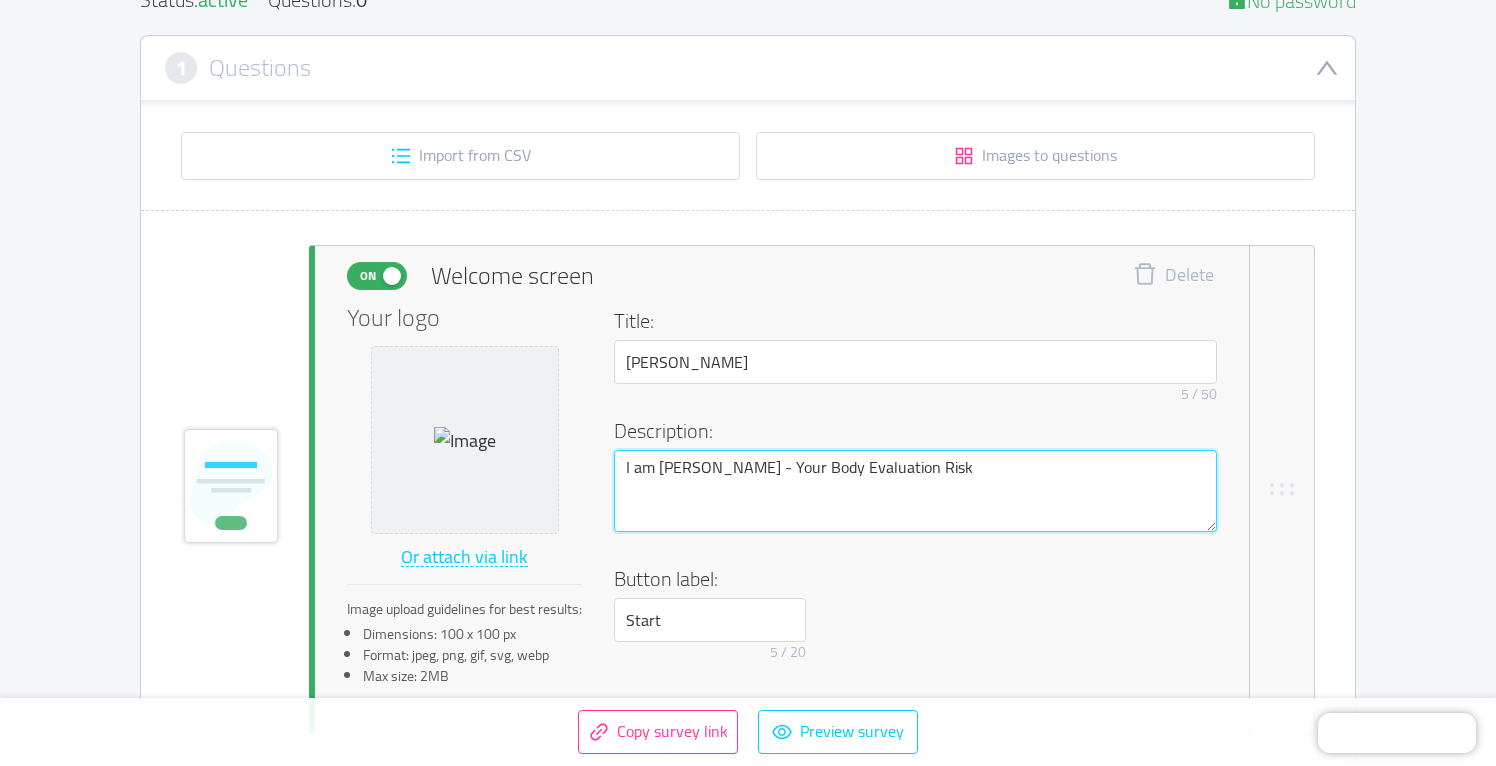type 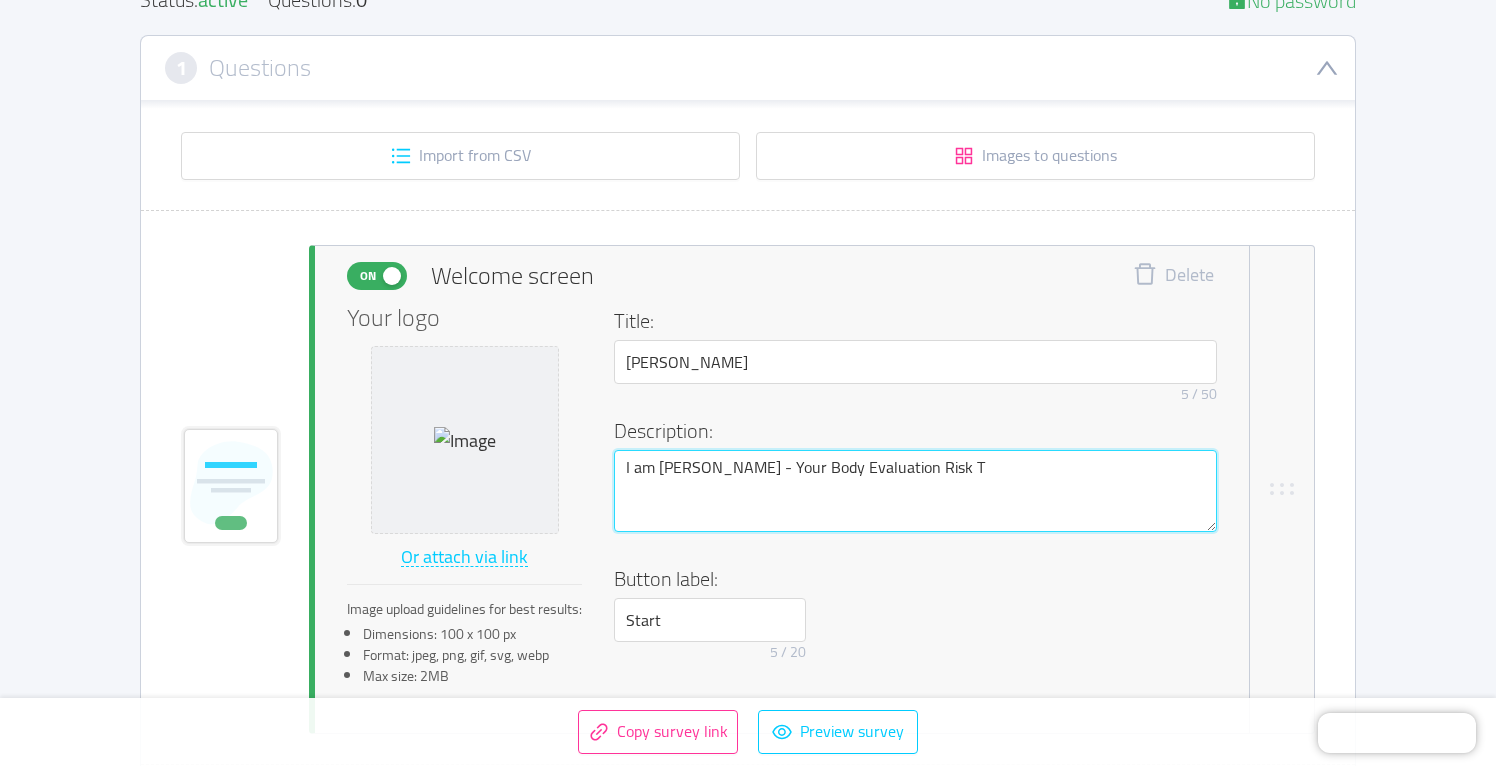 type 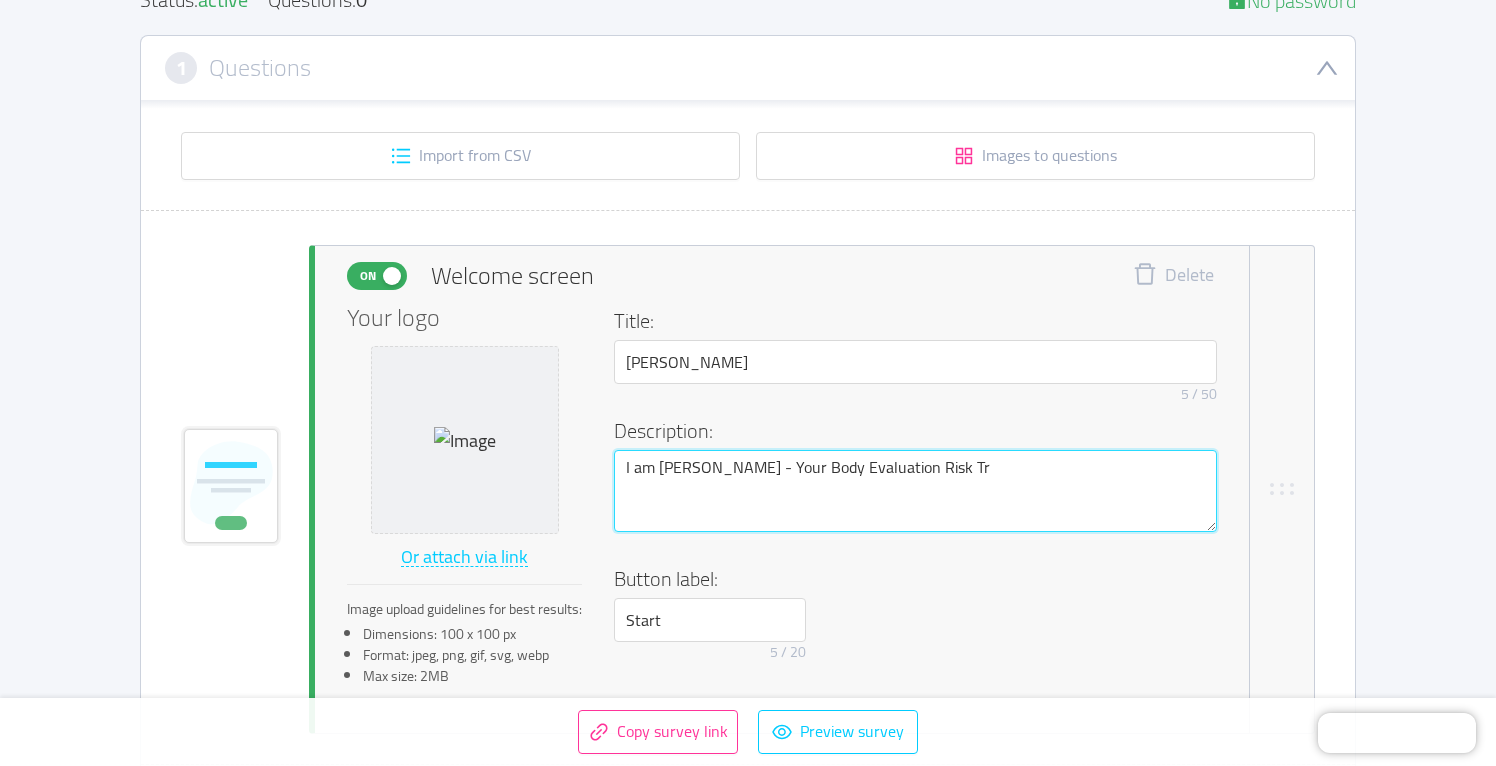 type 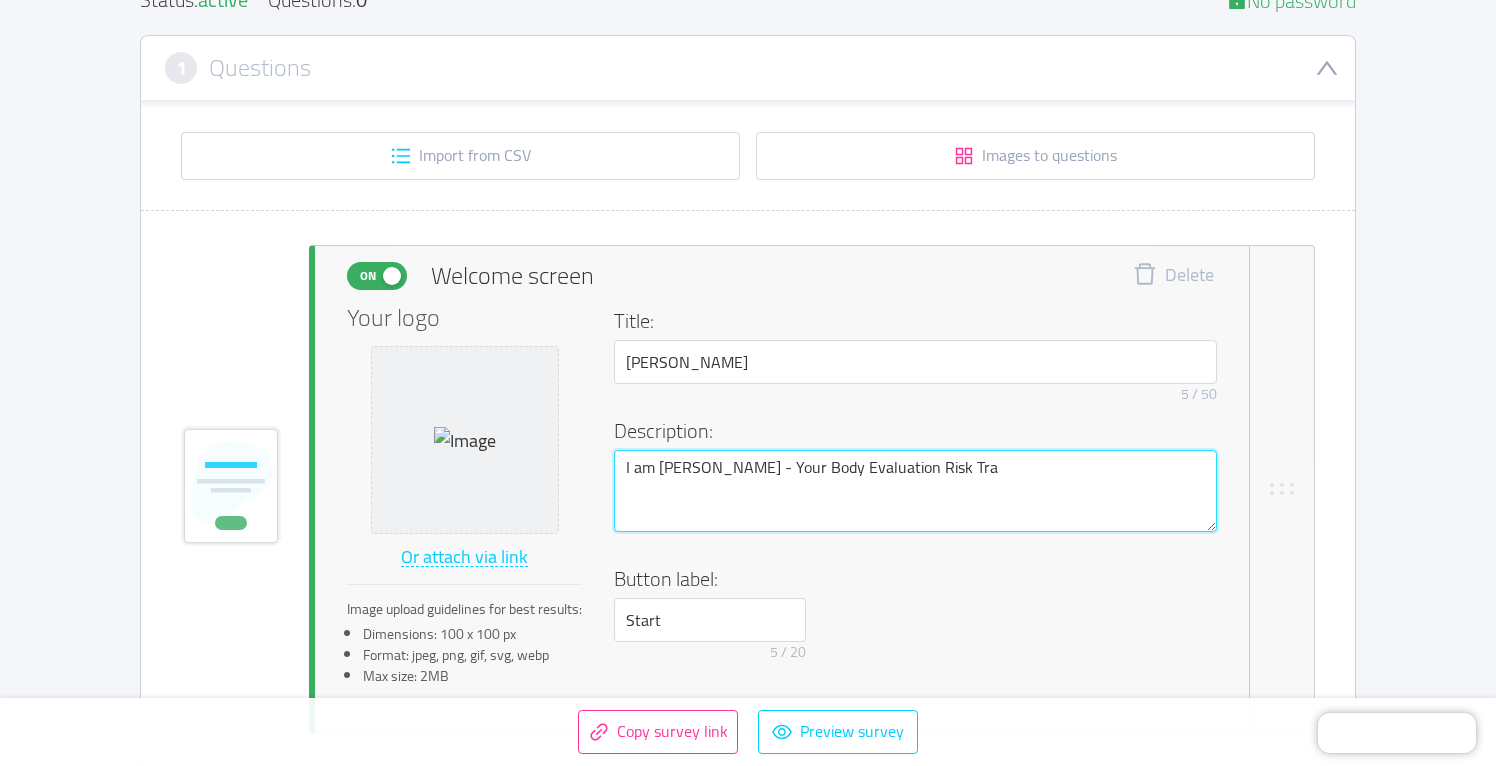 type 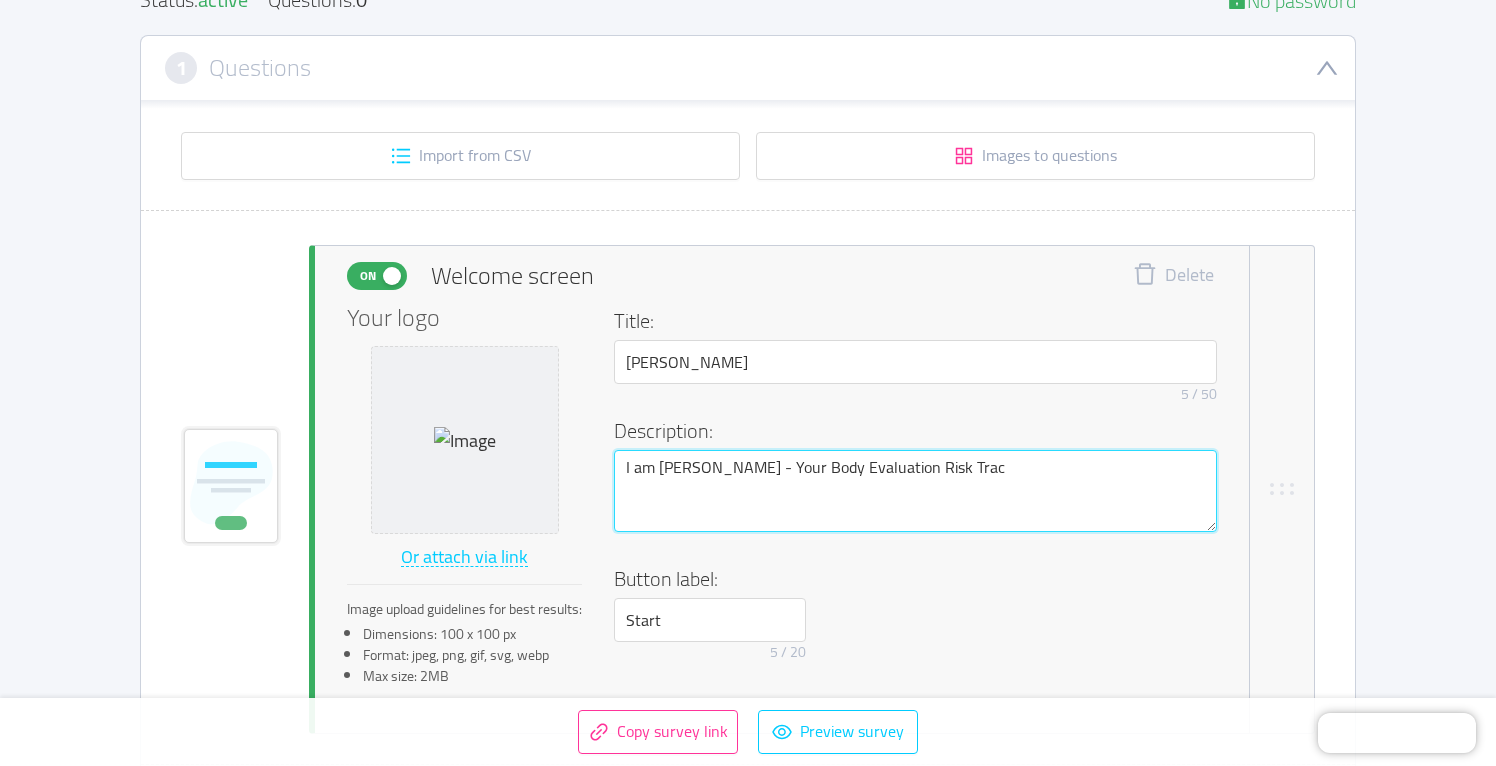 type 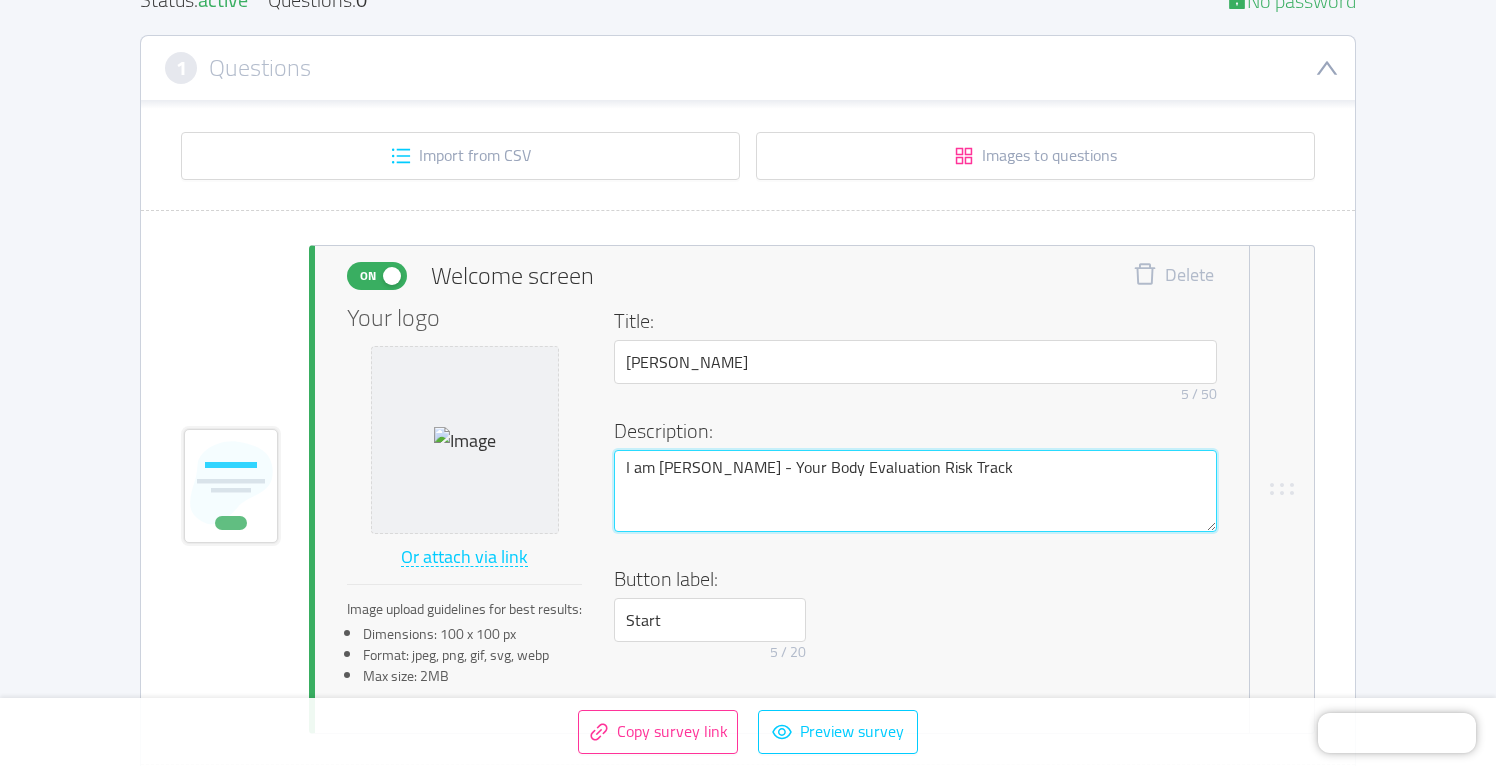 type 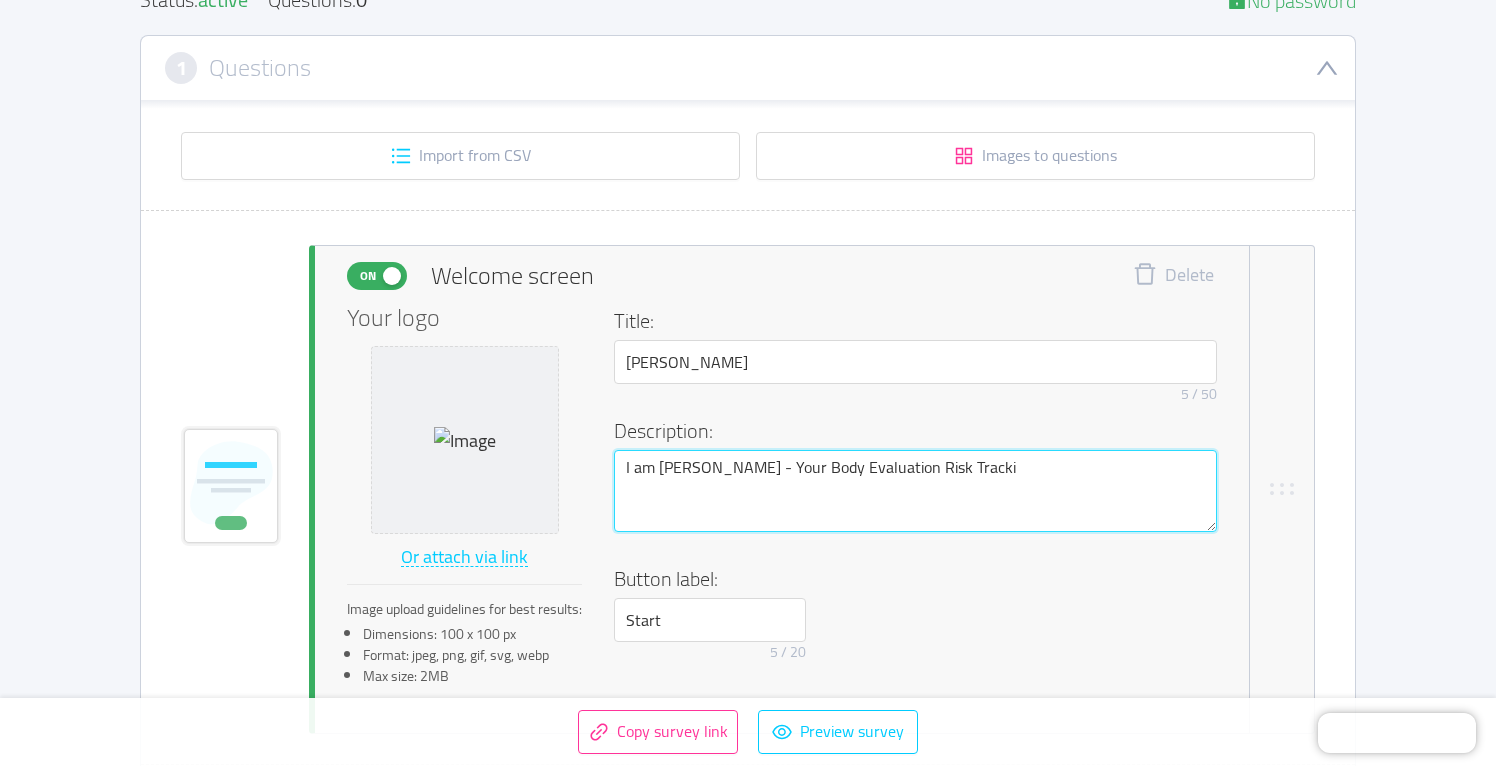 type 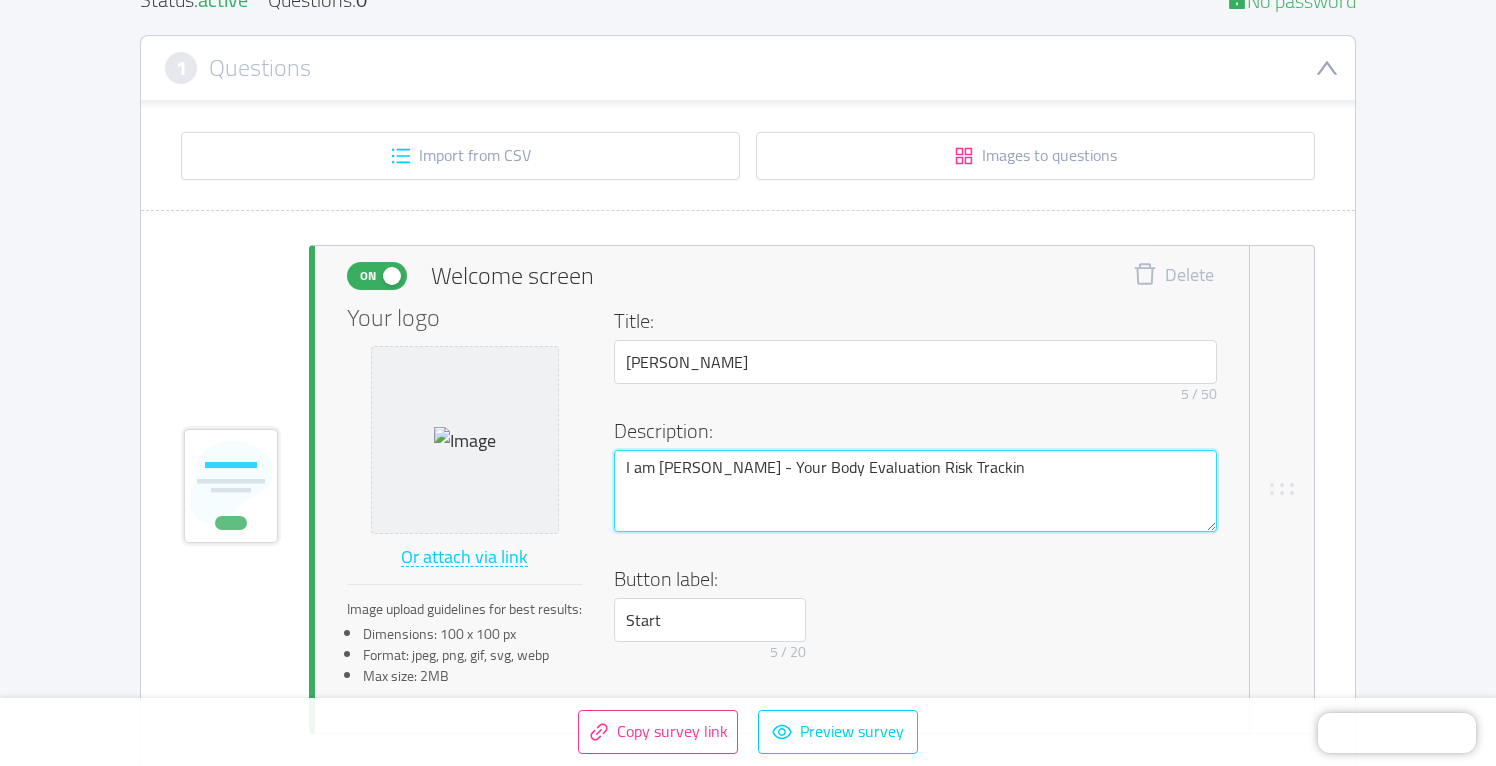type 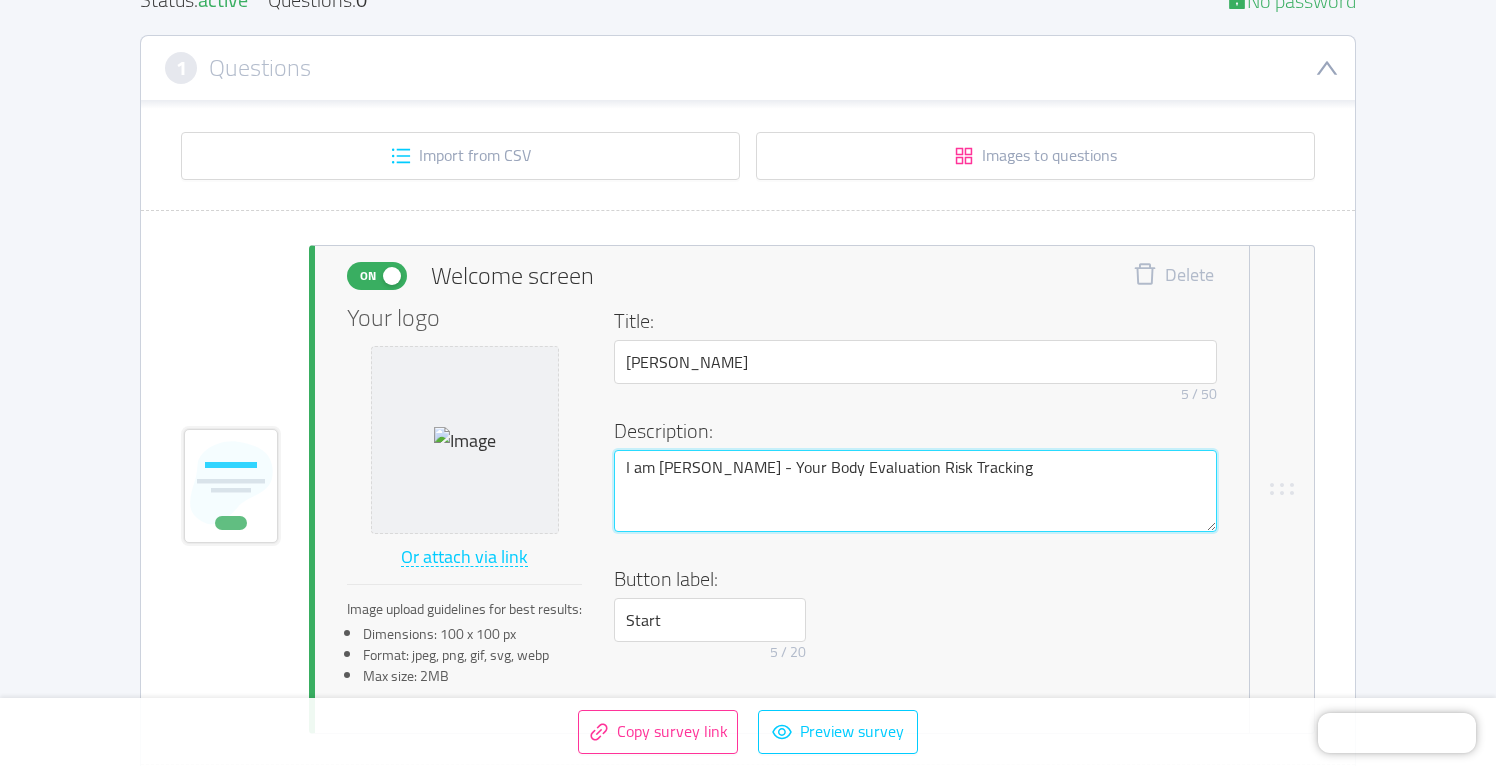 type 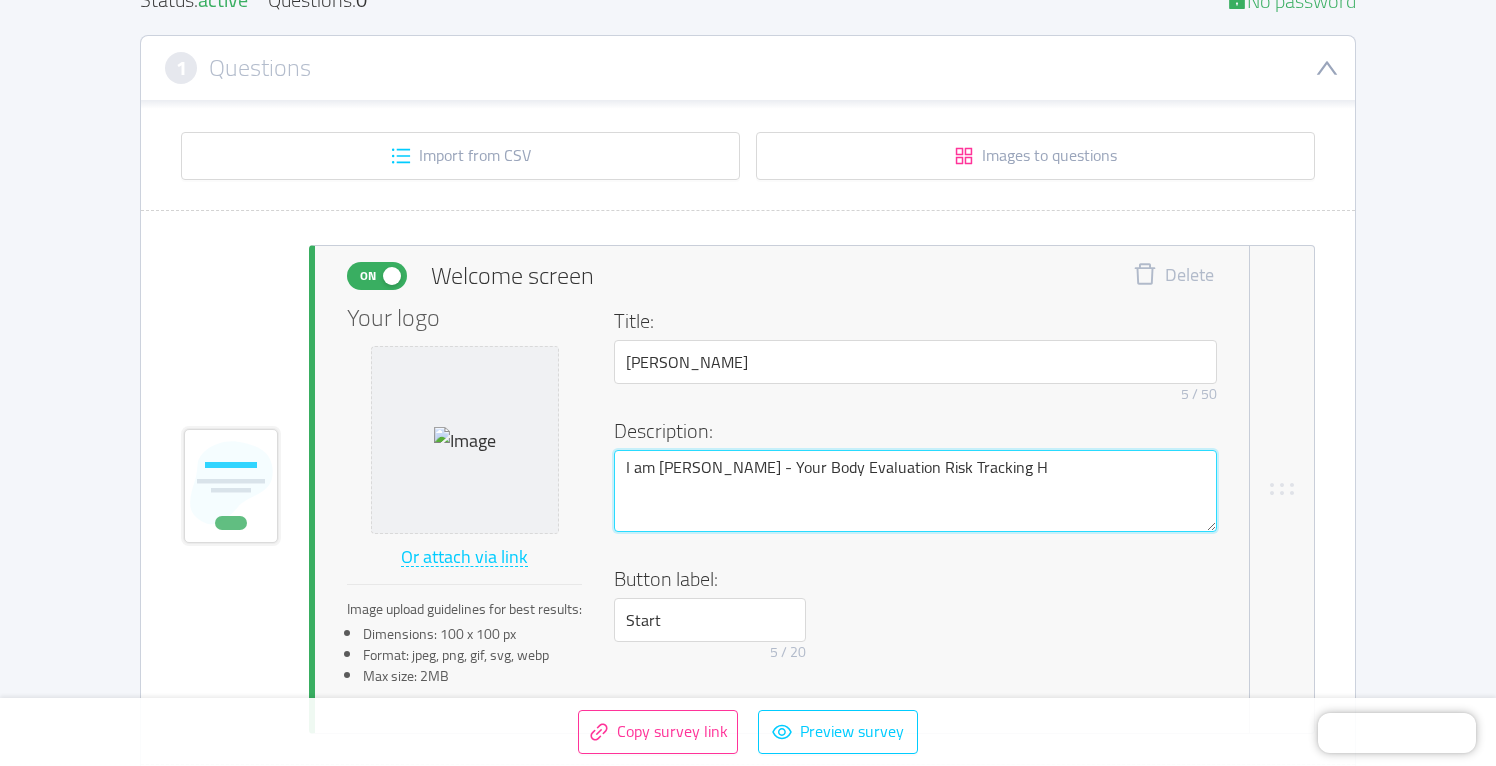 type 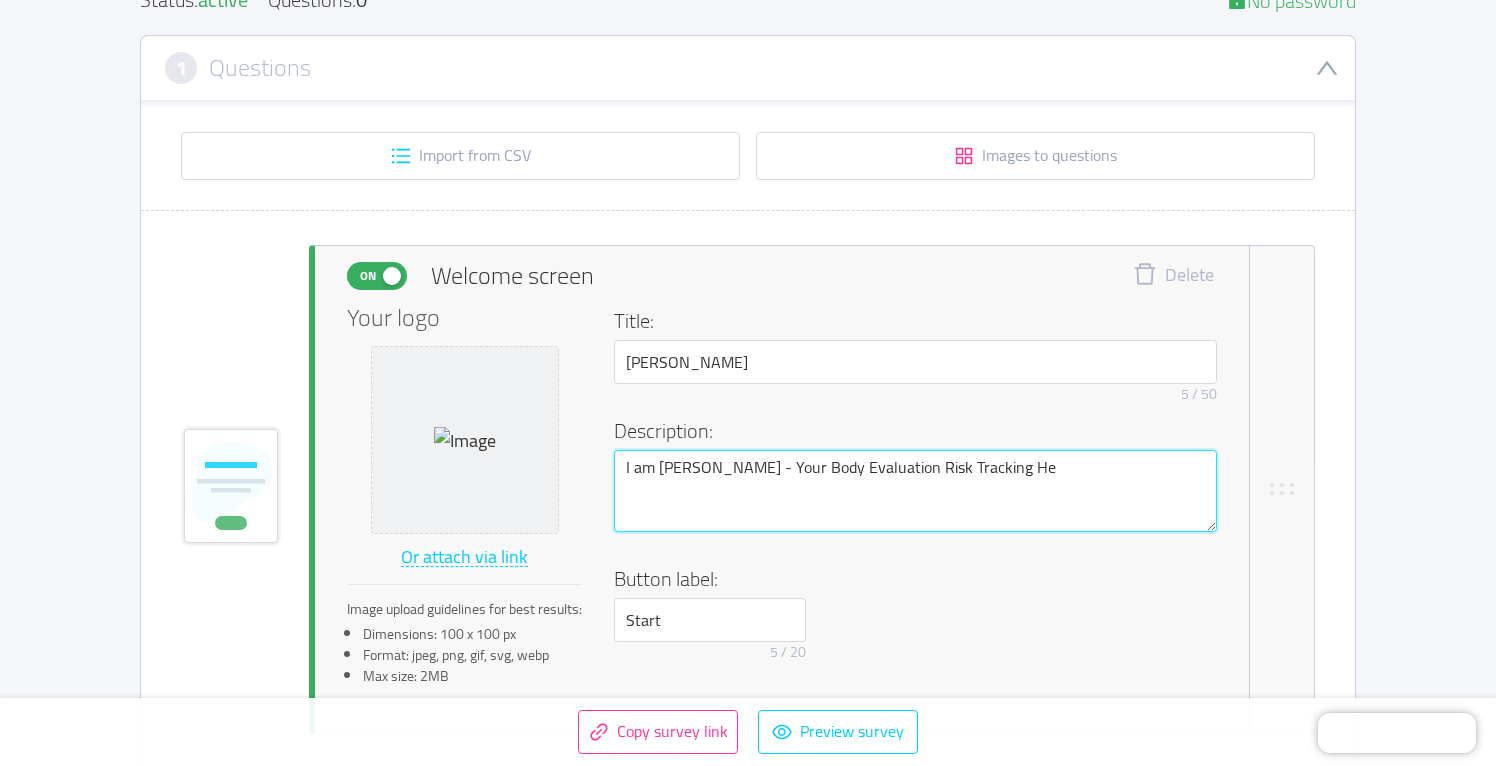 type 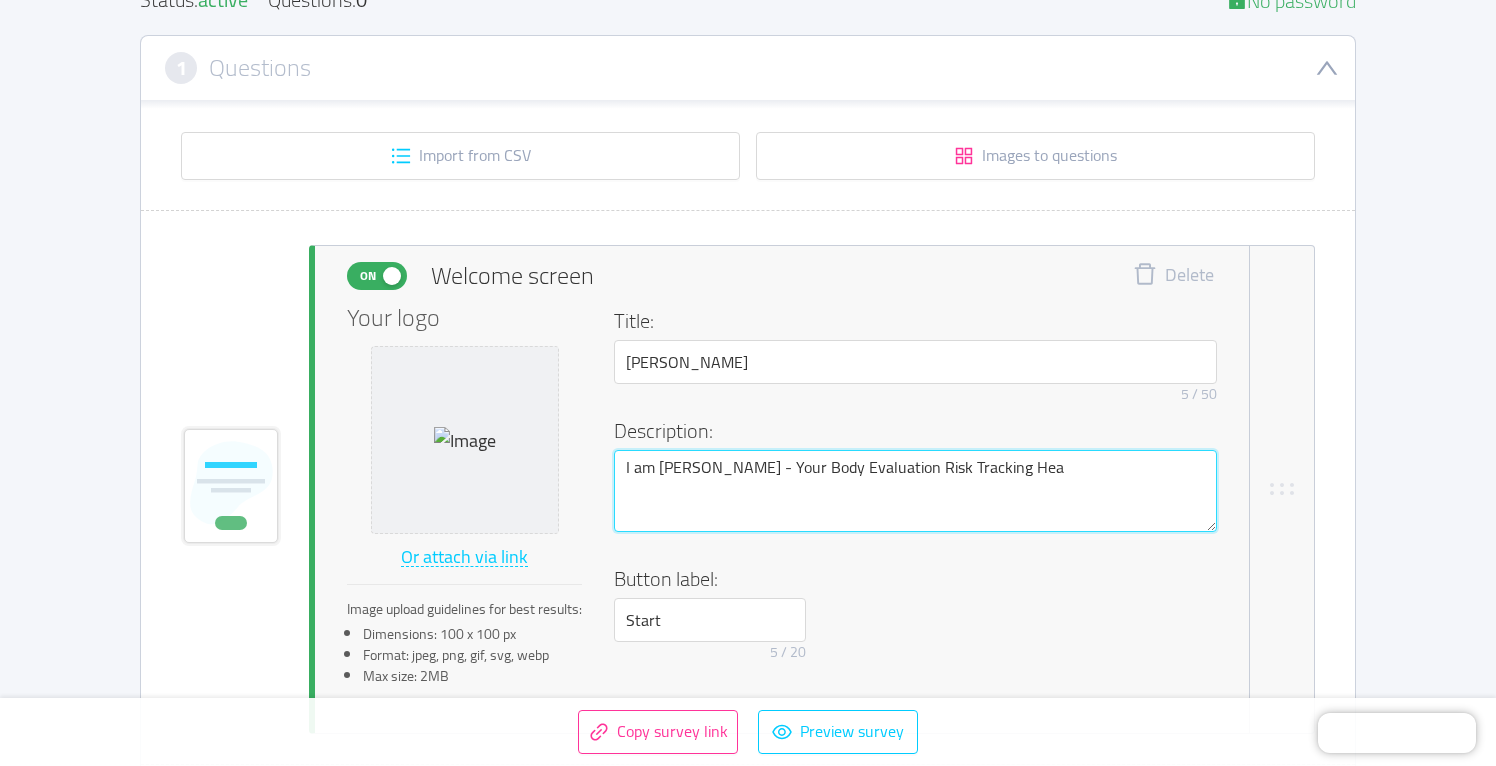 type 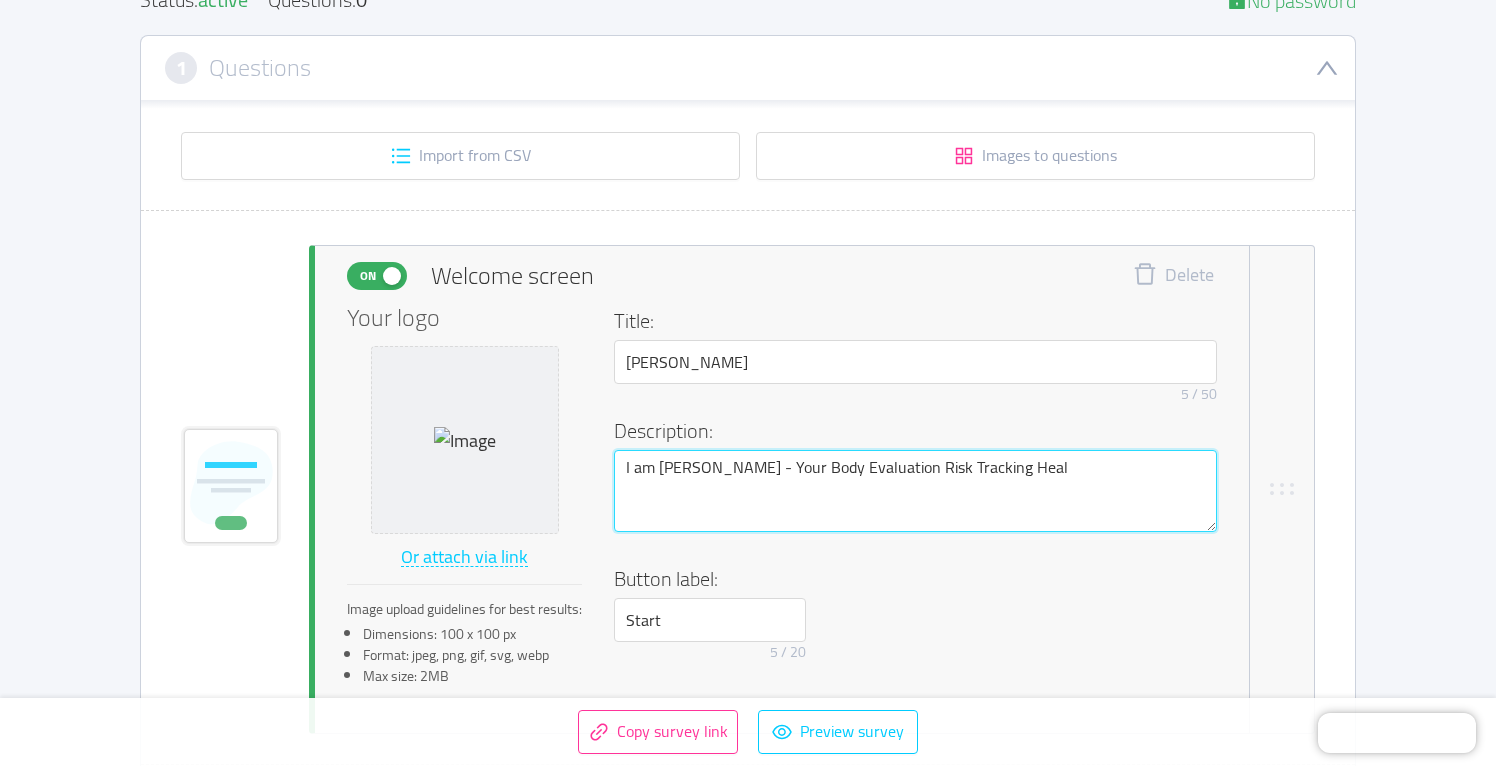type 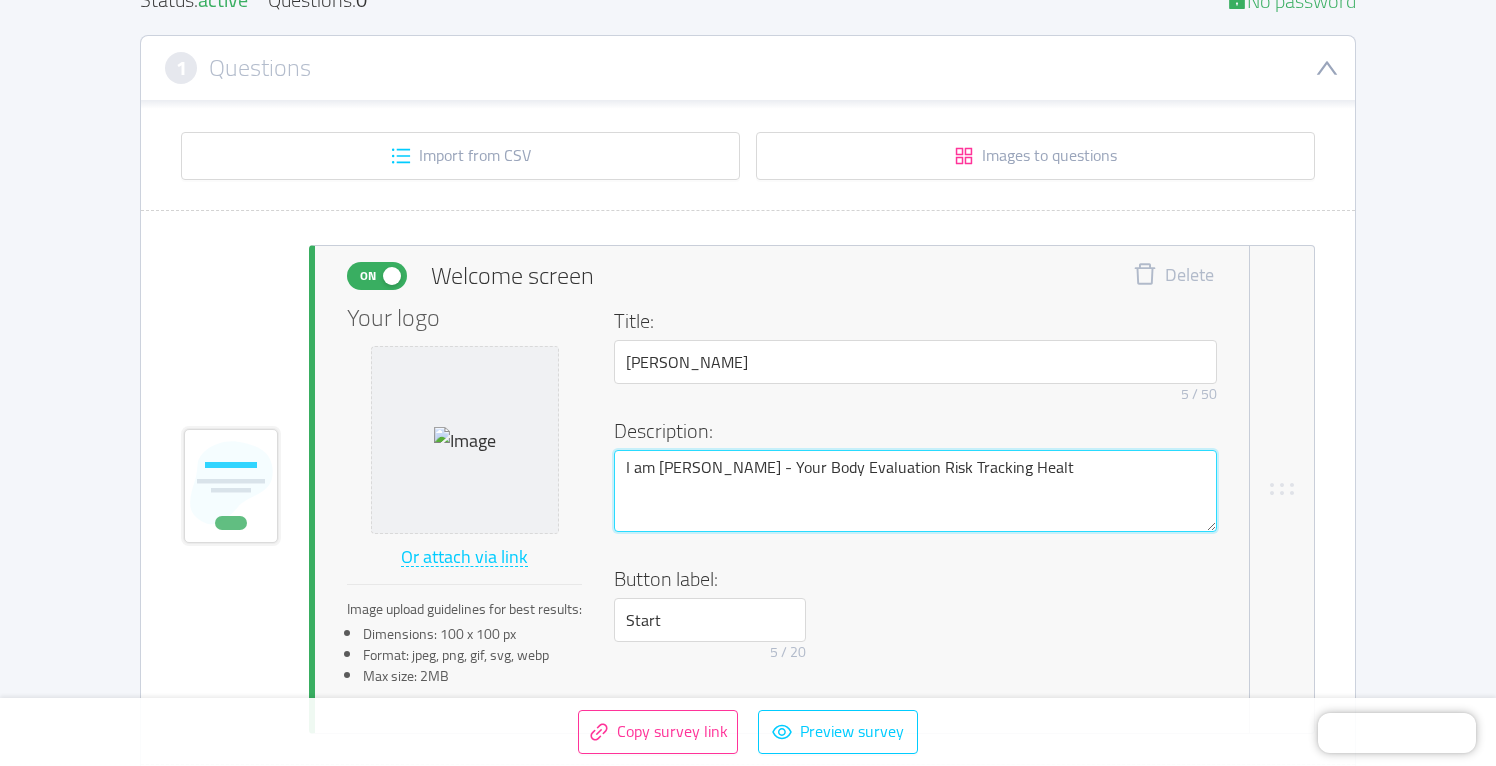 type 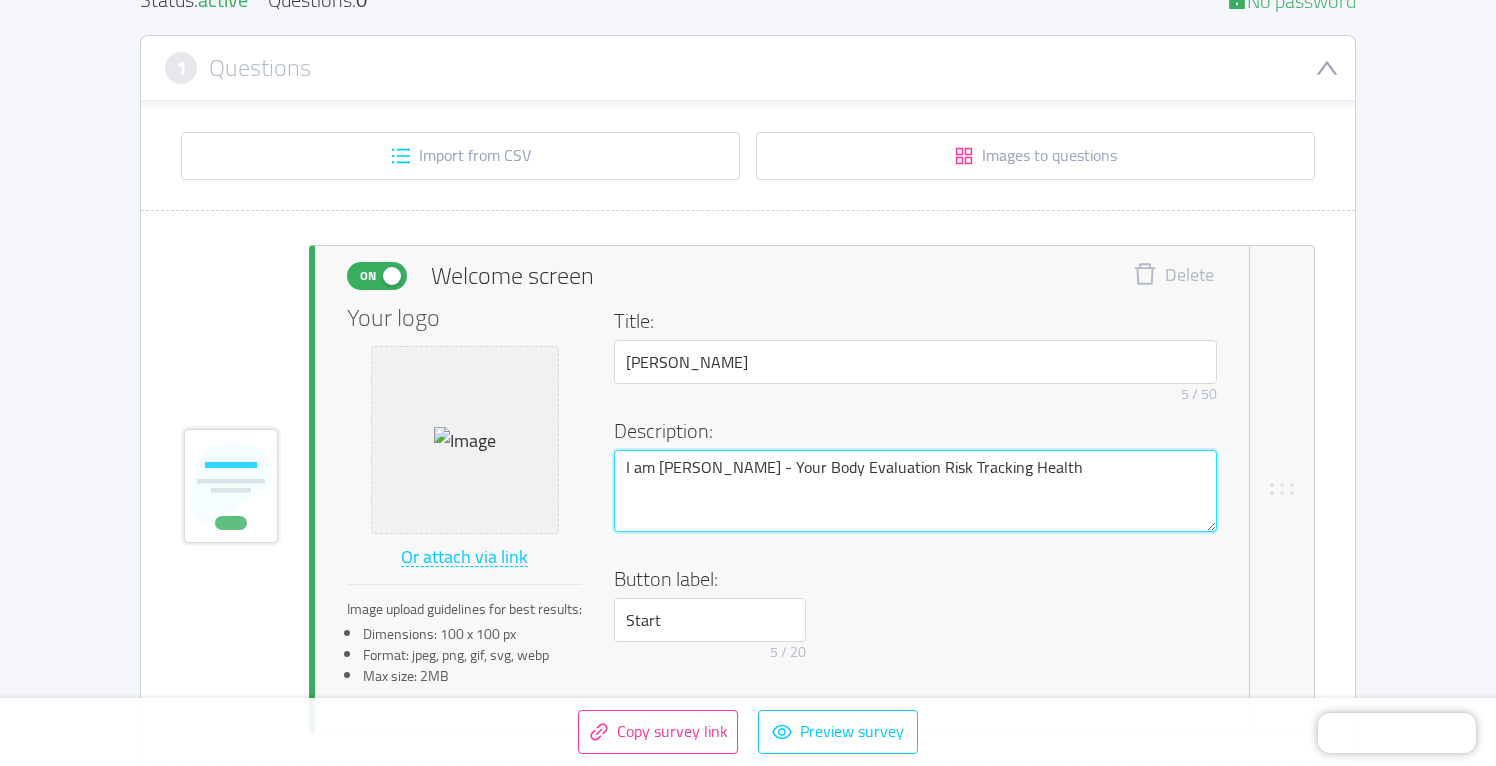 type 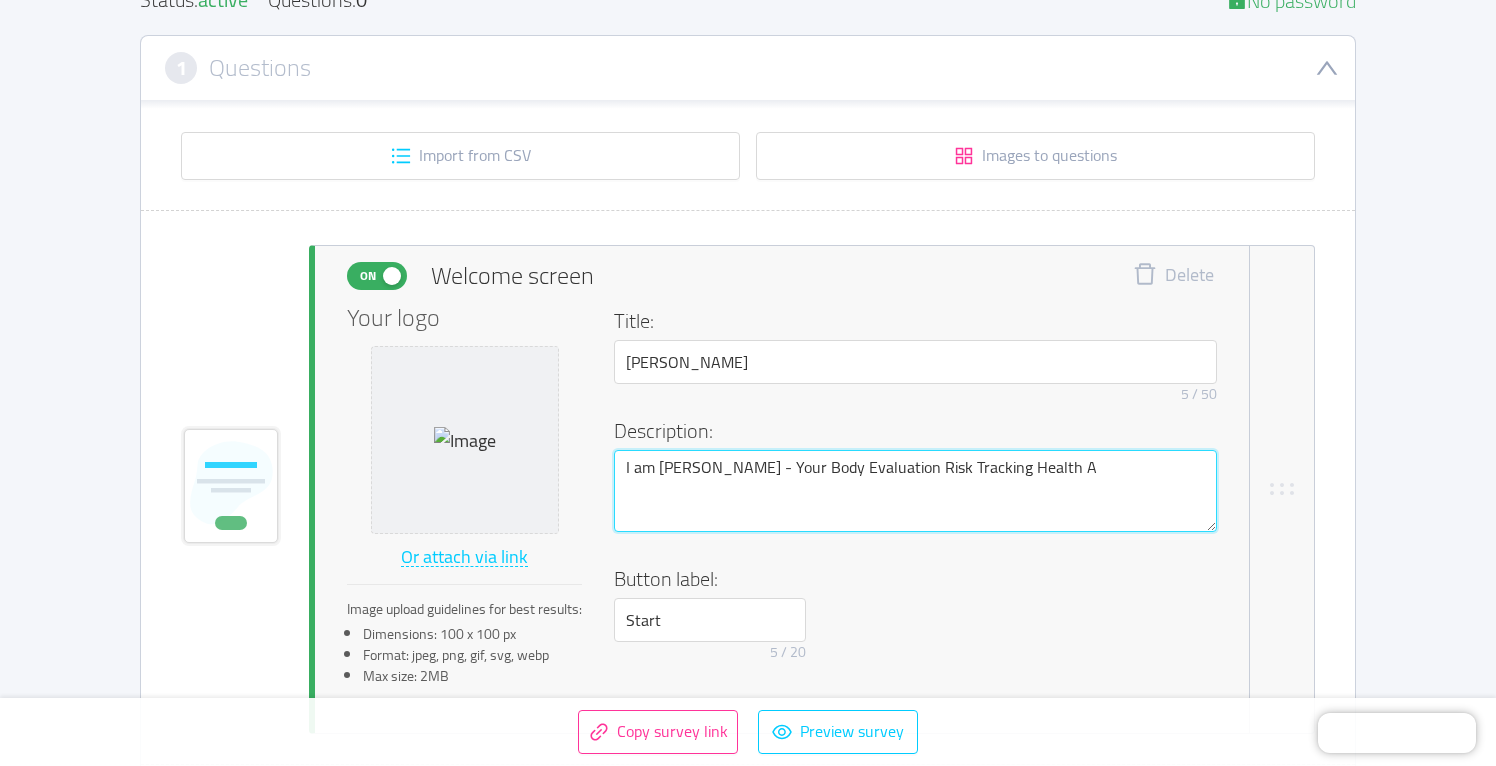 type 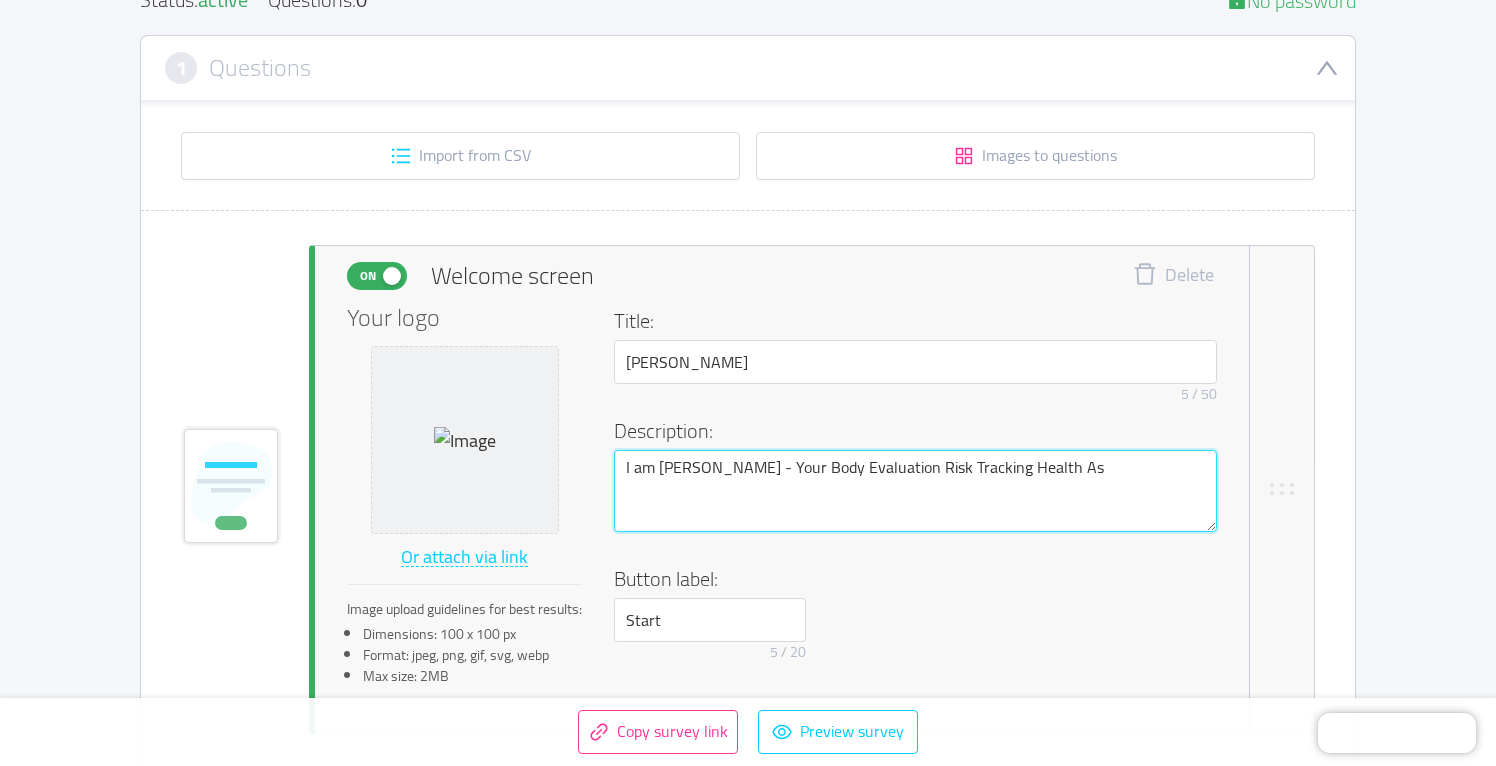 type 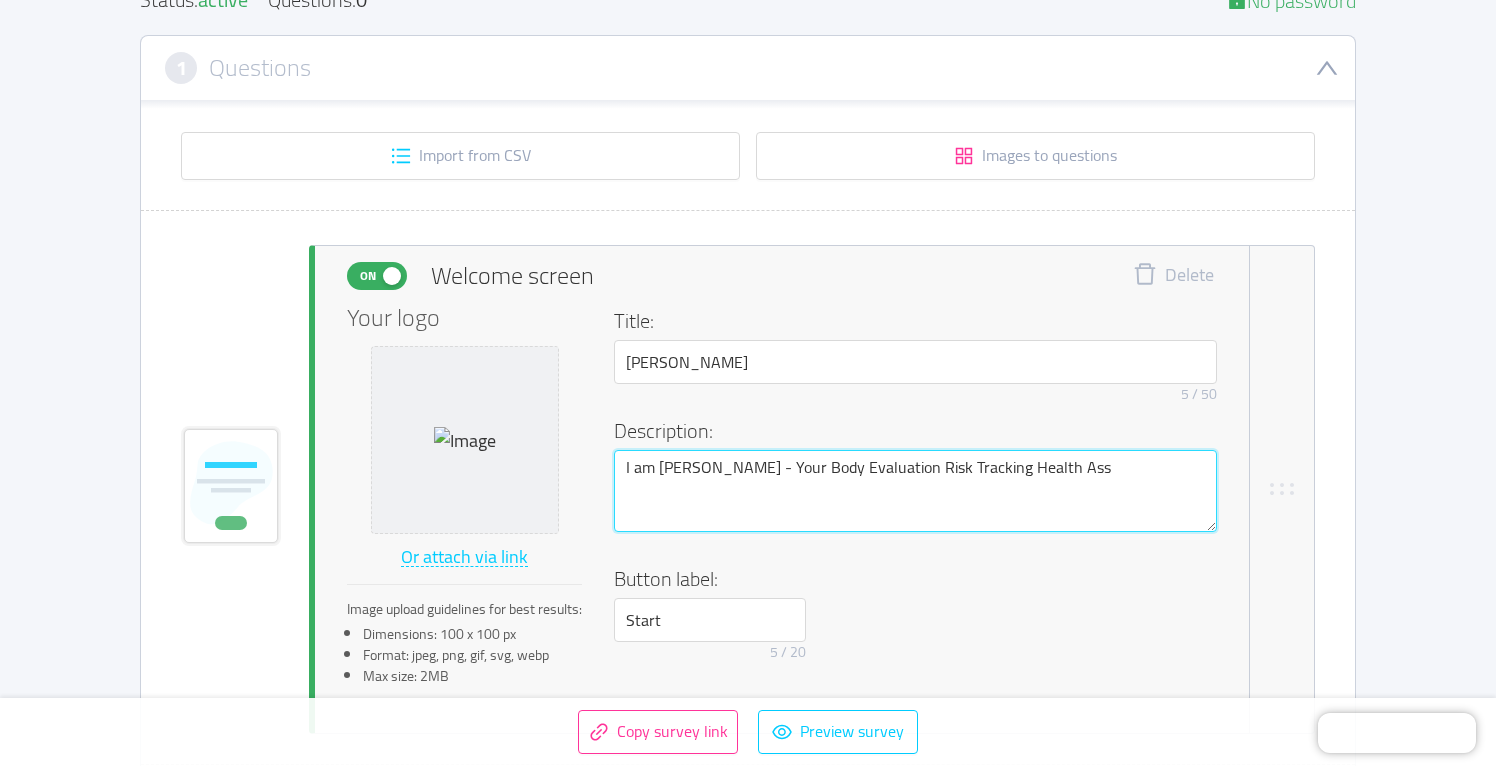 type 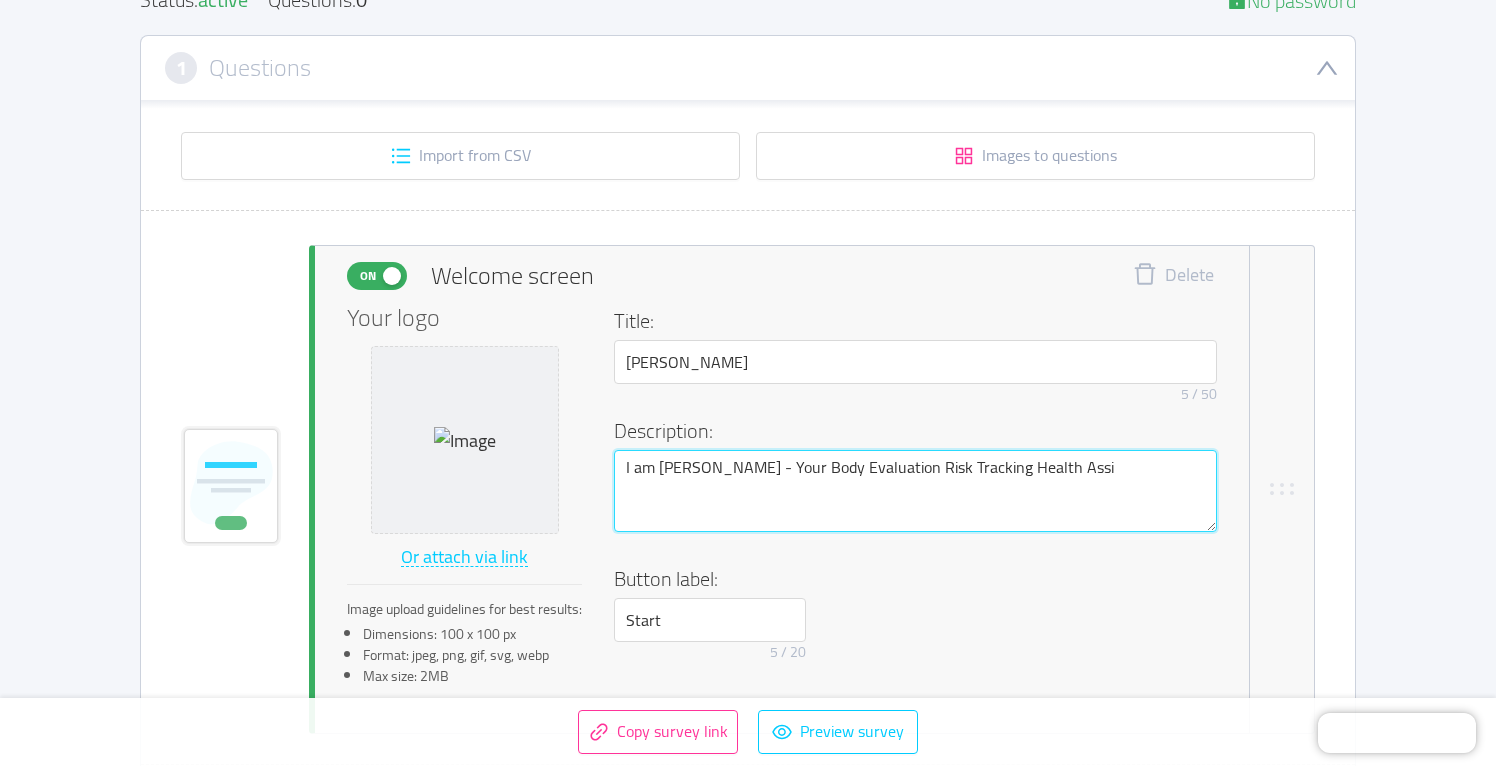 type 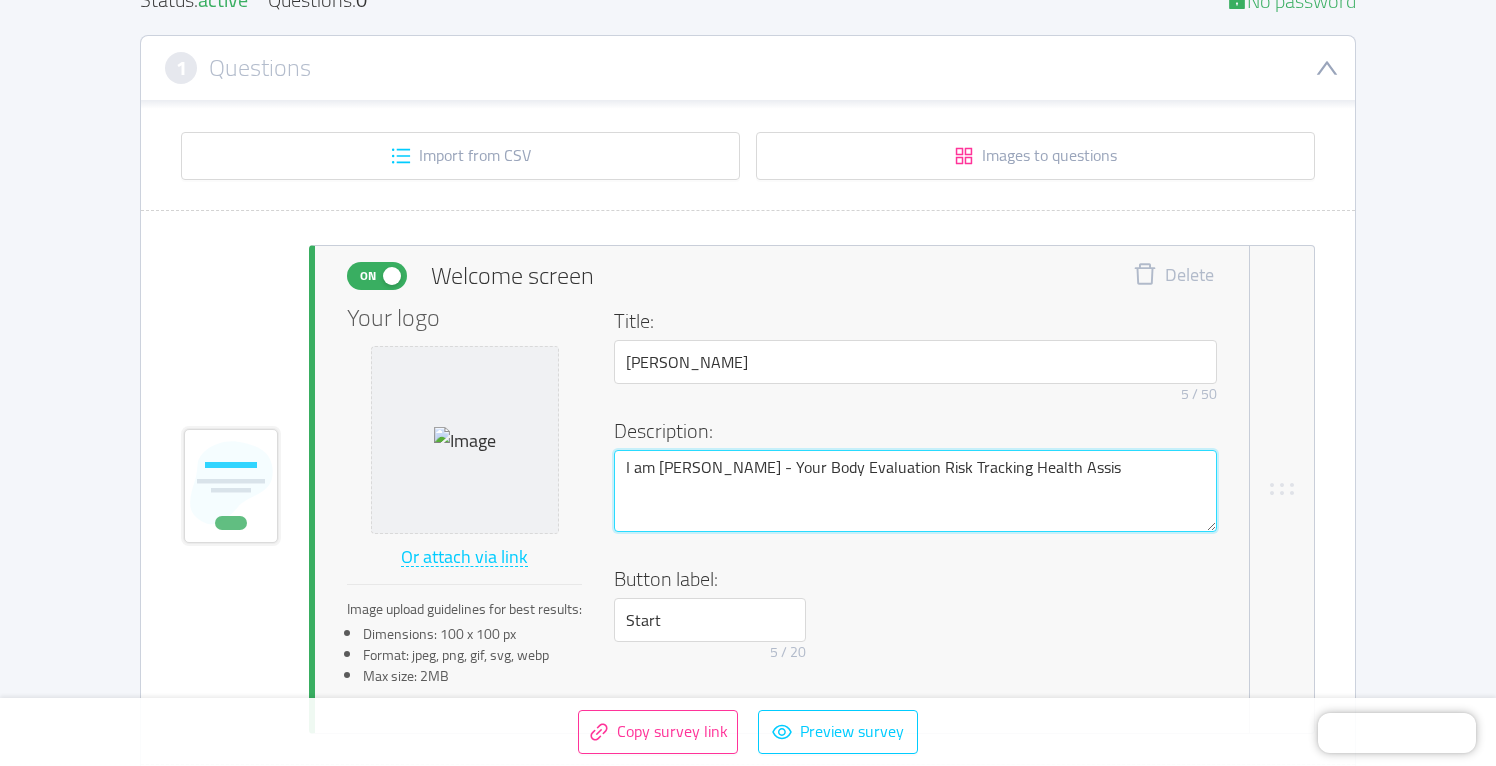 type 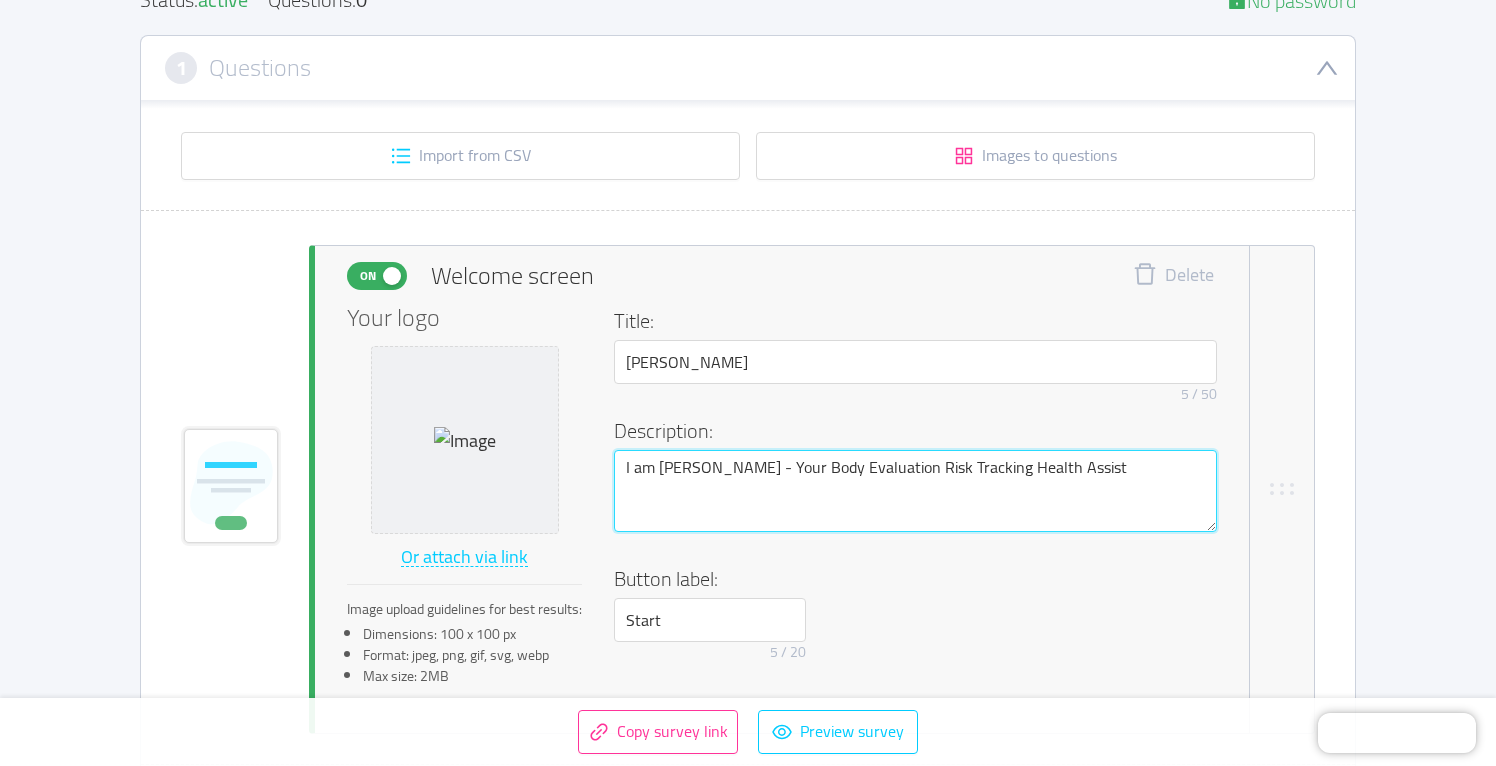 type 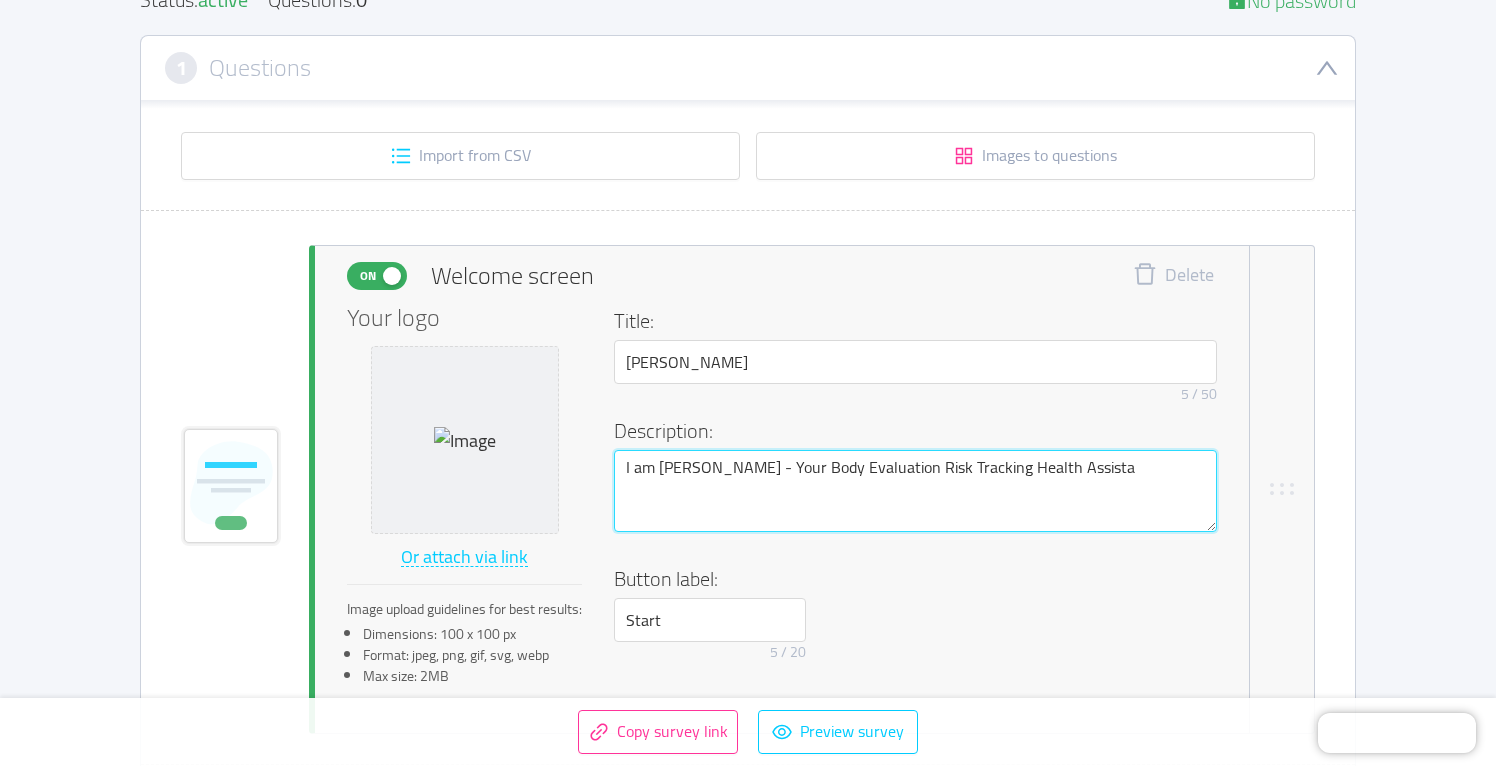 type 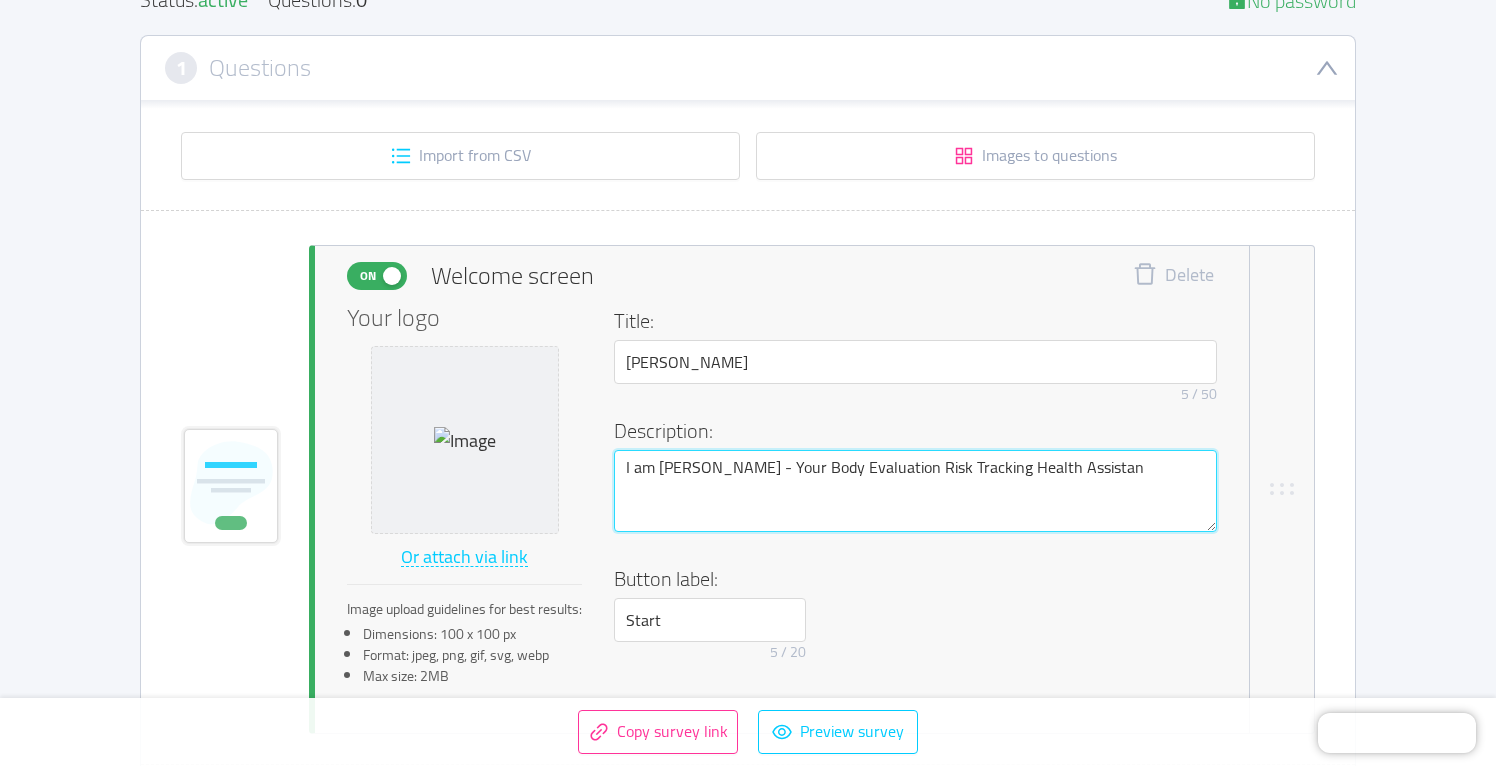 type 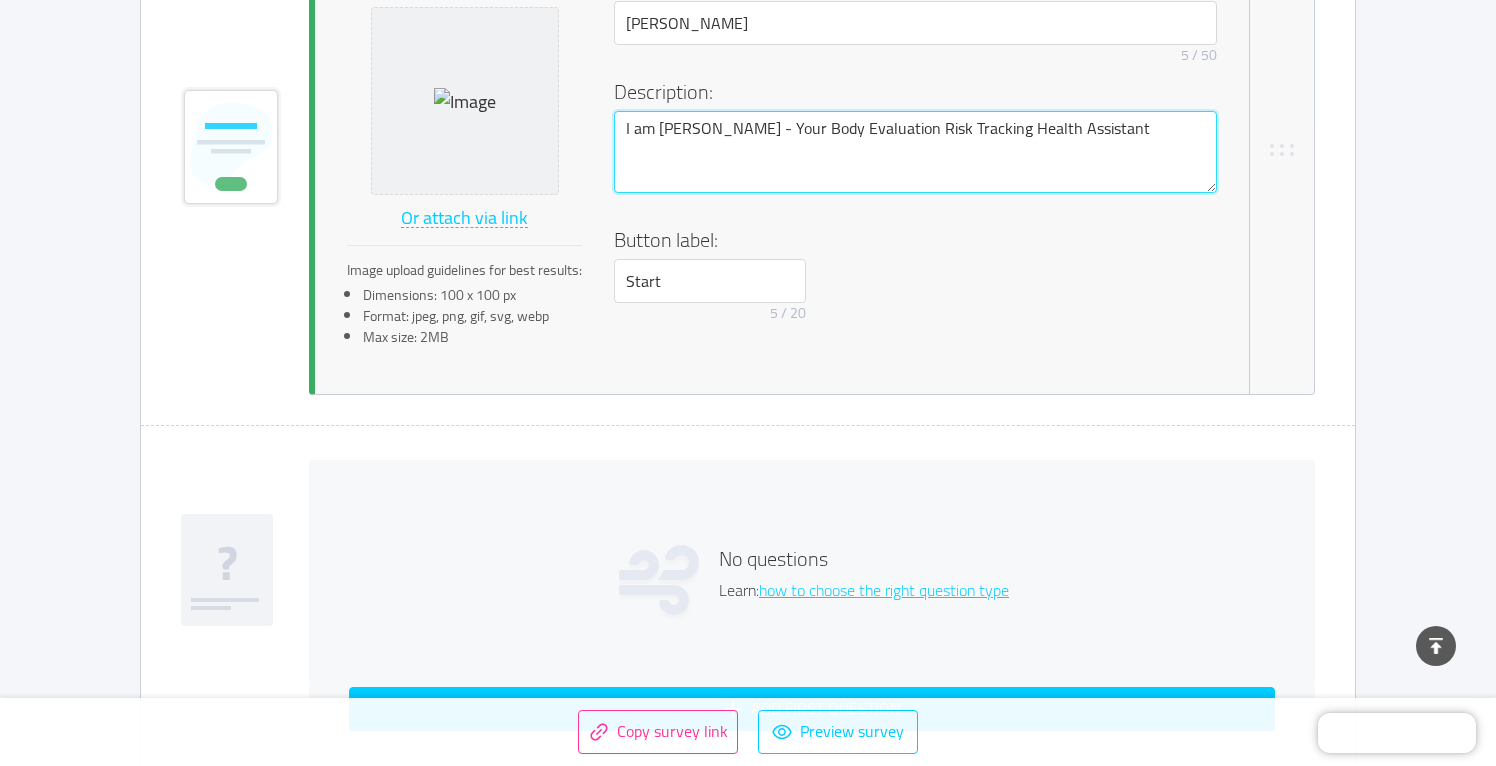 scroll, scrollTop: 616, scrollLeft: 0, axis: vertical 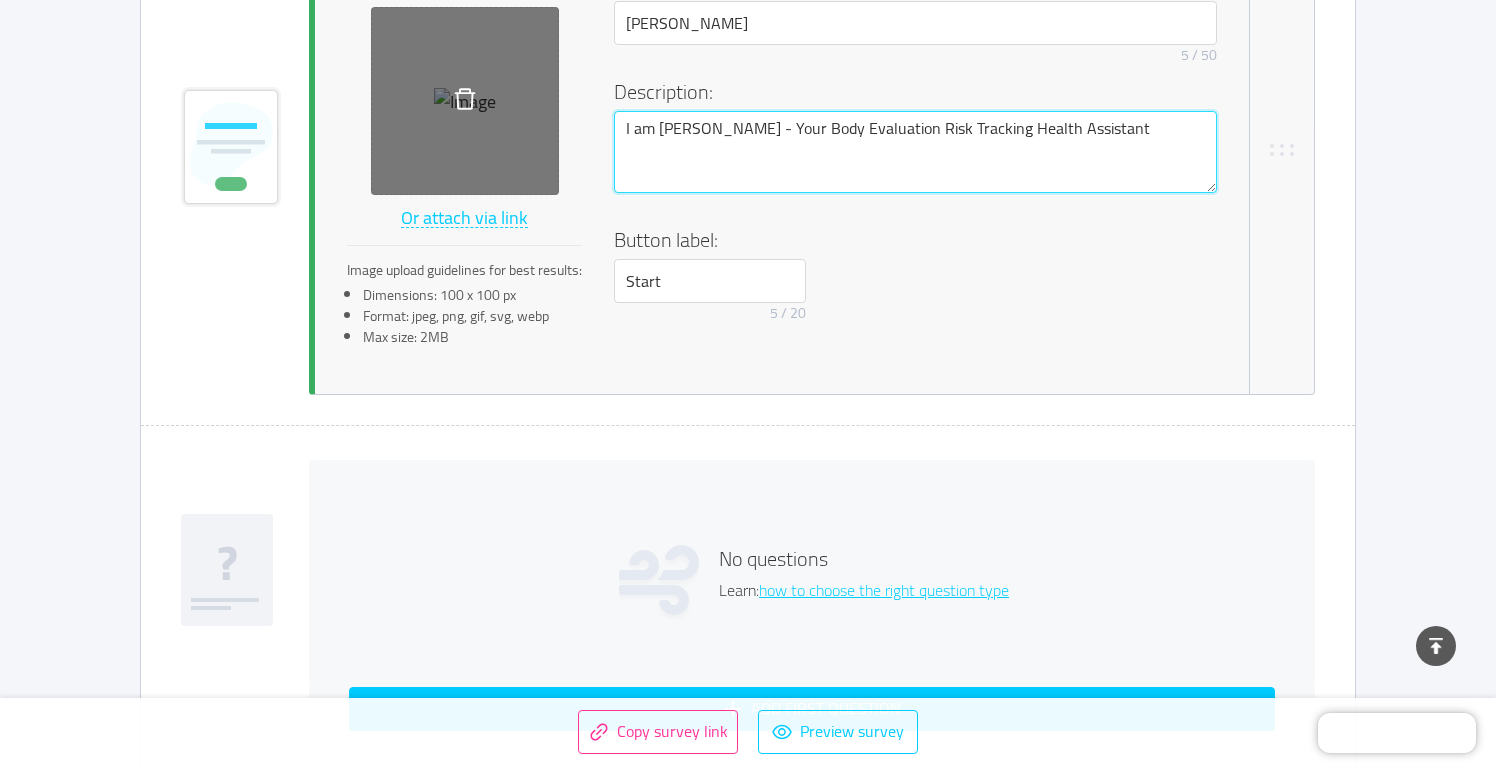 type on "I am [PERSON_NAME] - Your Body Evaluation Risk Tracking Health Assistant" 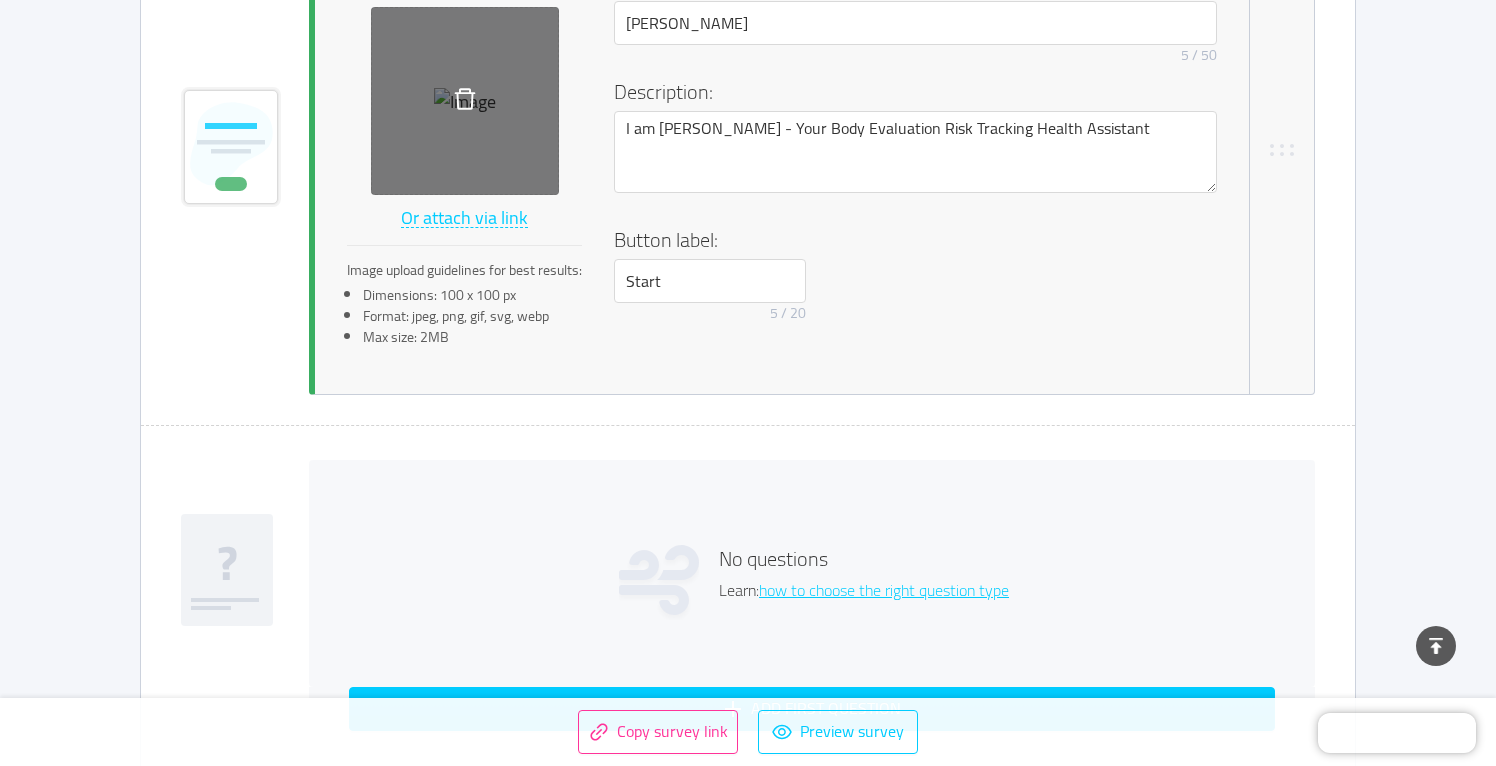 click at bounding box center [465, 101] 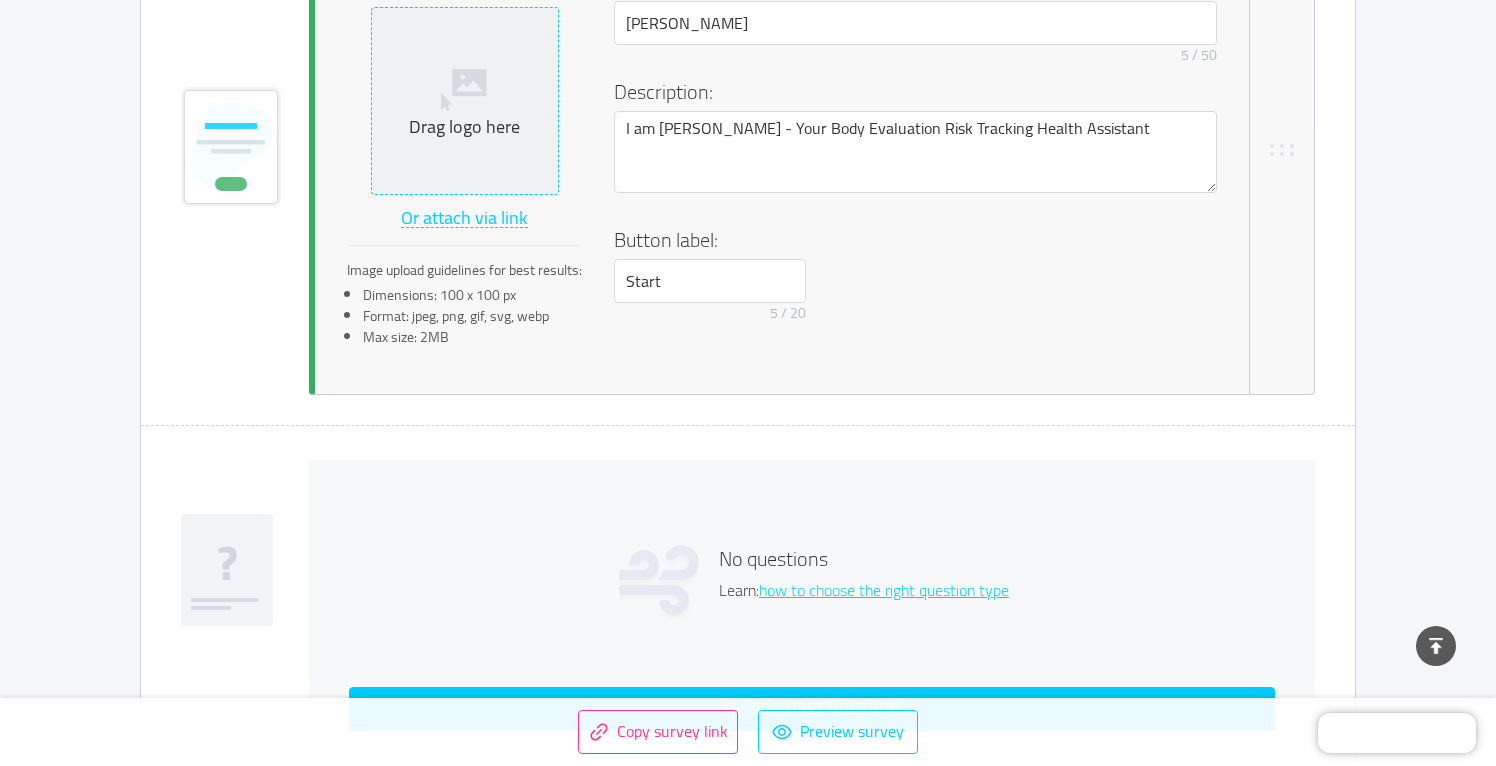 click 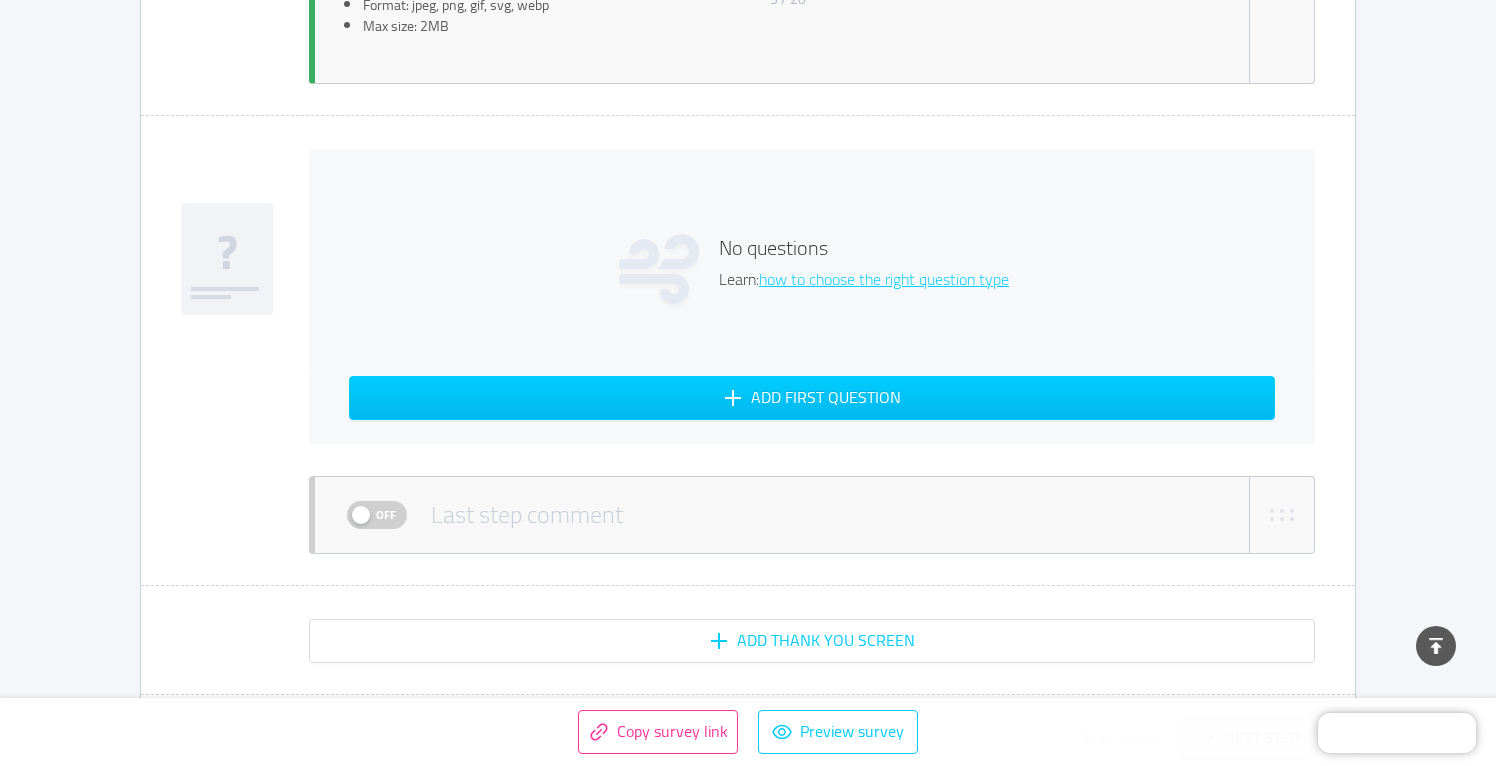 scroll, scrollTop: 931, scrollLeft: 0, axis: vertical 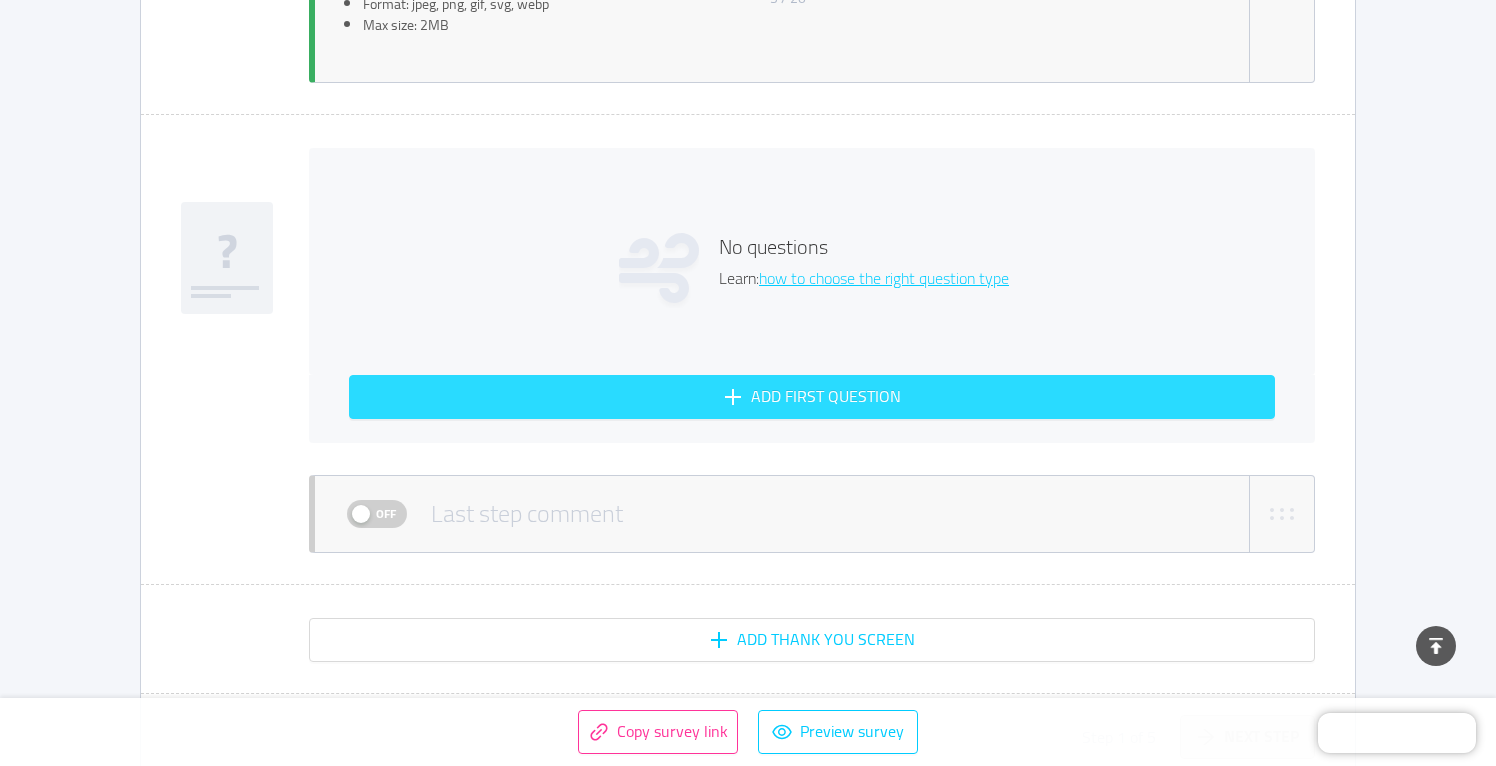 click on "Add first question" at bounding box center (812, 397) 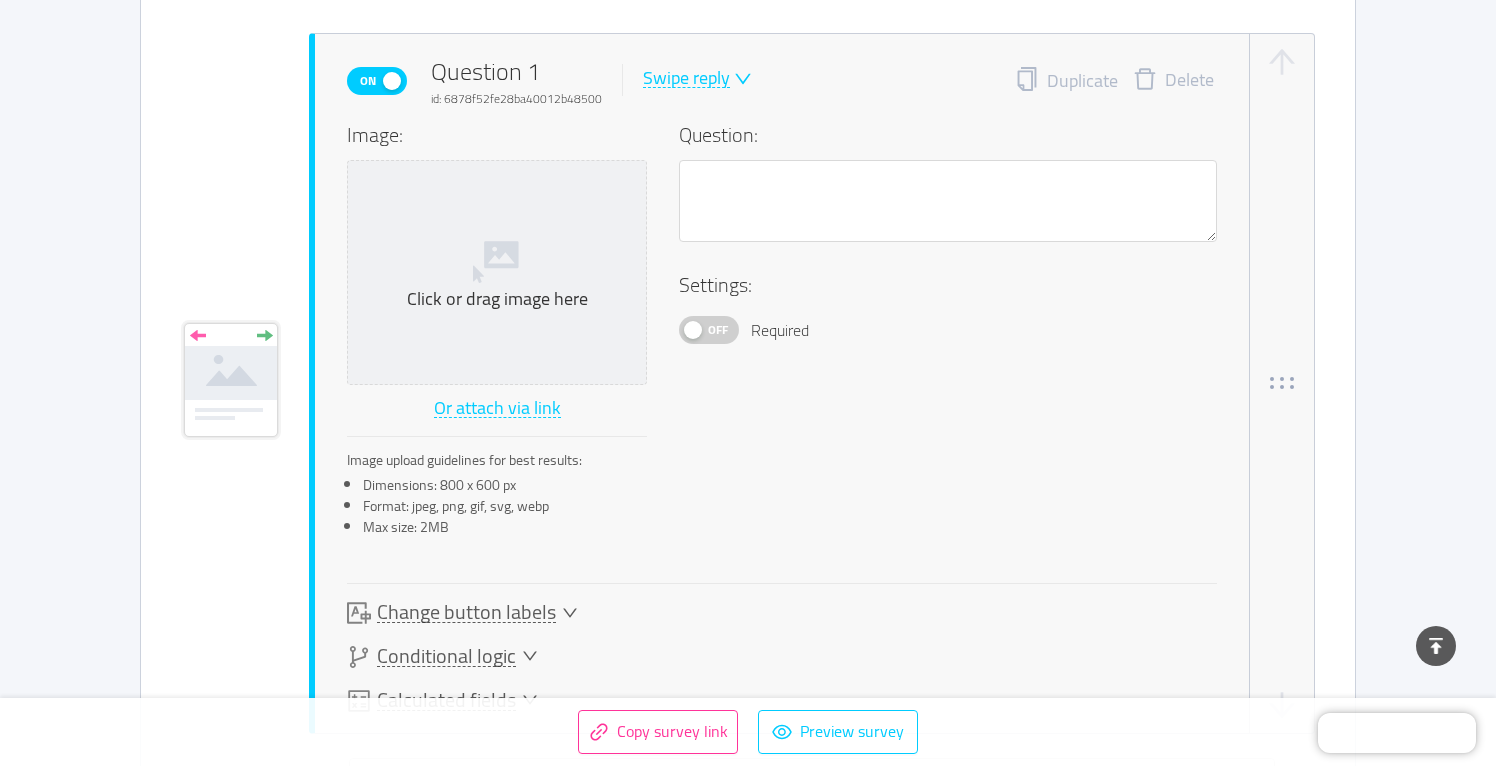 scroll, scrollTop: 1047, scrollLeft: 0, axis: vertical 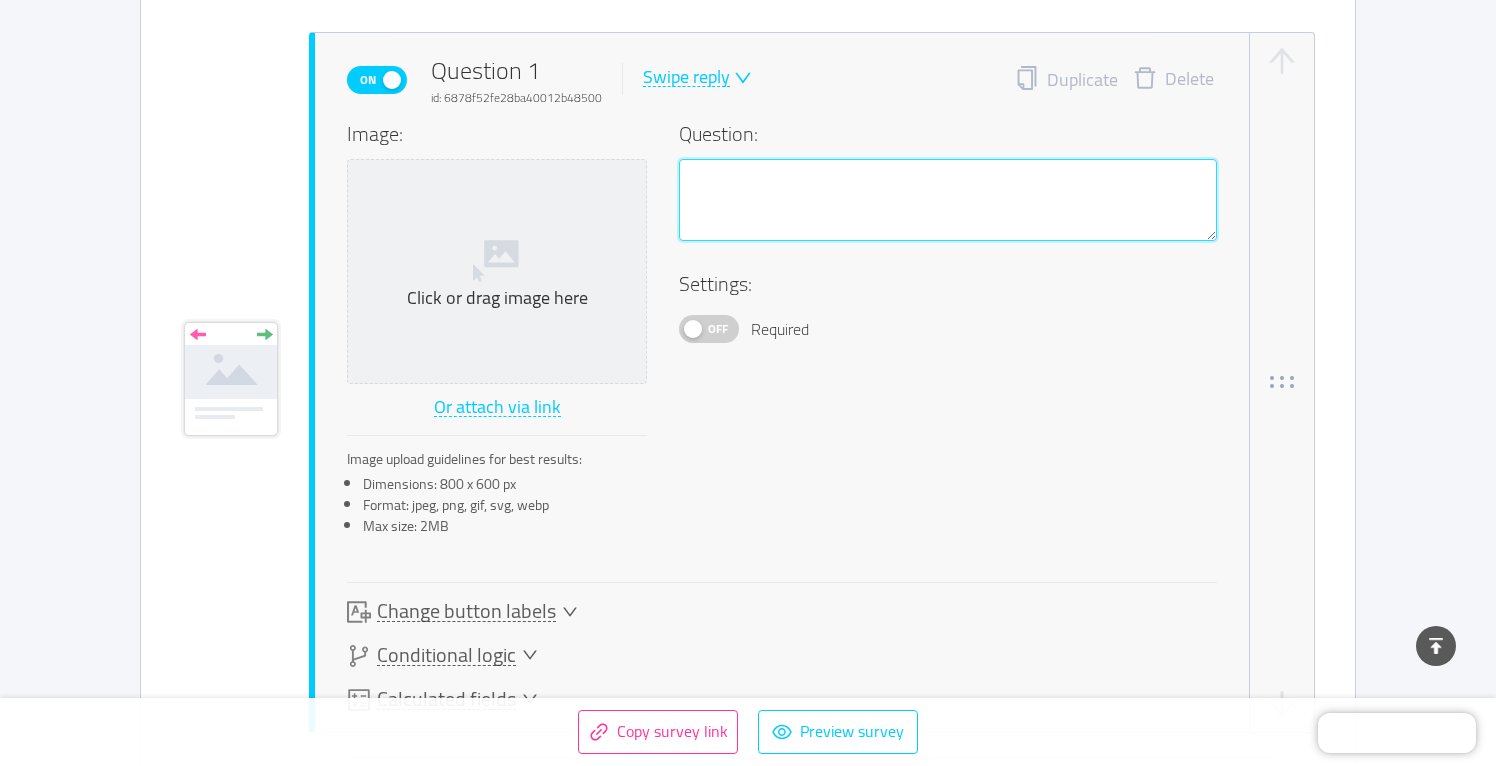 click at bounding box center [948, 200] 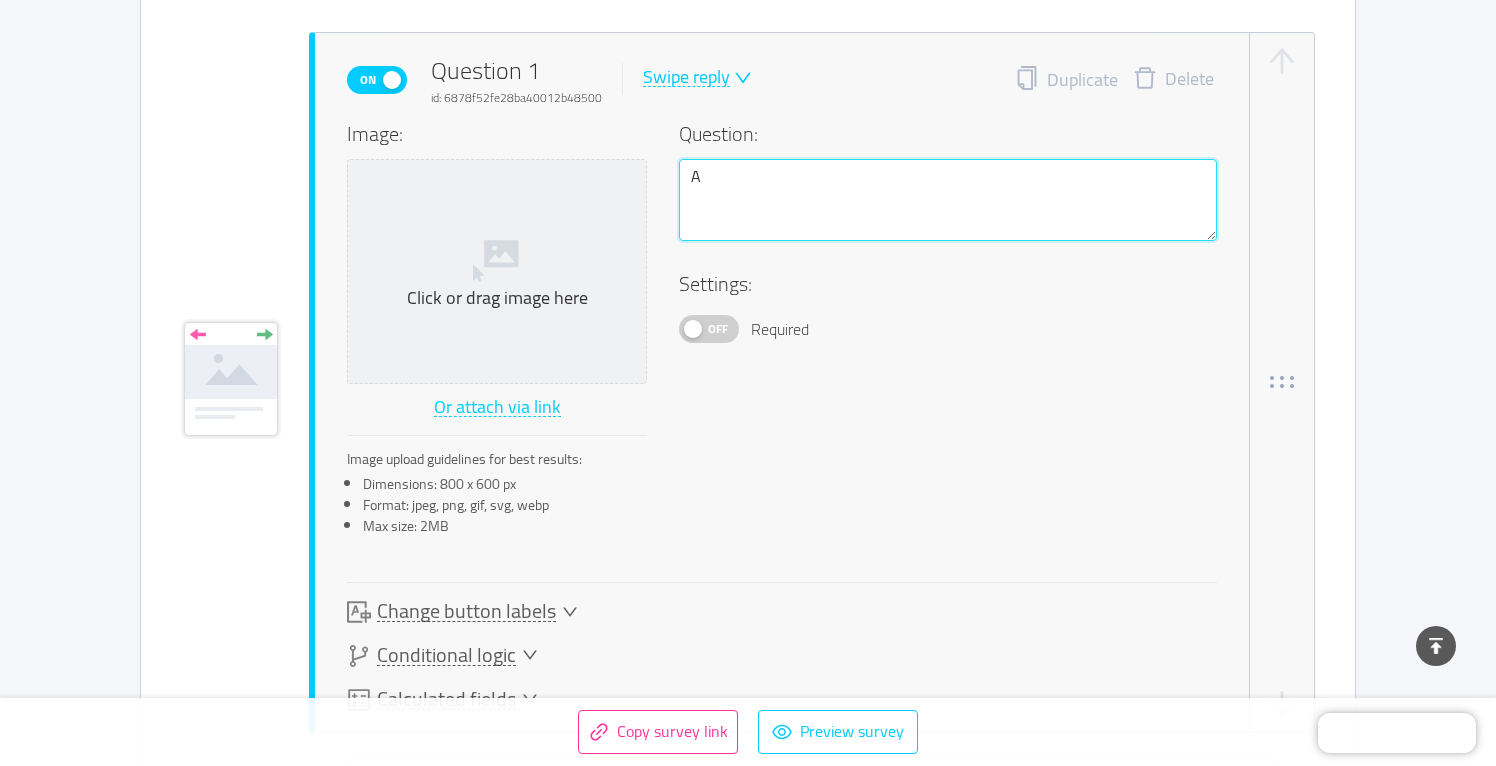 type 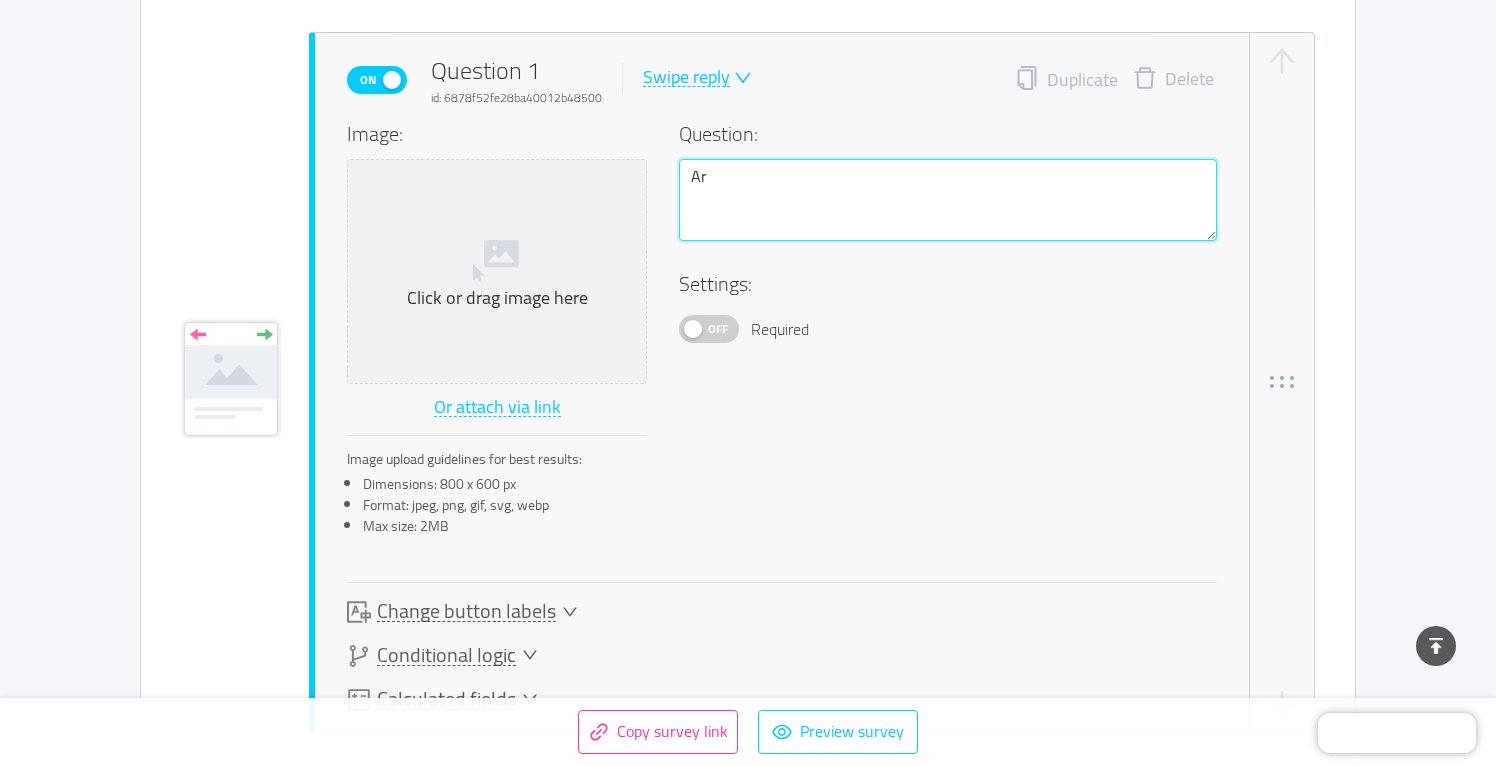 type 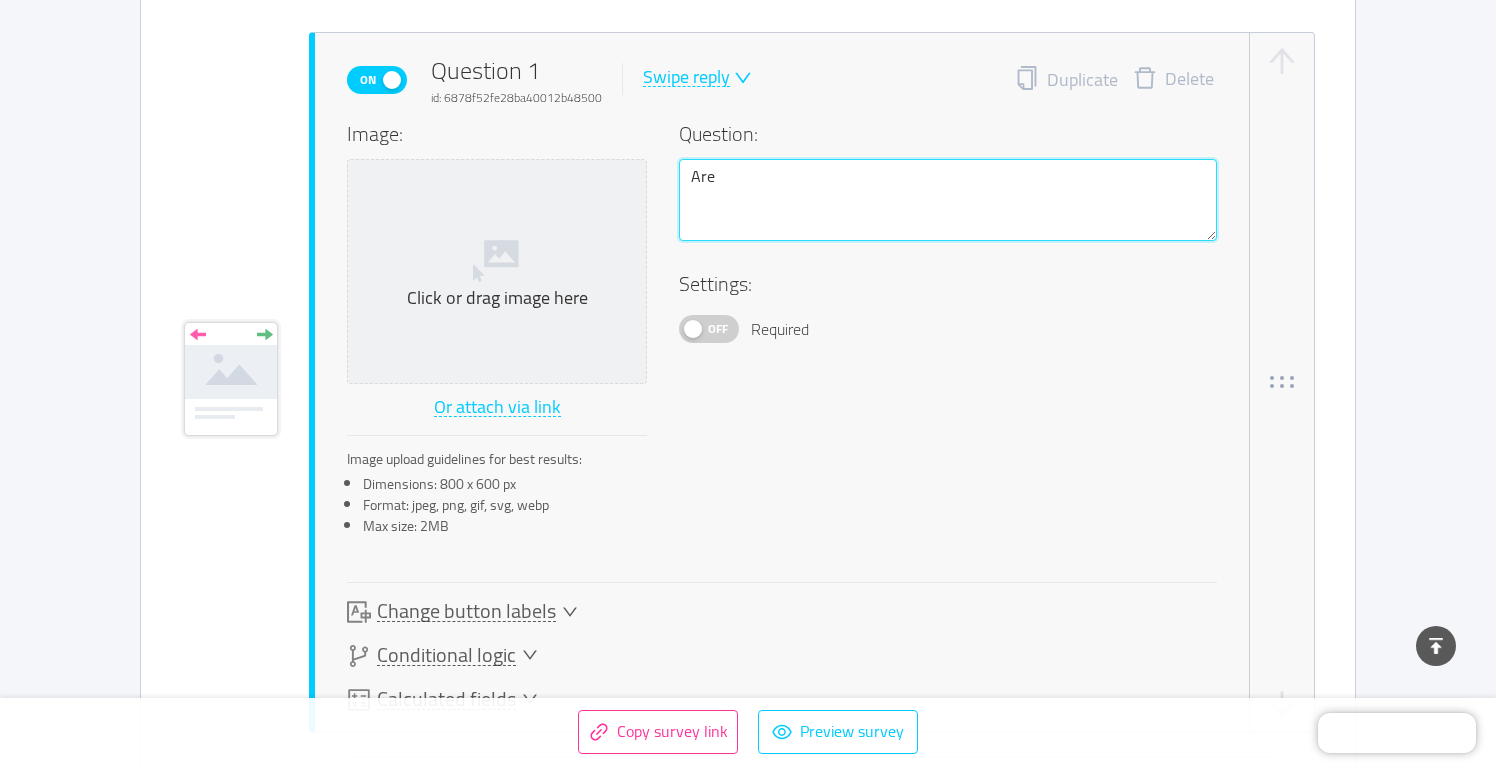 type 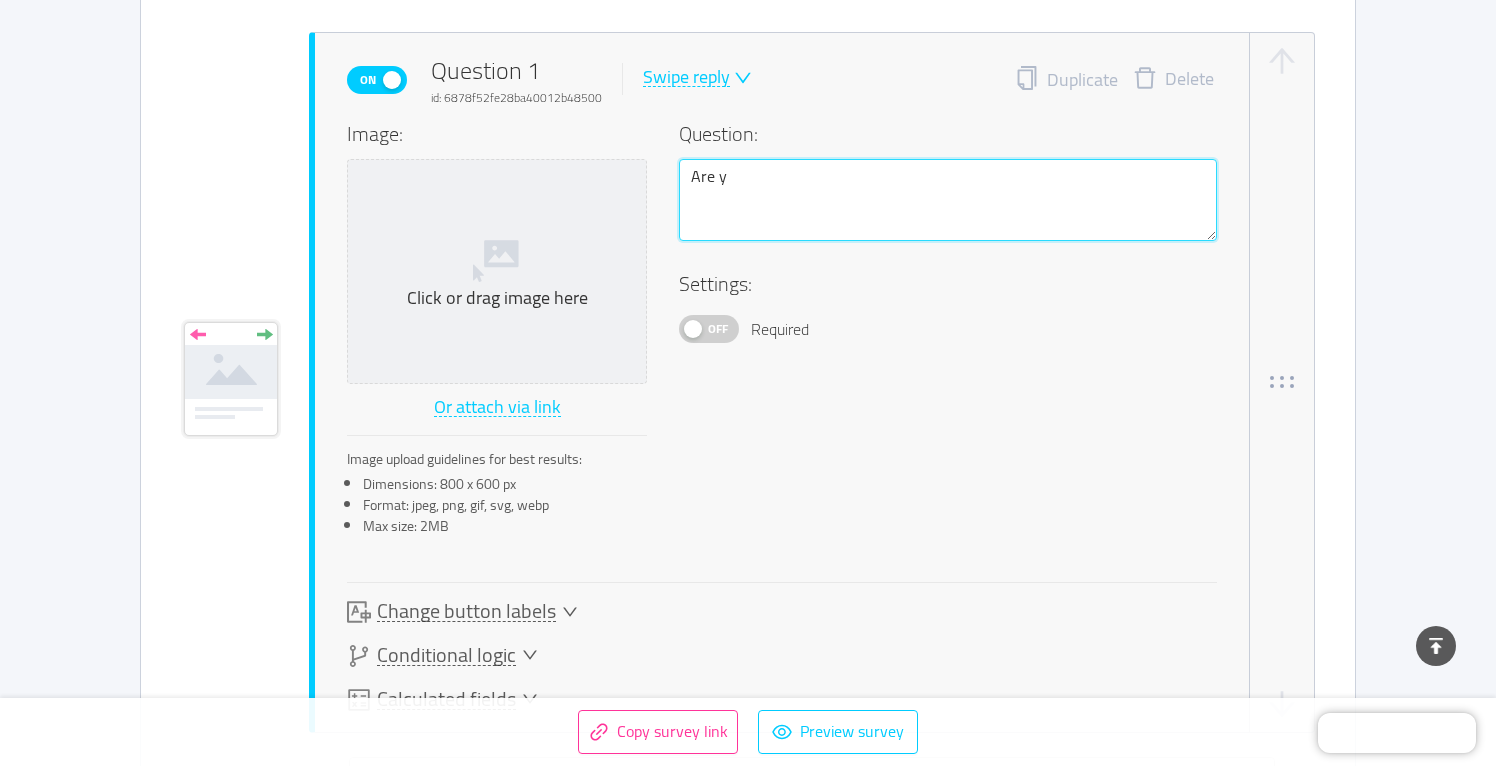 type 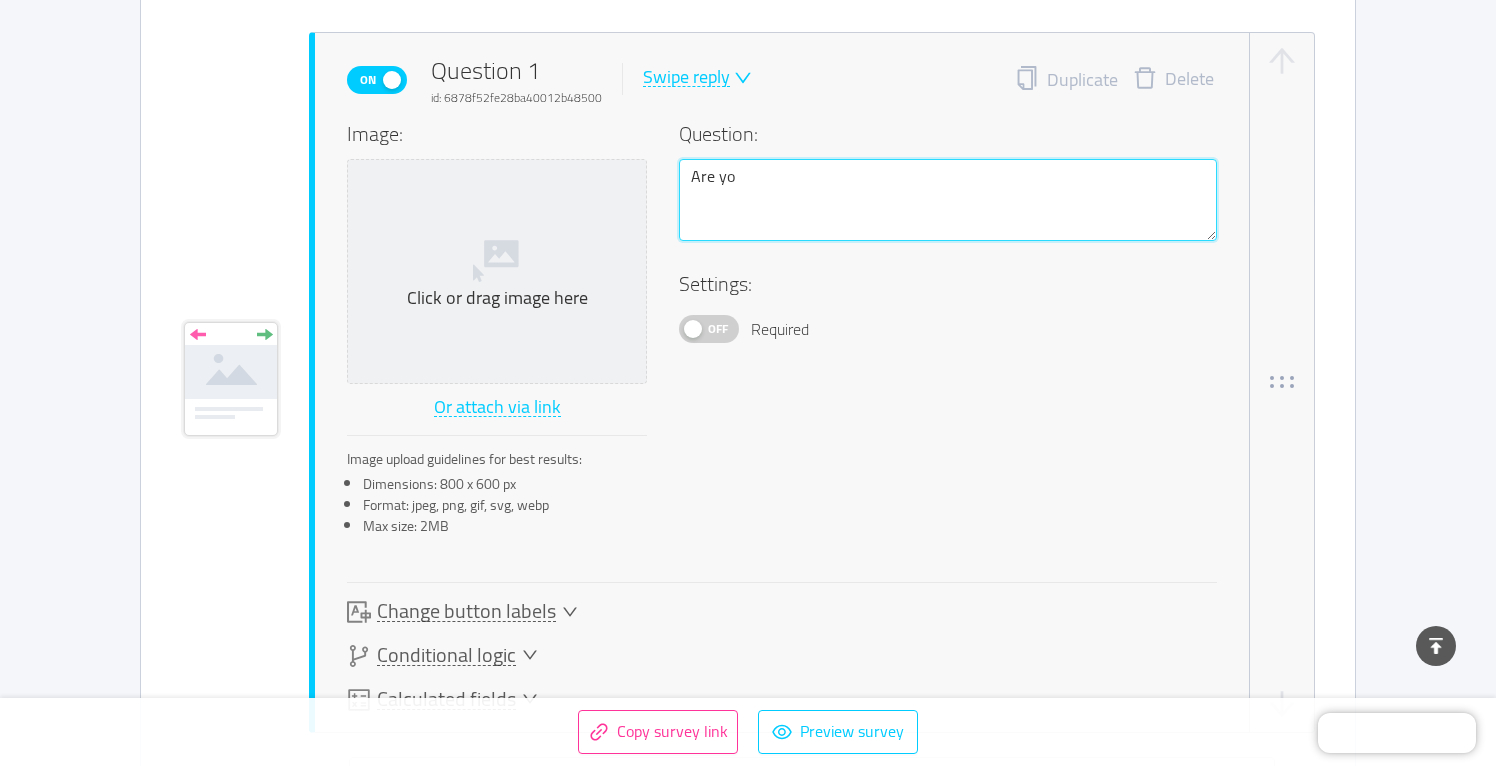 type 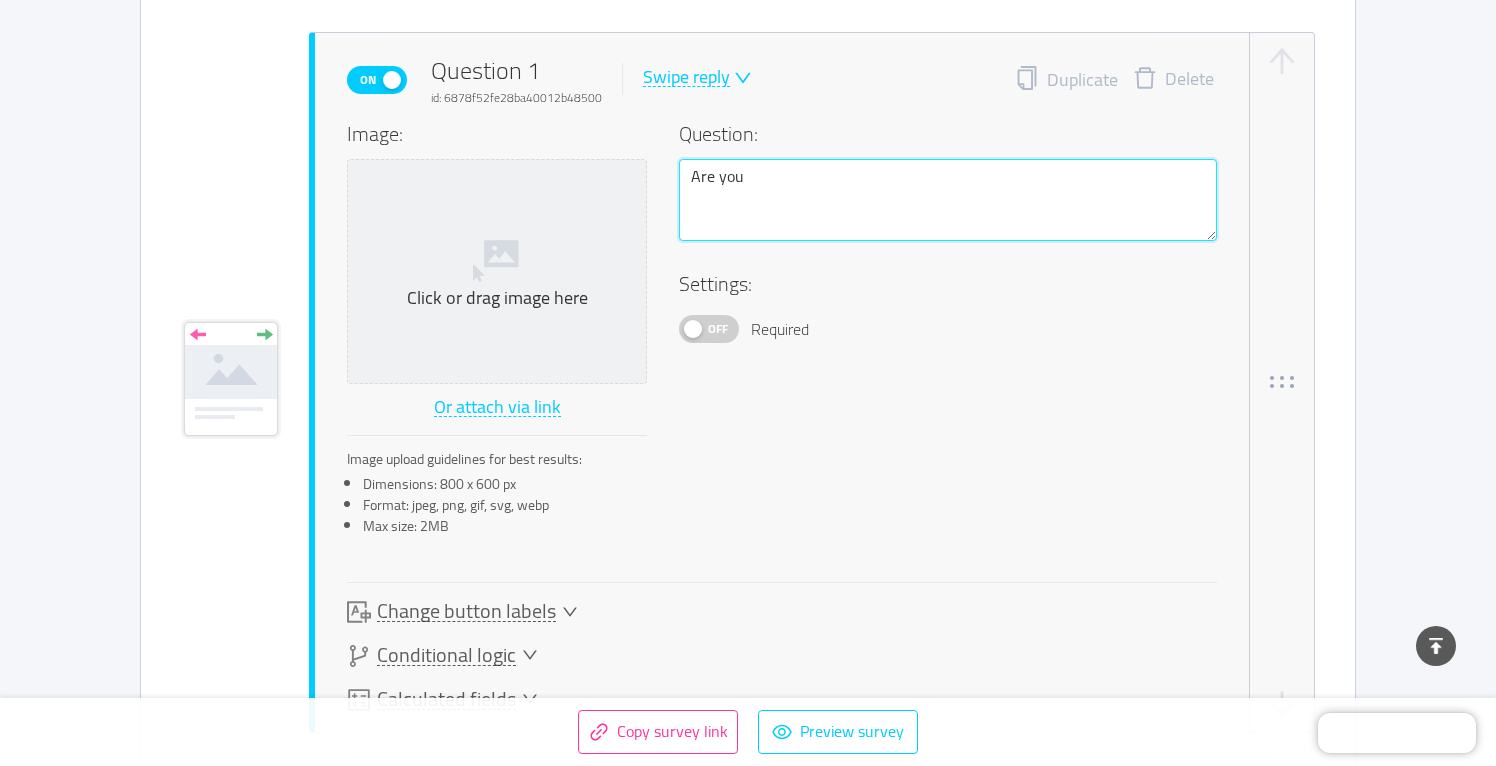type 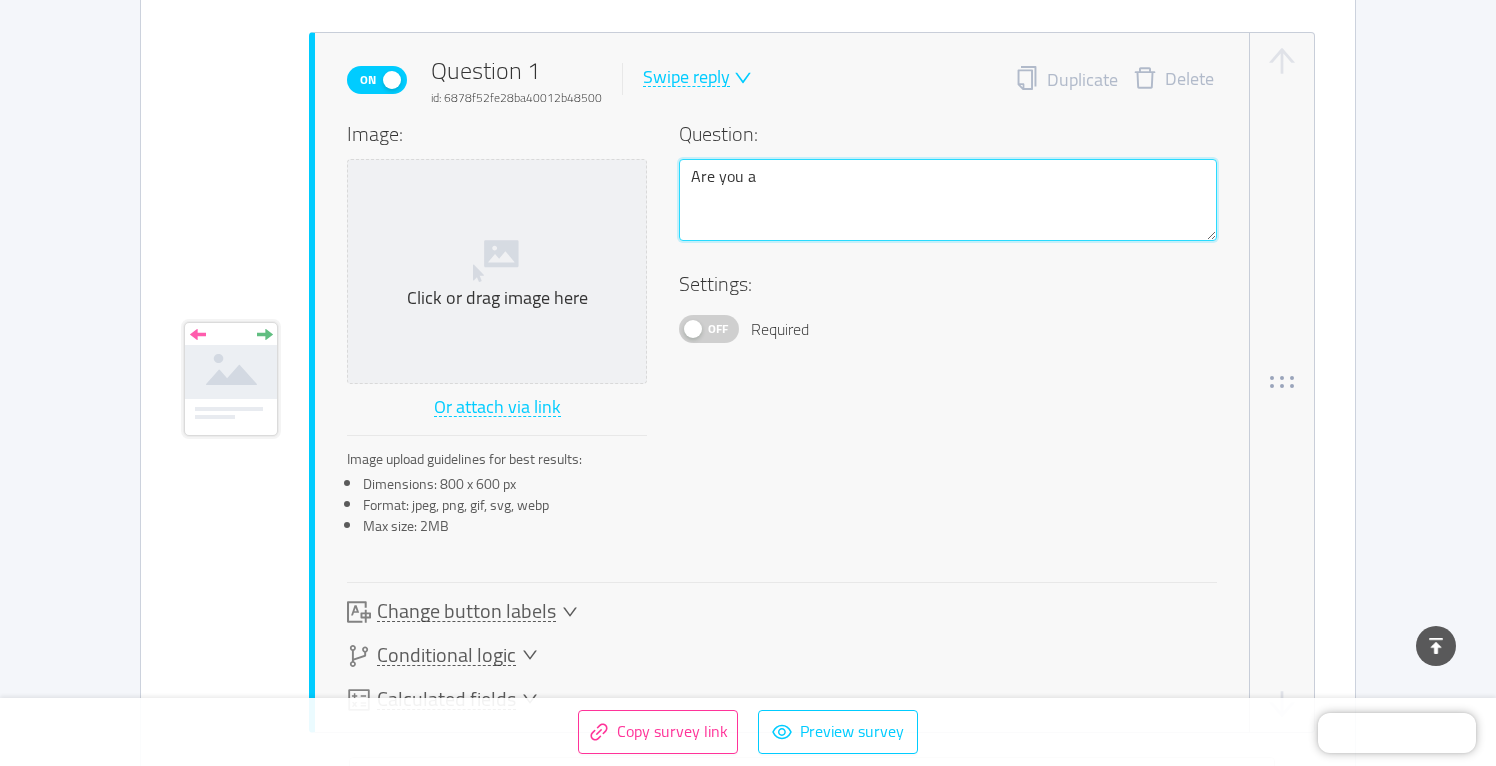 type 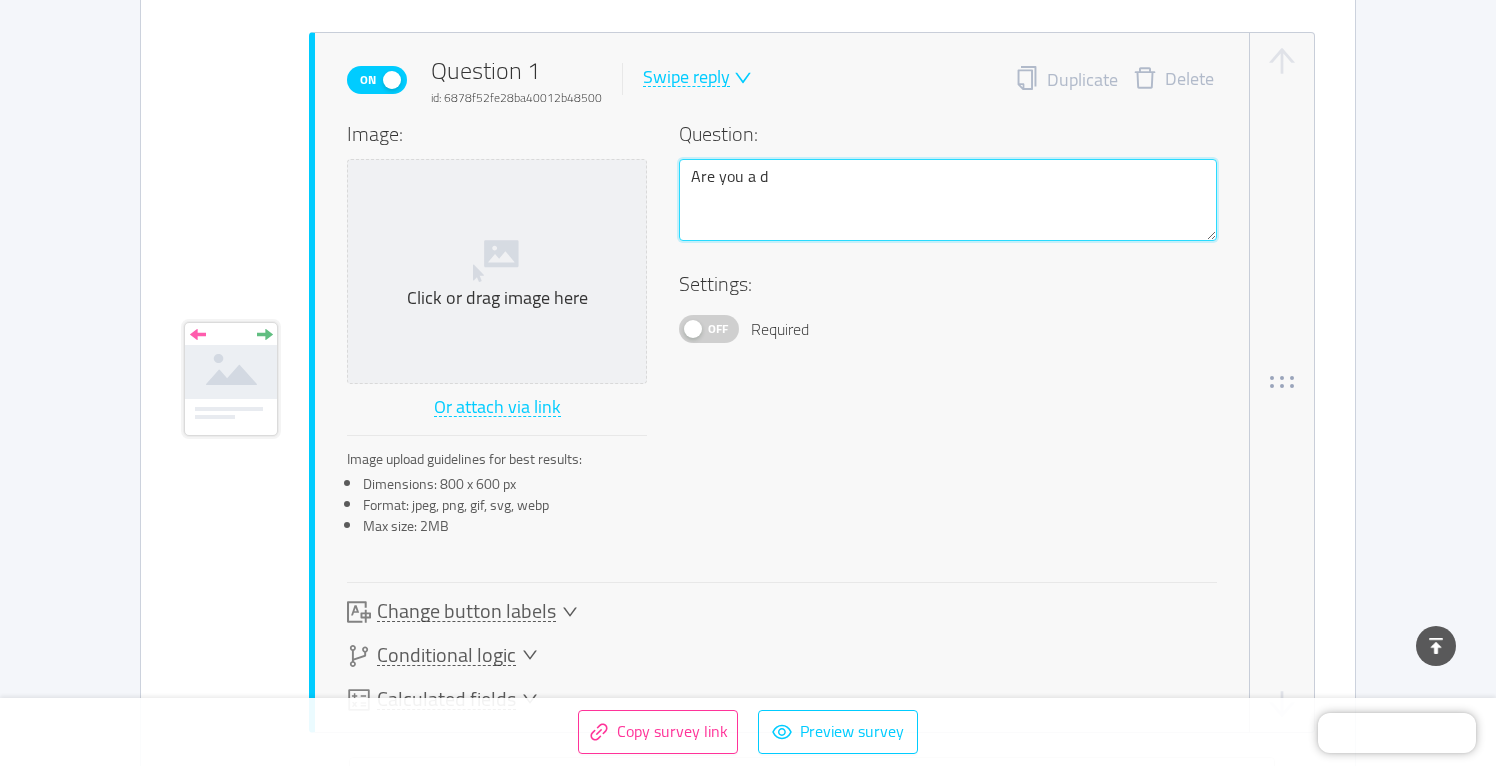 type 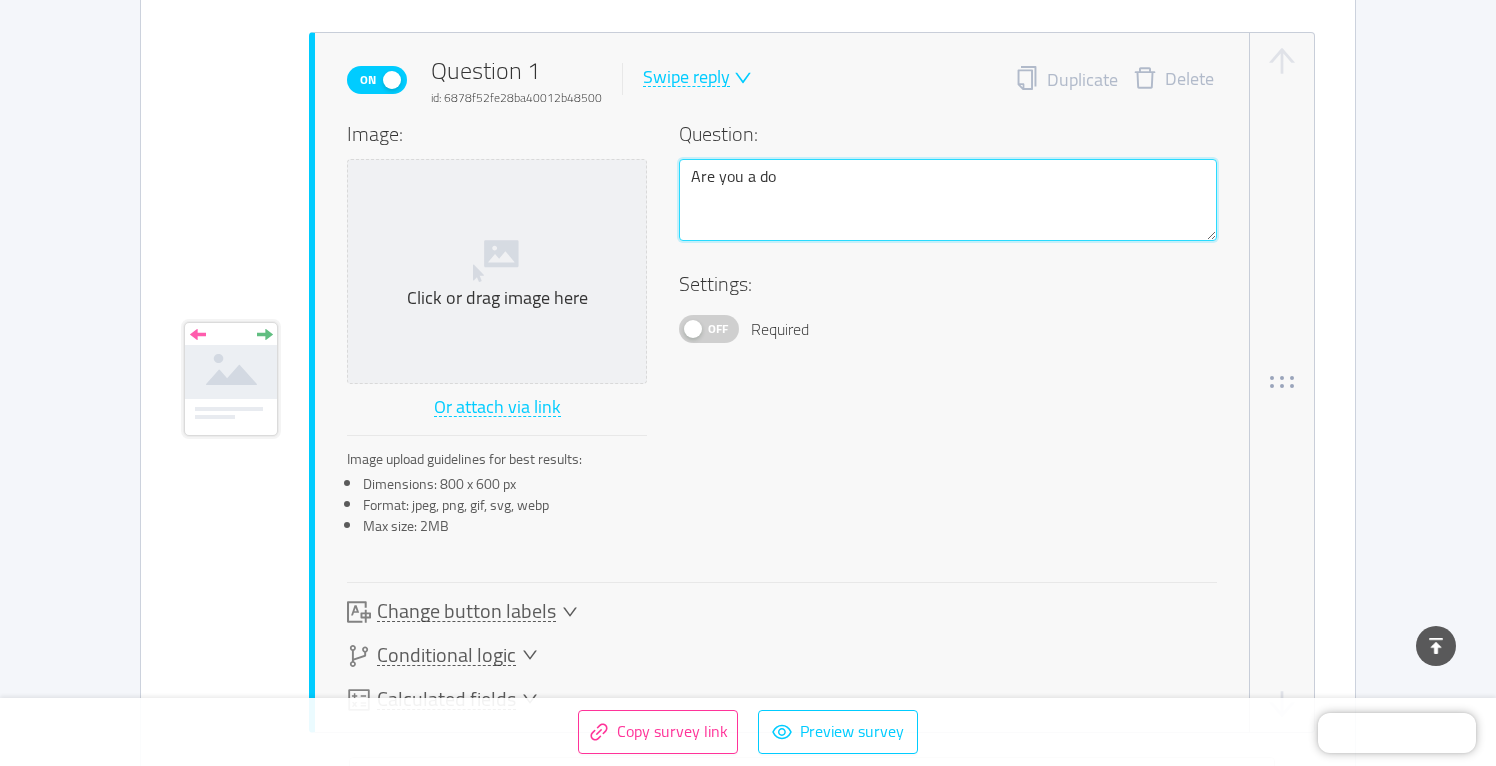 type 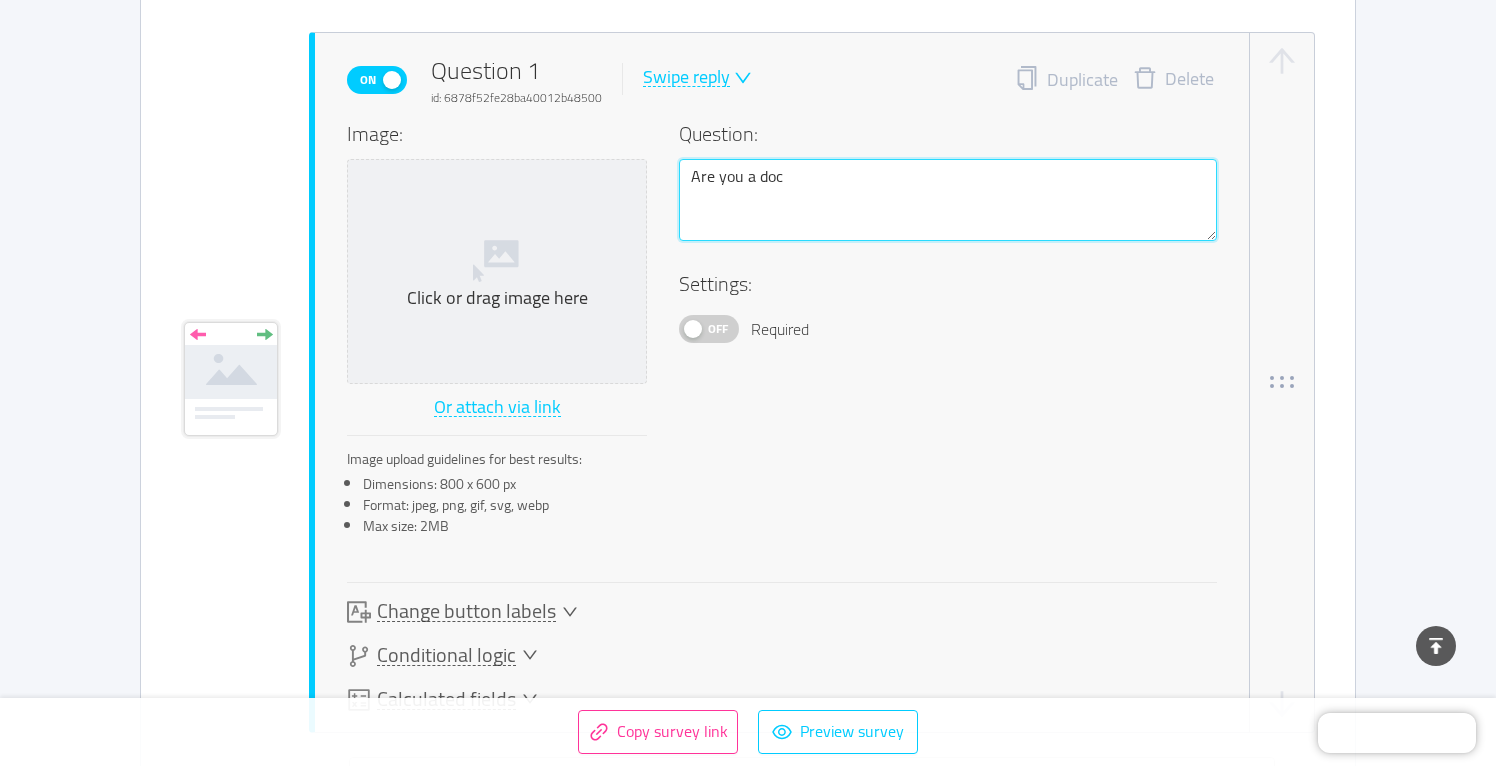 type 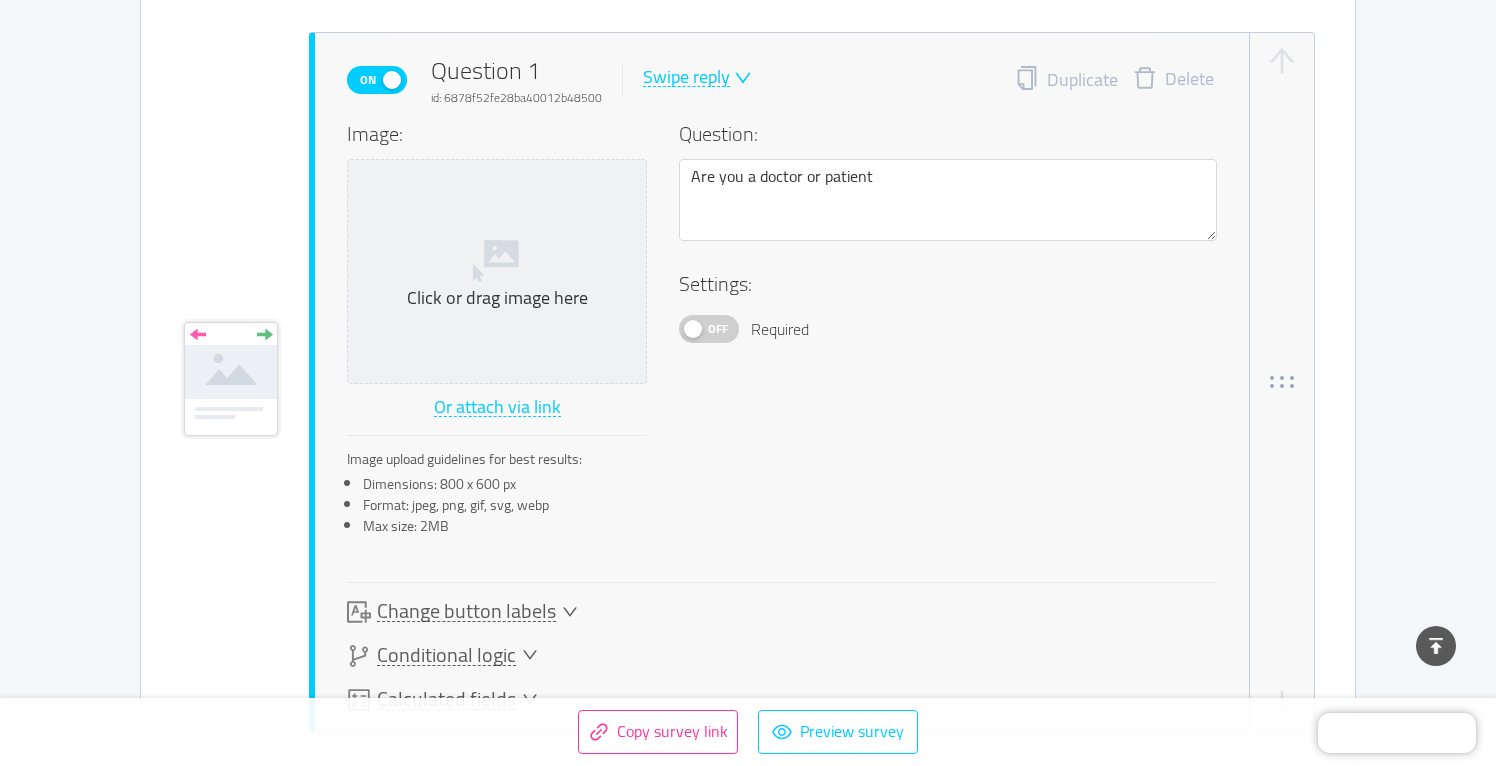 click on "Off" at bounding box center (718, 329) 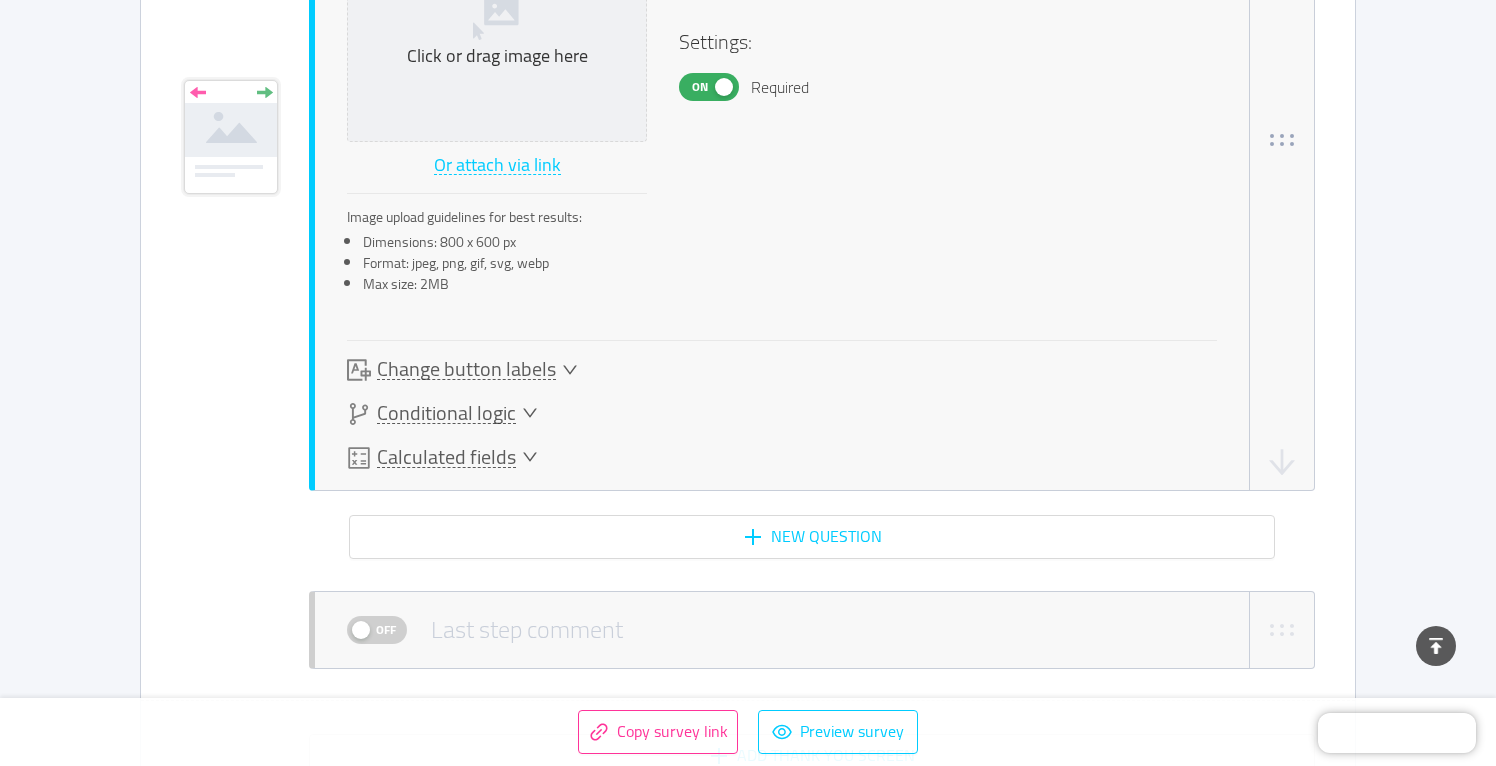 scroll, scrollTop: 1293, scrollLeft: 0, axis: vertical 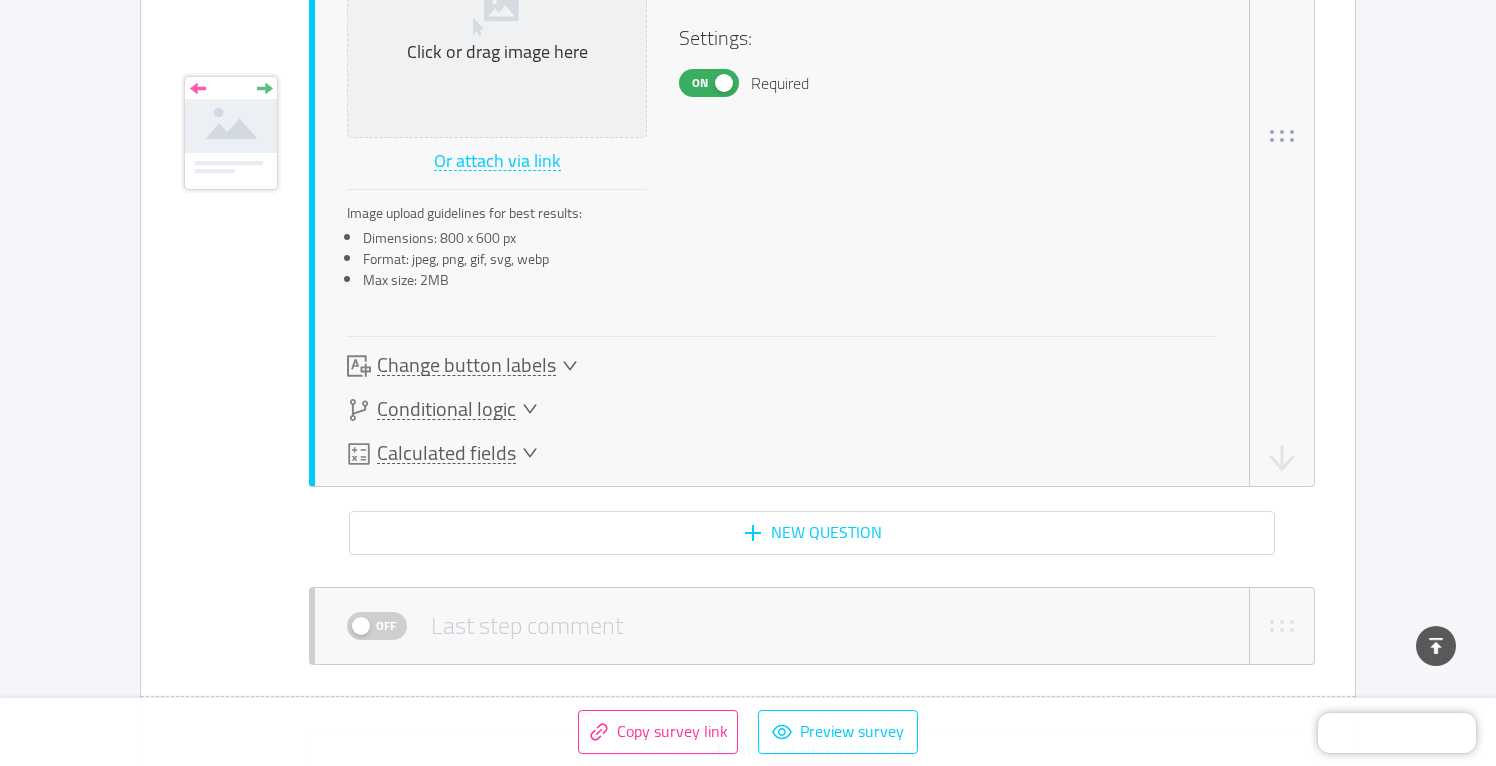 click 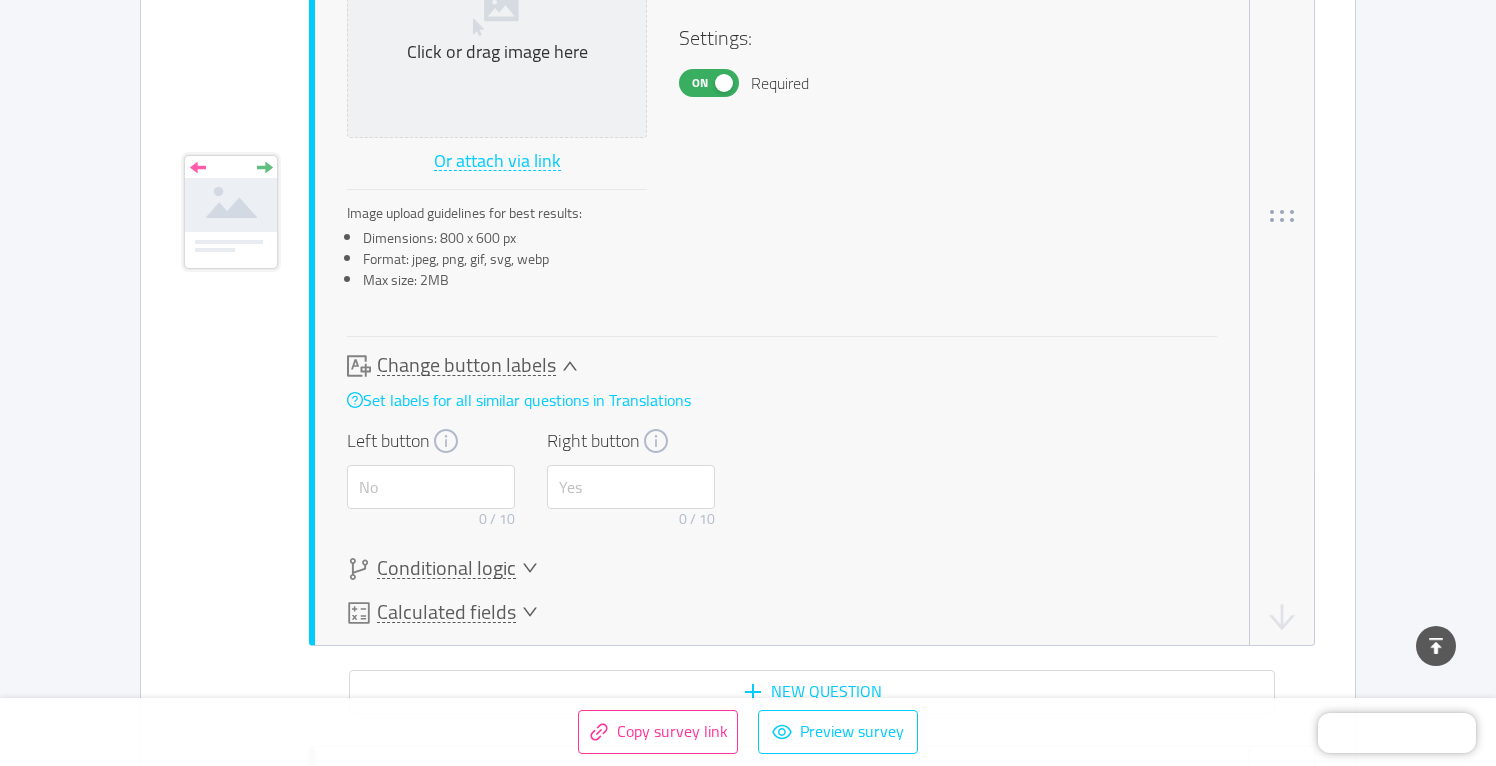 click on "Change button labels   Set labels for all similar questions in Translations  Left button  0 / 10  Right button  0 / 10" at bounding box center (782, 445) 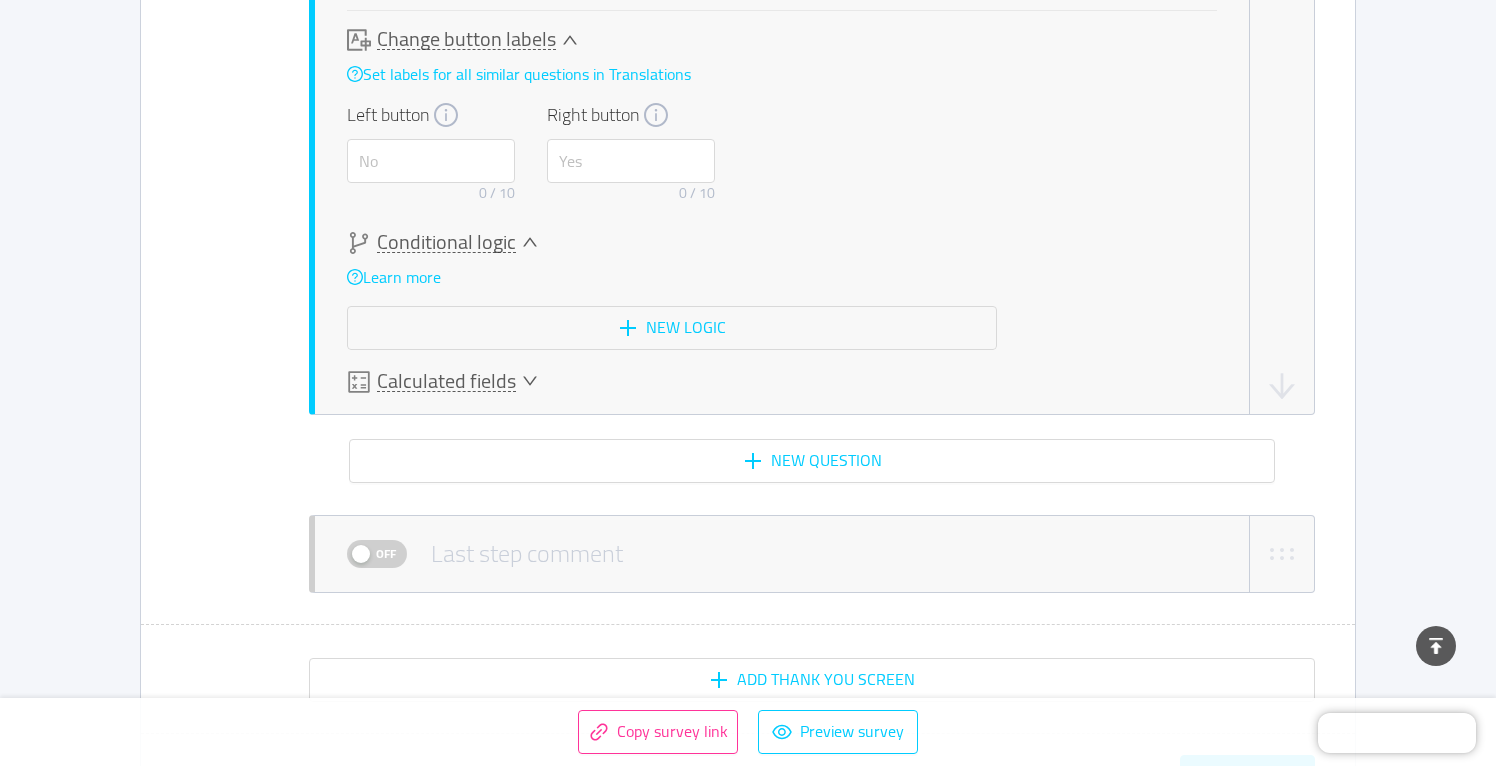scroll, scrollTop: 1638, scrollLeft: 0, axis: vertical 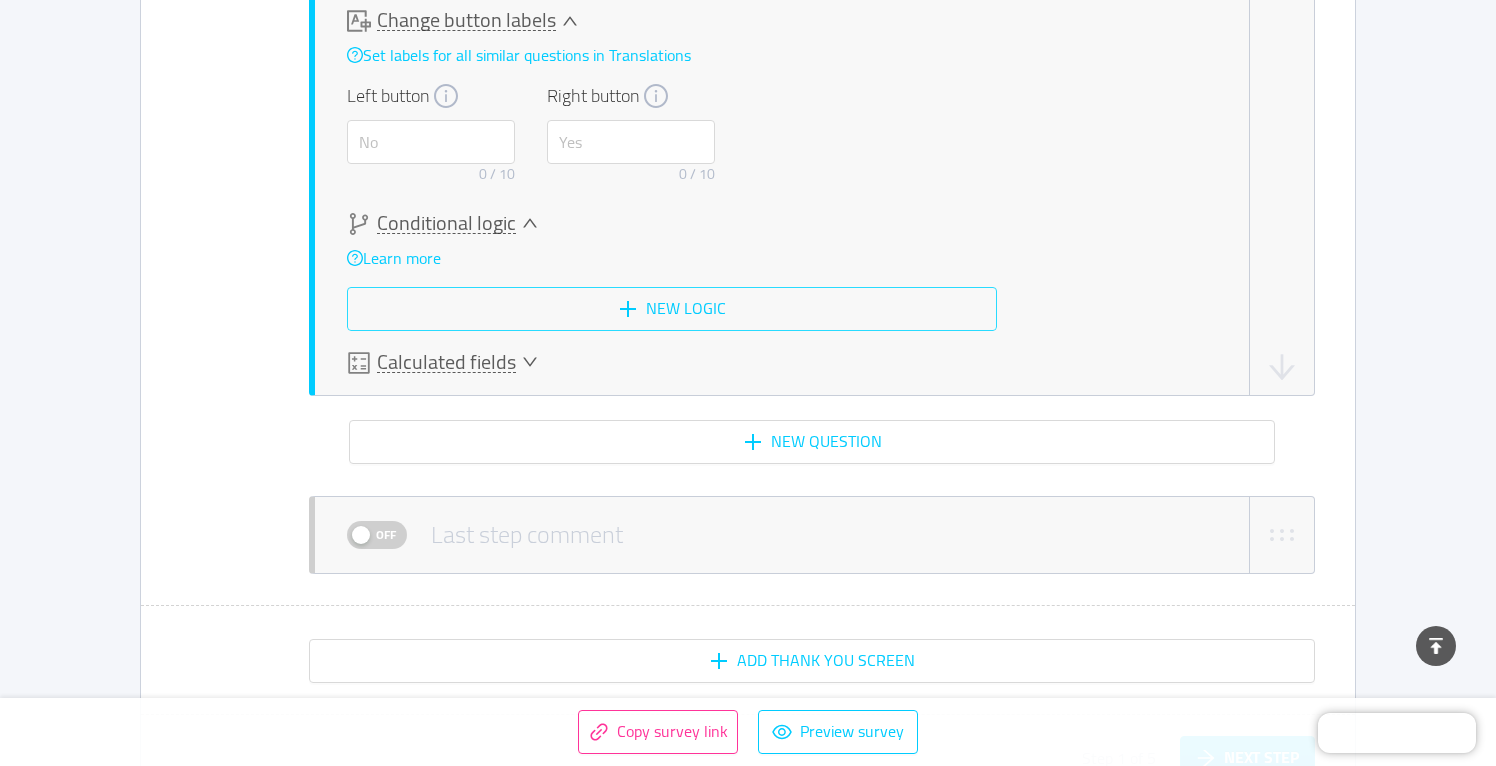 click on "New logic" at bounding box center [672, 309] 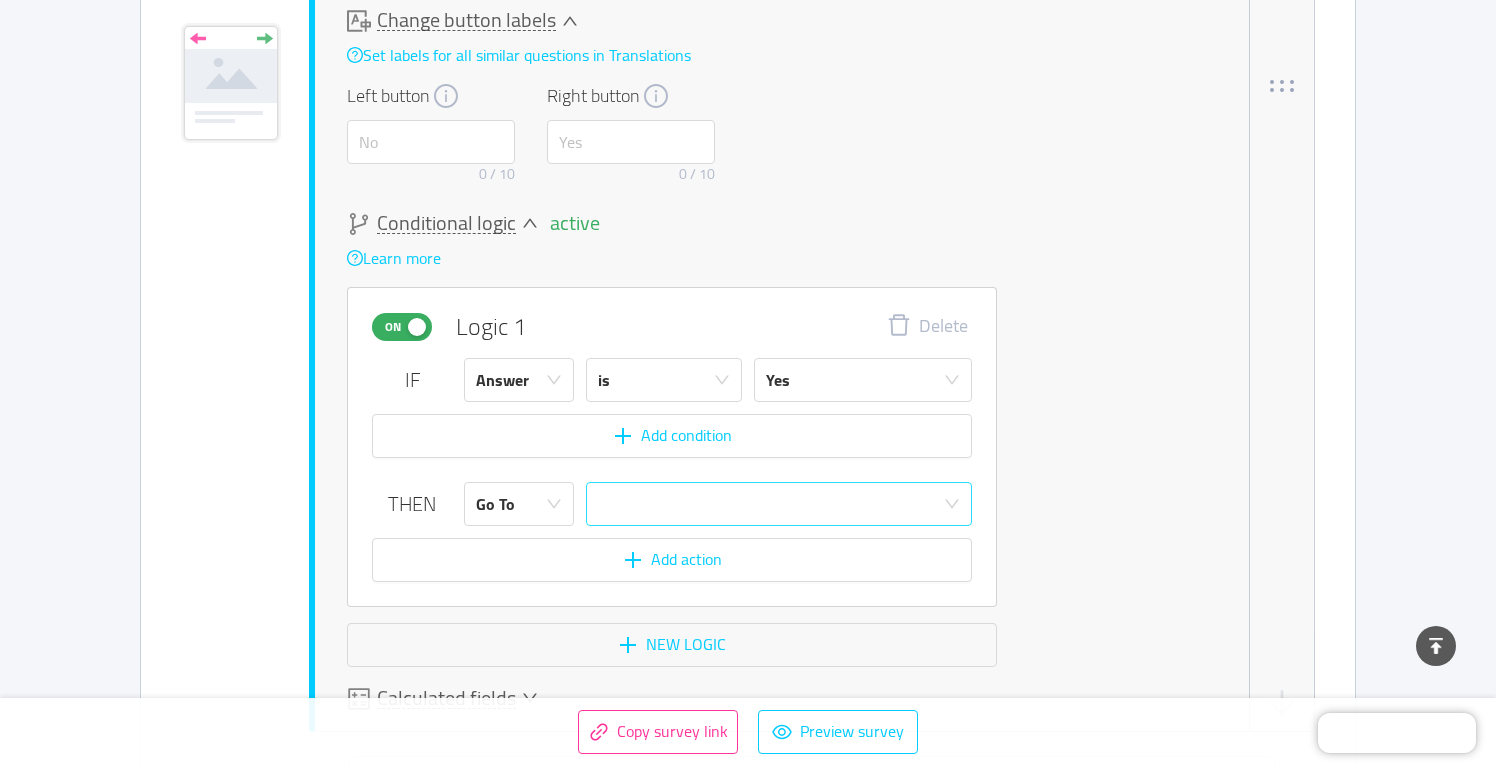 click at bounding box center [772, 504] 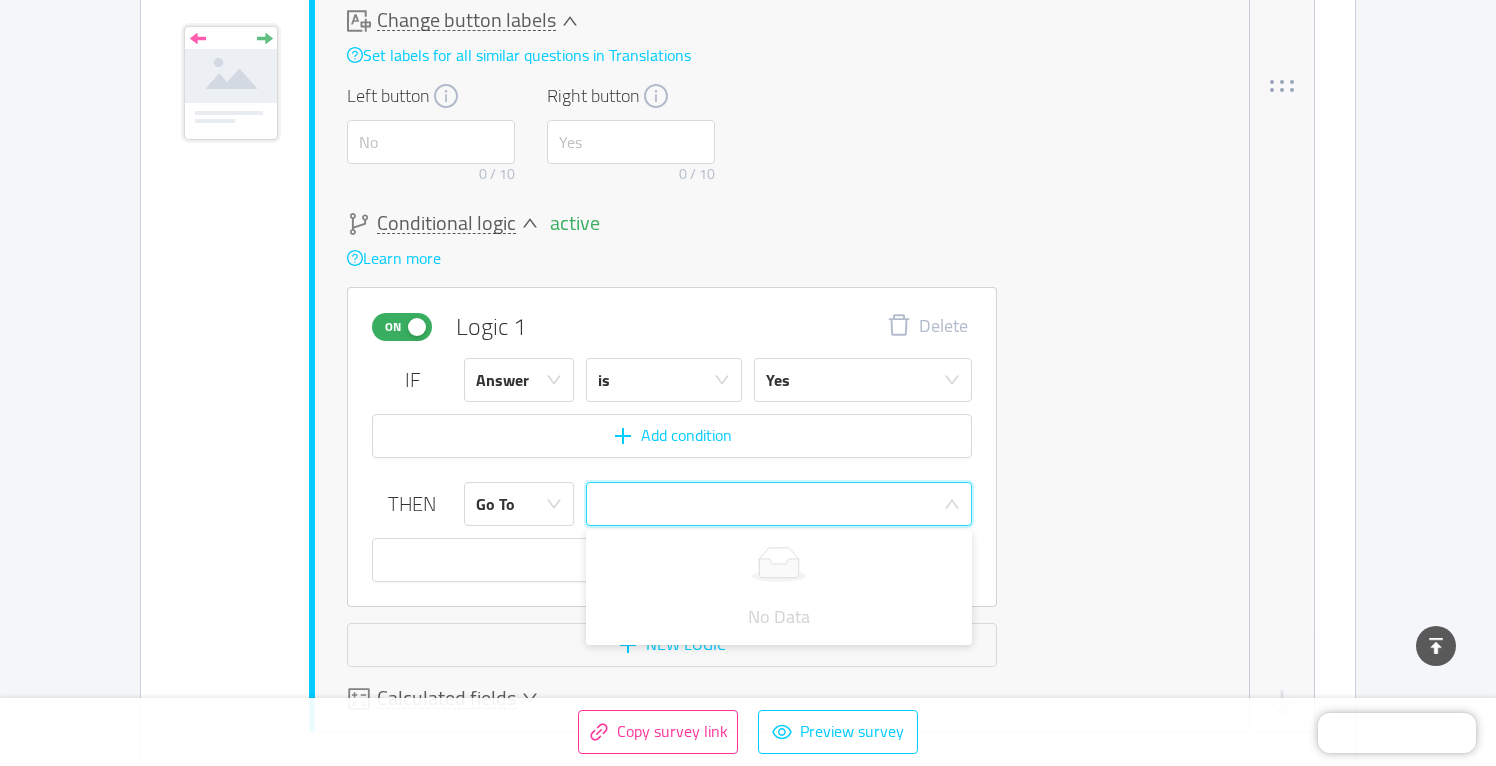 click on "Learn more" at bounding box center (672, 257) 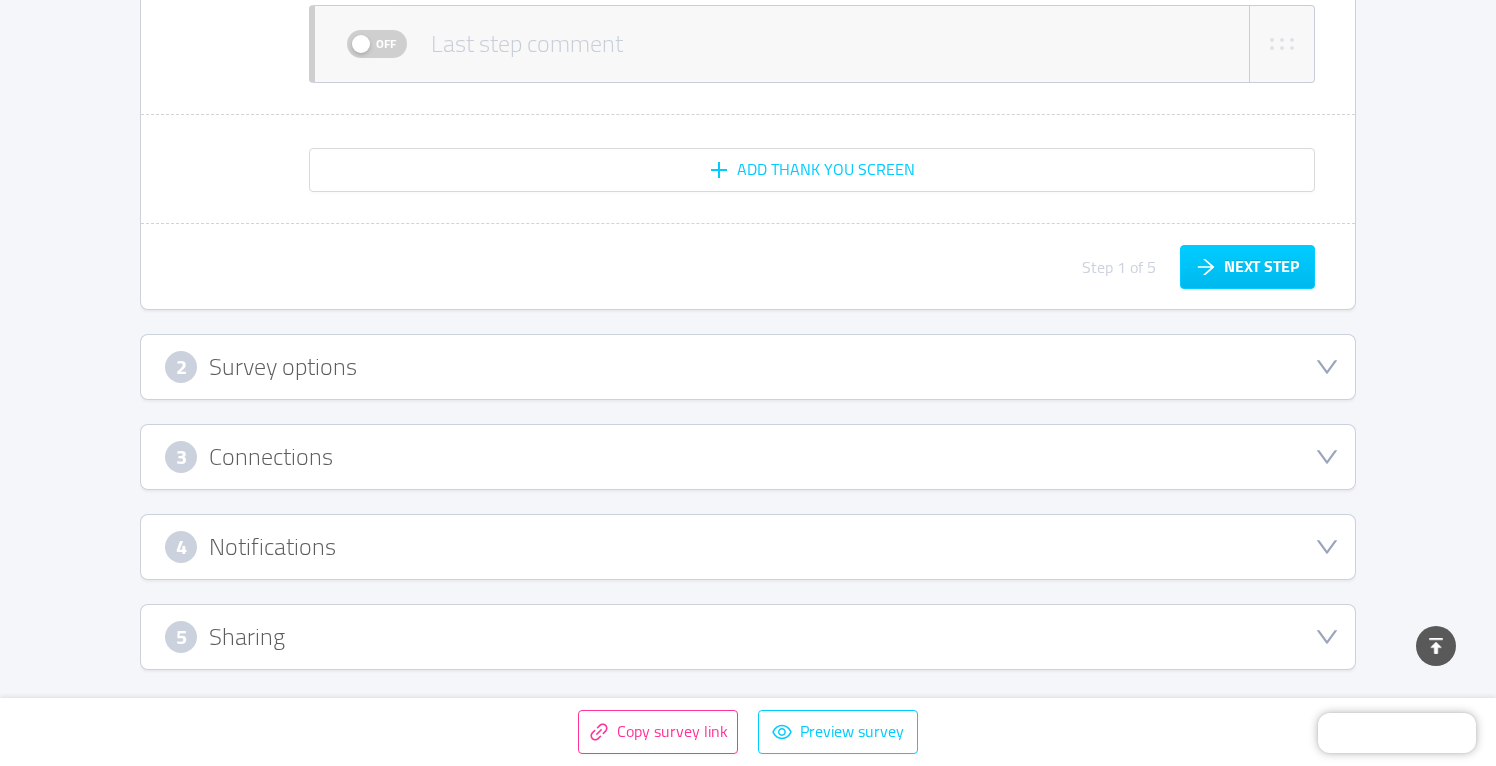 scroll, scrollTop: 2465, scrollLeft: 0, axis: vertical 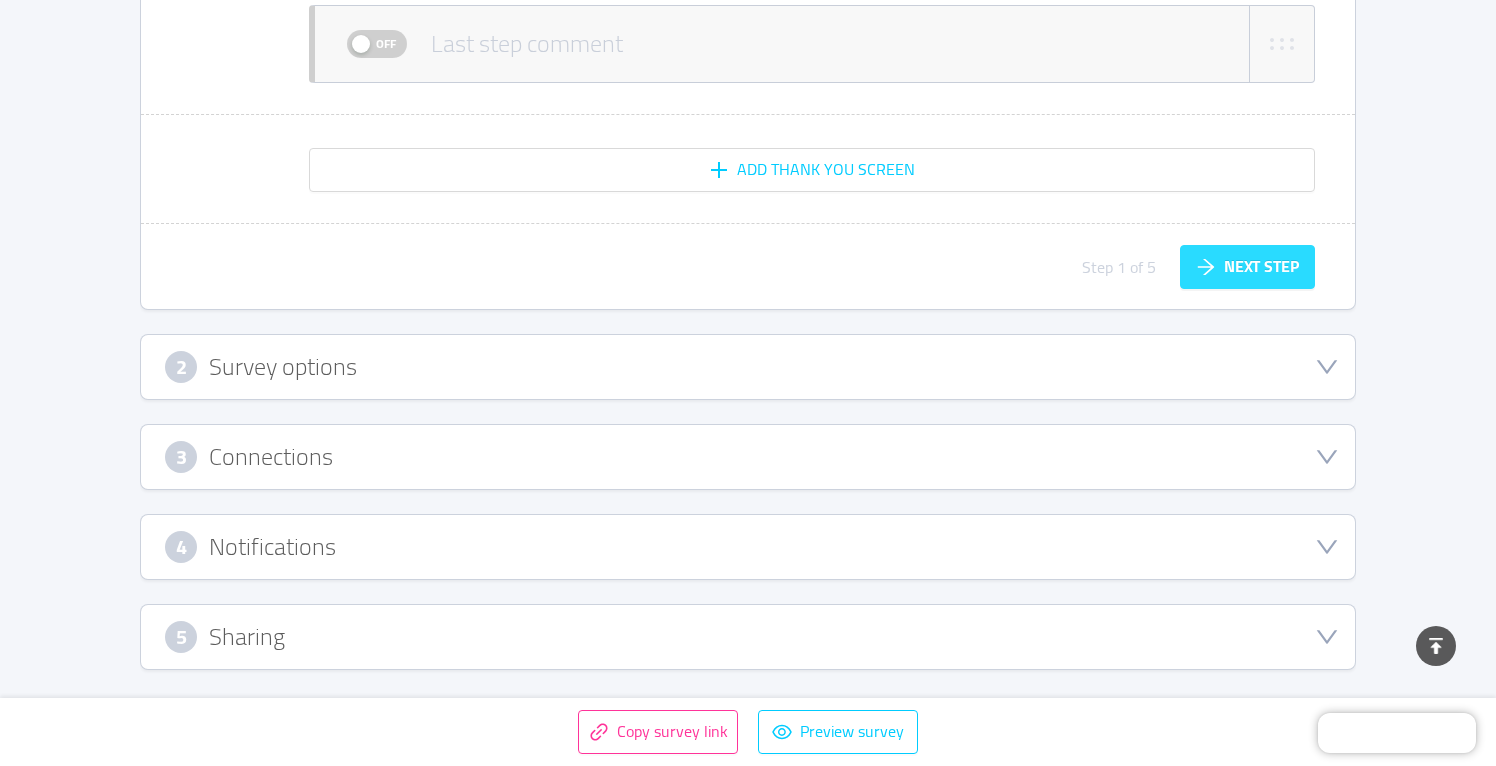 click on "Next step" at bounding box center [1247, 267] 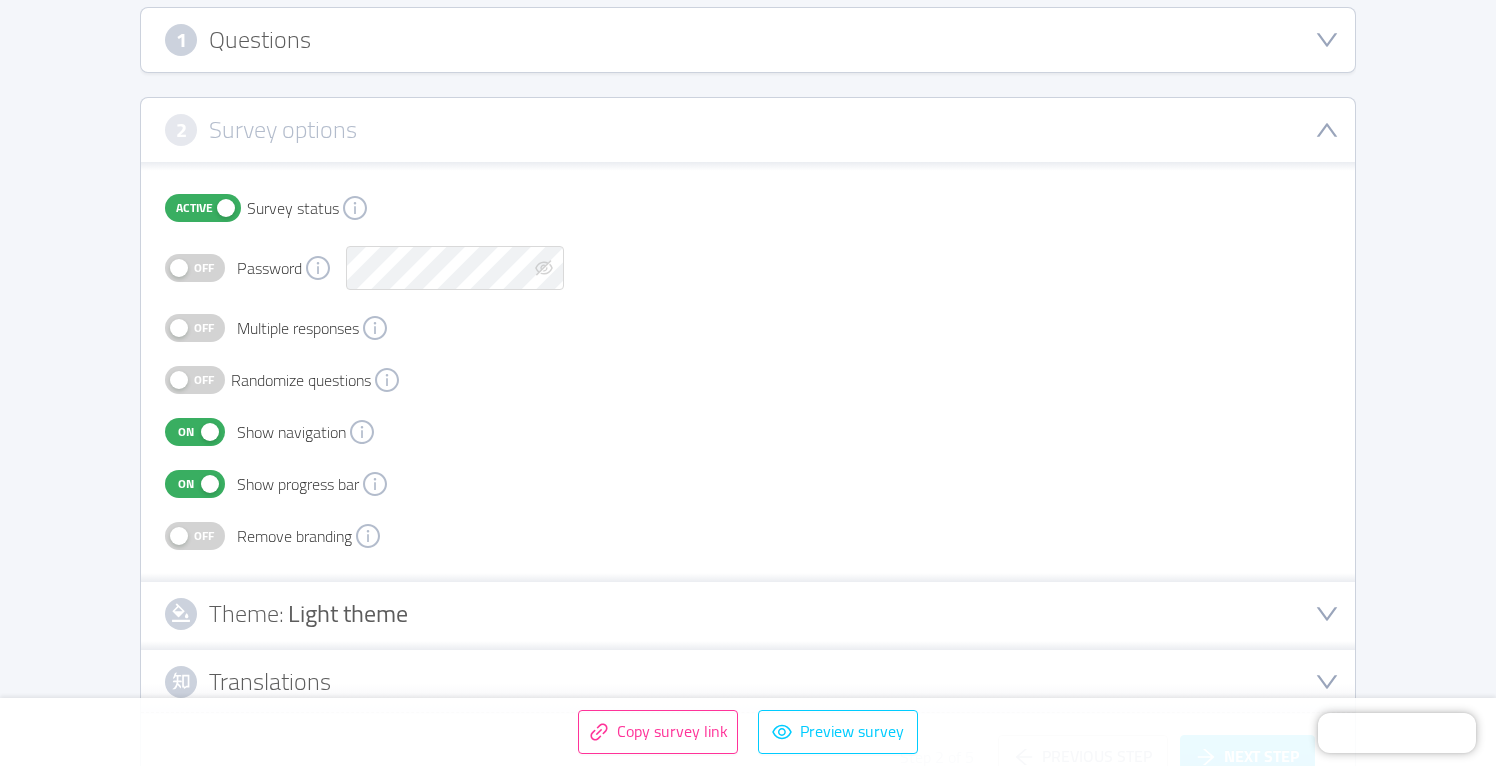 scroll, scrollTop: 305, scrollLeft: 0, axis: vertical 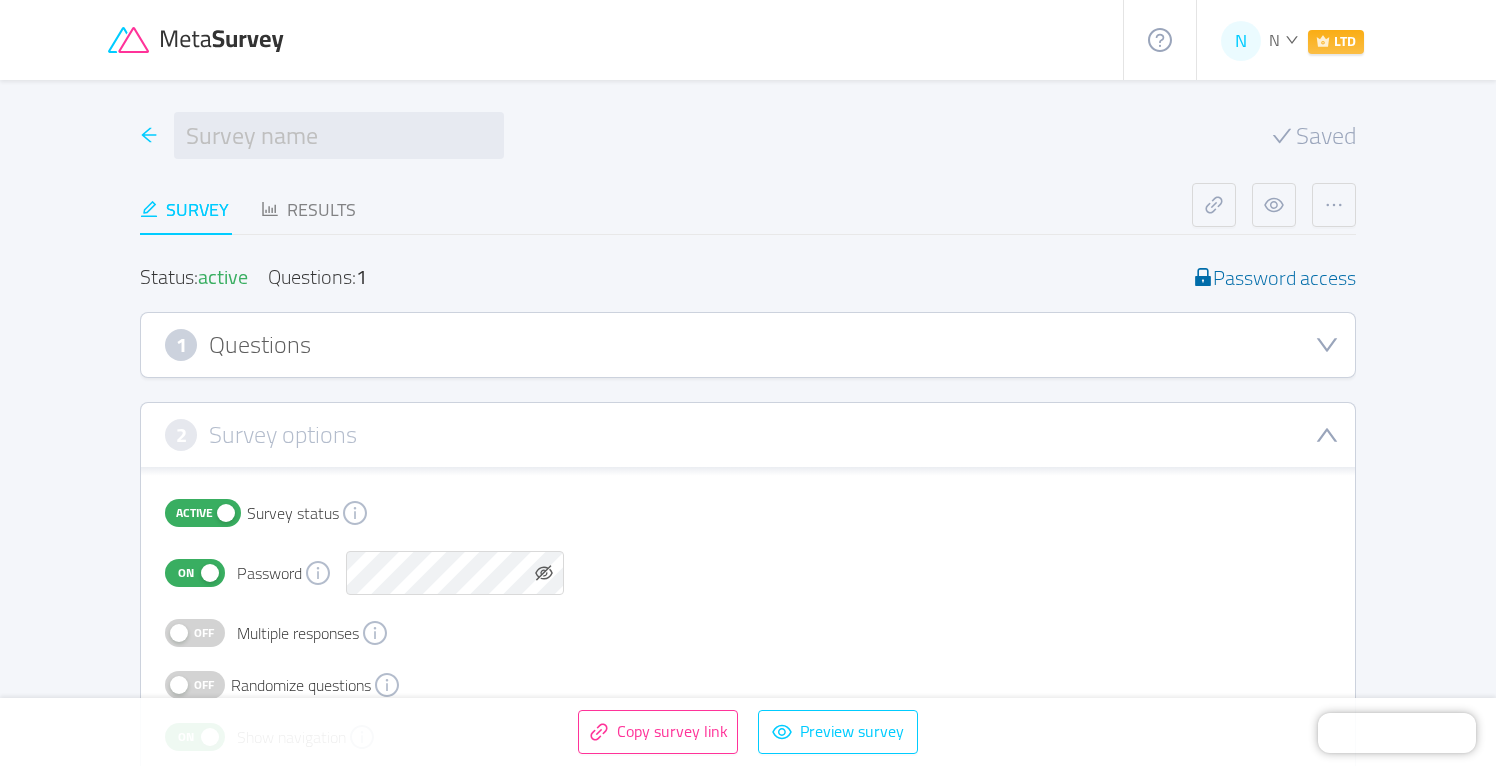 click 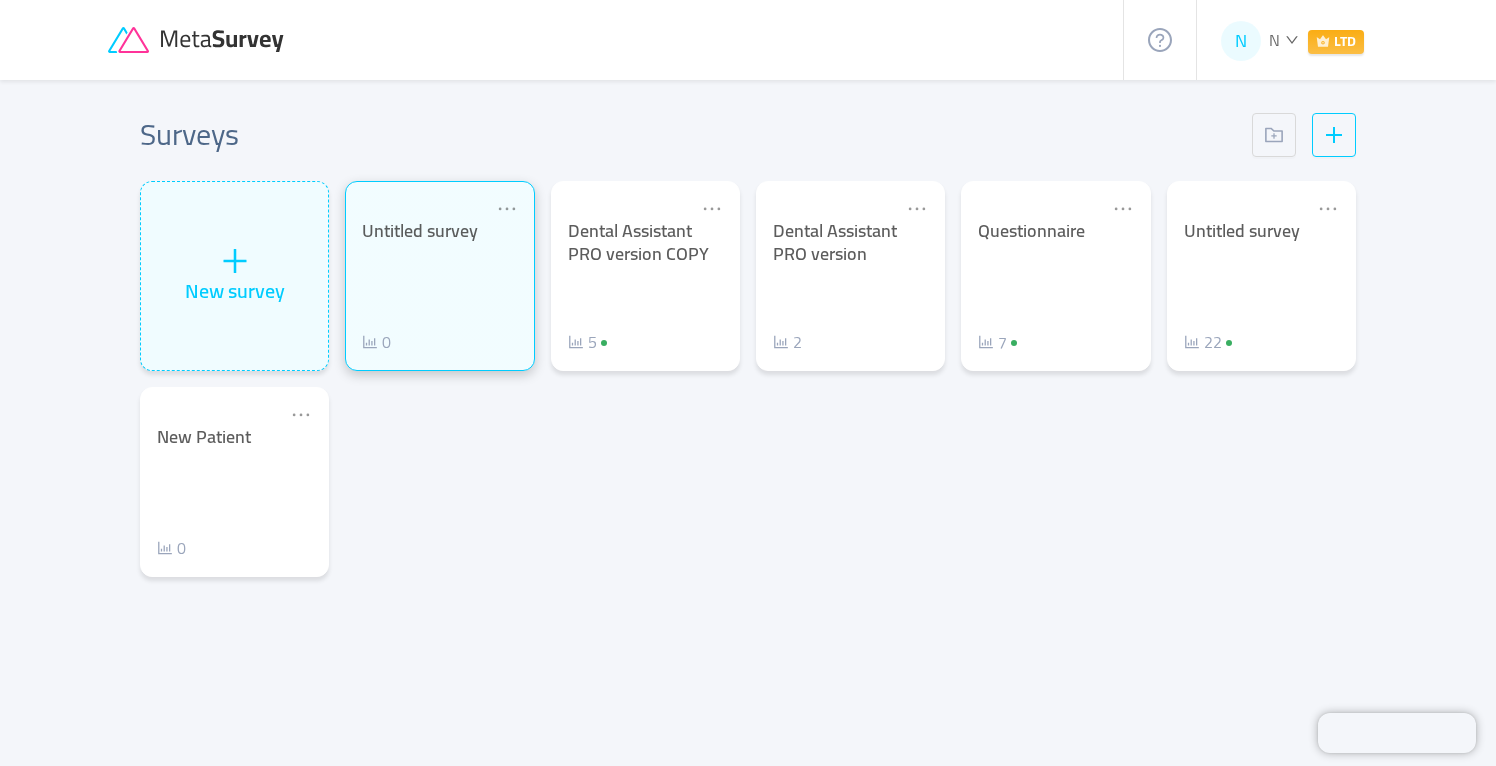 click on "Untitled survey  0" at bounding box center [439, 287] 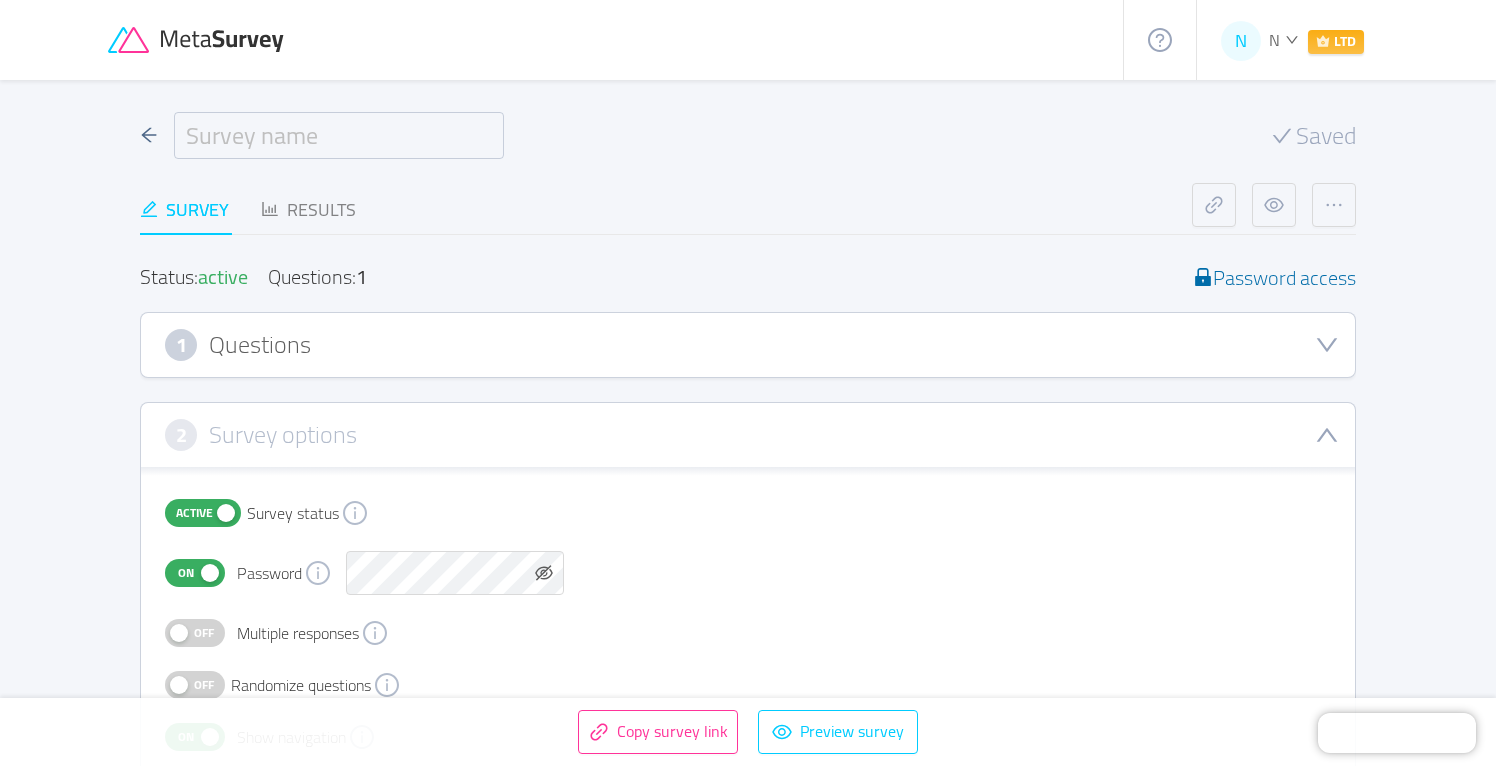 click at bounding box center [339, 135] 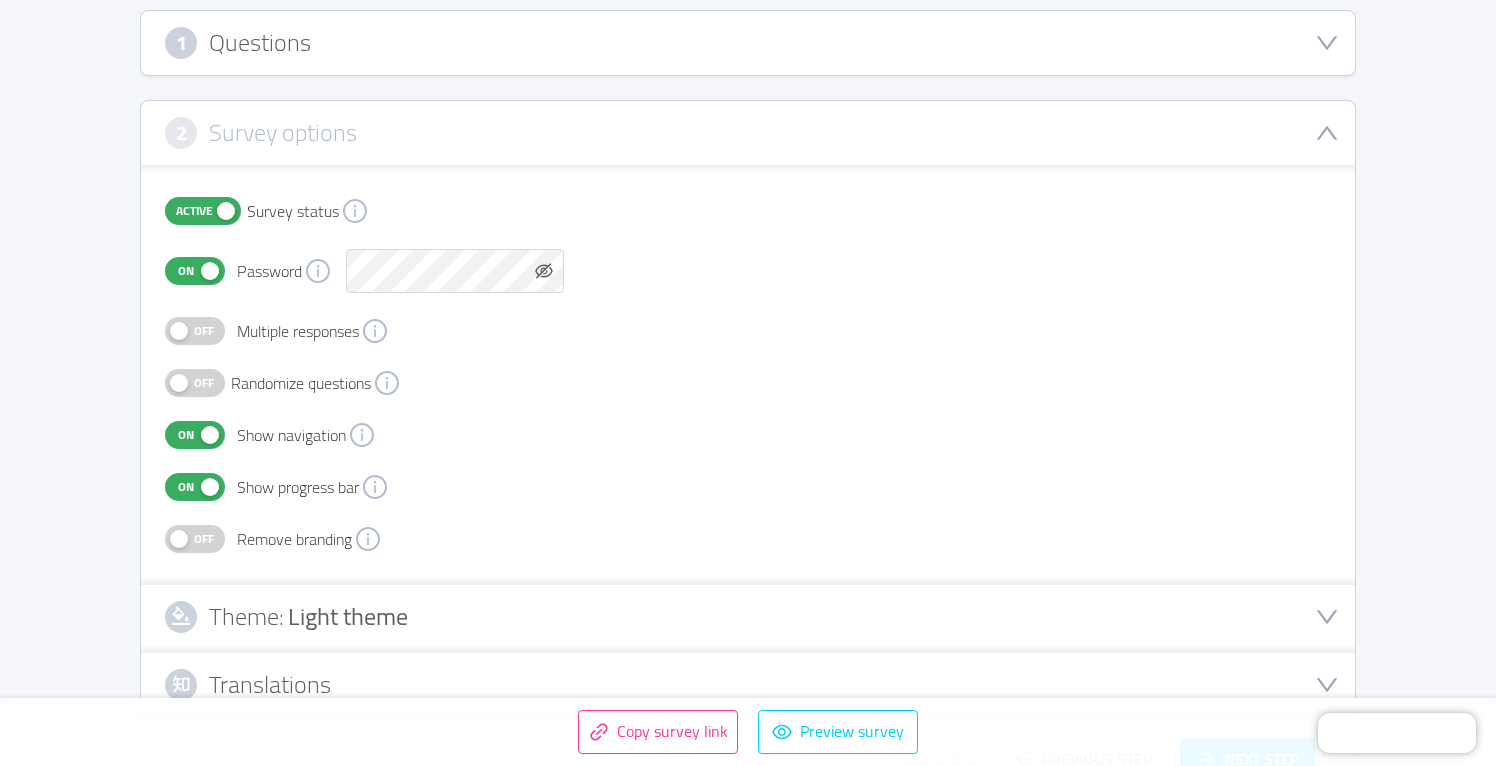 scroll, scrollTop: 313, scrollLeft: 0, axis: vertical 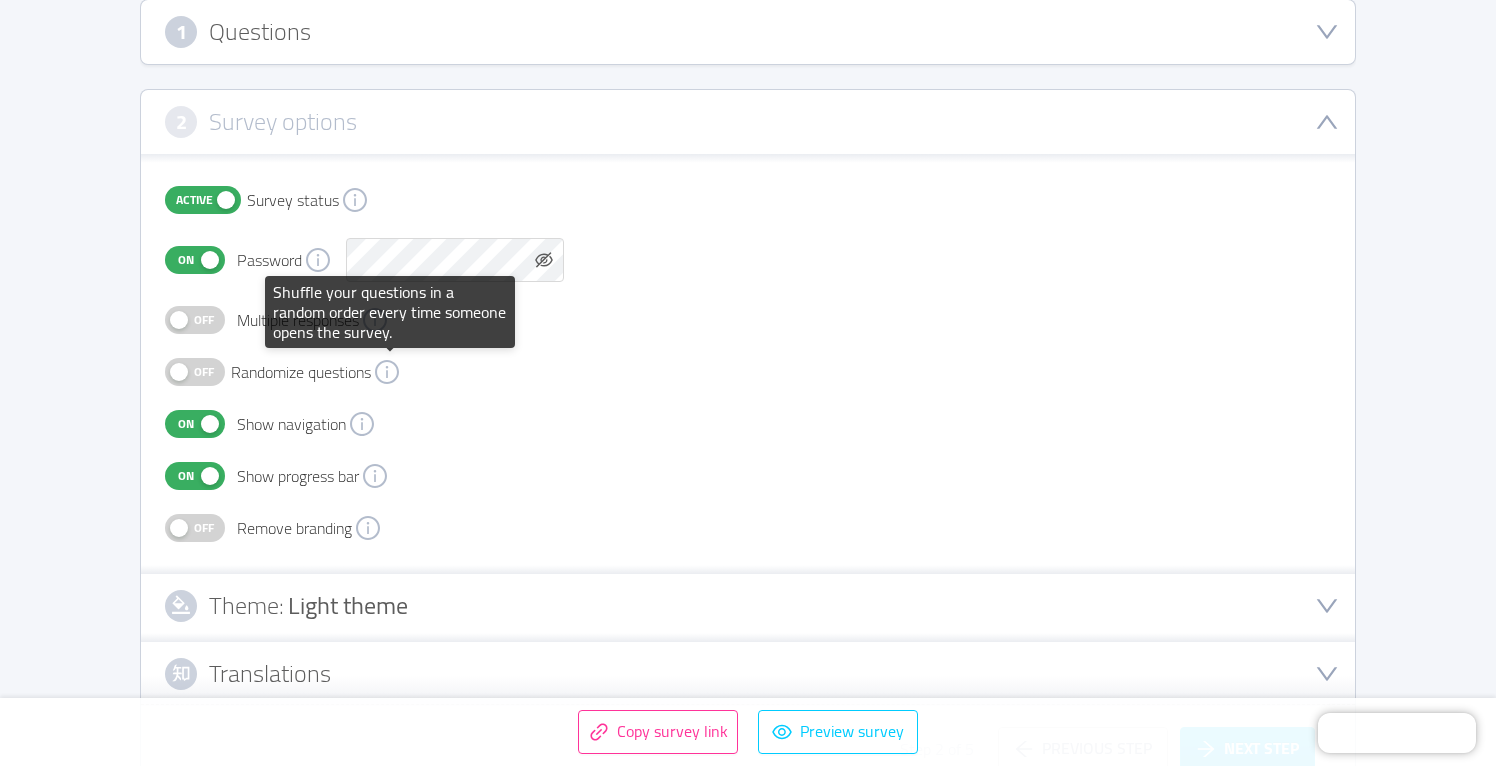 click on "Off" at bounding box center [204, 528] 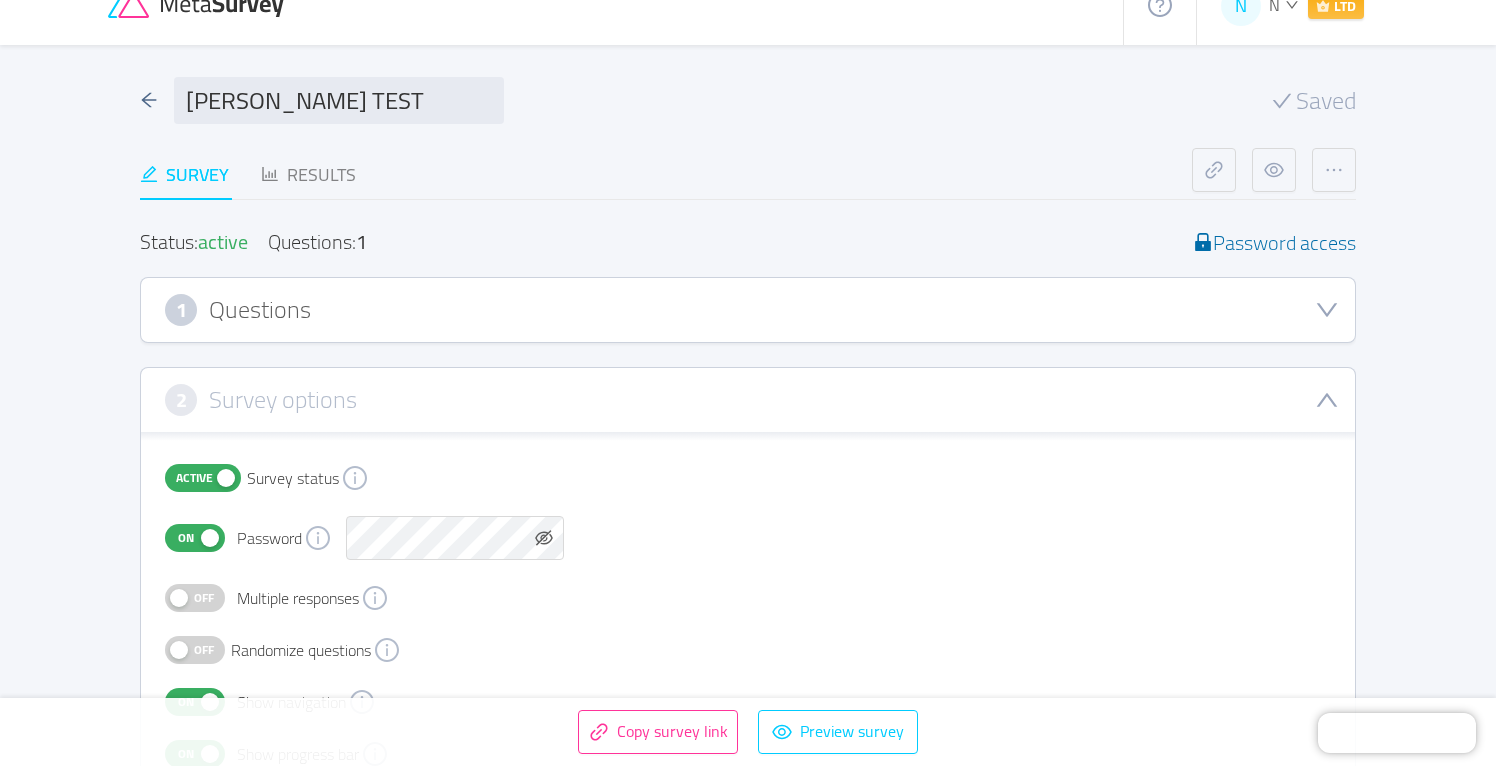 scroll, scrollTop: 31, scrollLeft: 0, axis: vertical 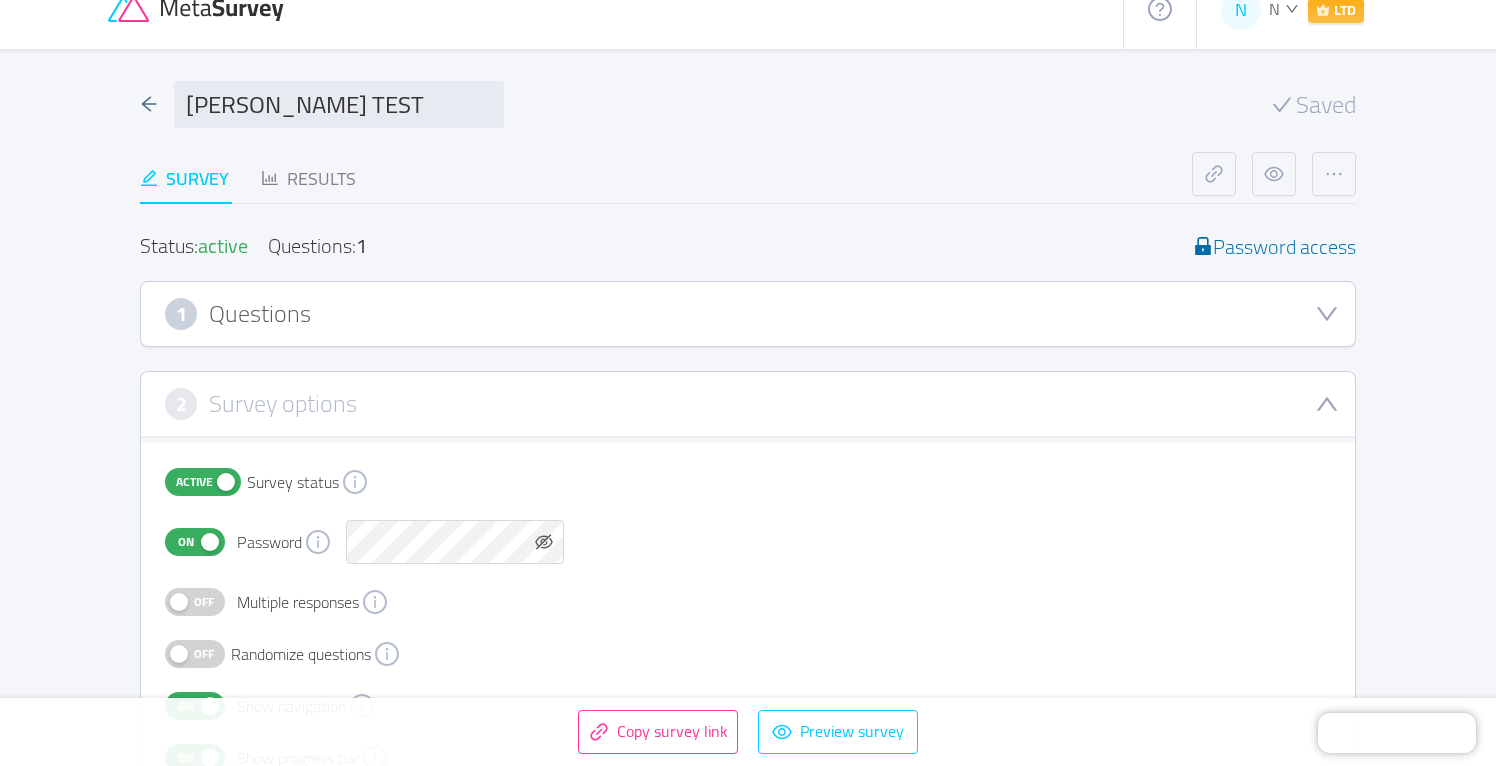 click on "1  Questions" at bounding box center (748, 314) 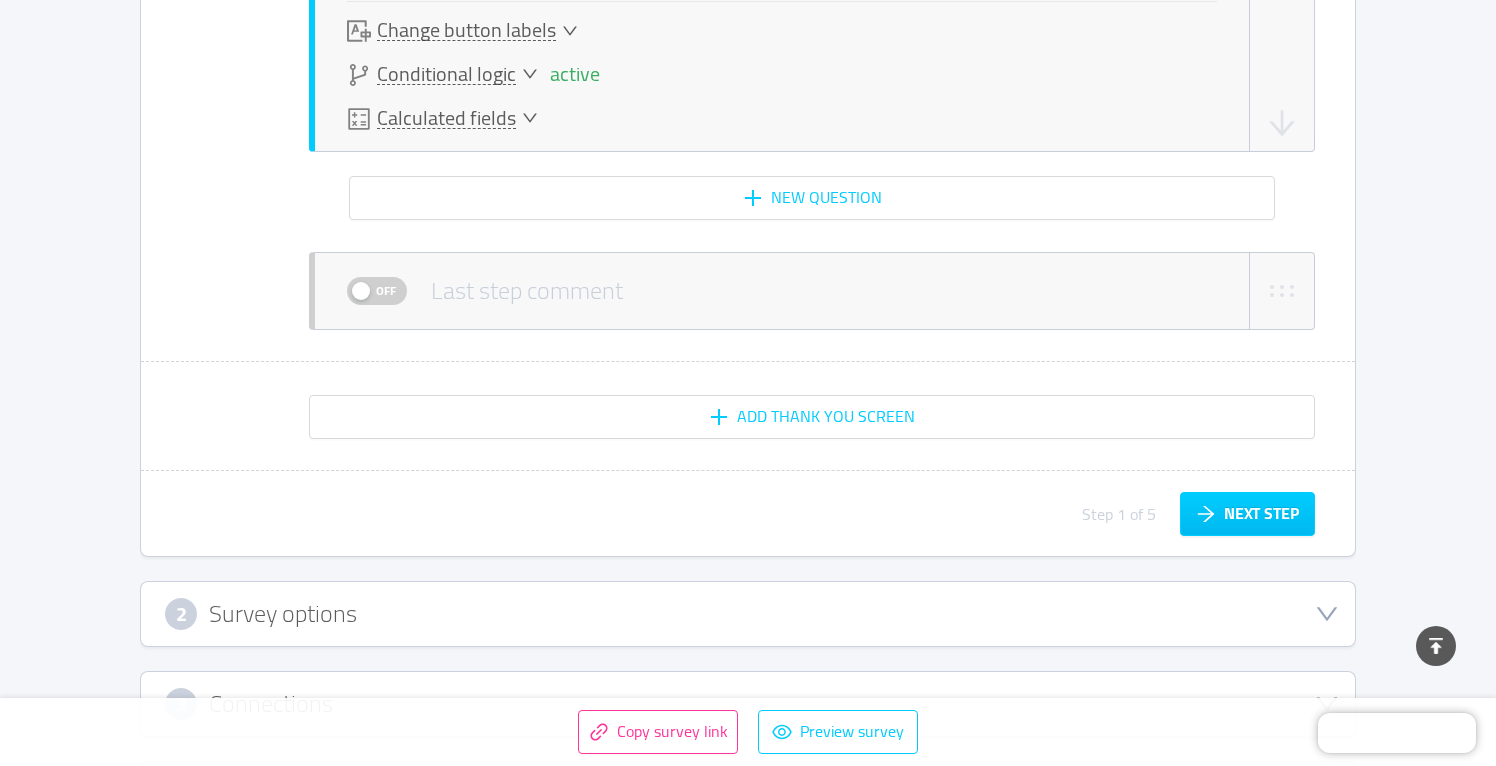 scroll, scrollTop: 1675, scrollLeft: 0, axis: vertical 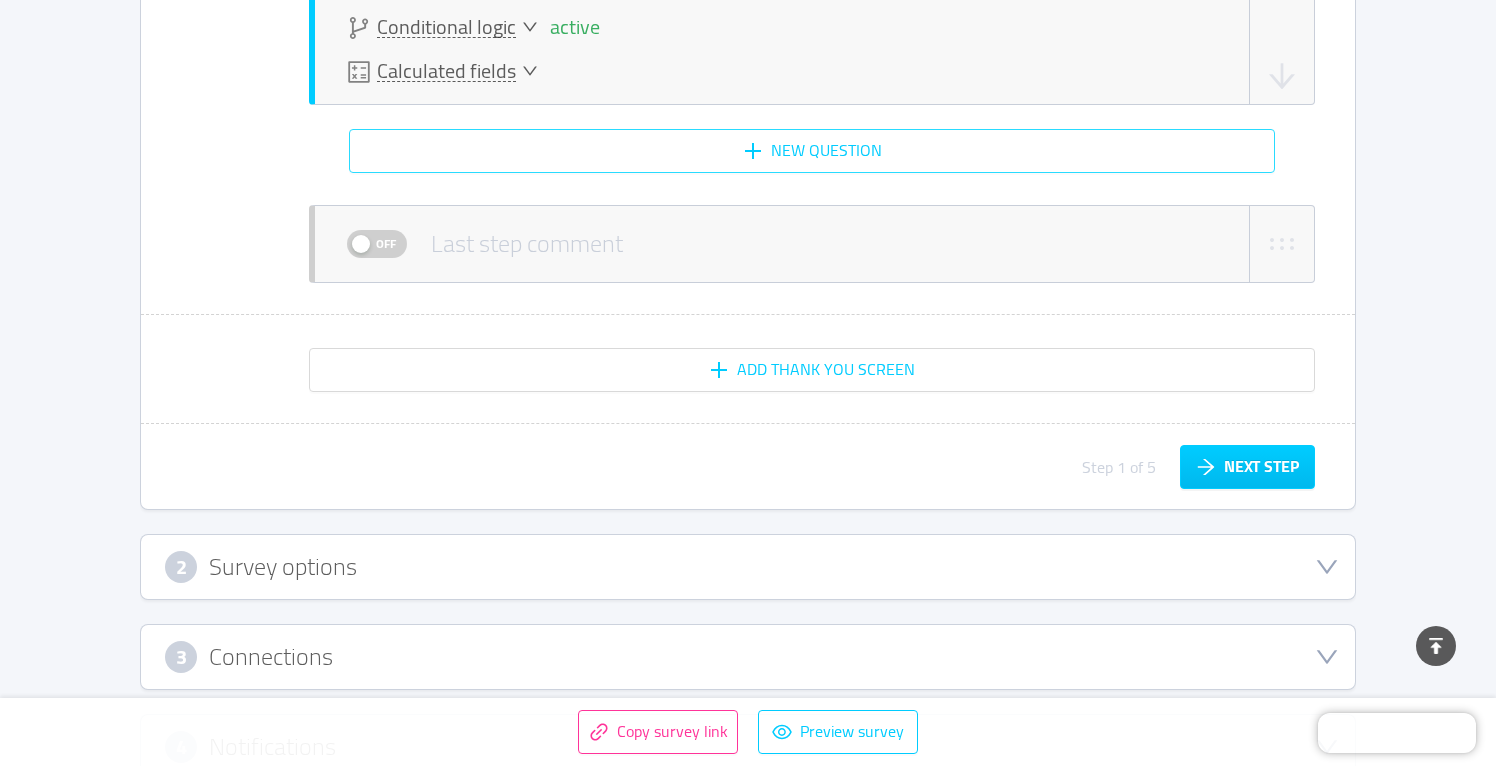click on "New question" at bounding box center (812, 151) 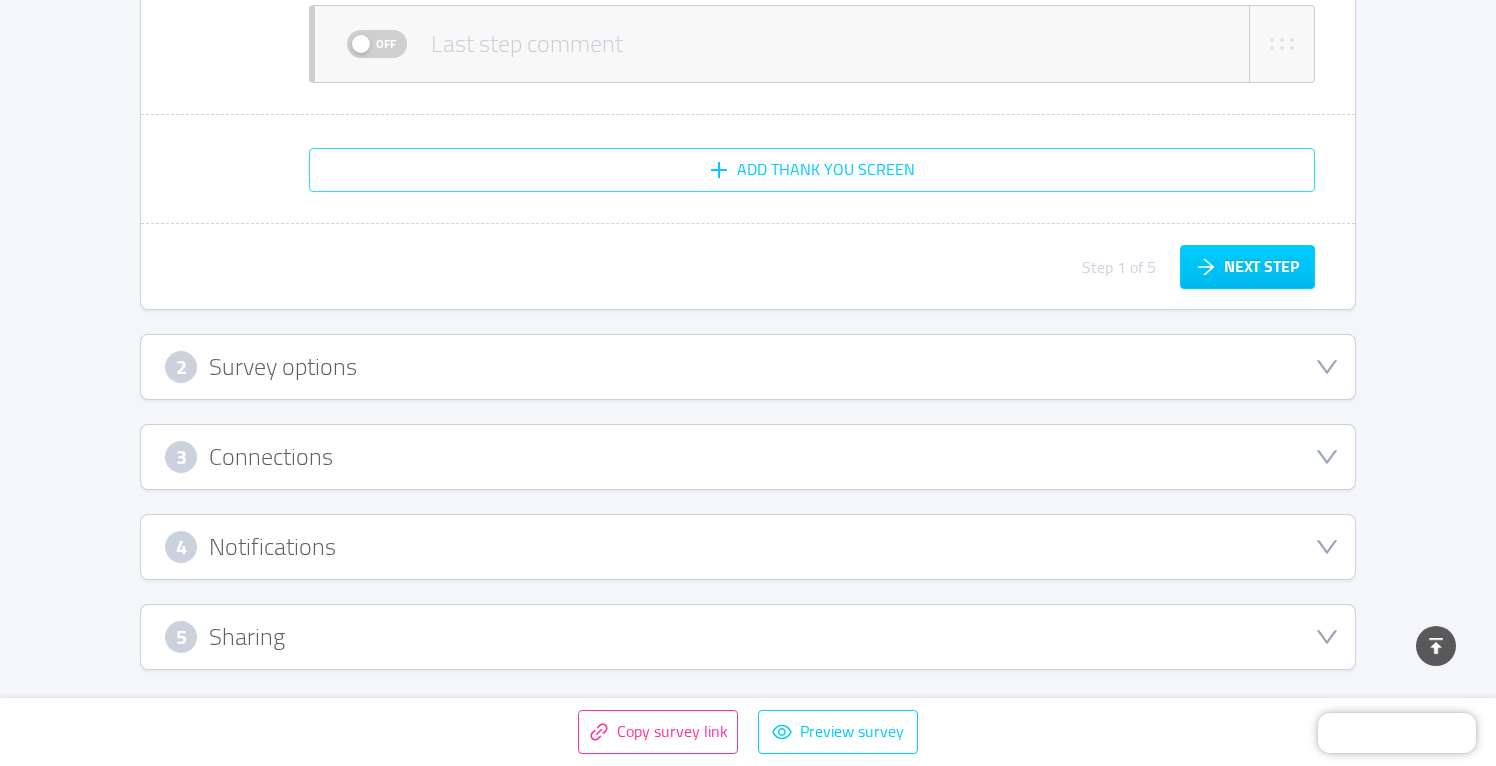 scroll, scrollTop: 2668, scrollLeft: 0, axis: vertical 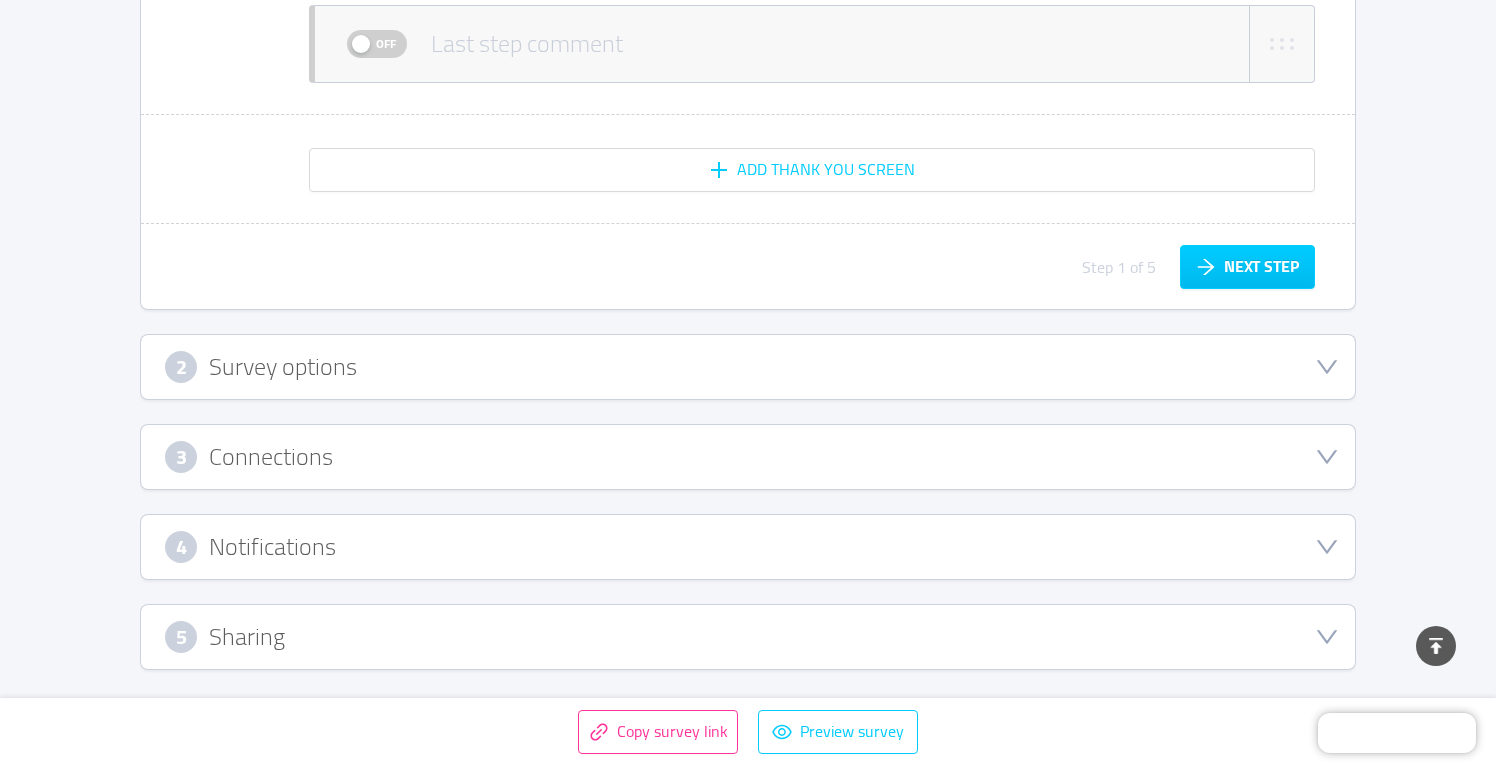 click on "3  Connections" at bounding box center (748, 457) 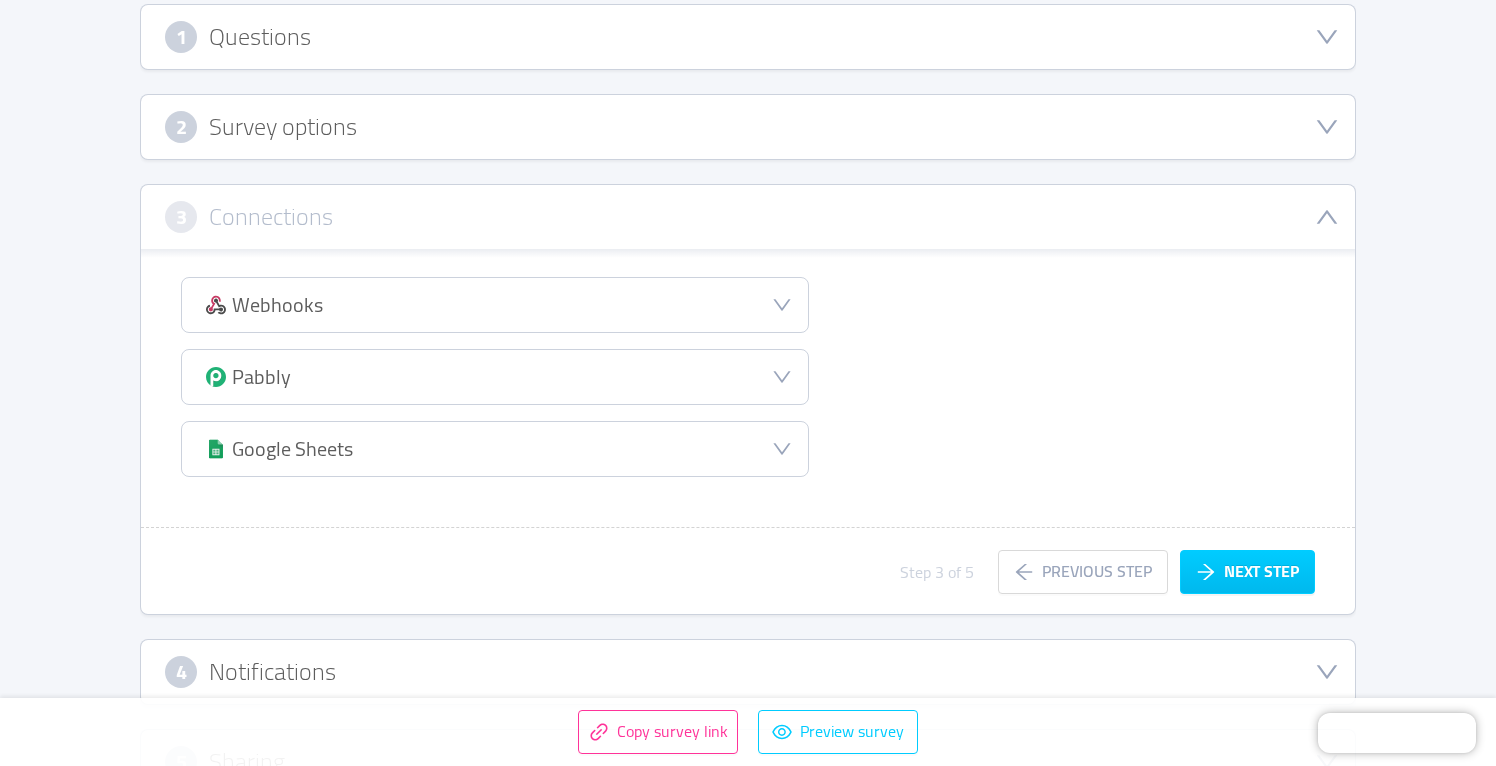 scroll, scrollTop: 307, scrollLeft: 0, axis: vertical 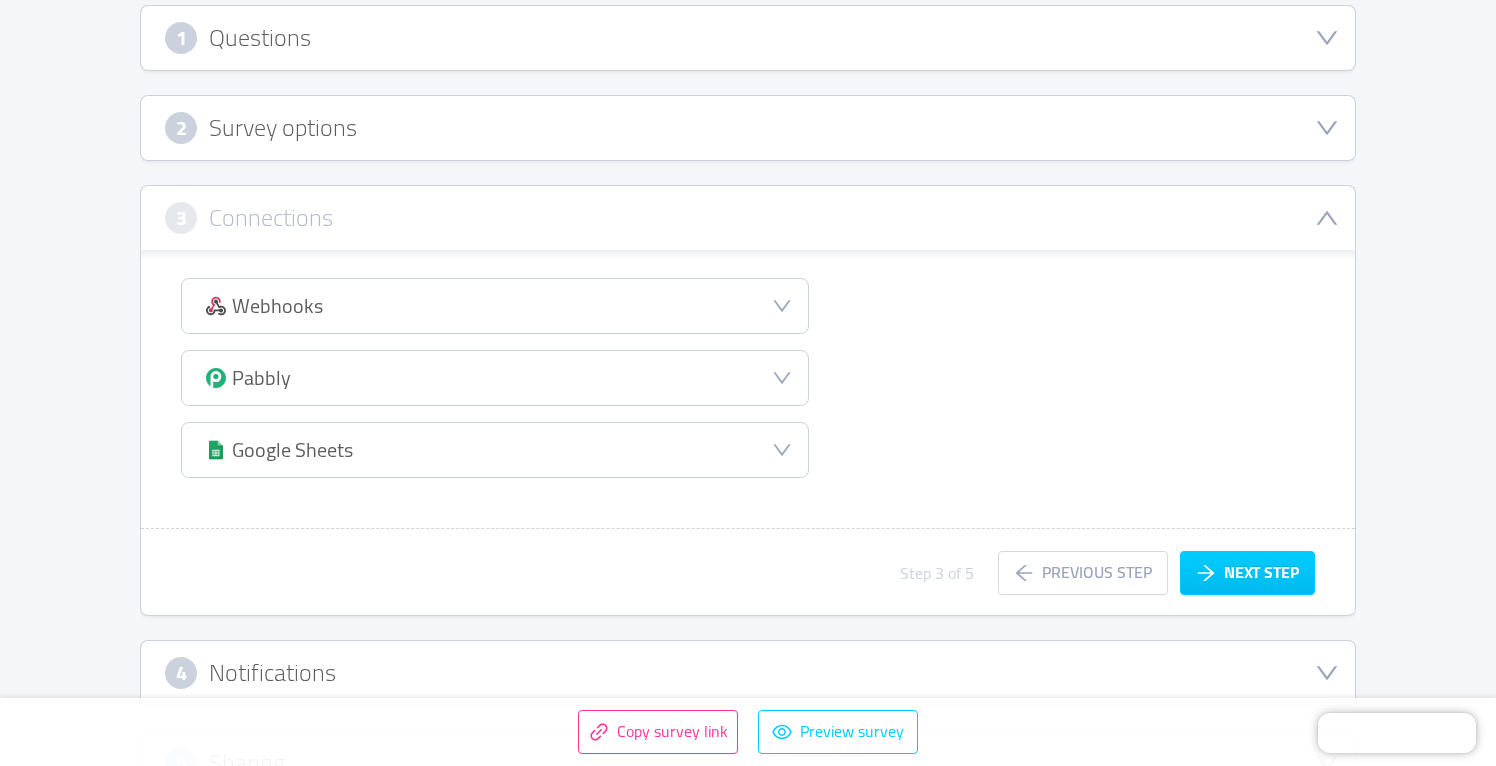 click on "Google Sheets" at bounding box center [495, 450] 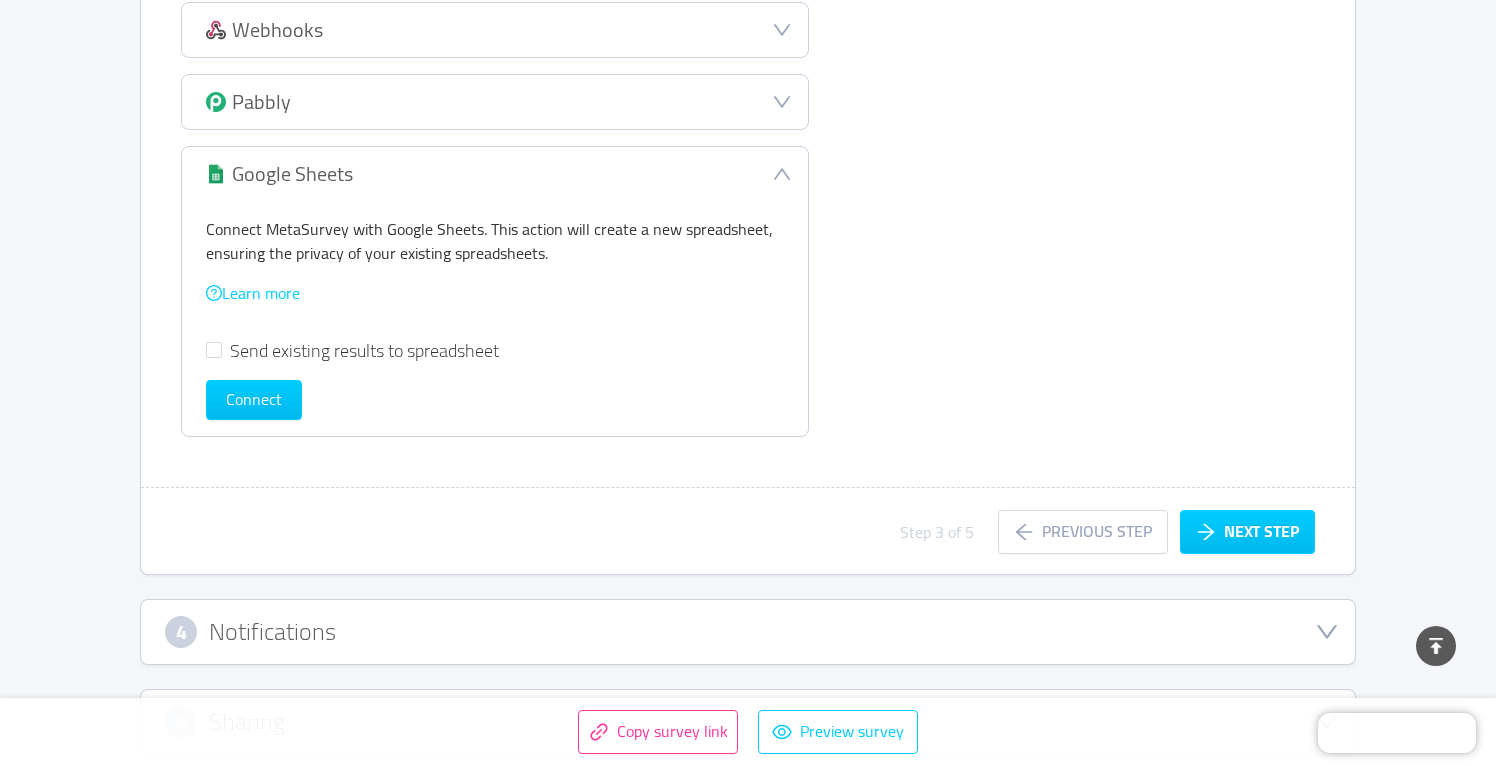scroll, scrollTop: 587, scrollLeft: 0, axis: vertical 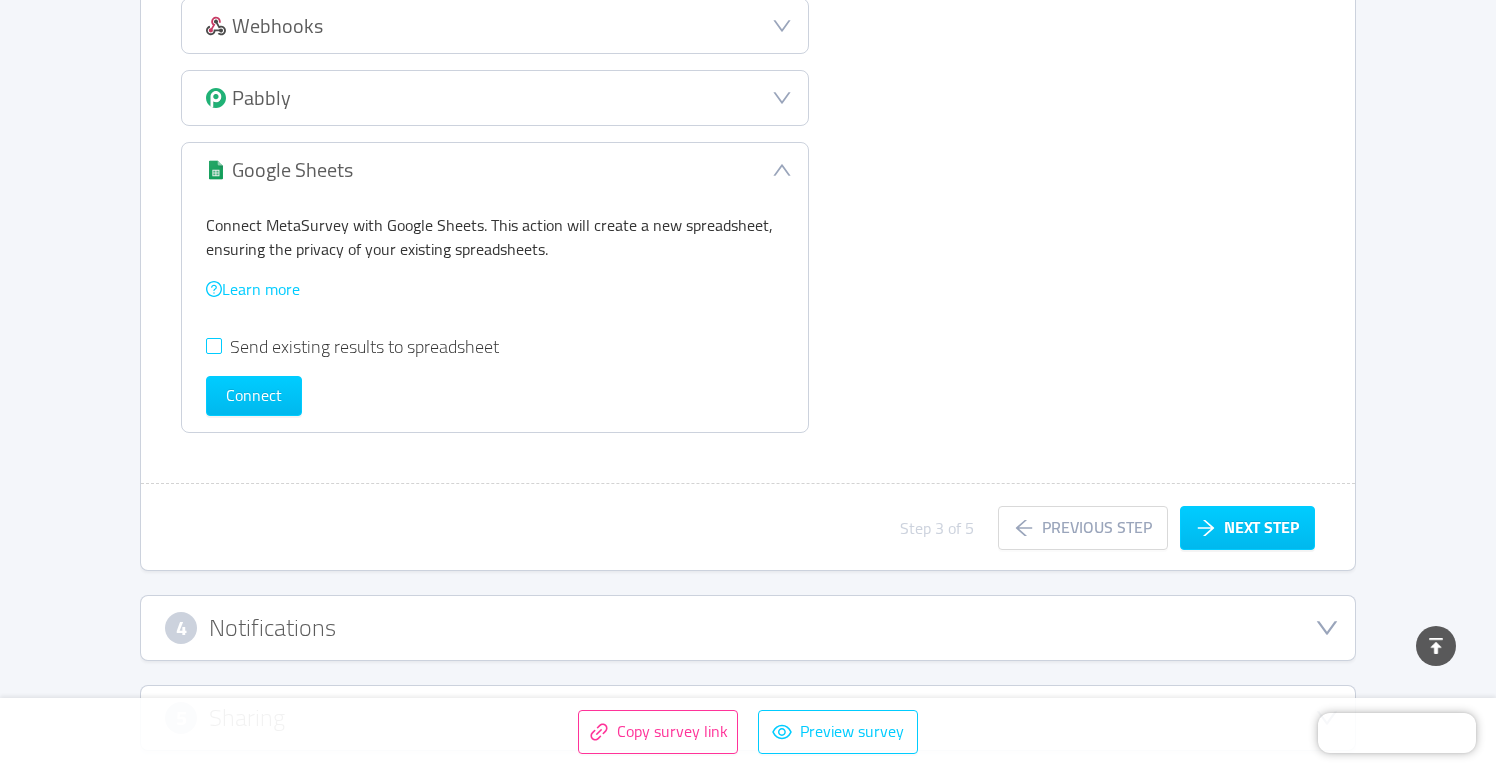 click on "Send existing results to spreadsheet" at bounding box center [214, 346] 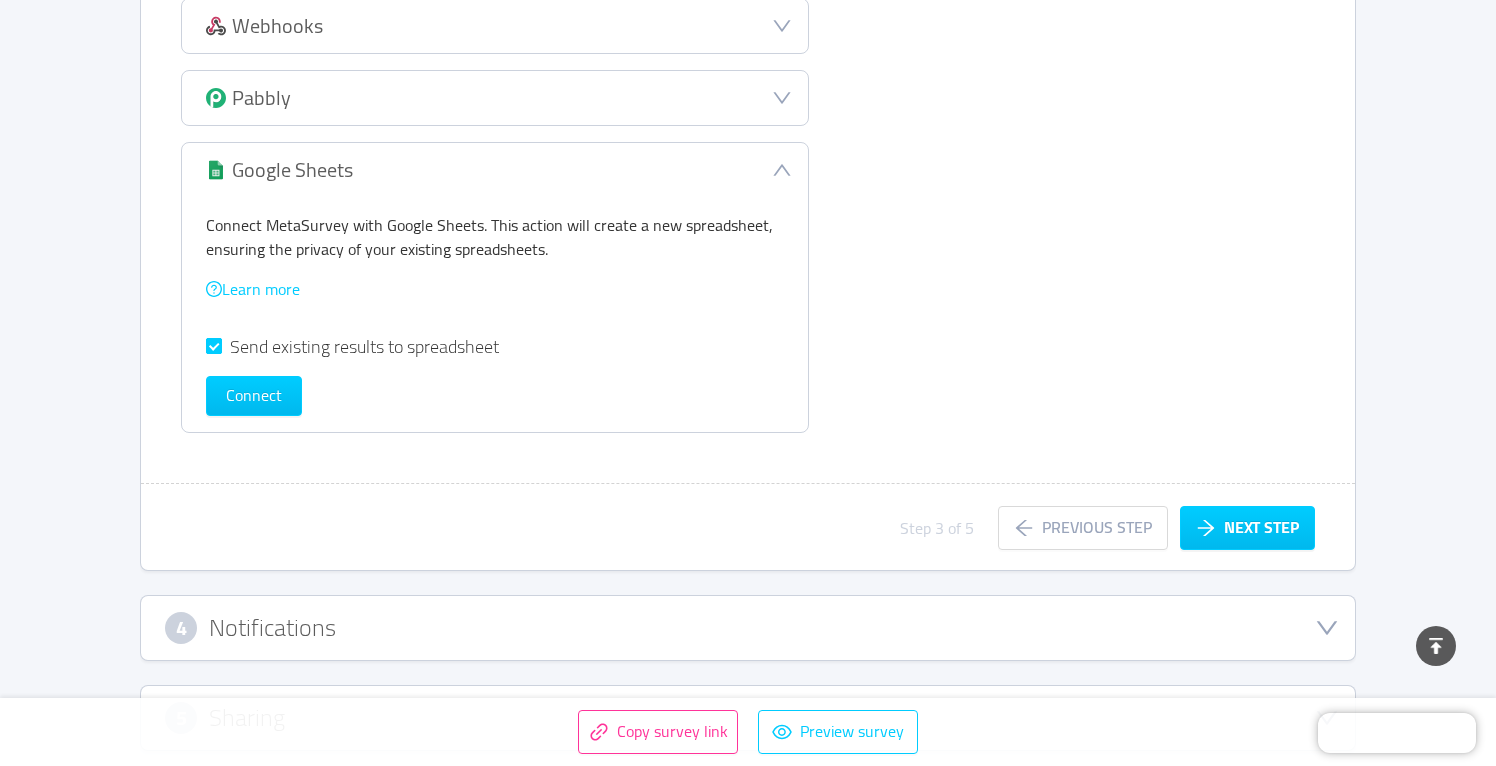 click on "Send existing results to spreadsheet" at bounding box center [214, 346] 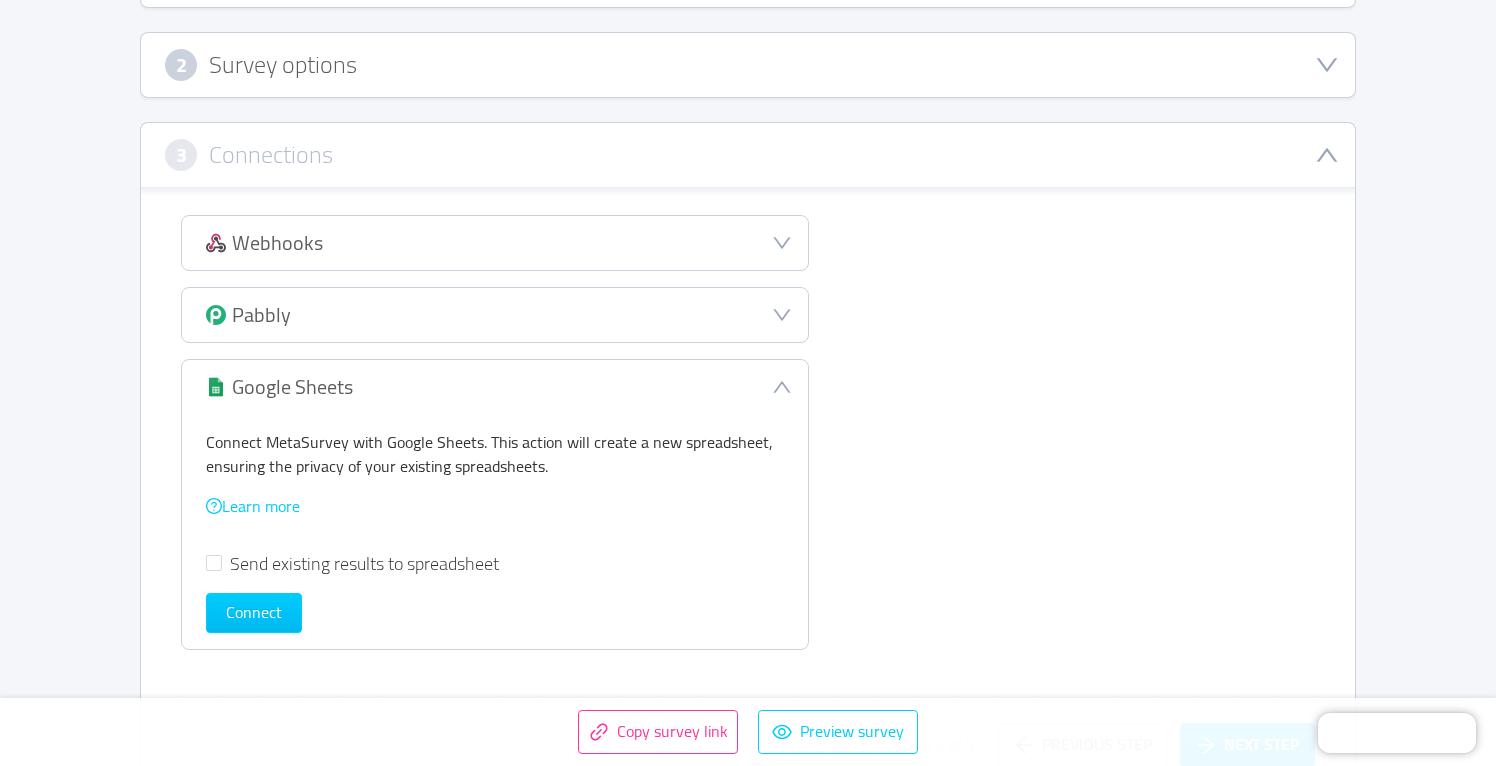 scroll, scrollTop: 366, scrollLeft: 0, axis: vertical 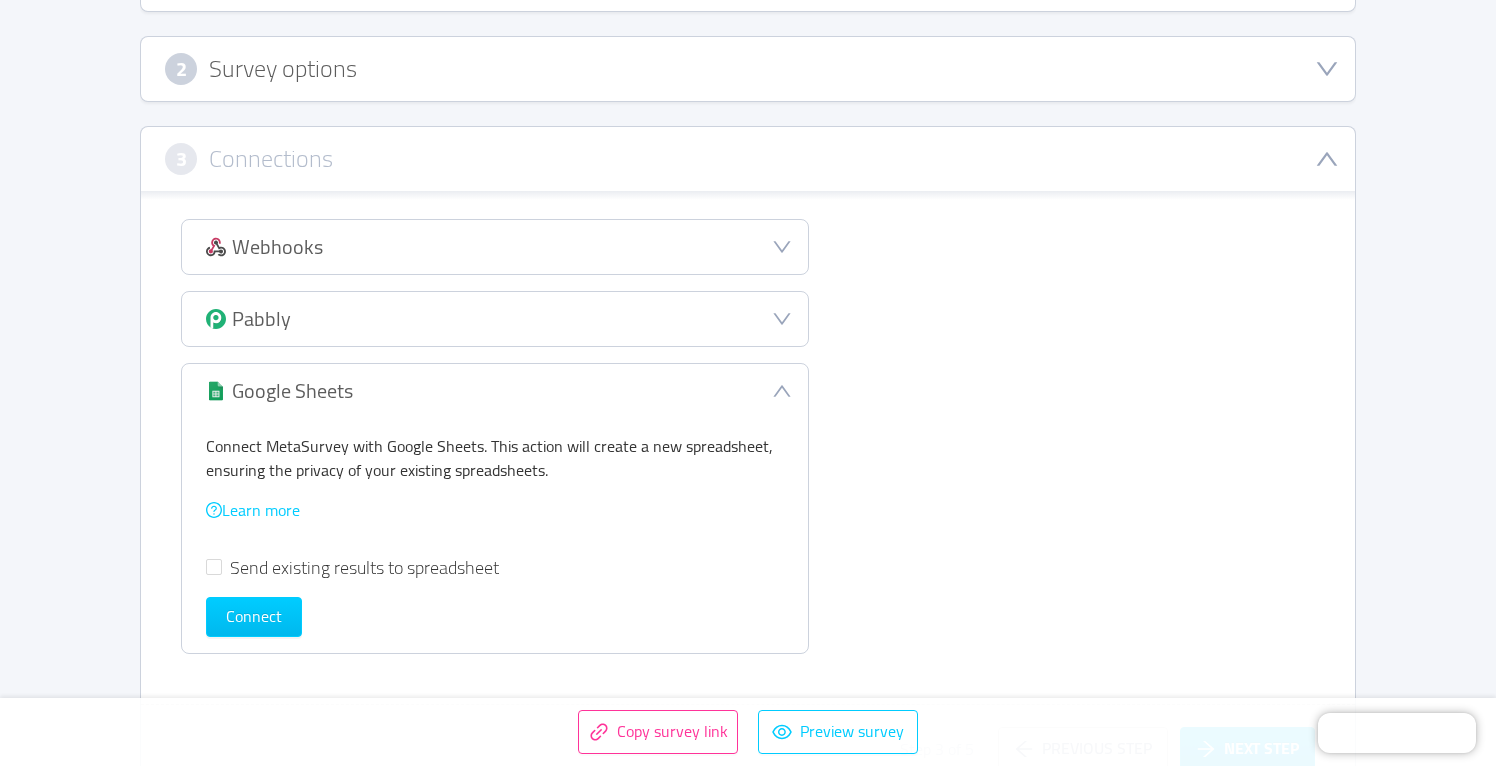 click on "Webhooks" at bounding box center (495, 247) 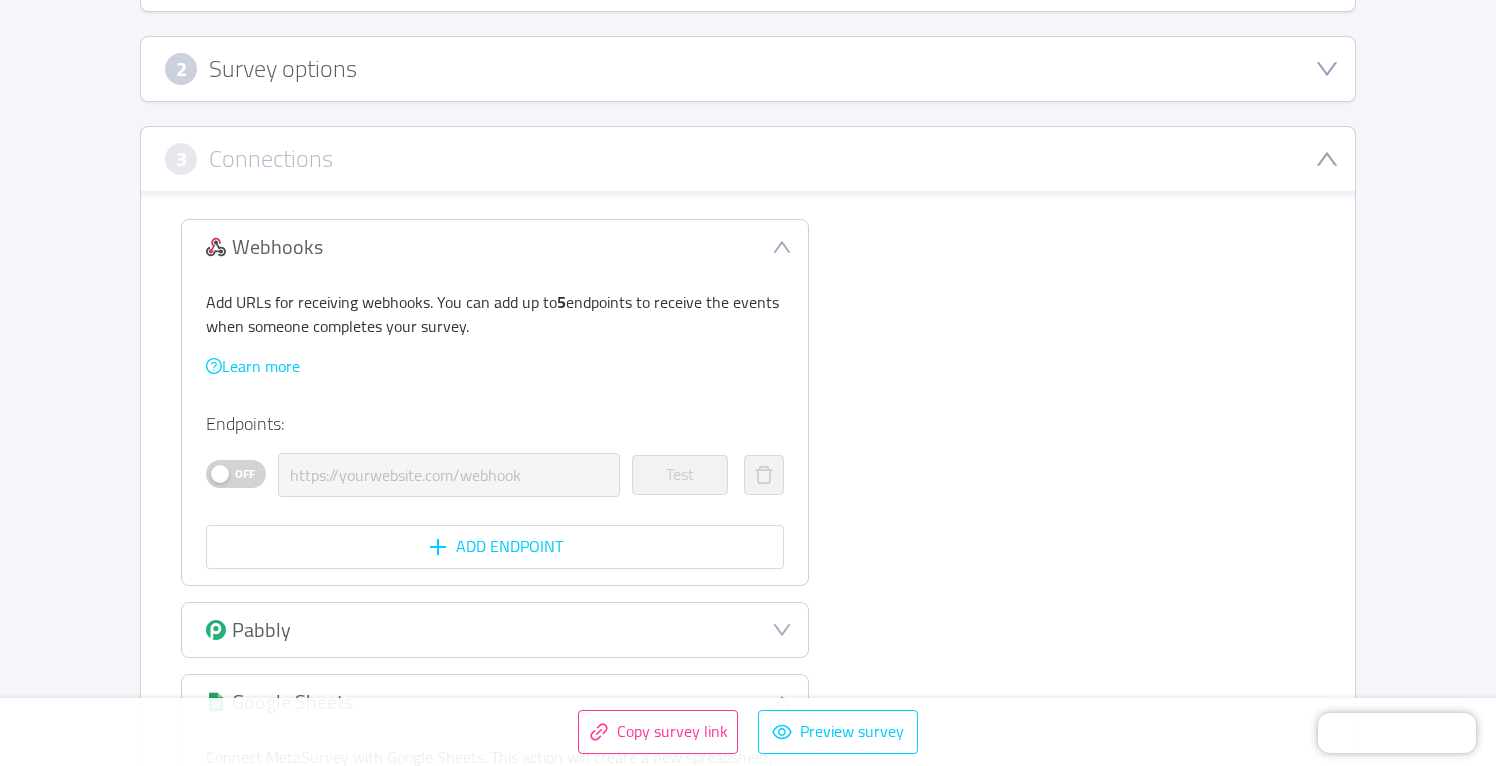 click on "Off" at bounding box center [245, 474] 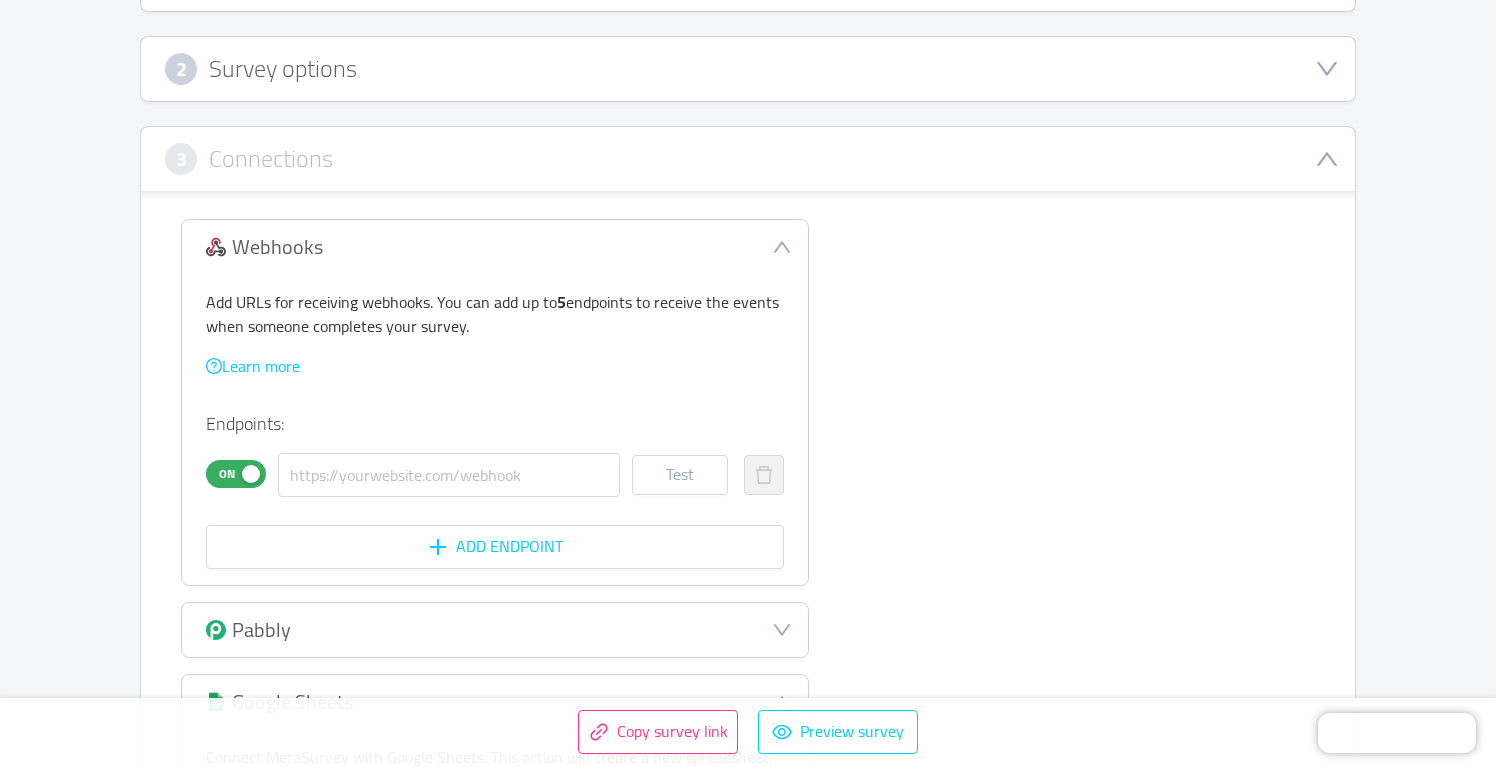 click on "On" at bounding box center [227, 474] 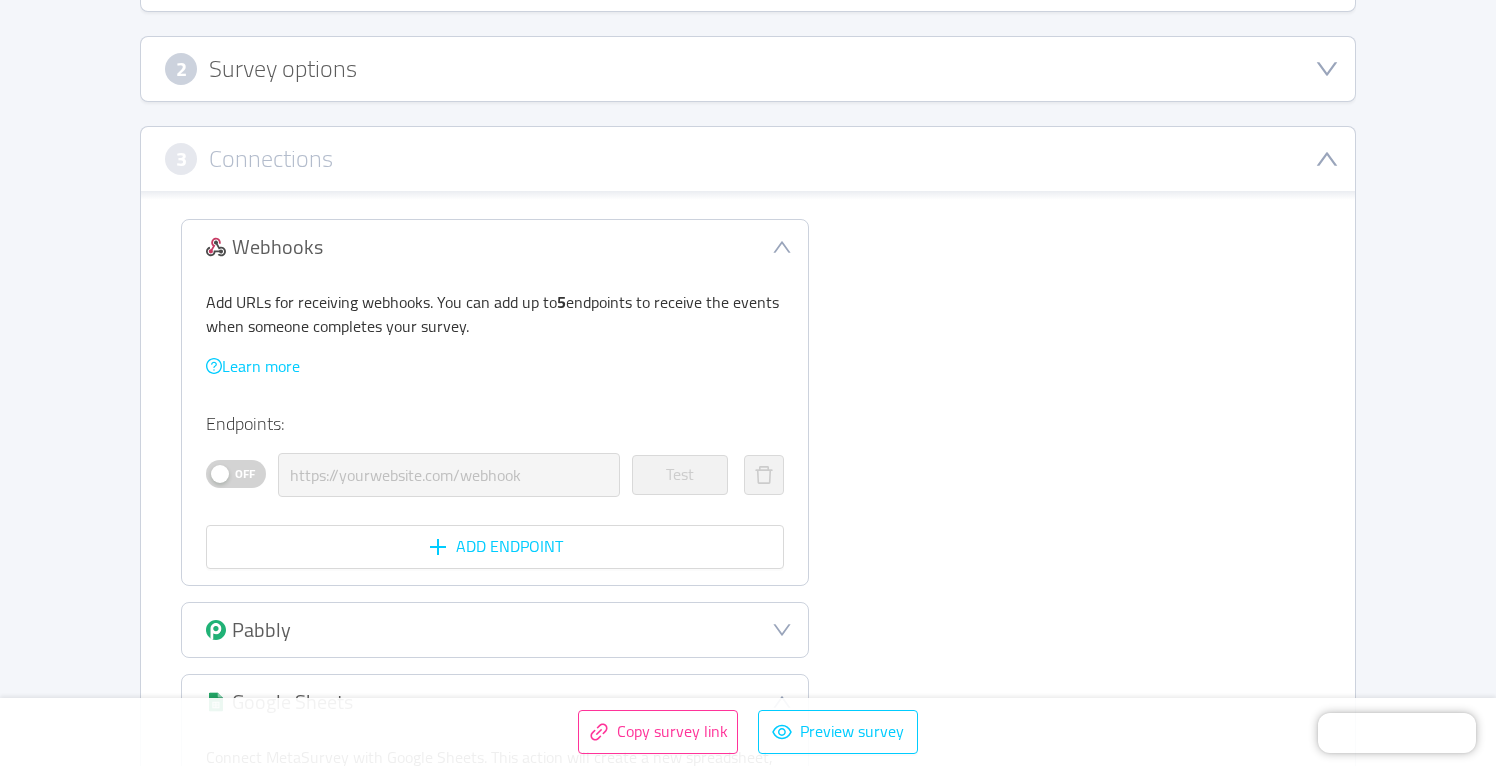 click on "Off" at bounding box center (245, 474) 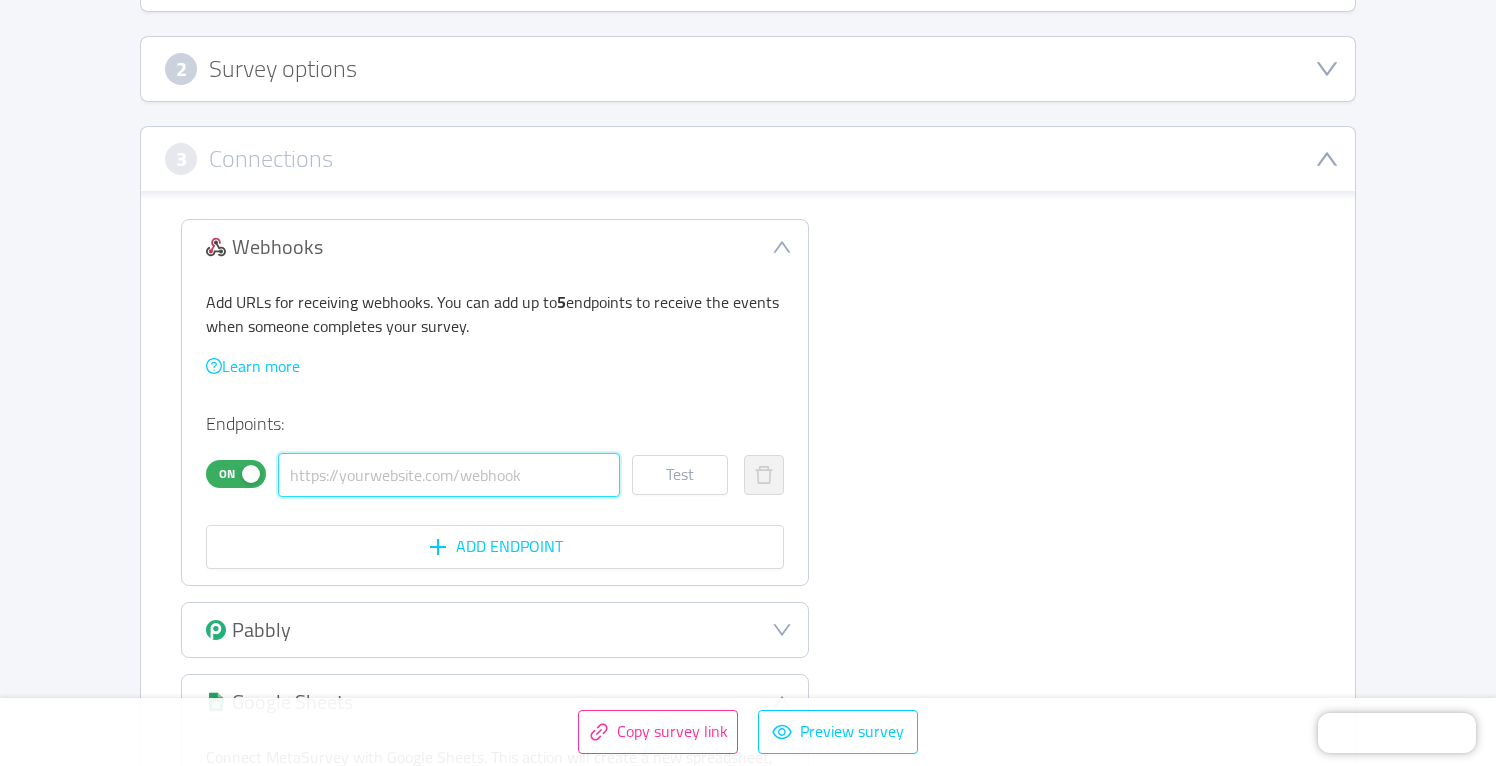 click at bounding box center [449, 475] 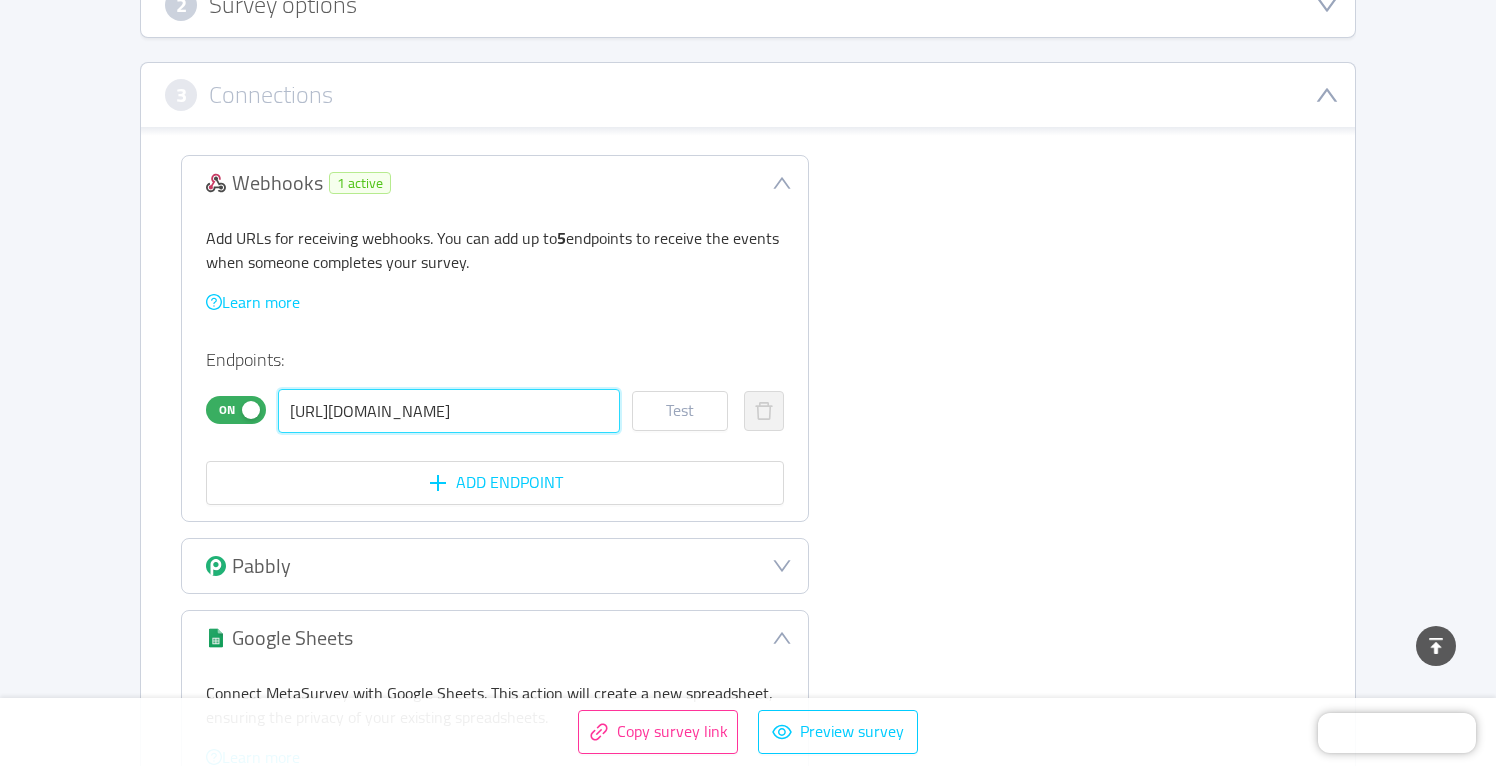 scroll, scrollTop: 457, scrollLeft: 0, axis: vertical 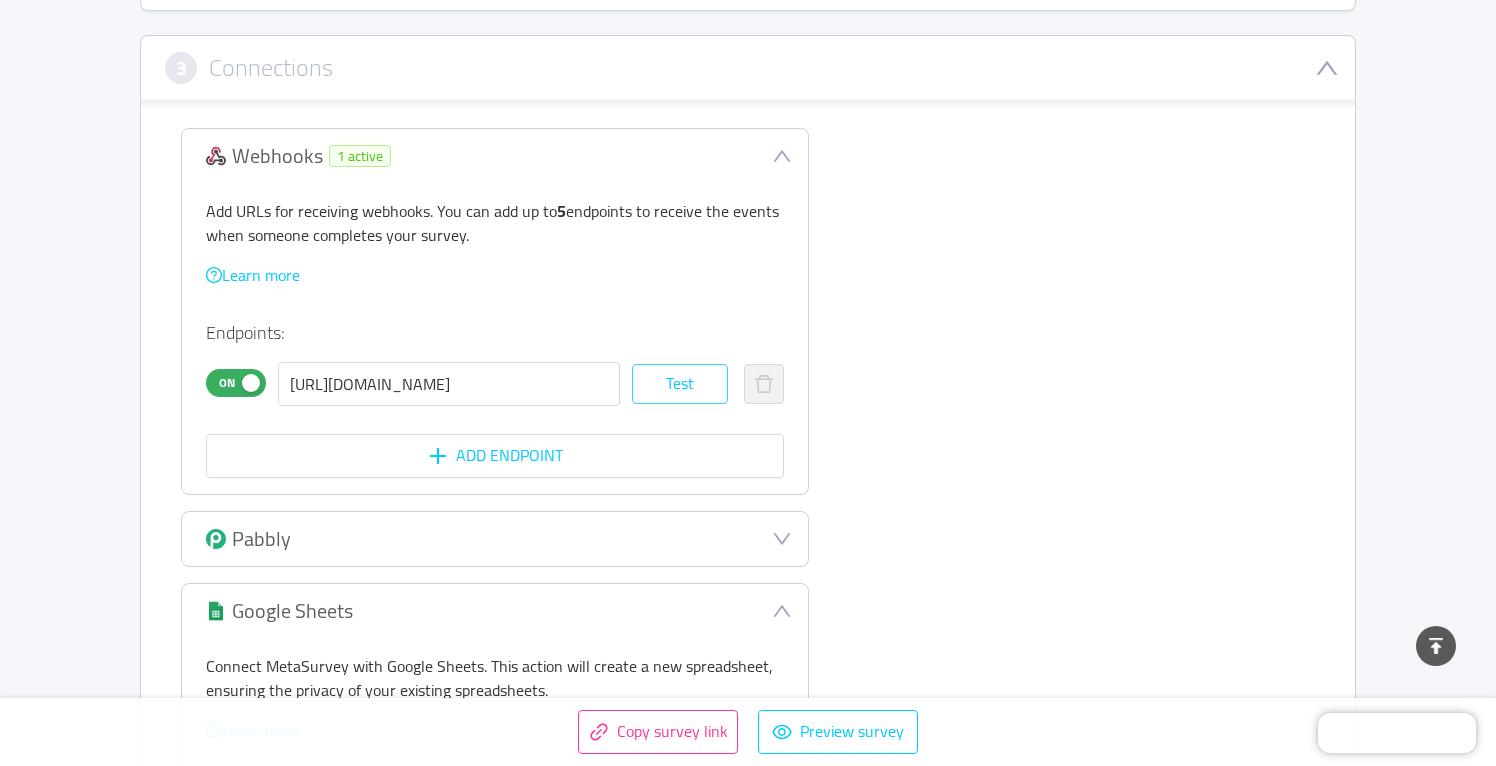 click on "Test" at bounding box center [680, 384] 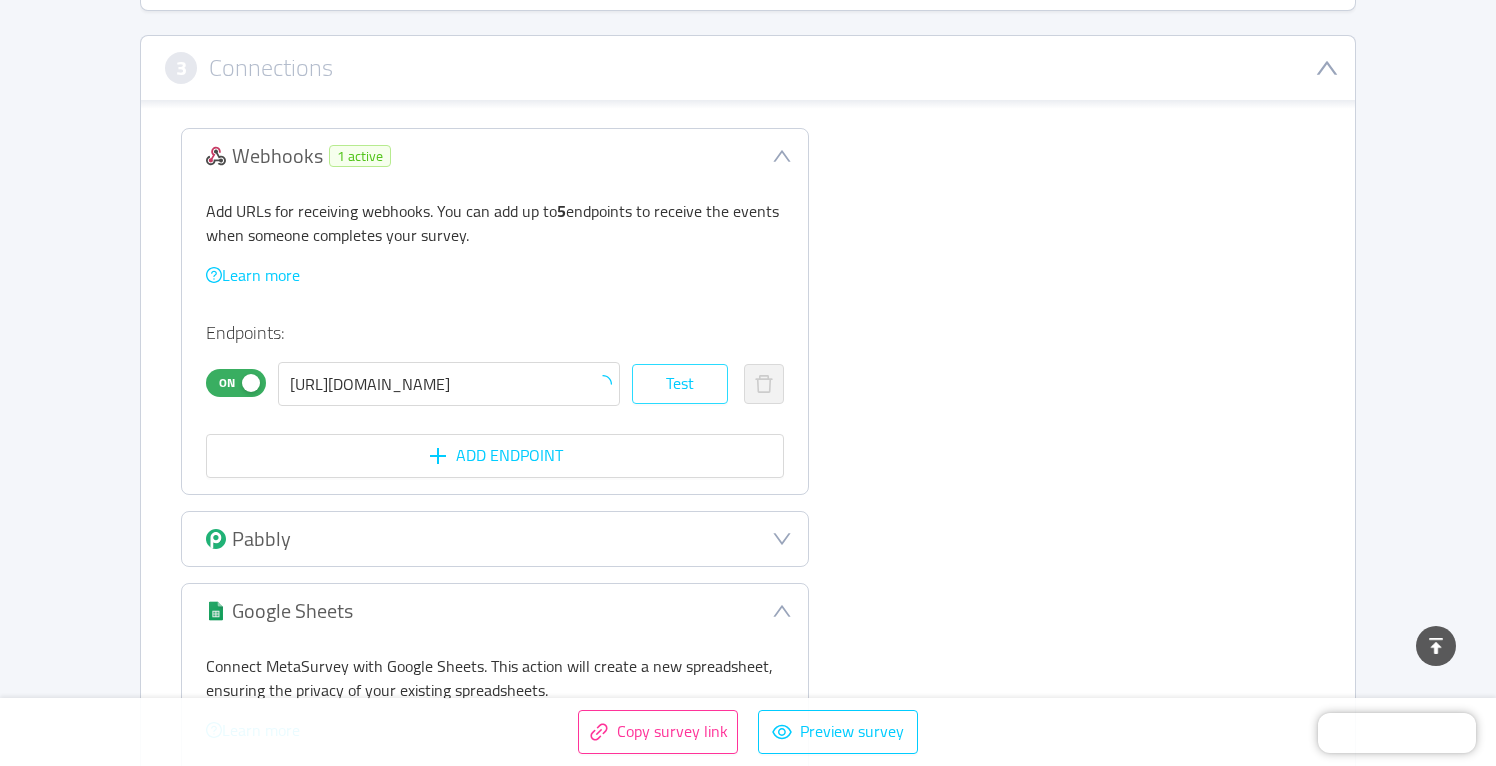 click on "Test" at bounding box center (680, 384) 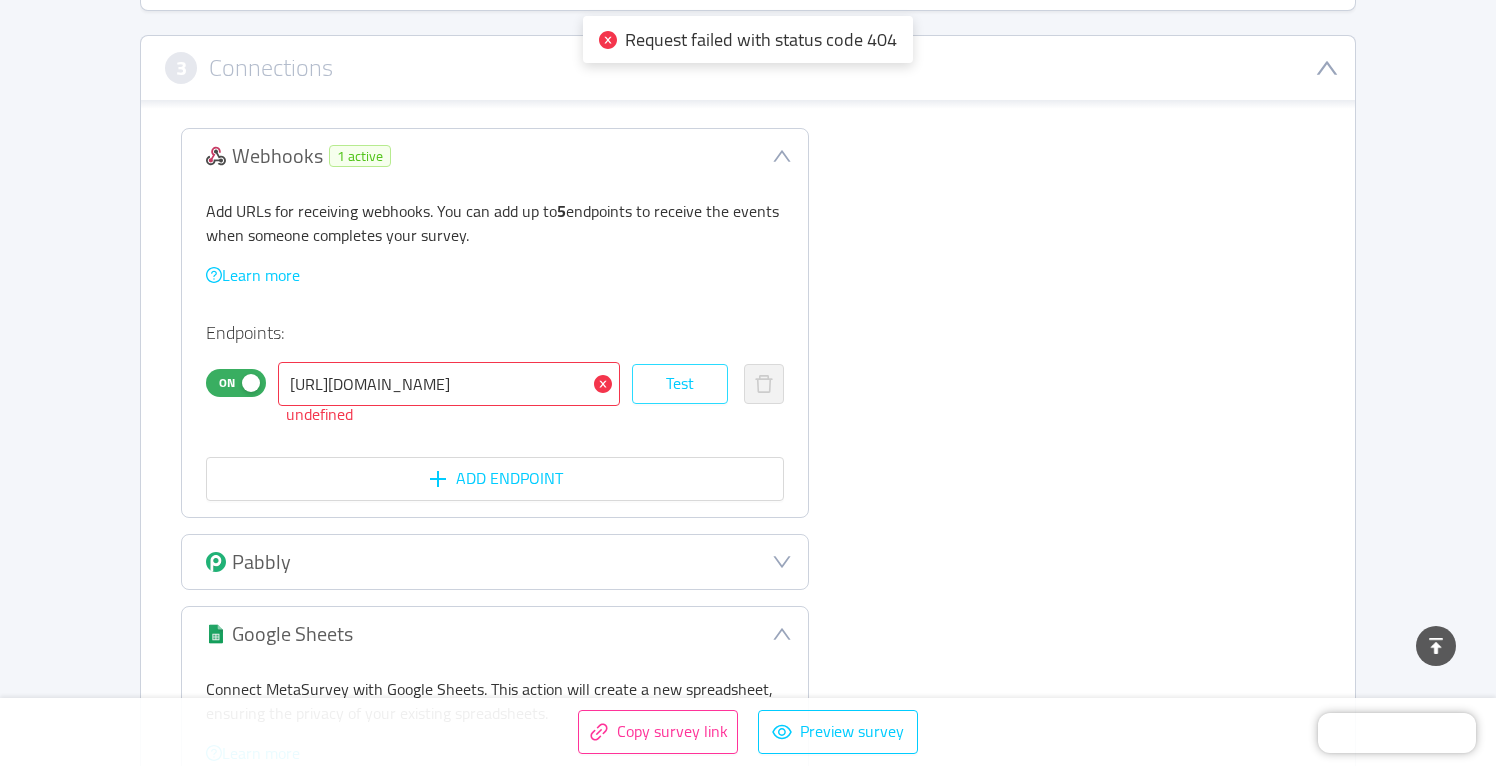 click on "Test" at bounding box center [680, 384] 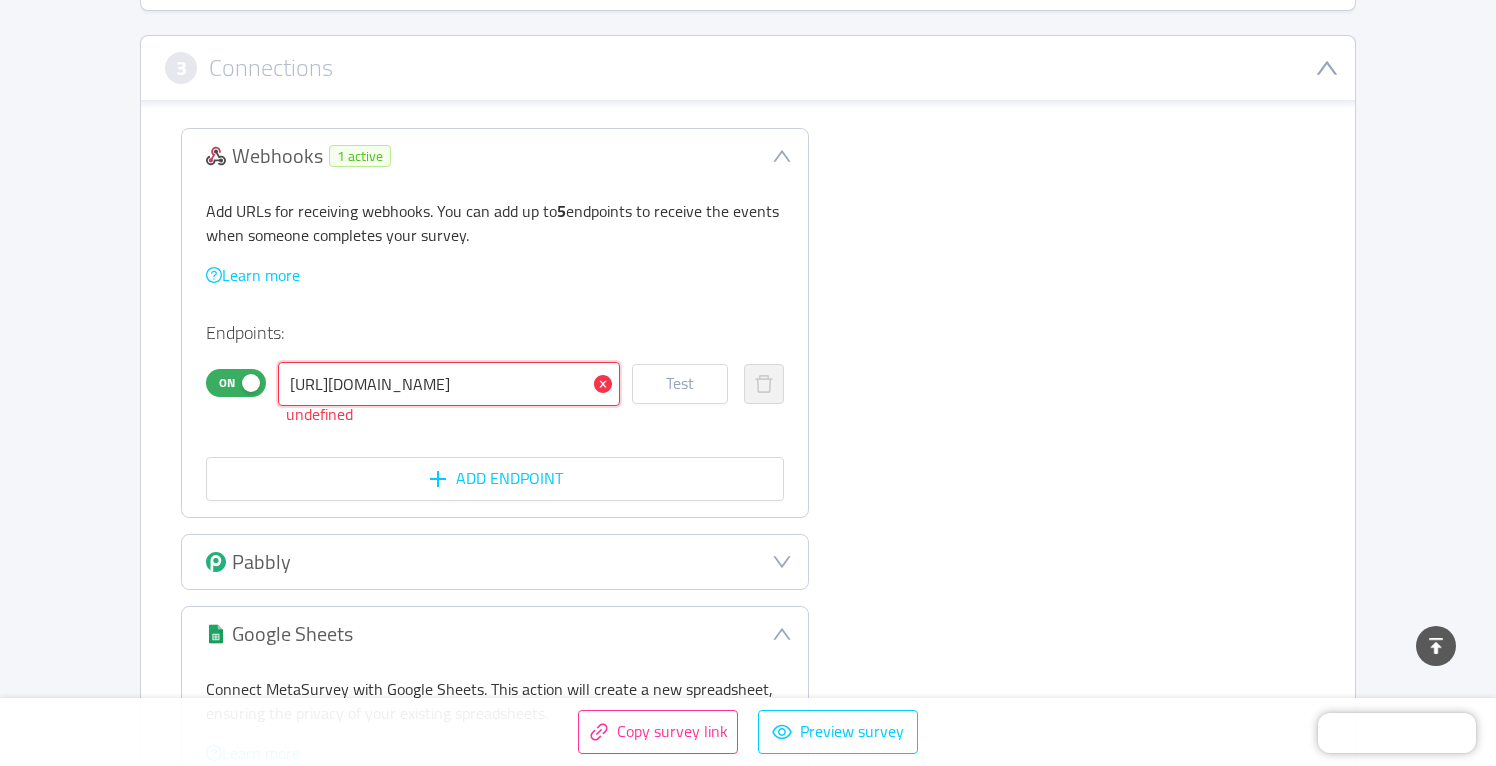click on "[URL][DOMAIN_NAME]" at bounding box center (449, 384) 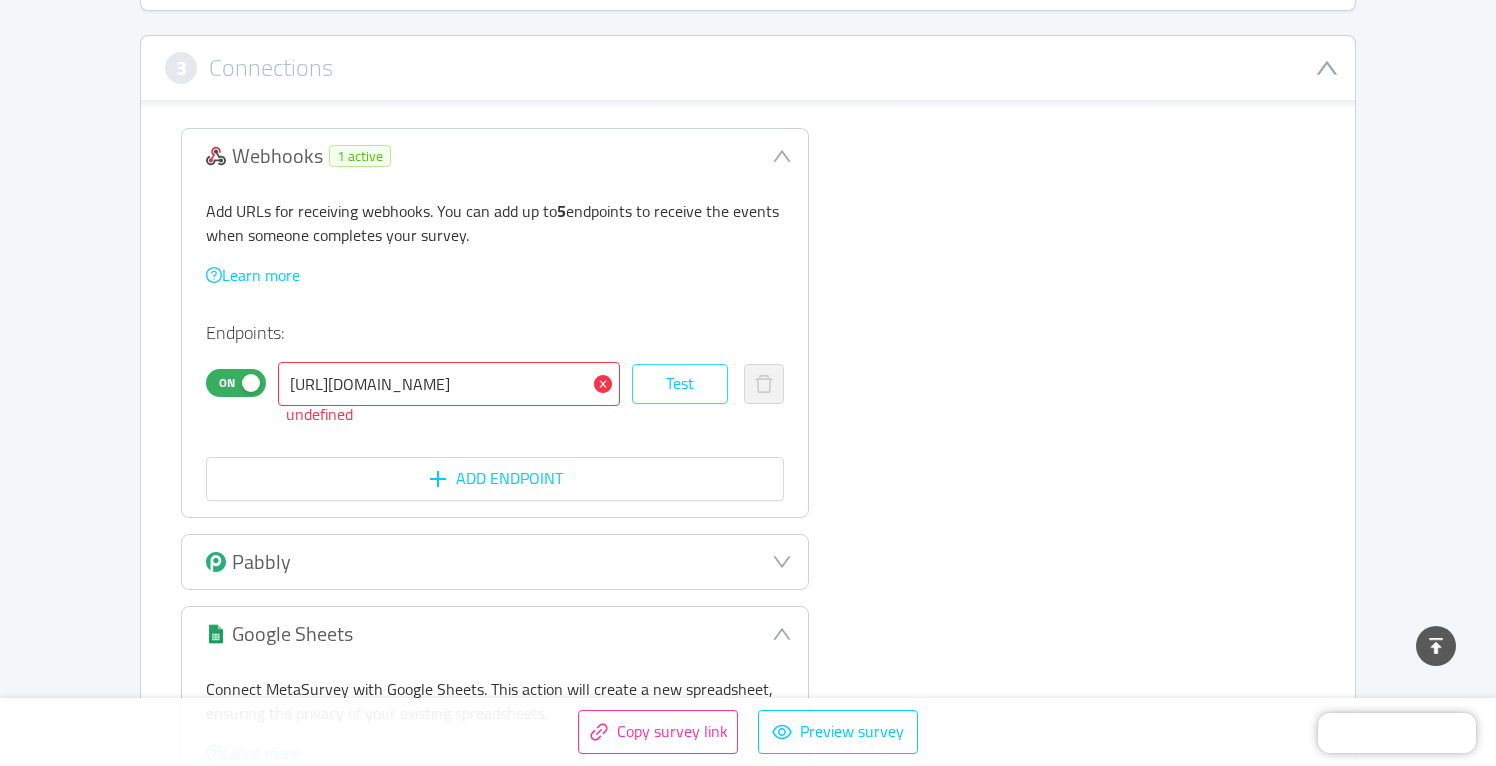 click on "Test" at bounding box center [680, 384] 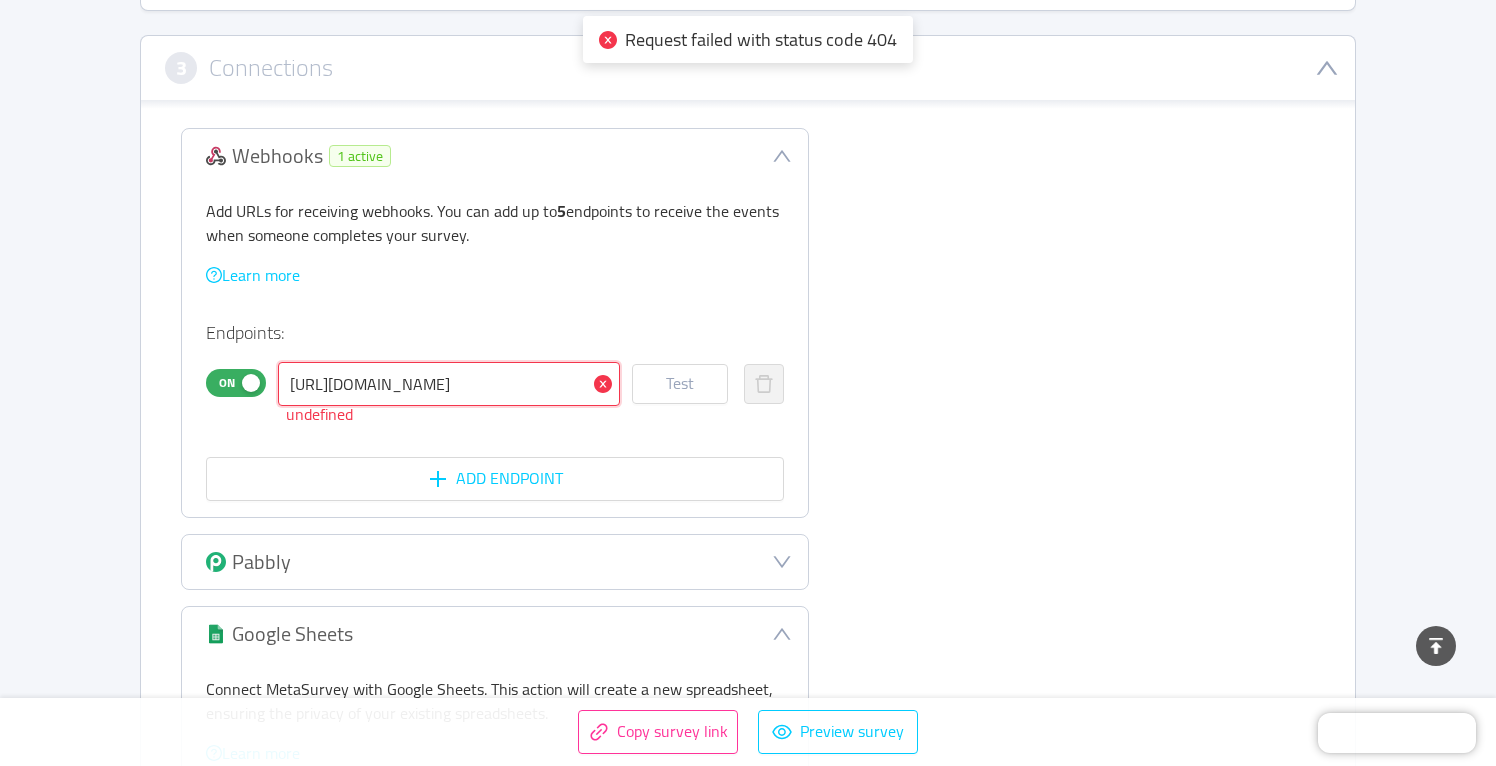 click on "[URL][DOMAIN_NAME]" at bounding box center [449, 384] 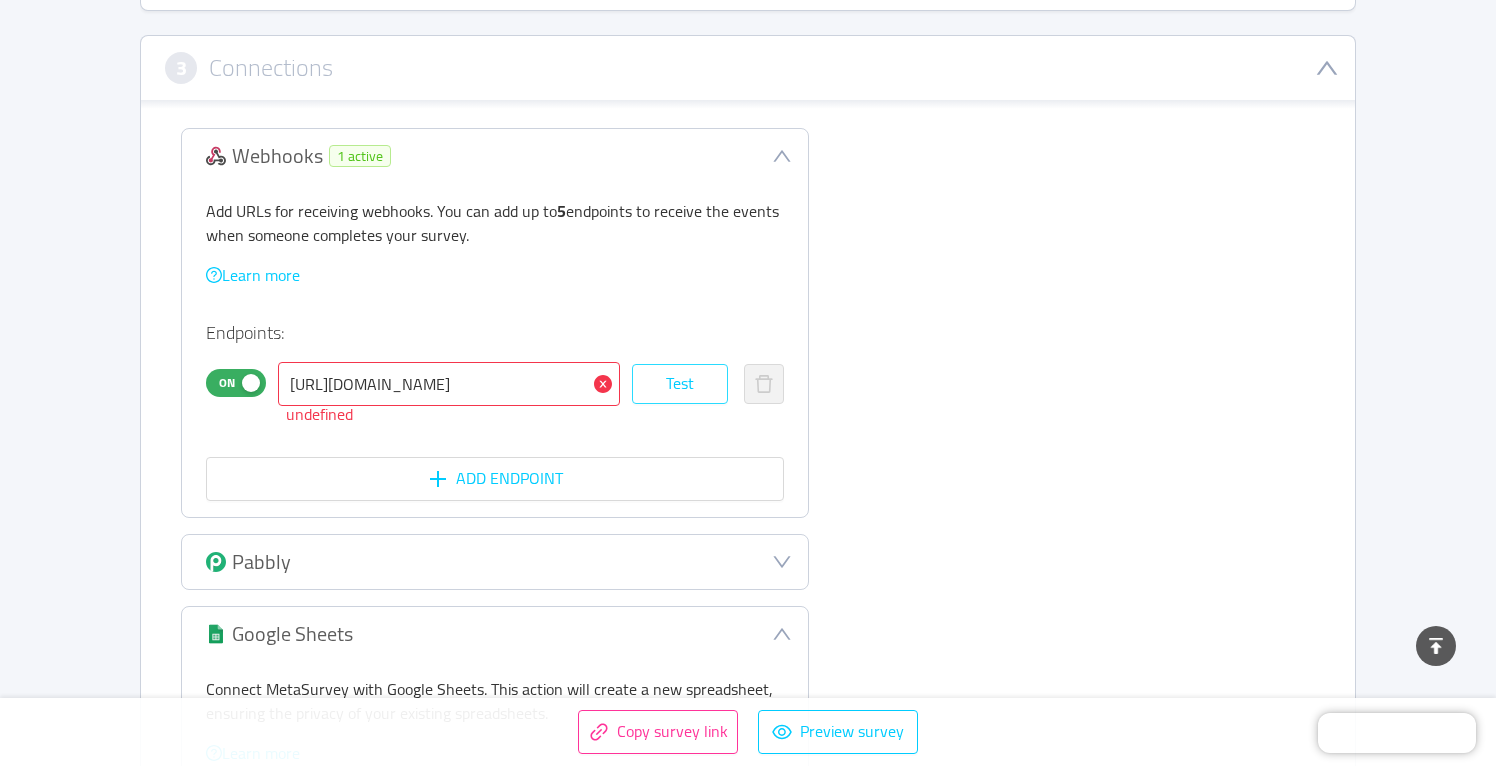 click on "Test" at bounding box center [680, 384] 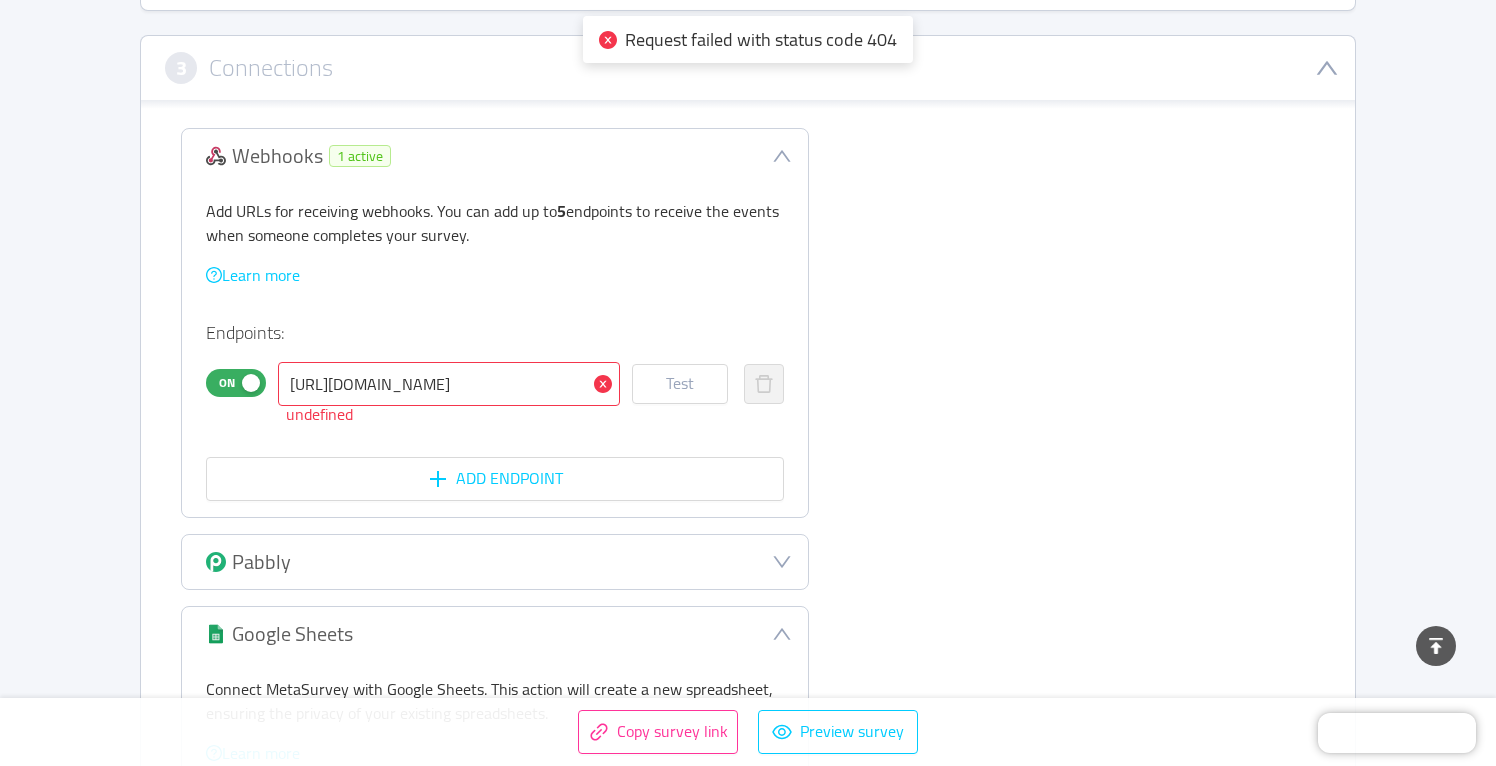 click on "Webhooks   1 active   Add URLs for receiving webhooks. You can add up to  5  endpoints to receive the events when someone completes your survey.   Learn more  Endpoints: On [URL][DOMAIN_NAME] Test undefined Add Endpoint  Pabbly   Google Sheets   Connect MetaSurvey with Google Sheets. This action will create a new spreadsheet, ensuring the privacy of your existing spreadsheets.   Learn more  Send existing results to spreadsheet Connect  Step 3 of 5  Previous step Next step" at bounding box center (748, 567) 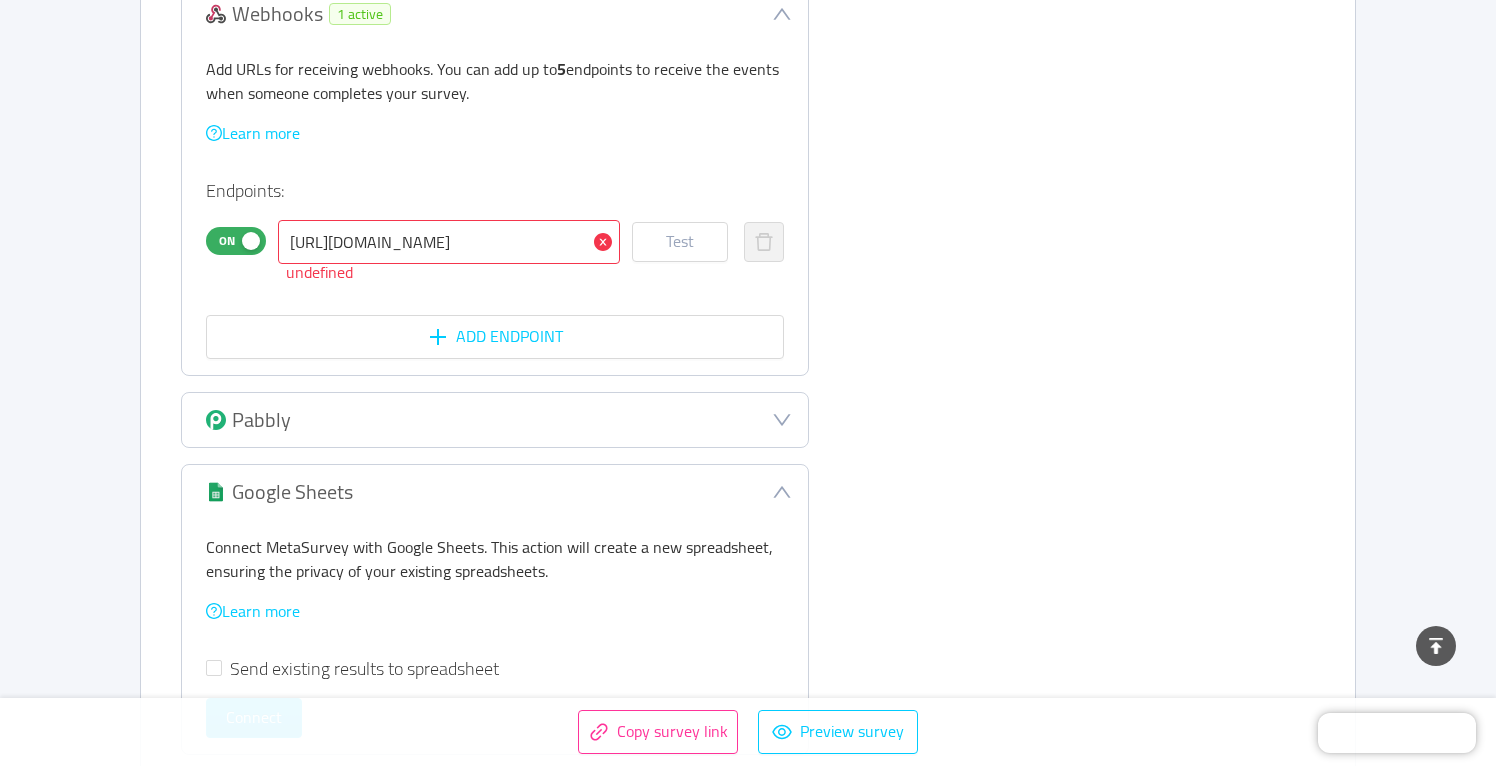 scroll, scrollTop: 596, scrollLeft: 0, axis: vertical 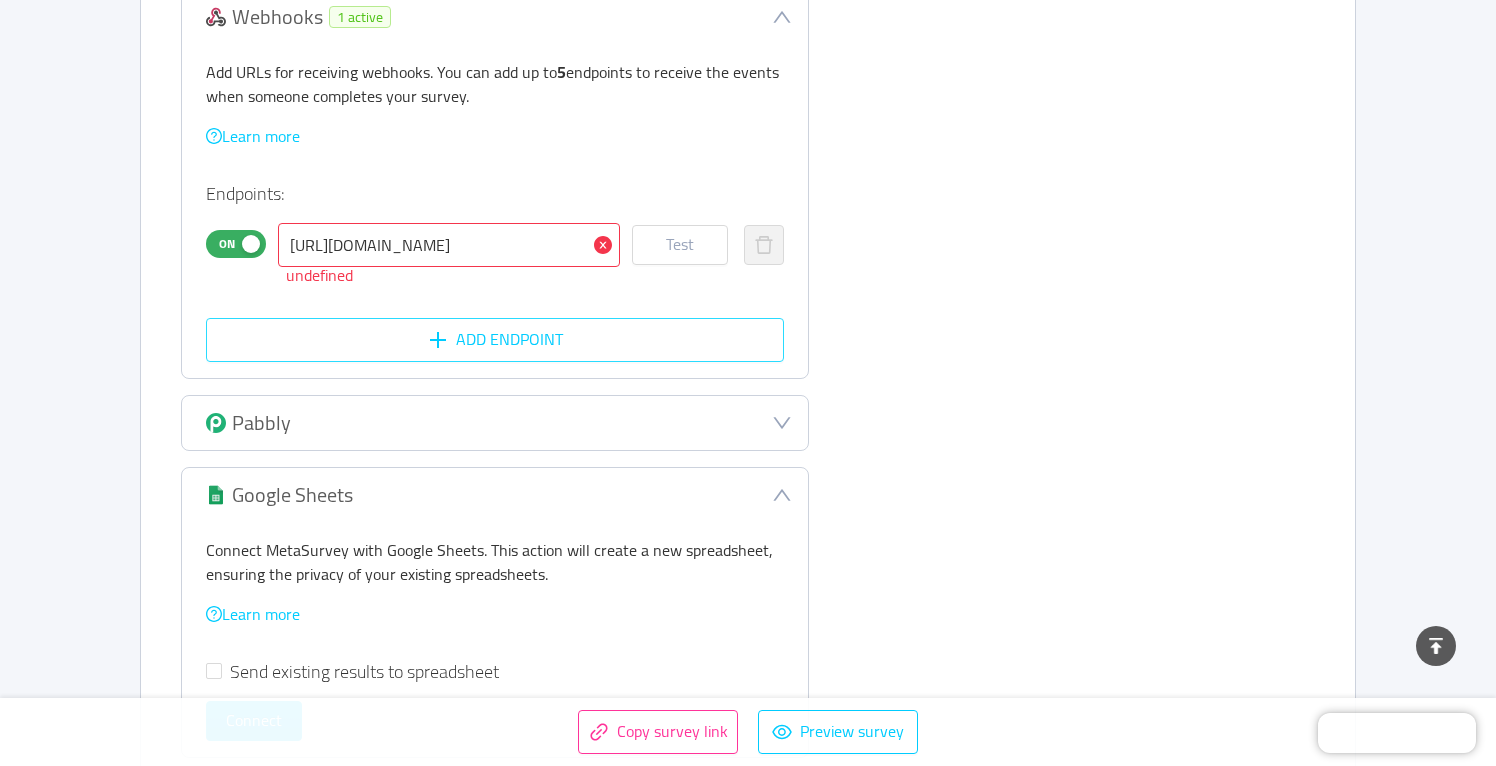 click on "Add Endpoint" at bounding box center [495, 340] 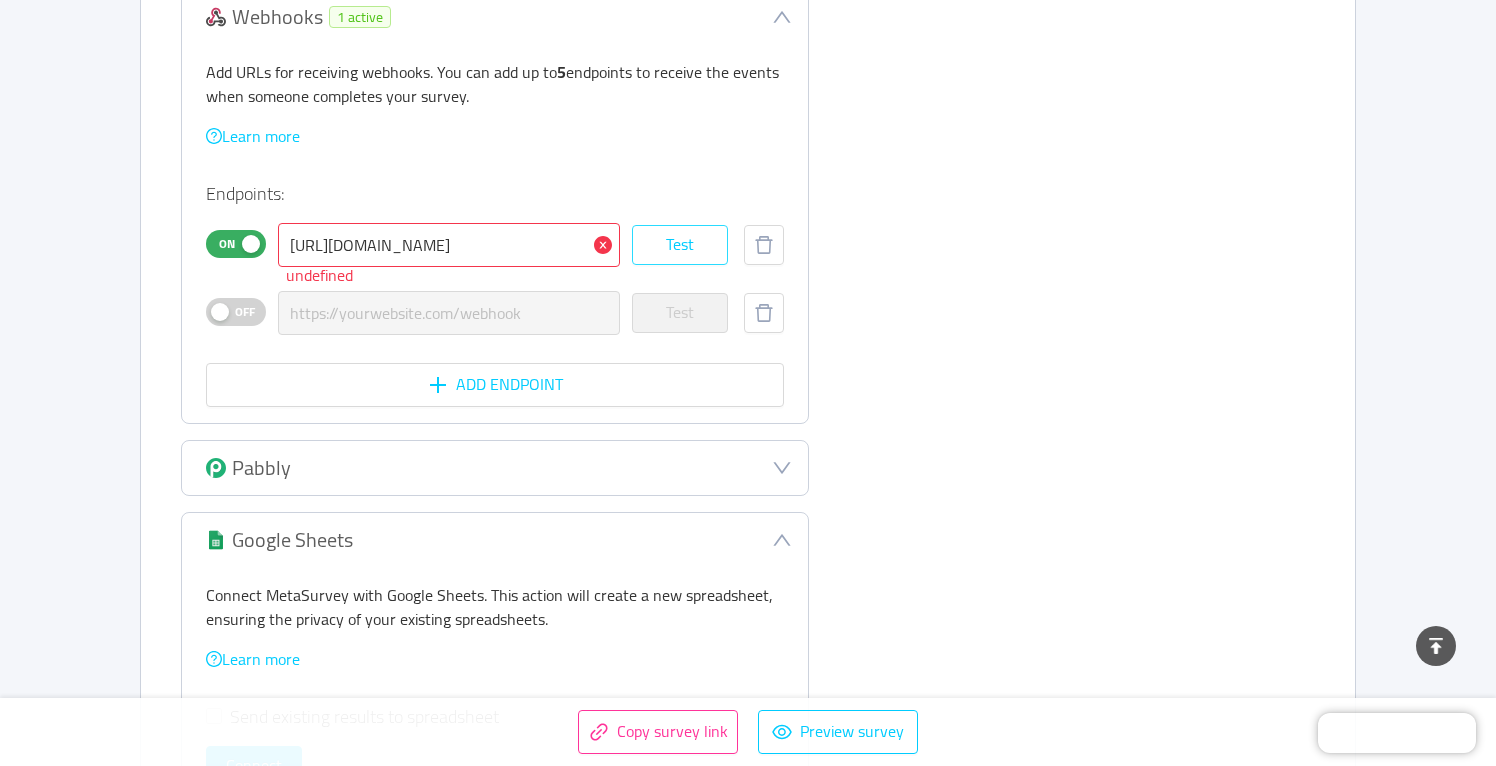click on "Test" at bounding box center (680, 245) 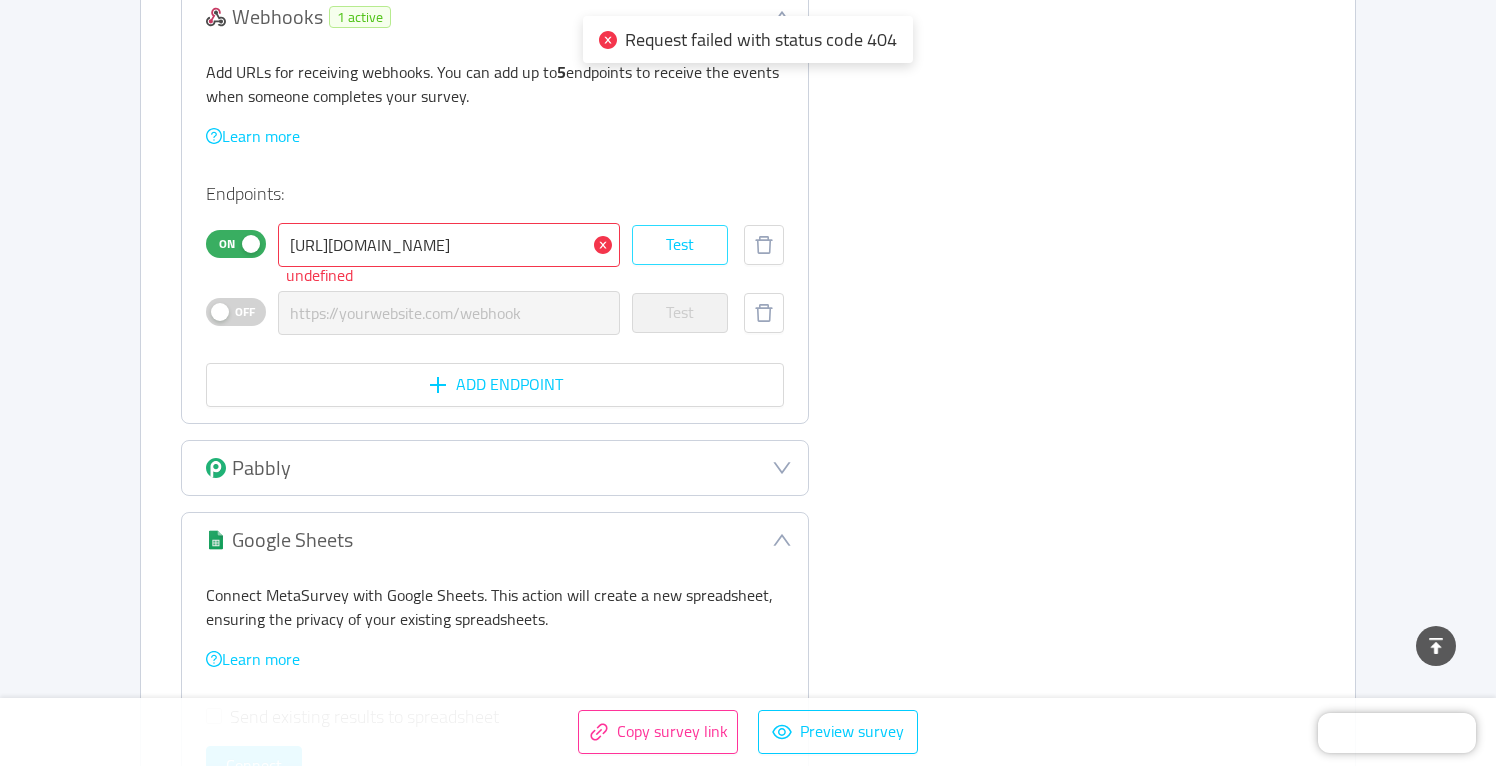 click on "Test" at bounding box center [680, 245] 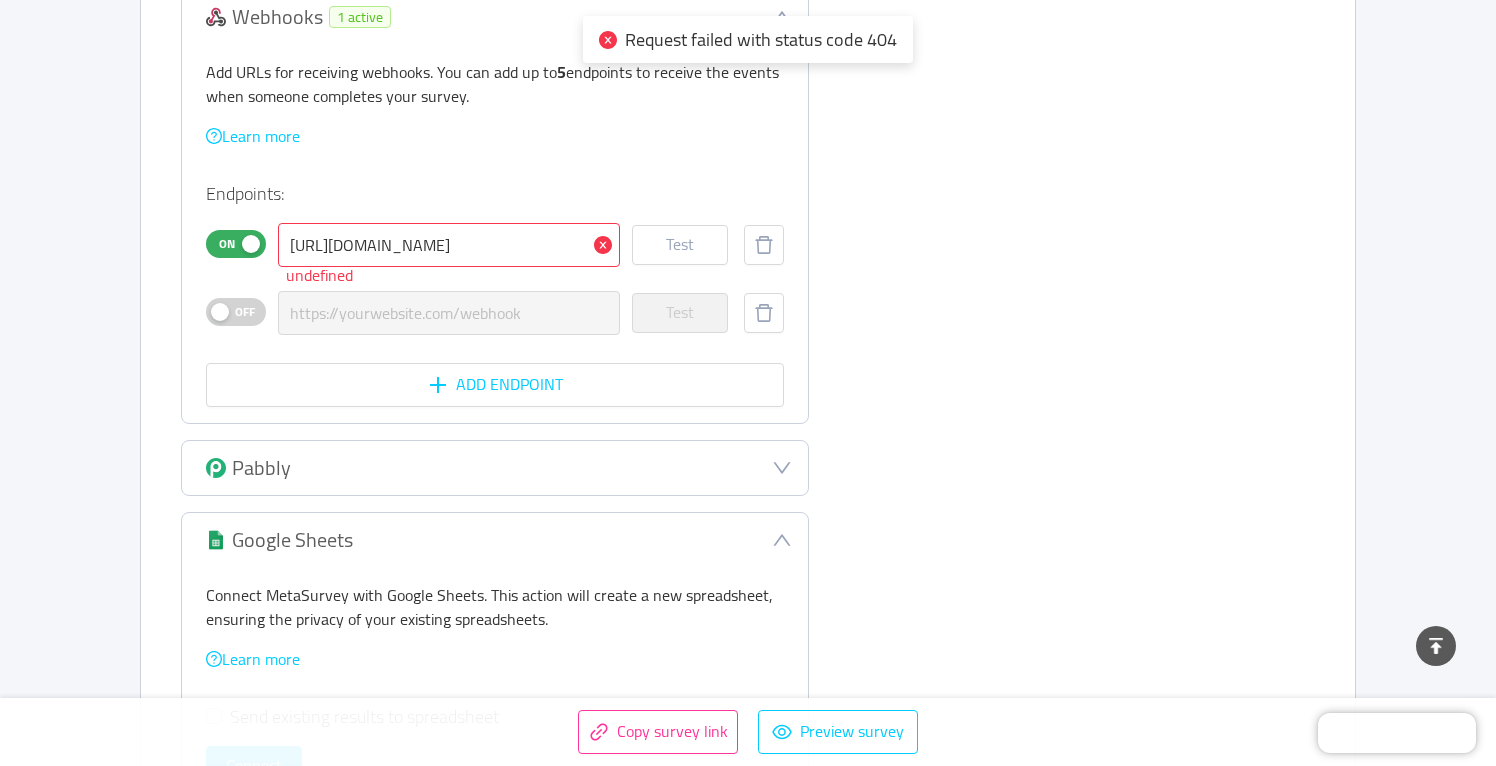 click on "Off" at bounding box center (245, 312) 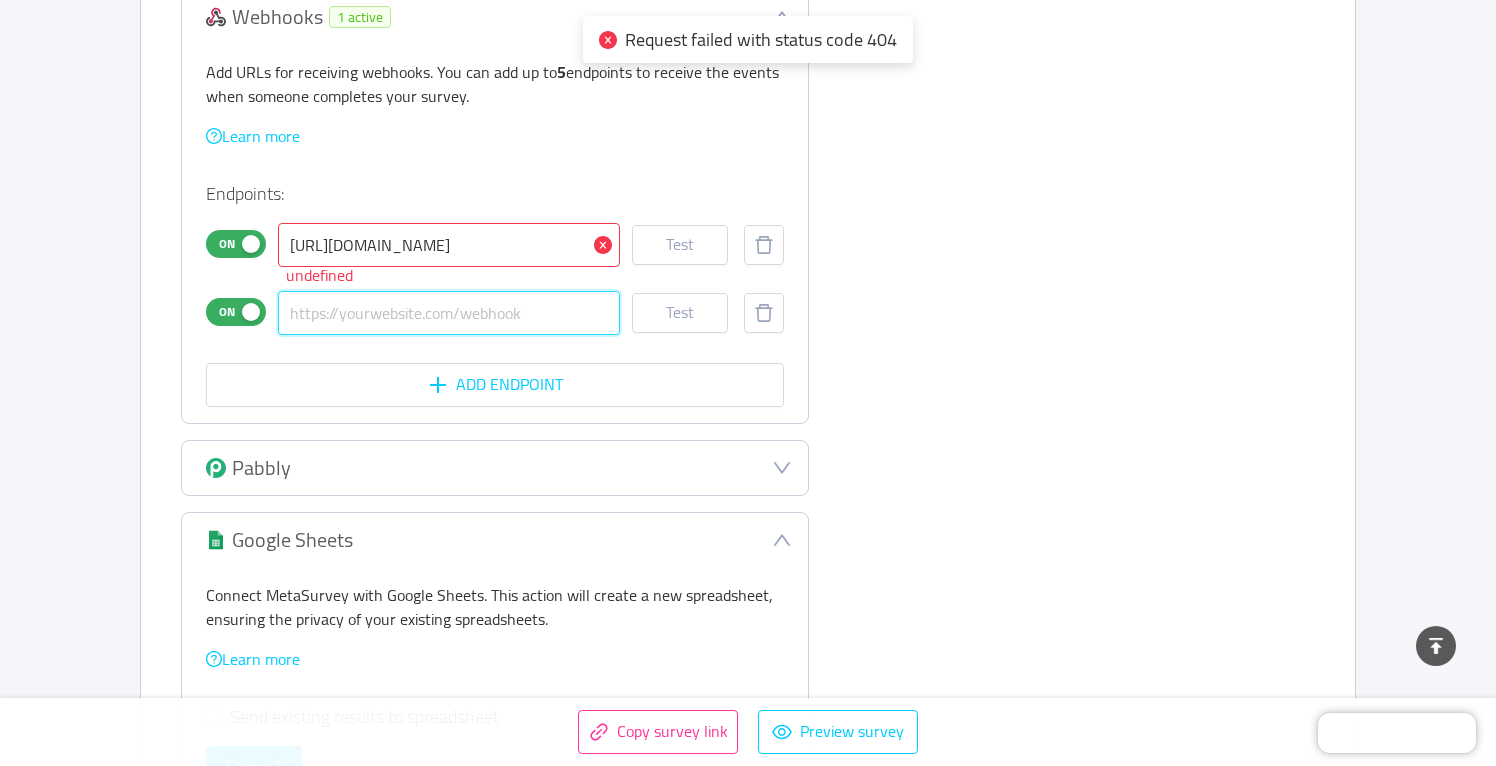 click at bounding box center [449, 313] 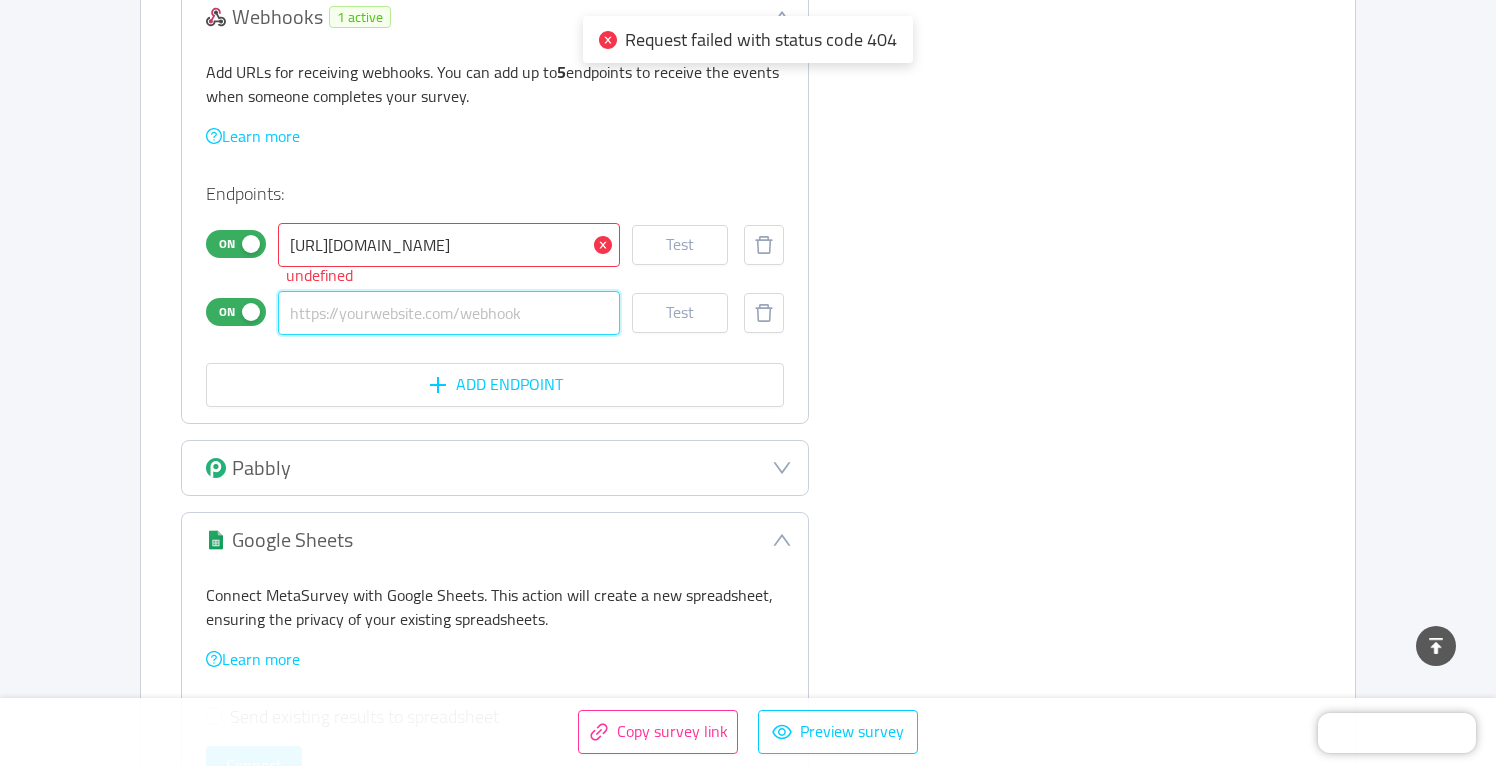 click at bounding box center (449, 313) 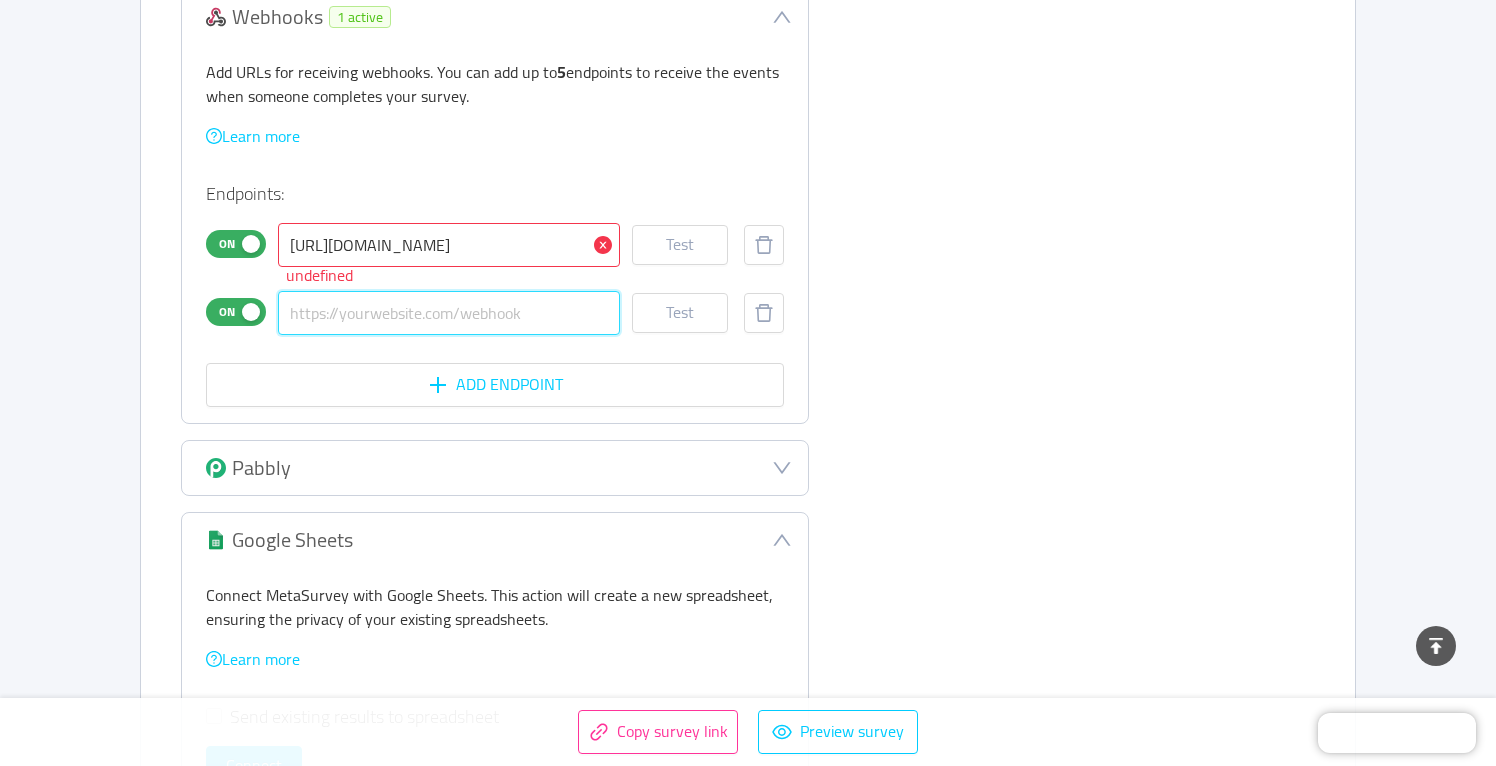 click at bounding box center [449, 313] 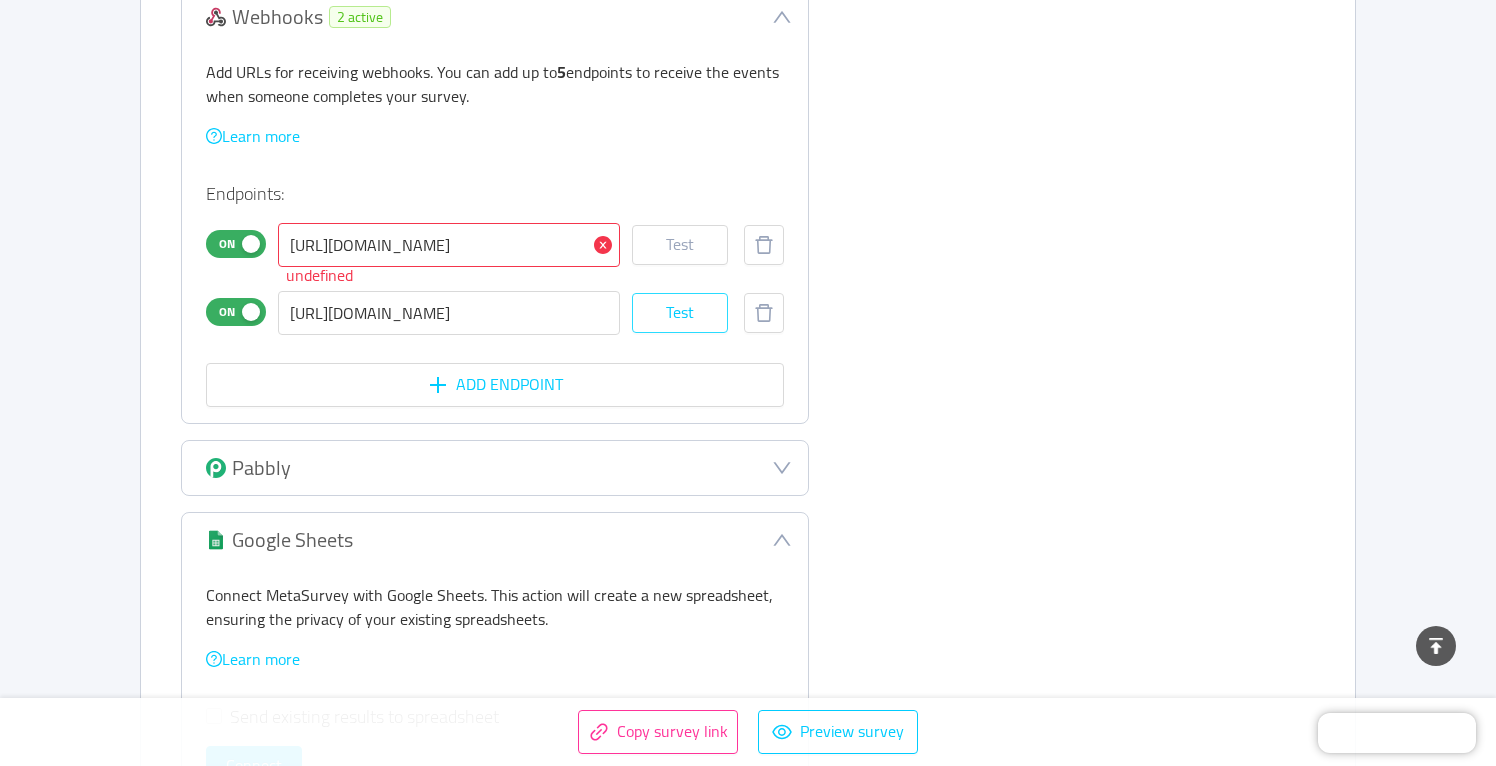 click on "Test" at bounding box center [680, 313] 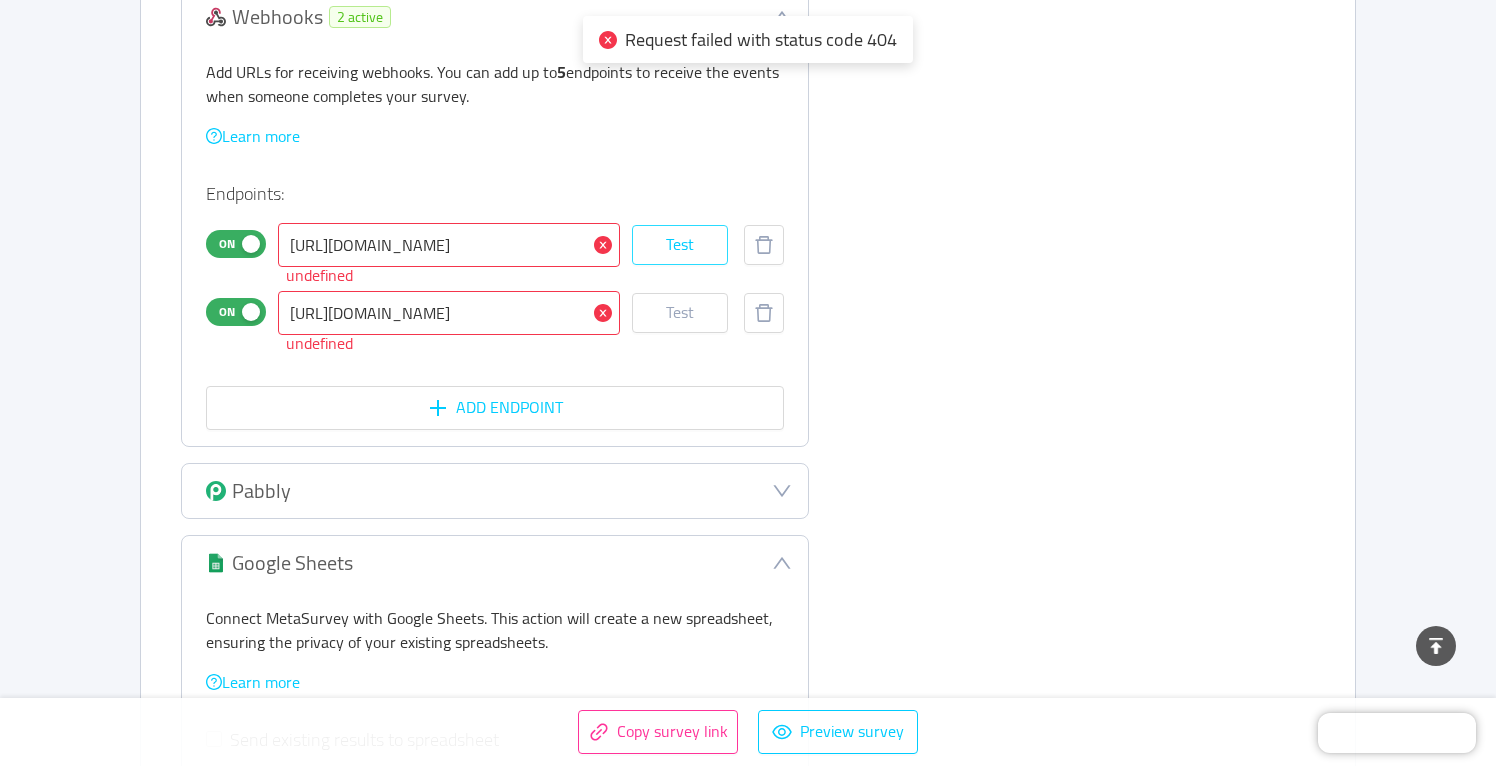click on "Test" at bounding box center (680, 245) 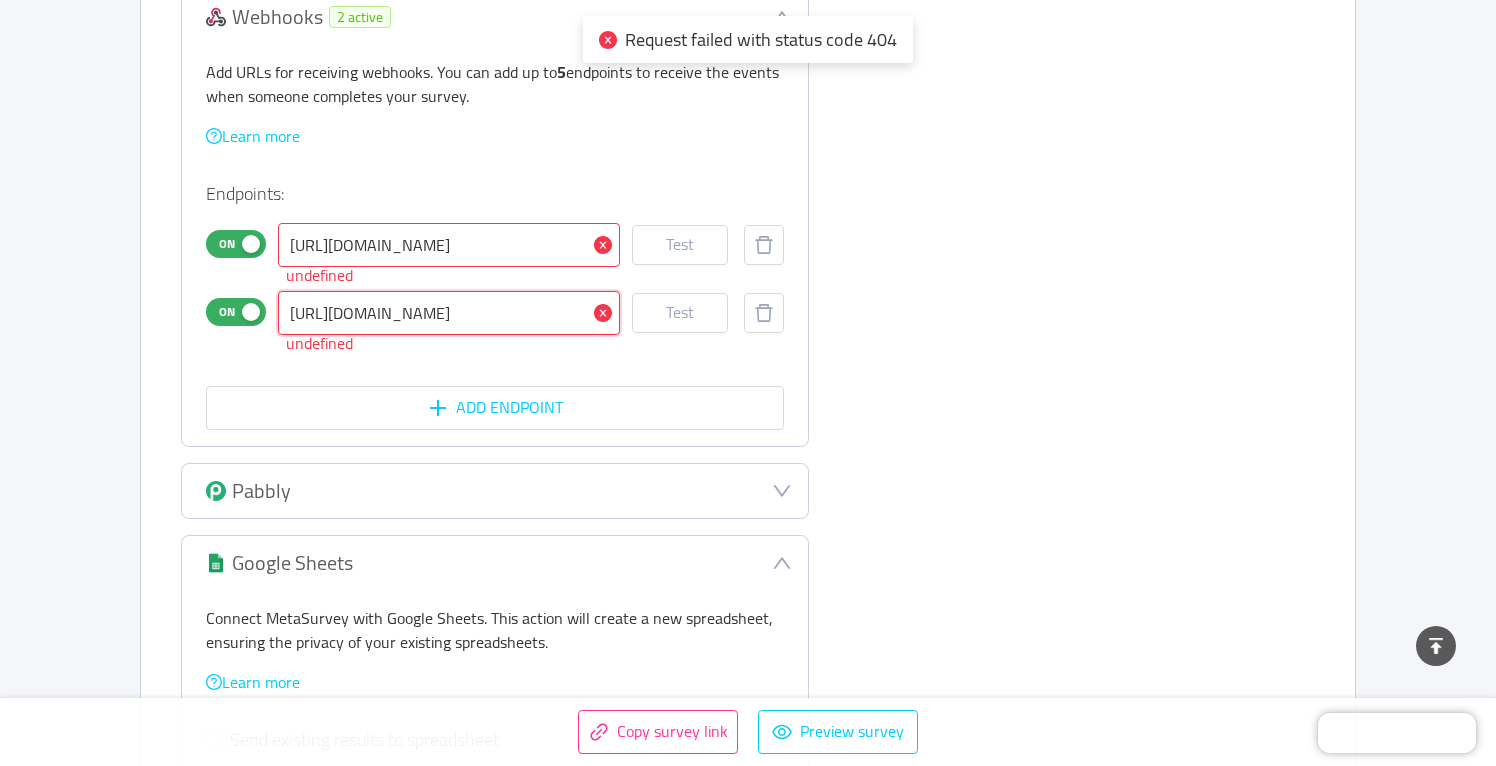 click on "[URL][DOMAIN_NAME]" at bounding box center [449, 313] 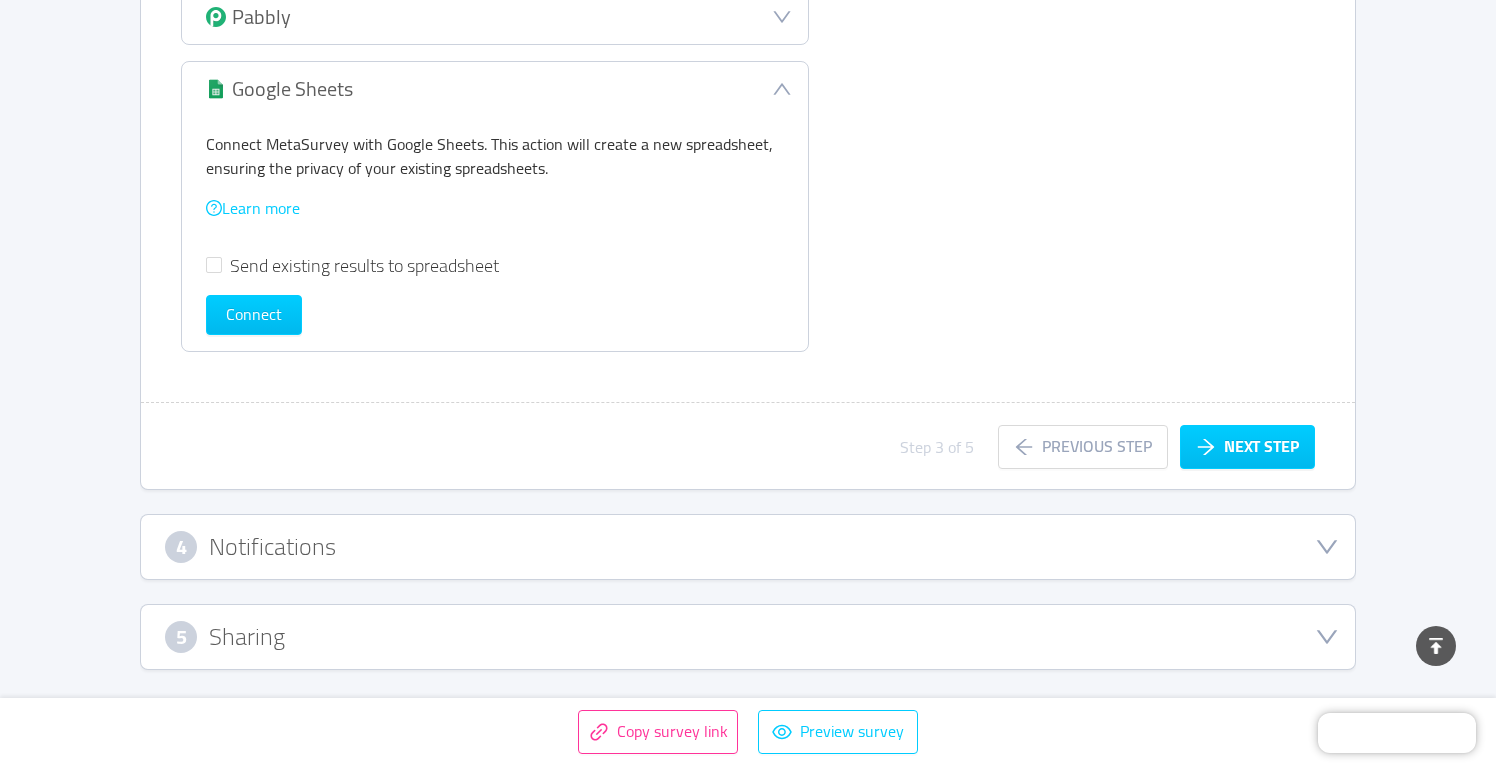 scroll, scrollTop: 1070, scrollLeft: 0, axis: vertical 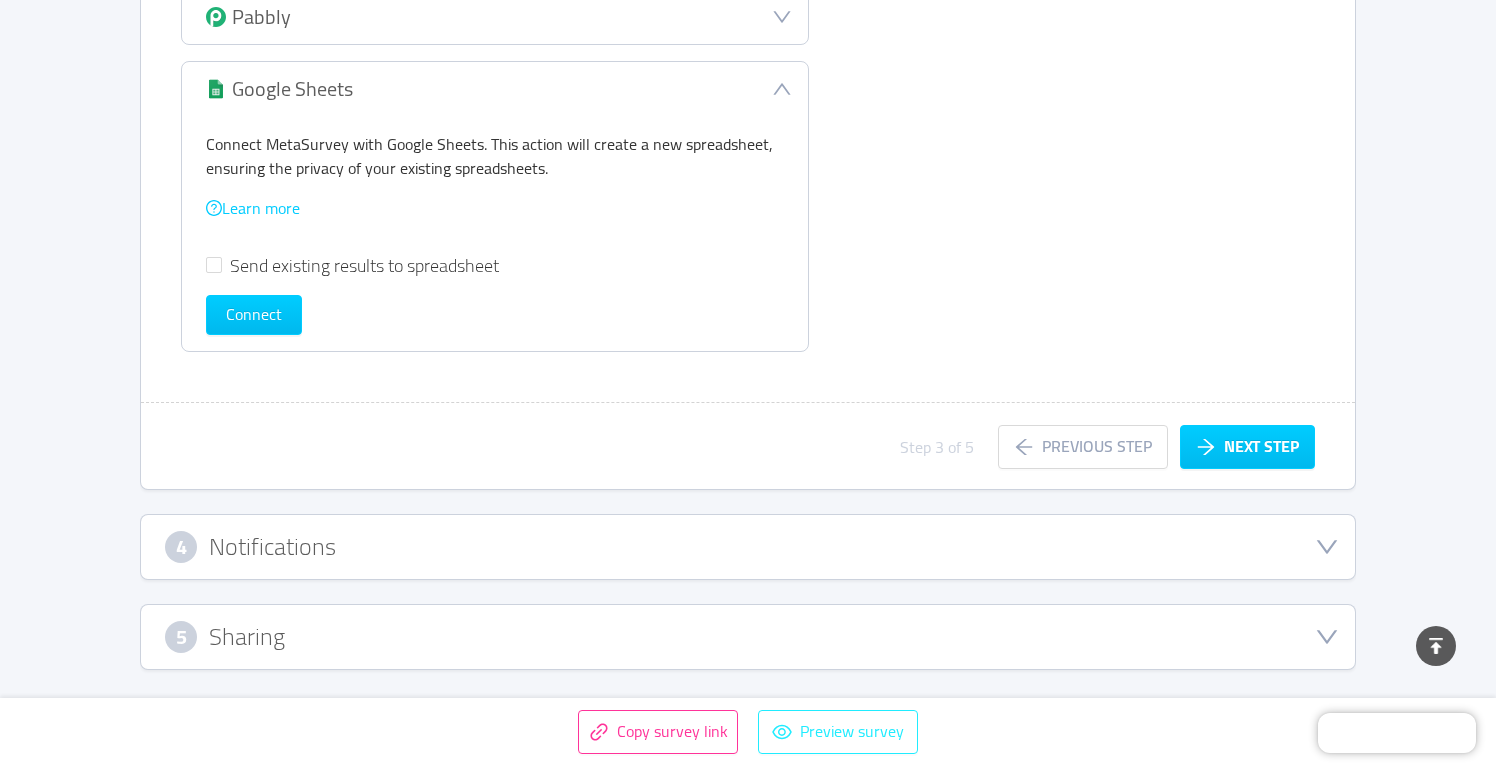 click on "Preview survey" at bounding box center [838, 732] 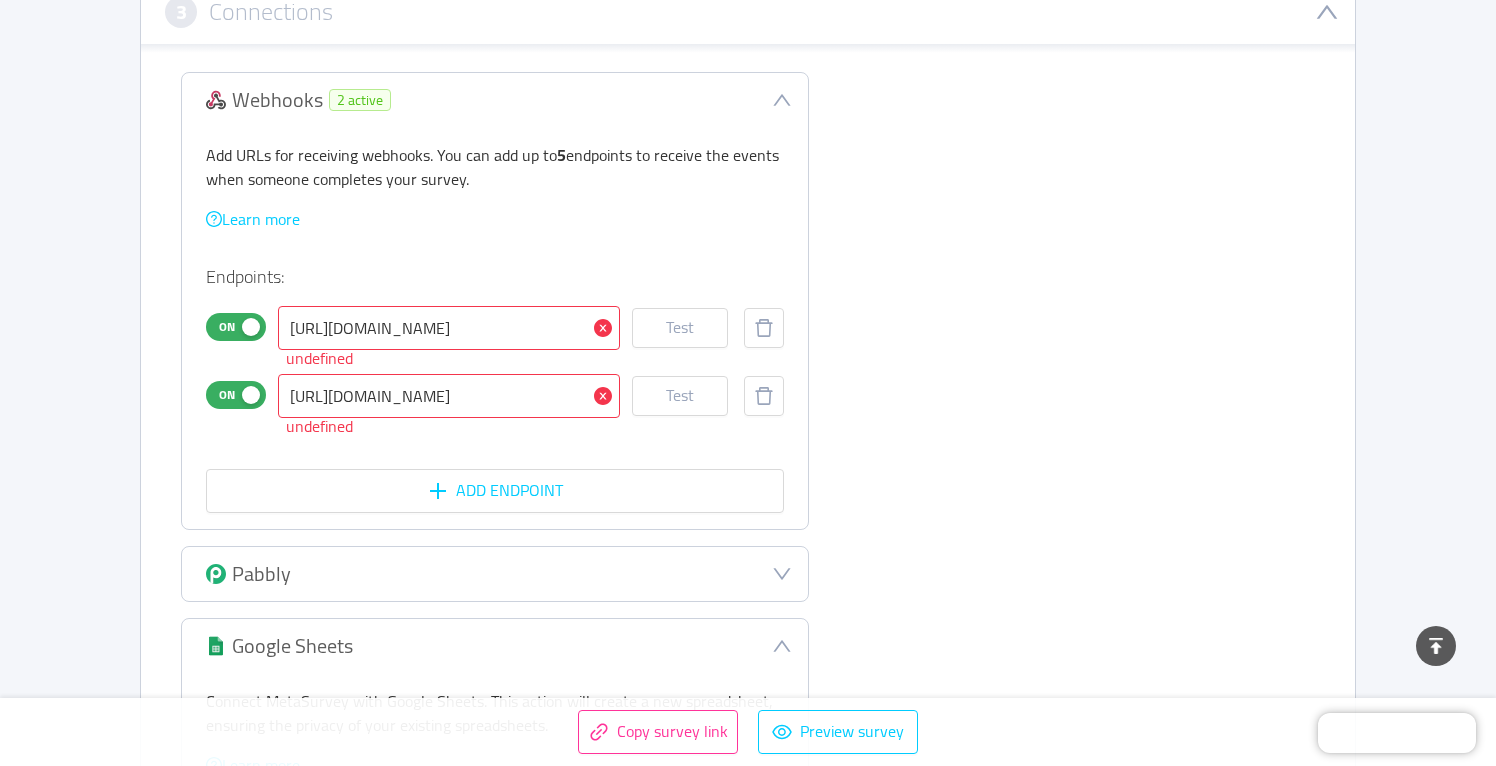 scroll, scrollTop: 502, scrollLeft: 0, axis: vertical 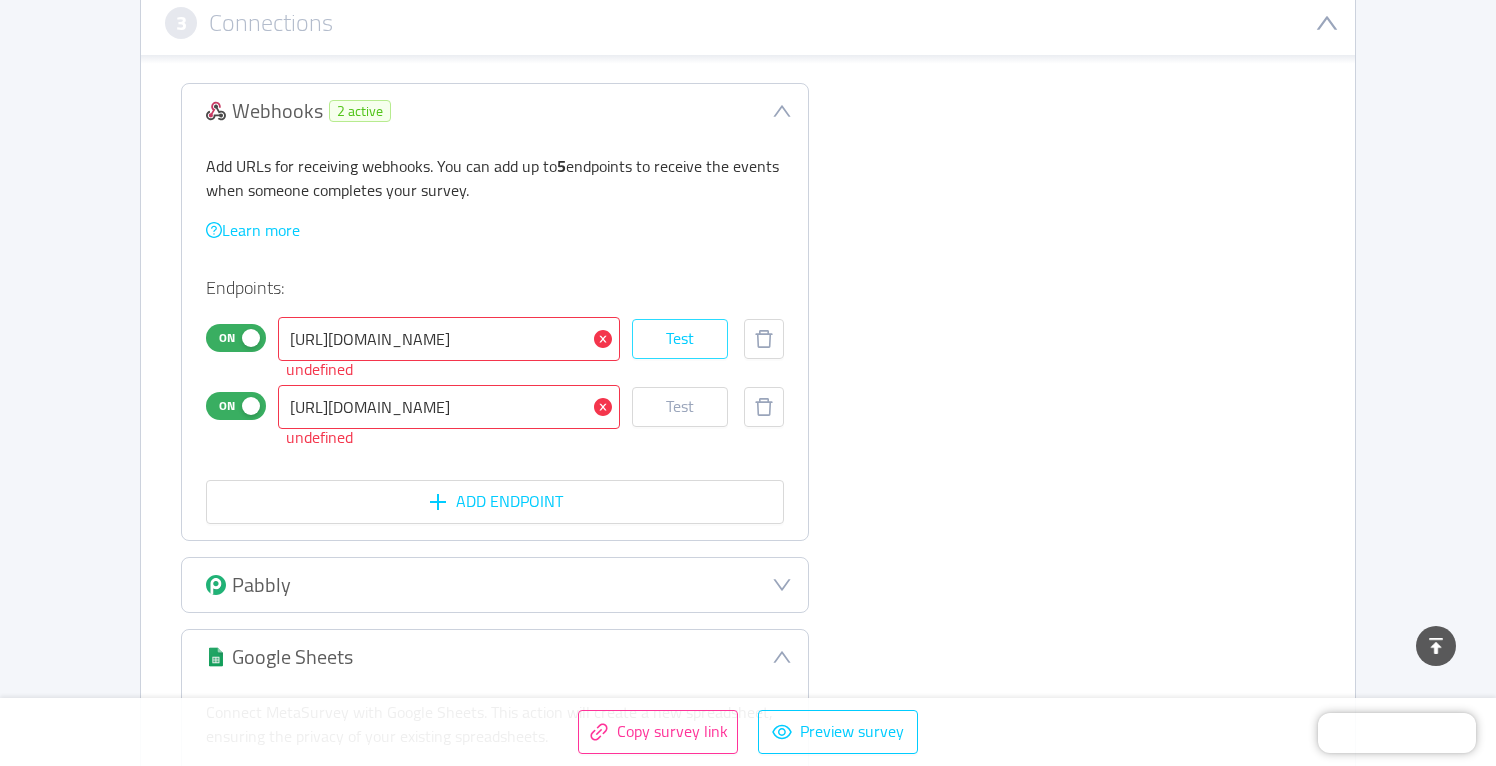 click on "Test" at bounding box center [680, 339] 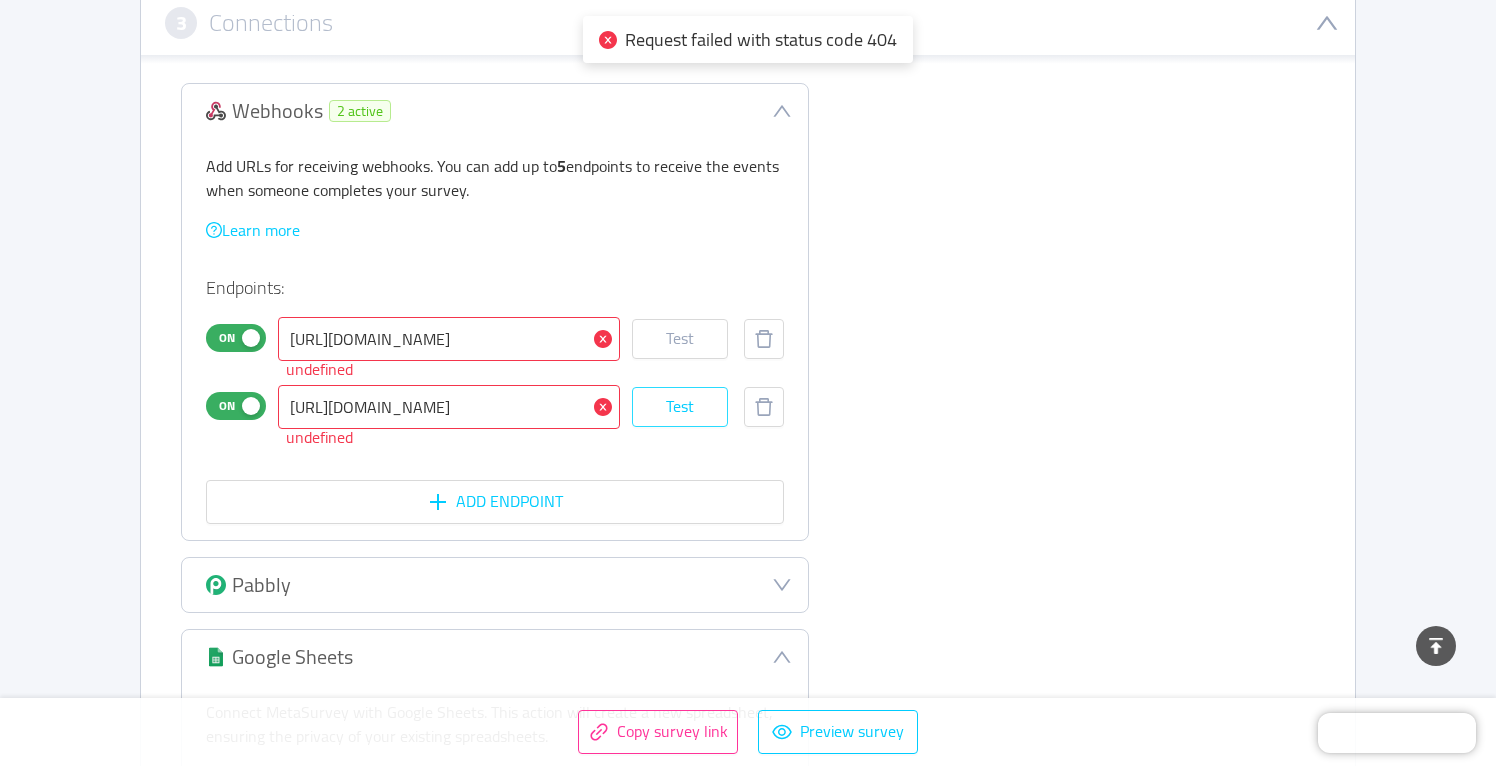 click on "Test" at bounding box center (680, 407) 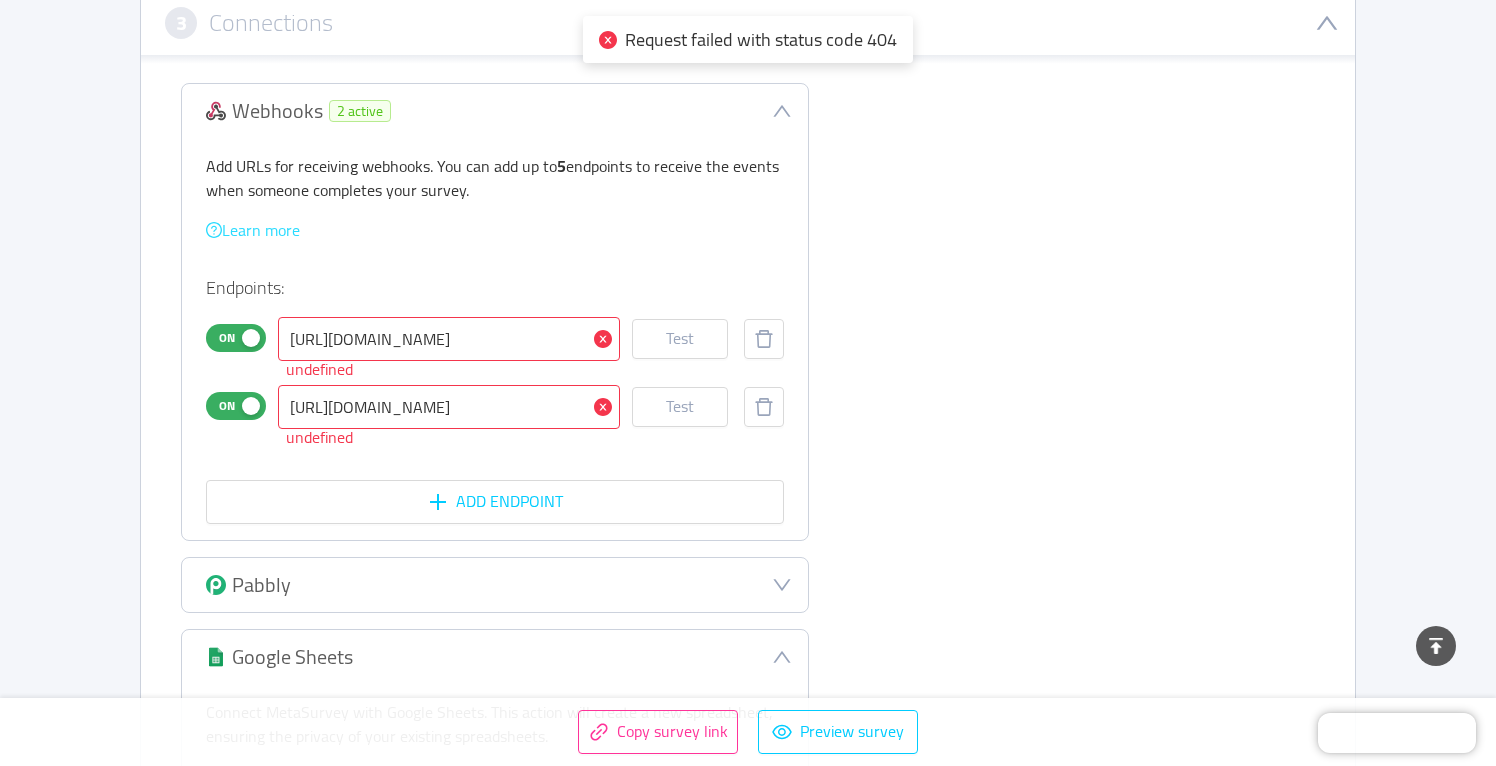 click on "Learn more" at bounding box center [253, 230] 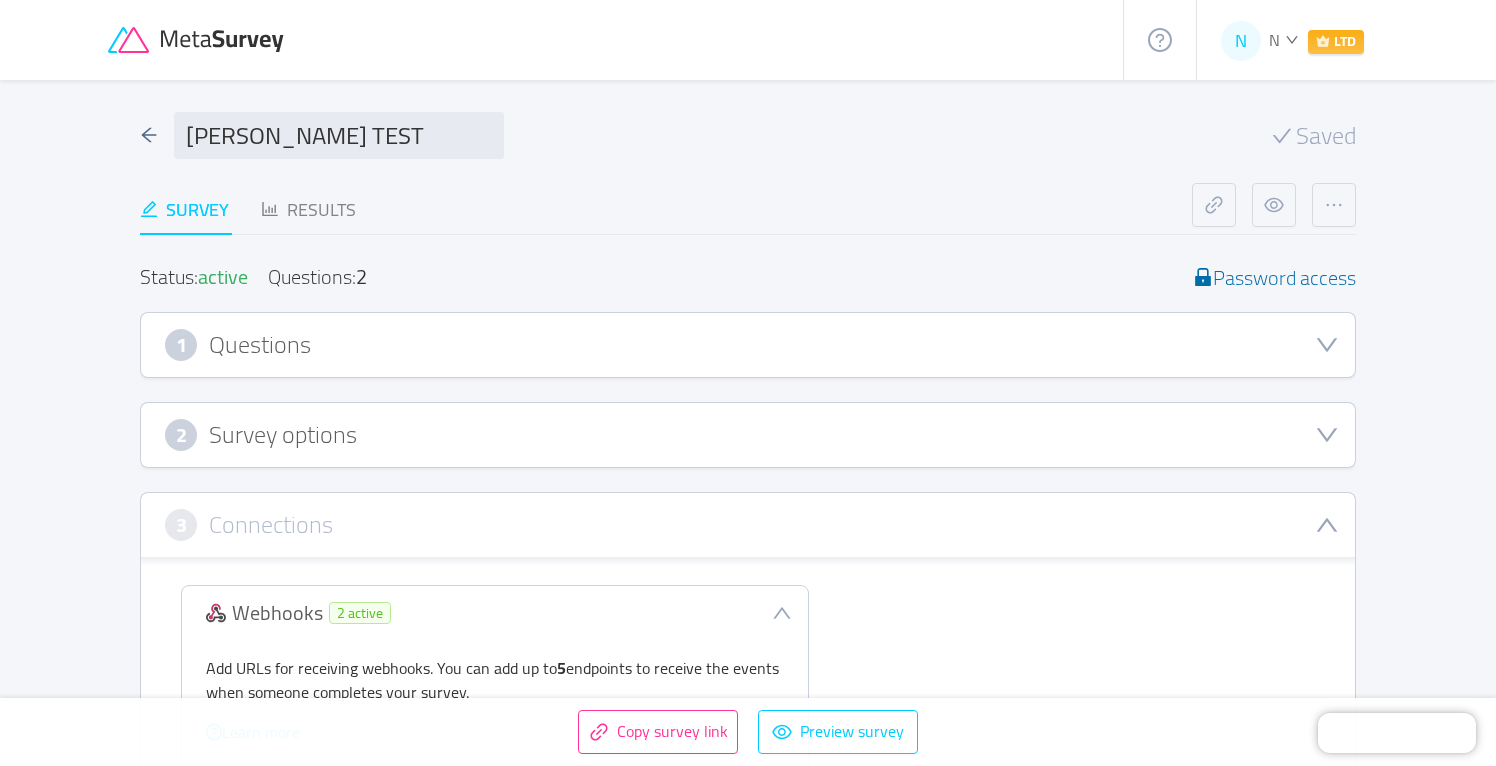scroll, scrollTop: 0, scrollLeft: 0, axis: both 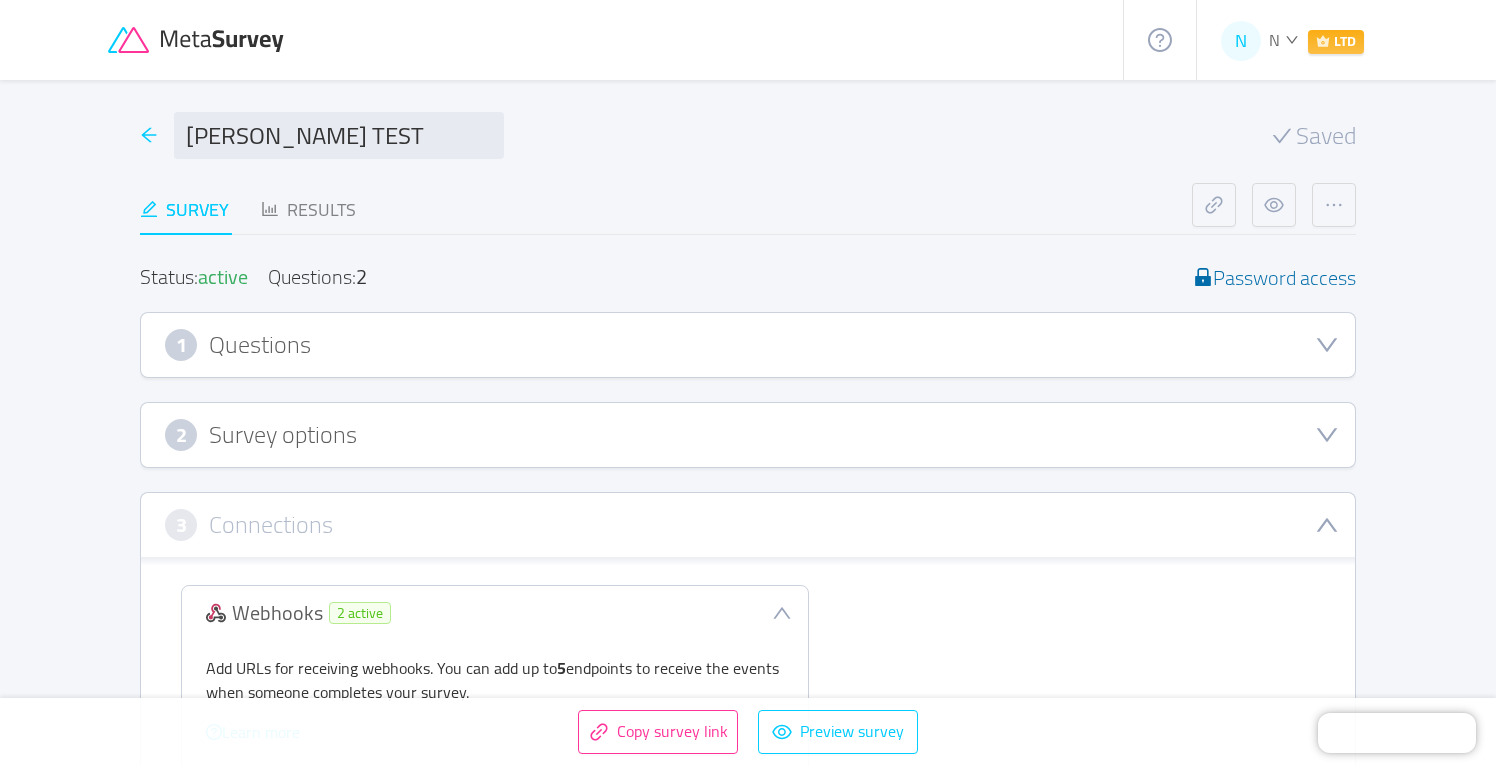click 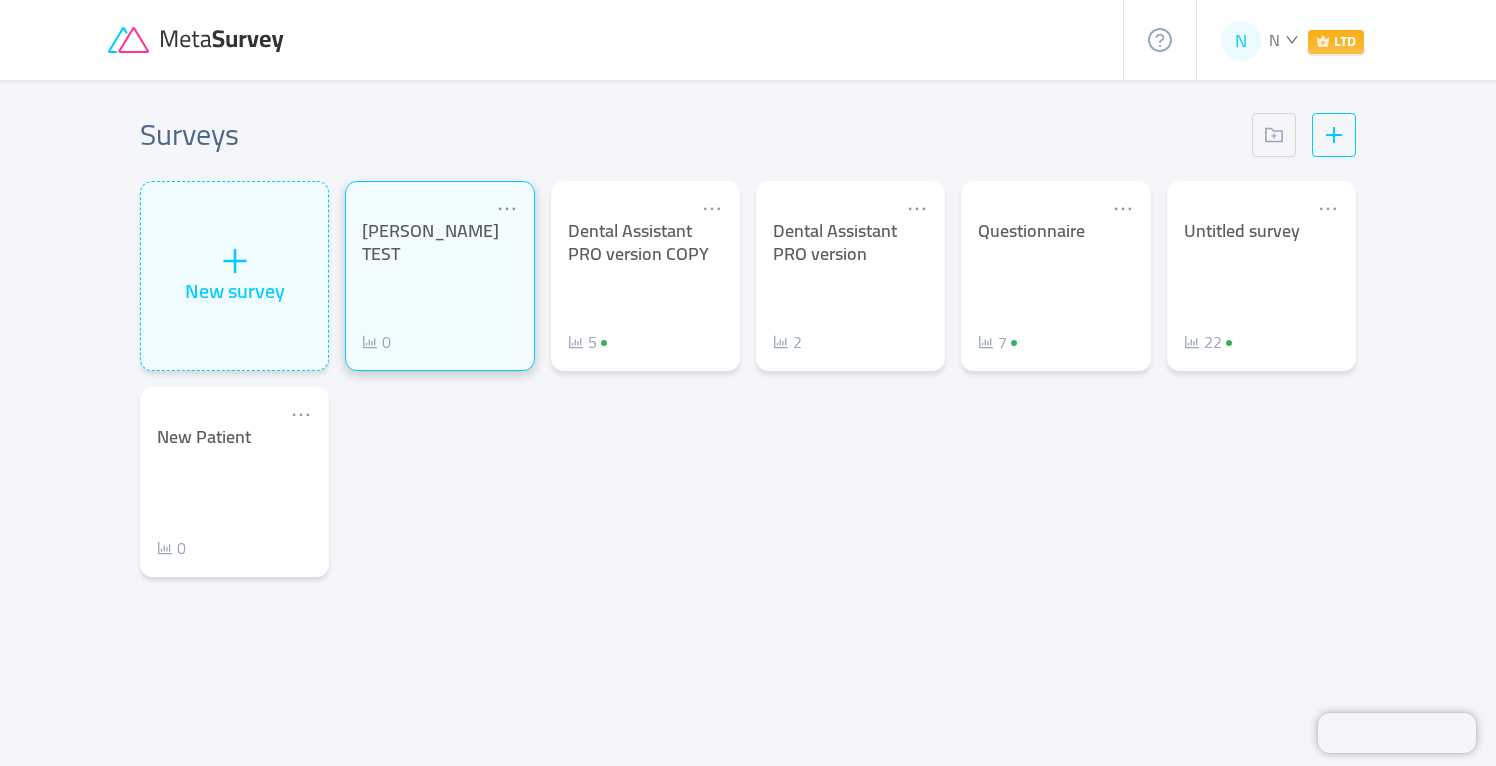 click on "[PERSON_NAME] TEST  0" at bounding box center (439, 287) 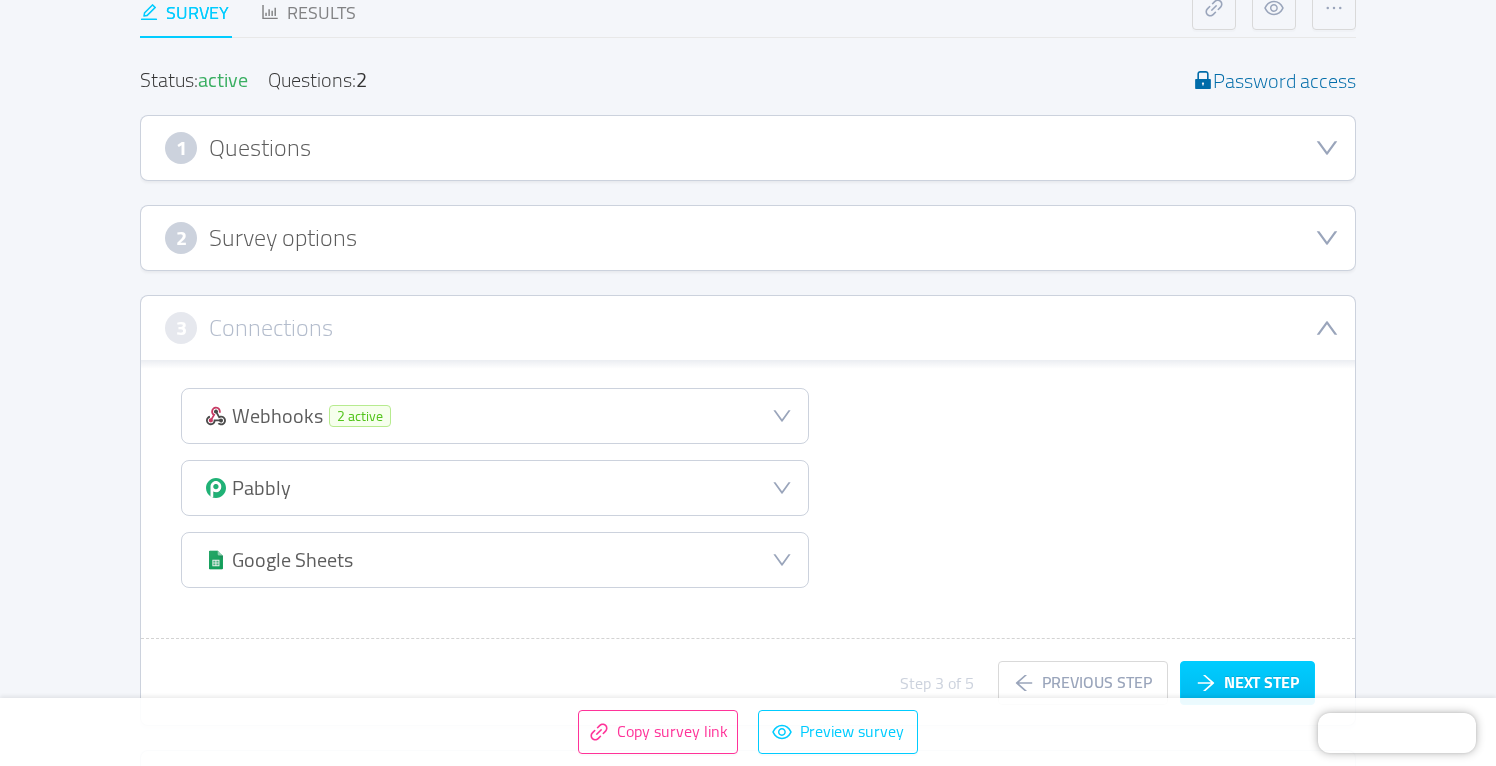 scroll, scrollTop: 209, scrollLeft: 0, axis: vertical 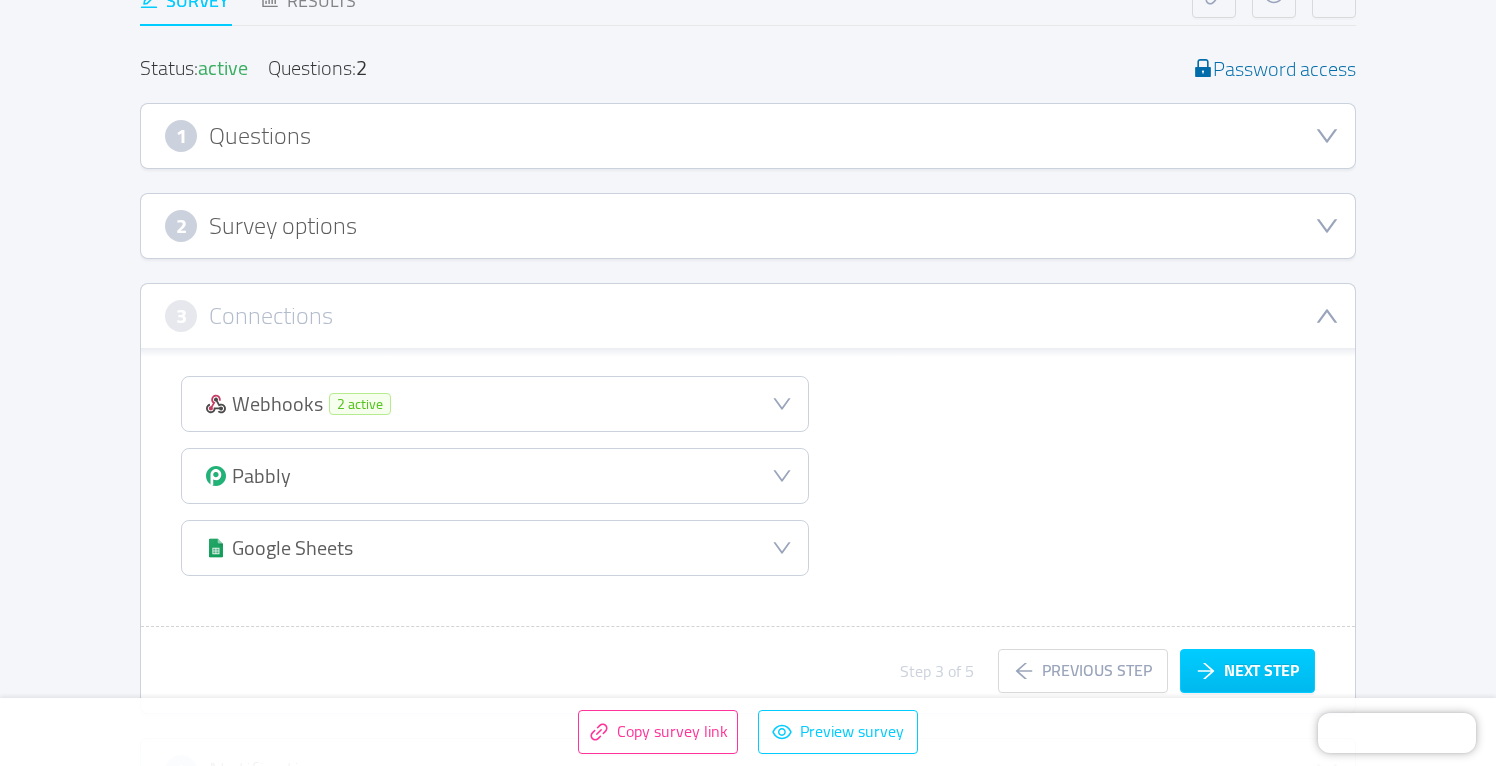 click on "Webhooks   2 active" at bounding box center (495, 404) 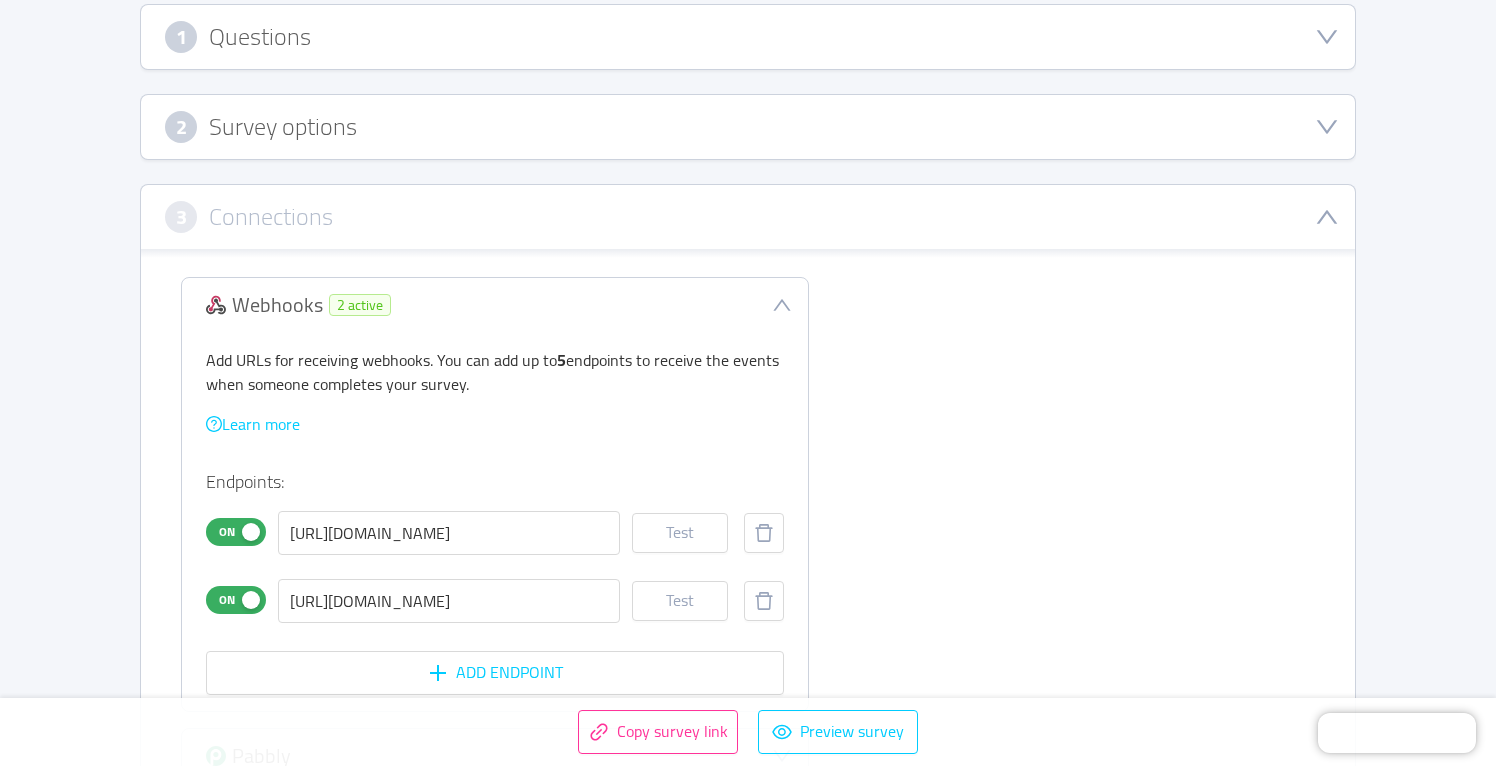 scroll, scrollTop: 435, scrollLeft: 0, axis: vertical 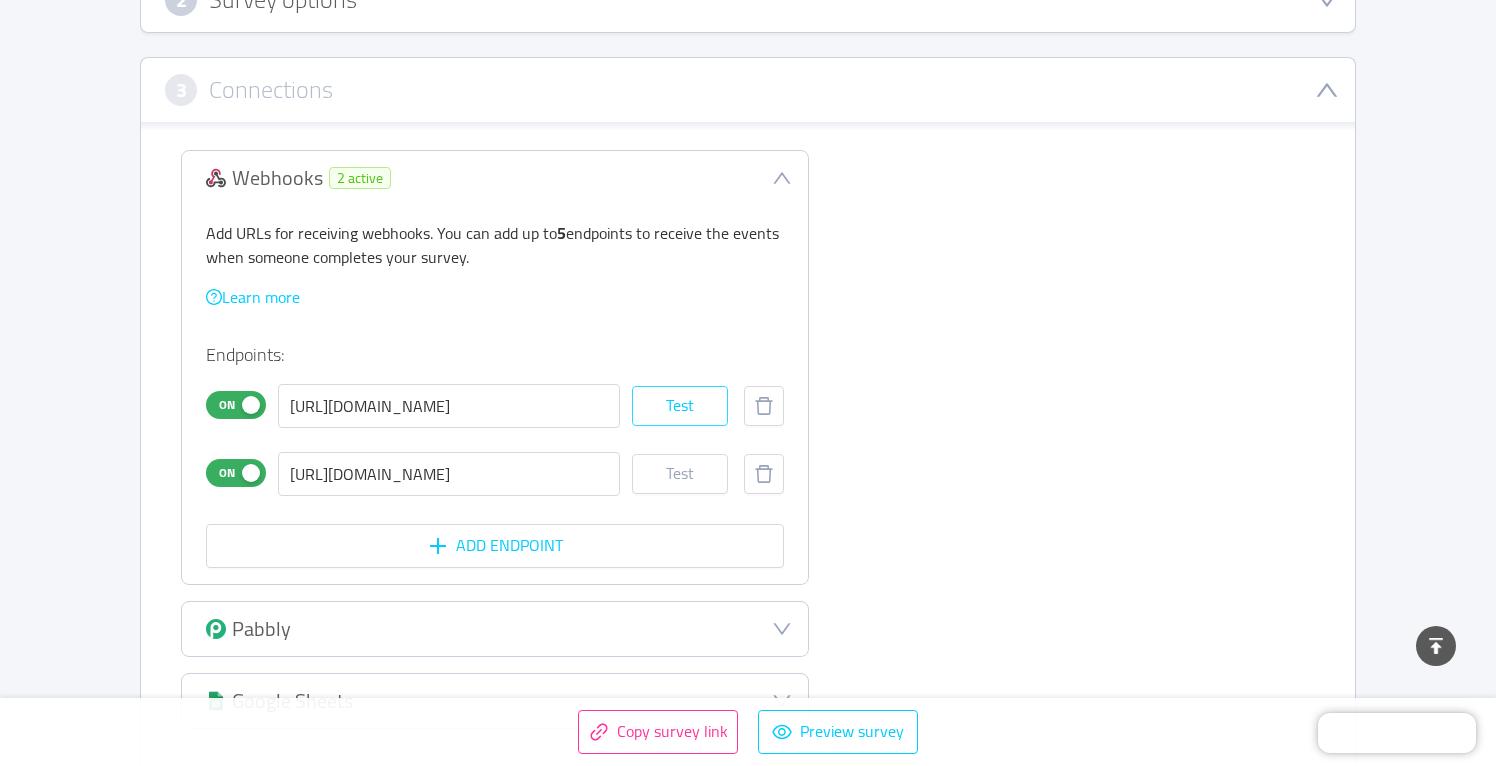 click on "Test" at bounding box center [680, 406] 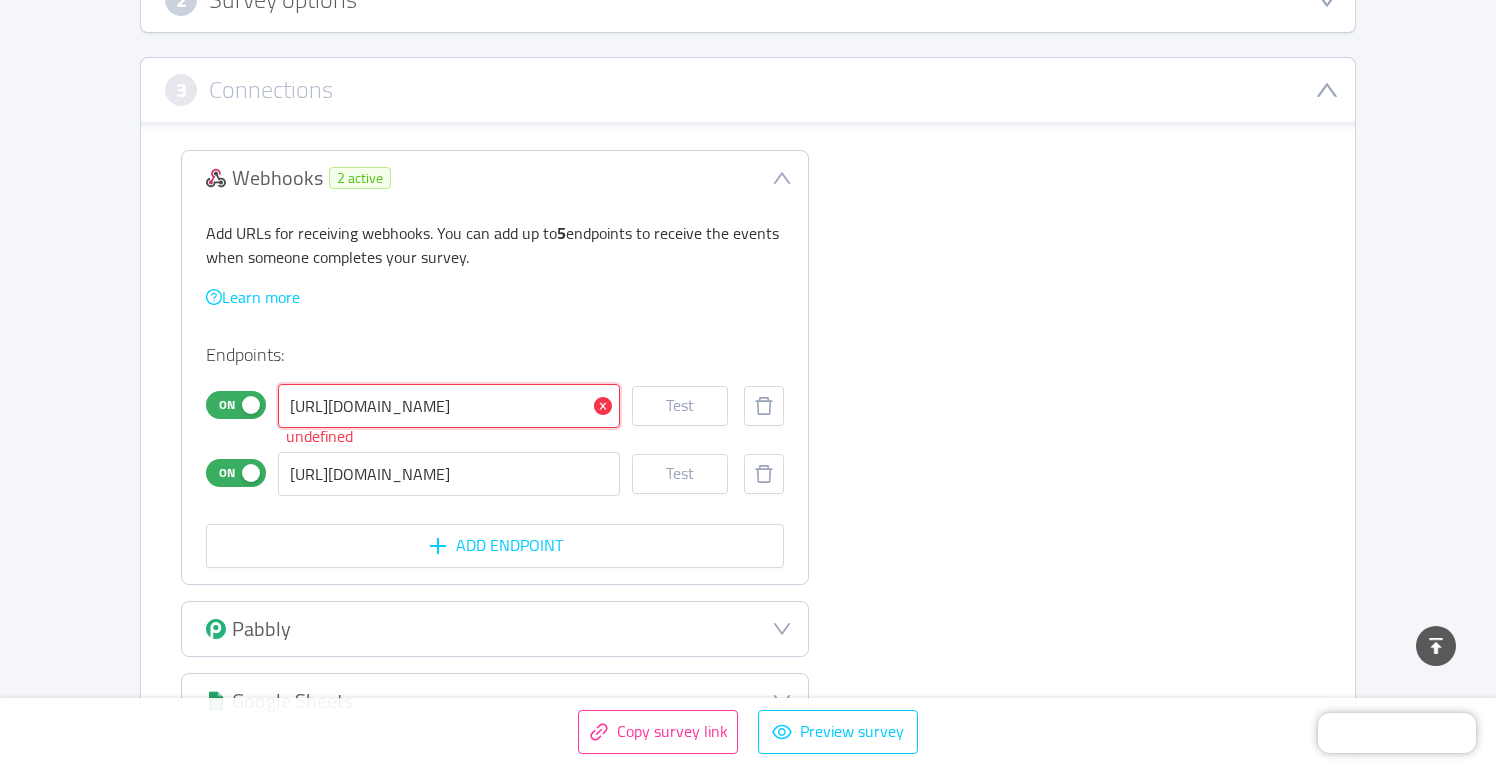 click on "[URL][DOMAIN_NAME]" at bounding box center (449, 406) 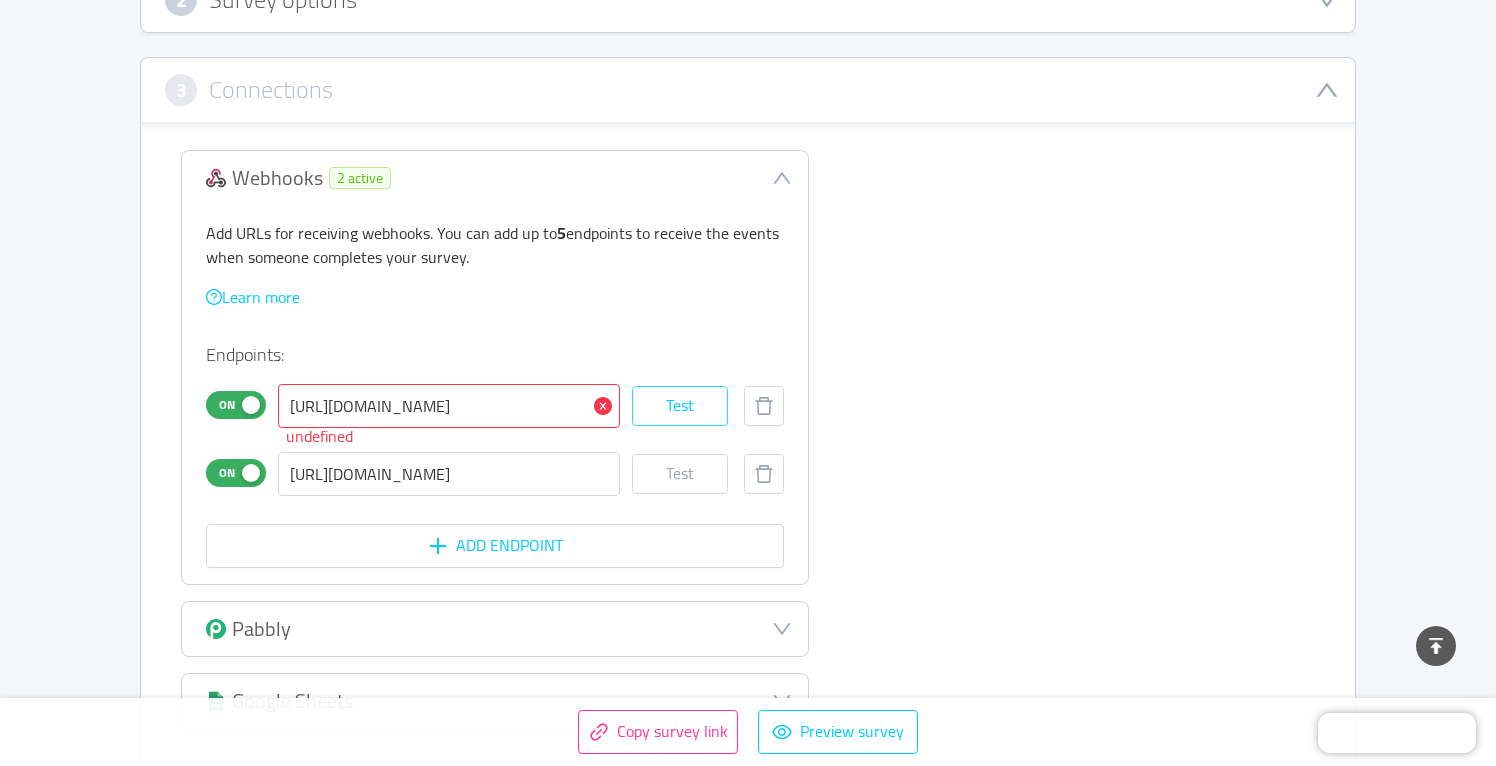 click on "Test" at bounding box center [680, 406] 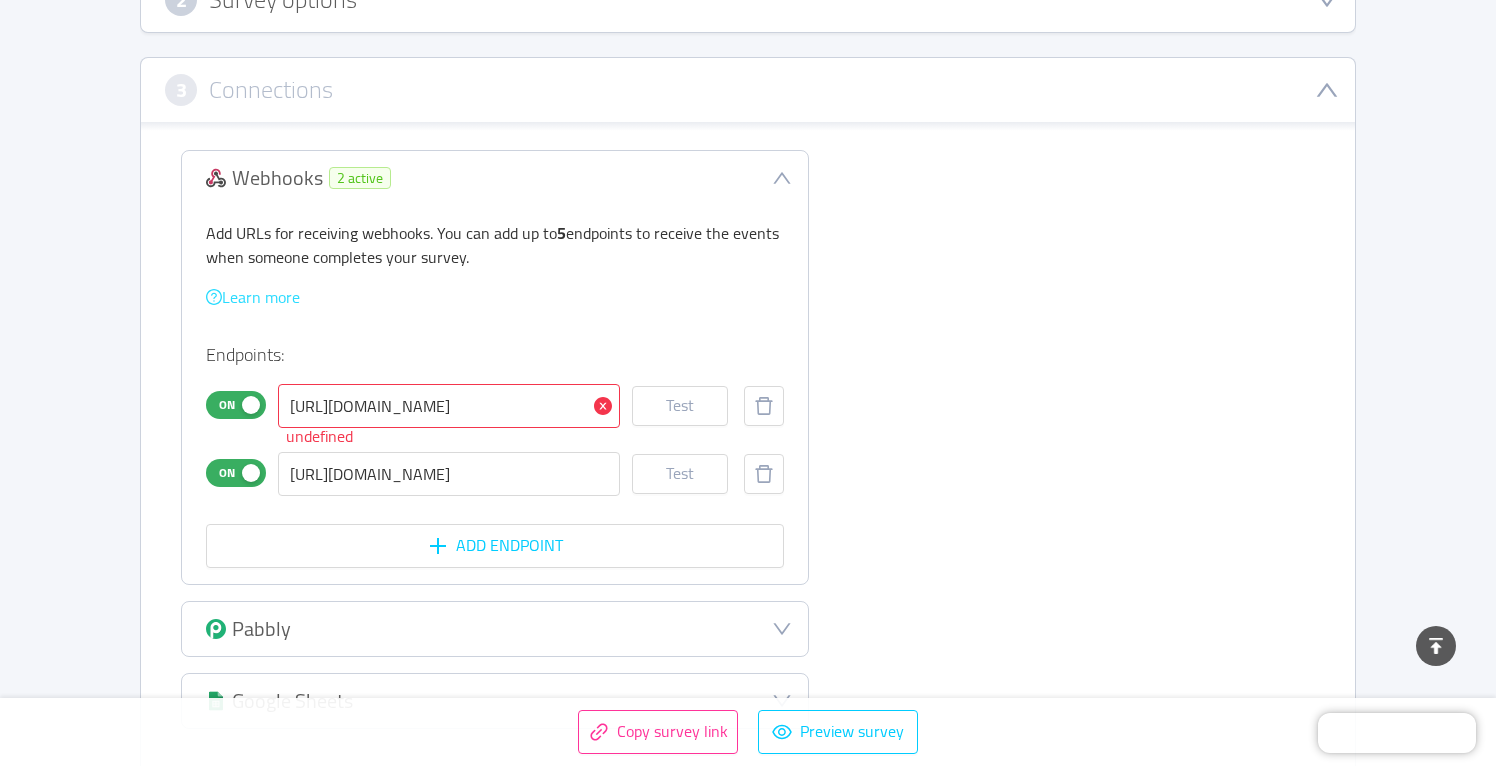 click on "Learn more" at bounding box center [253, 297] 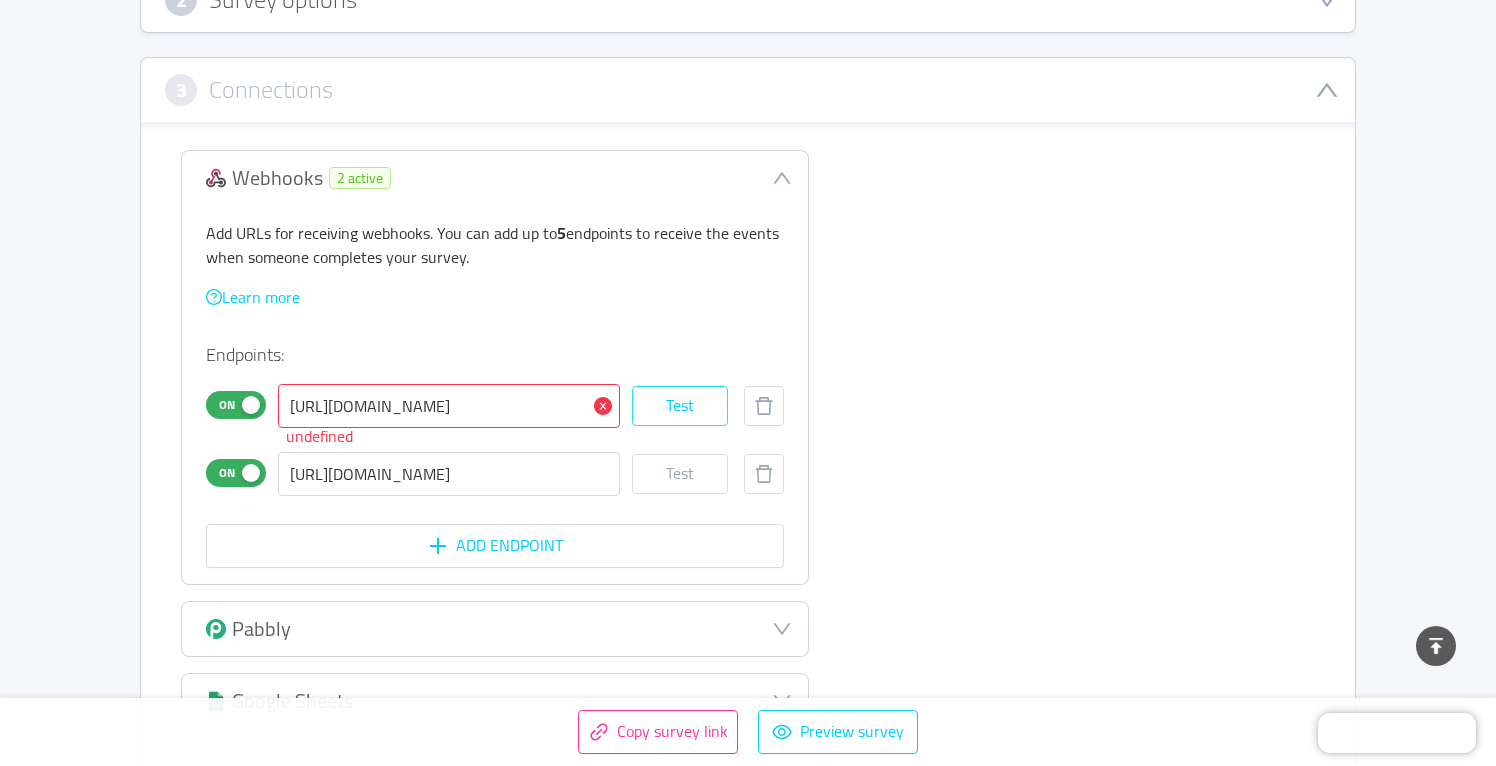 click on "Test" at bounding box center (680, 406) 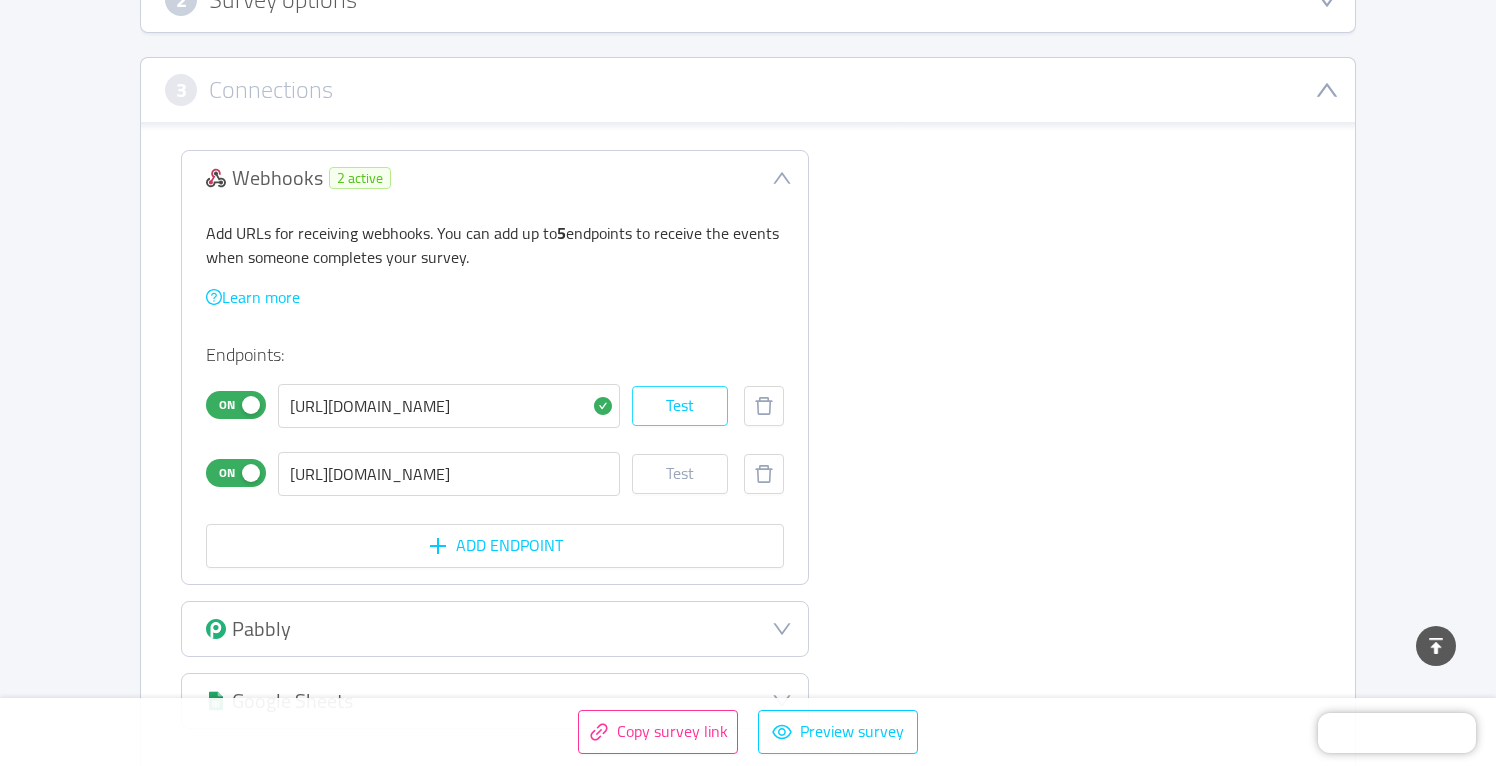 click on "Test" at bounding box center [680, 406] 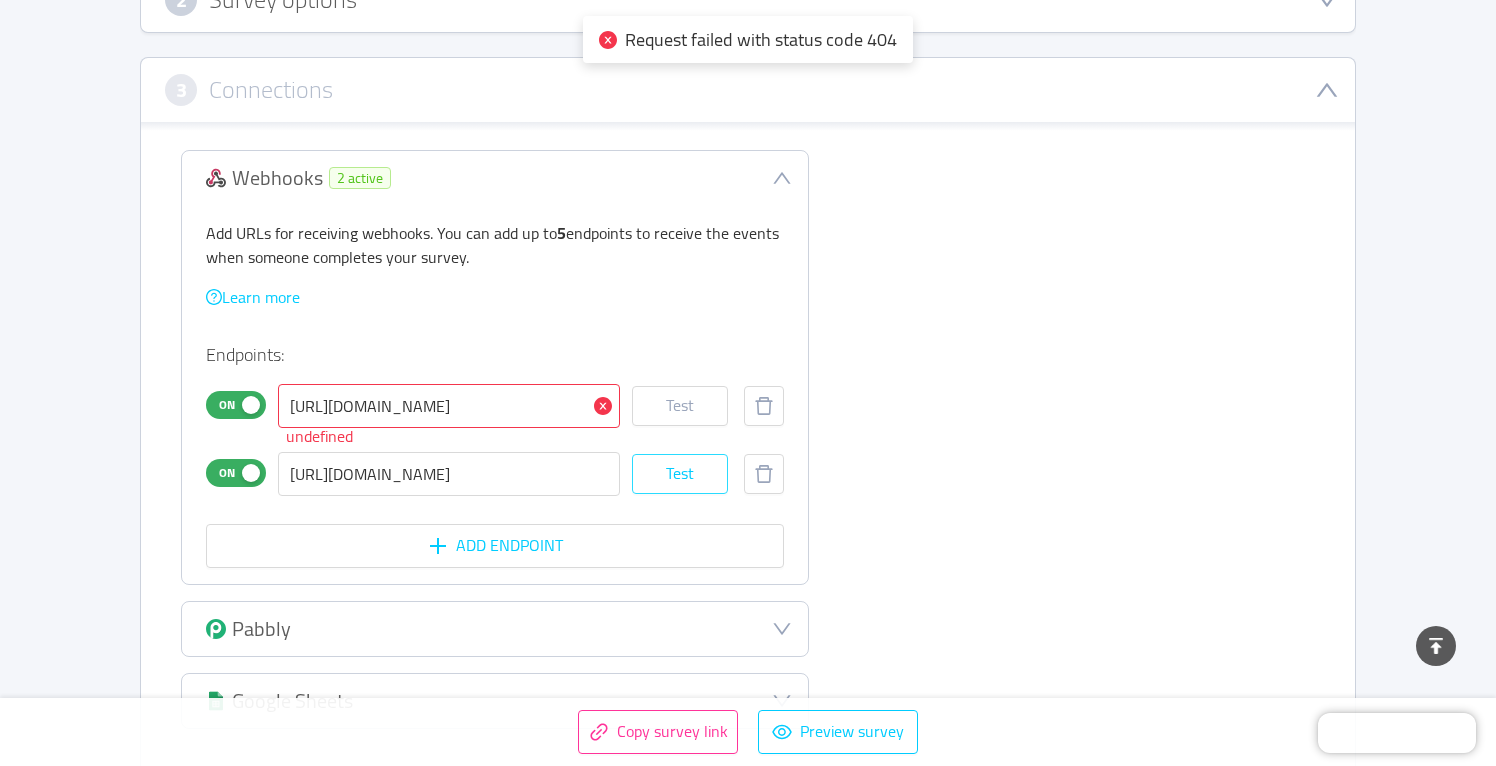 click on "Test" at bounding box center [680, 474] 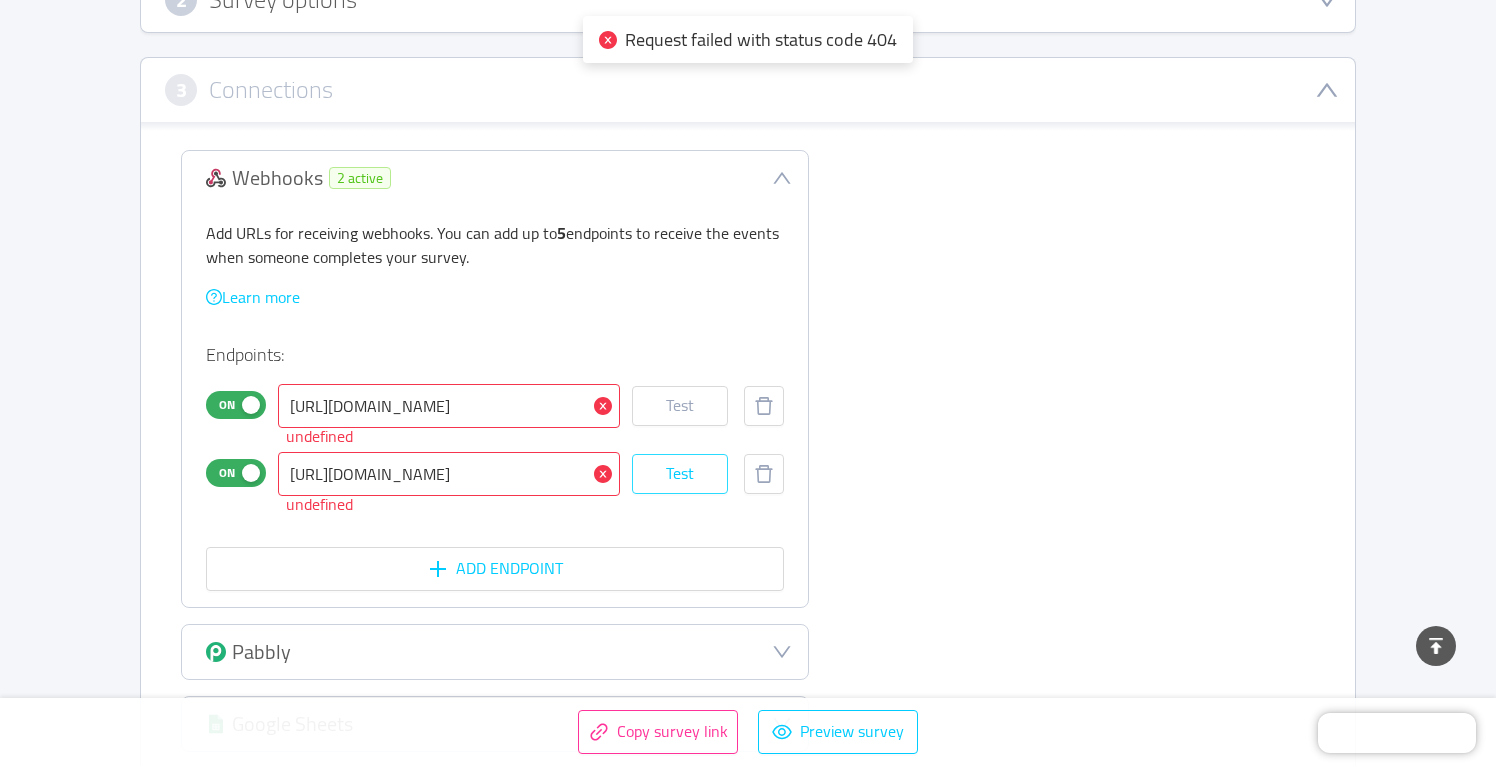 click on "Test" at bounding box center [680, 474] 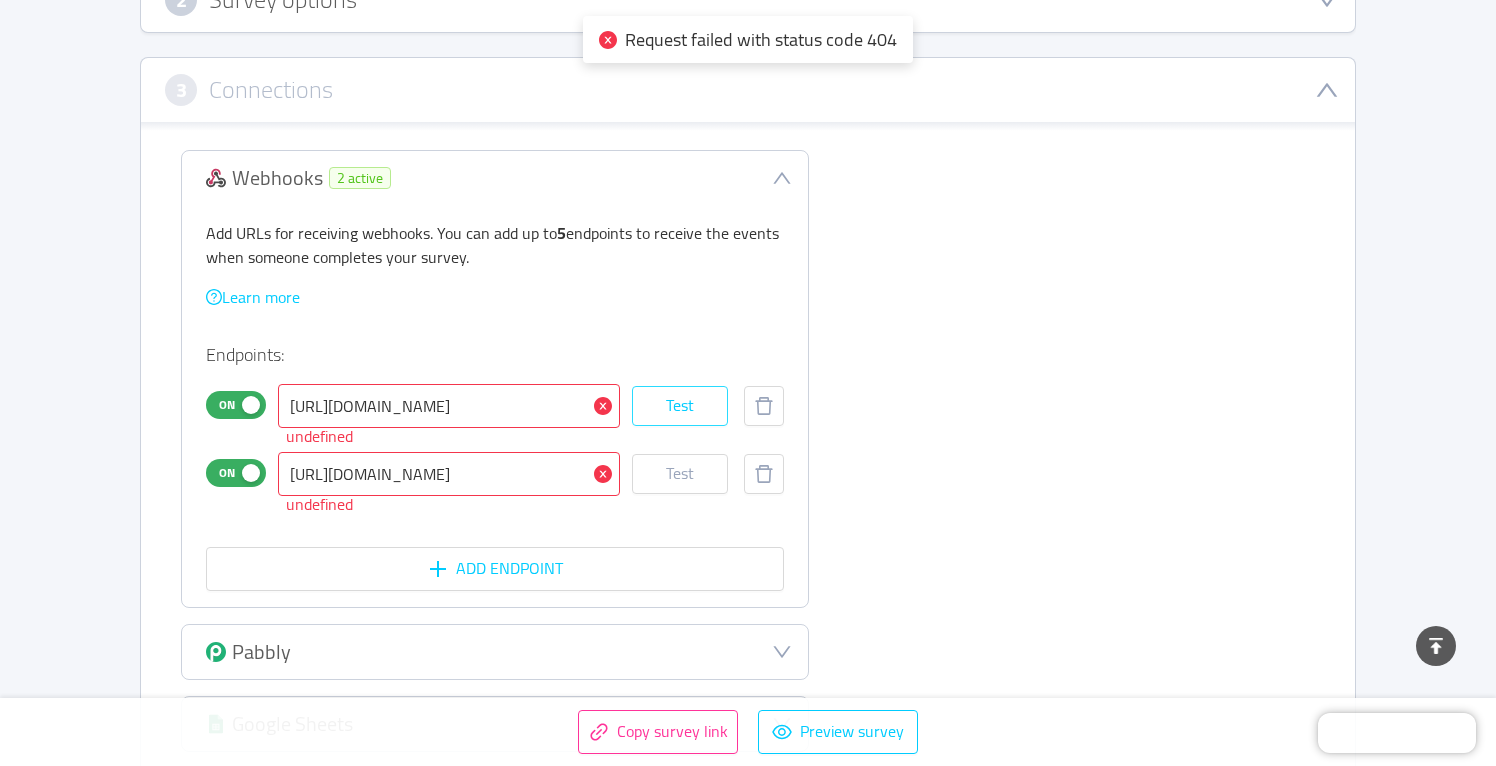click on "Test" at bounding box center (680, 406) 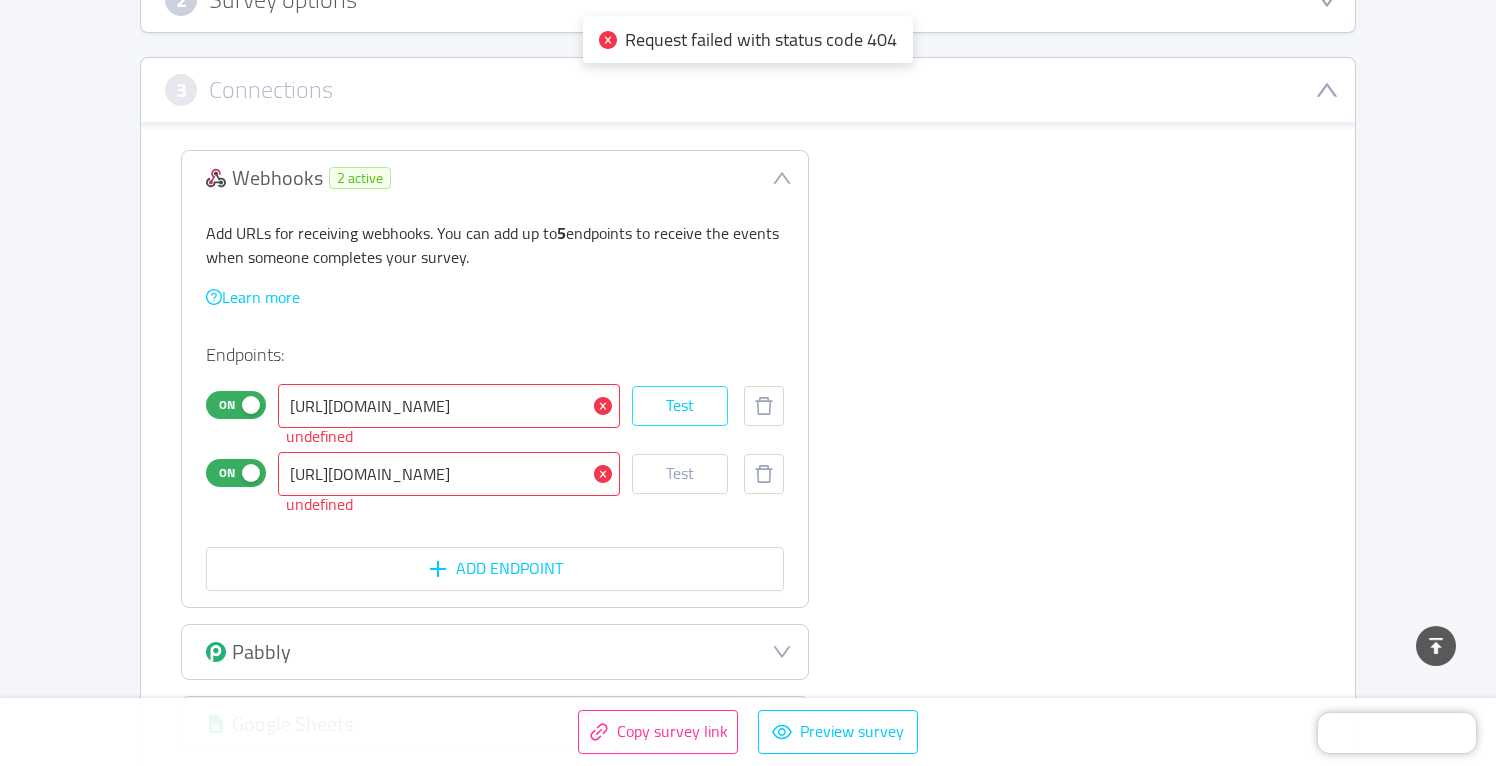 click on "Test" at bounding box center (680, 406) 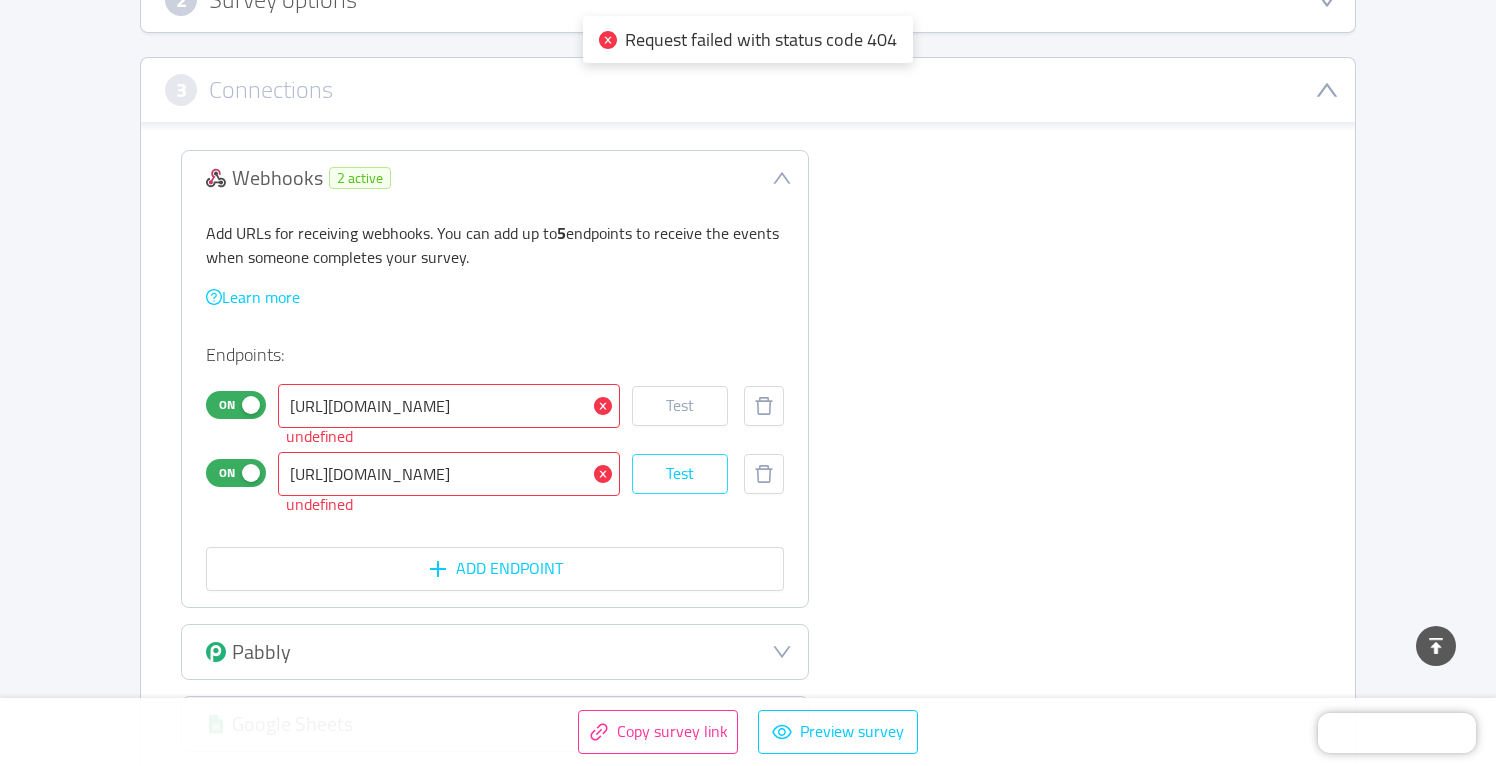 click on "Test" at bounding box center (680, 474) 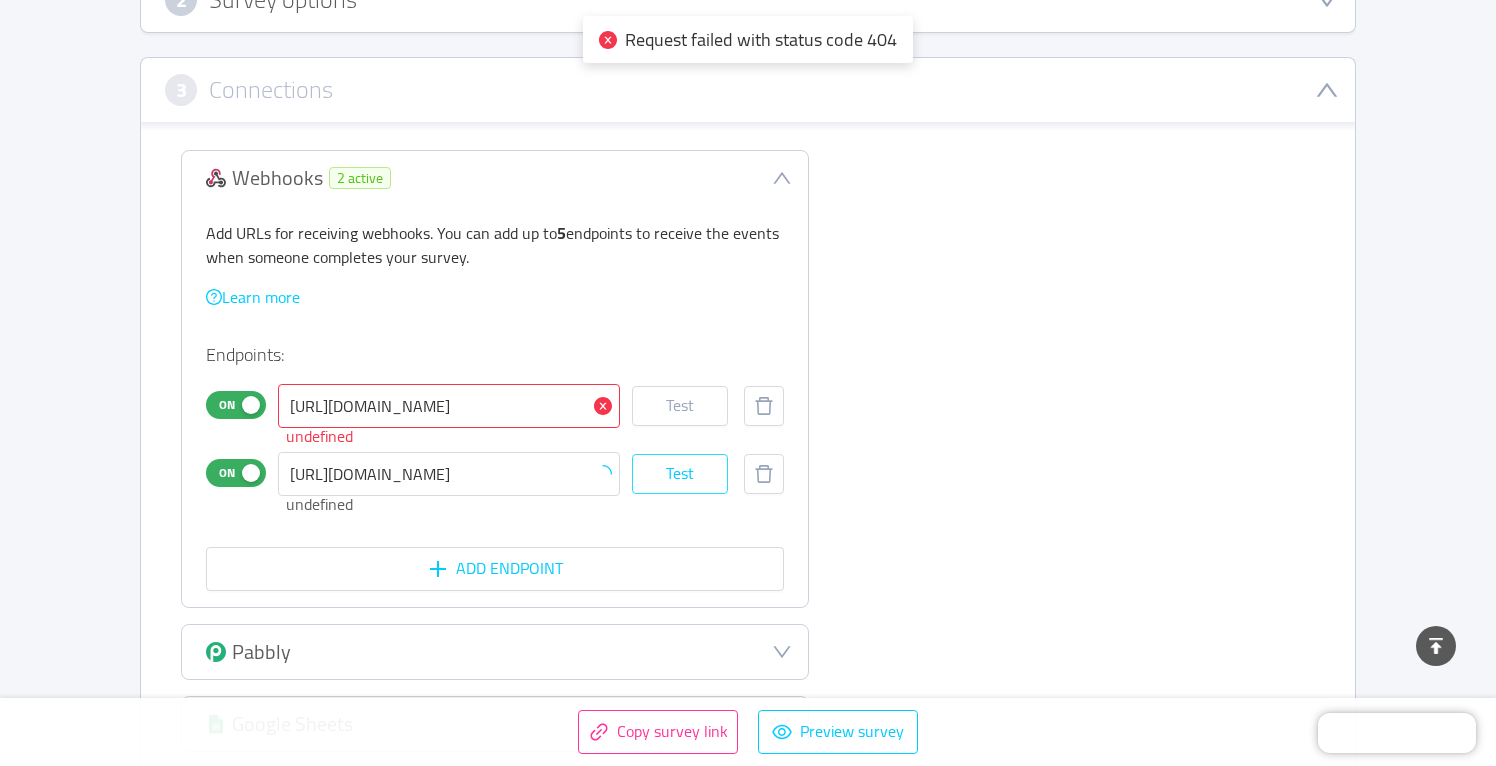click on "Test" at bounding box center [680, 474] 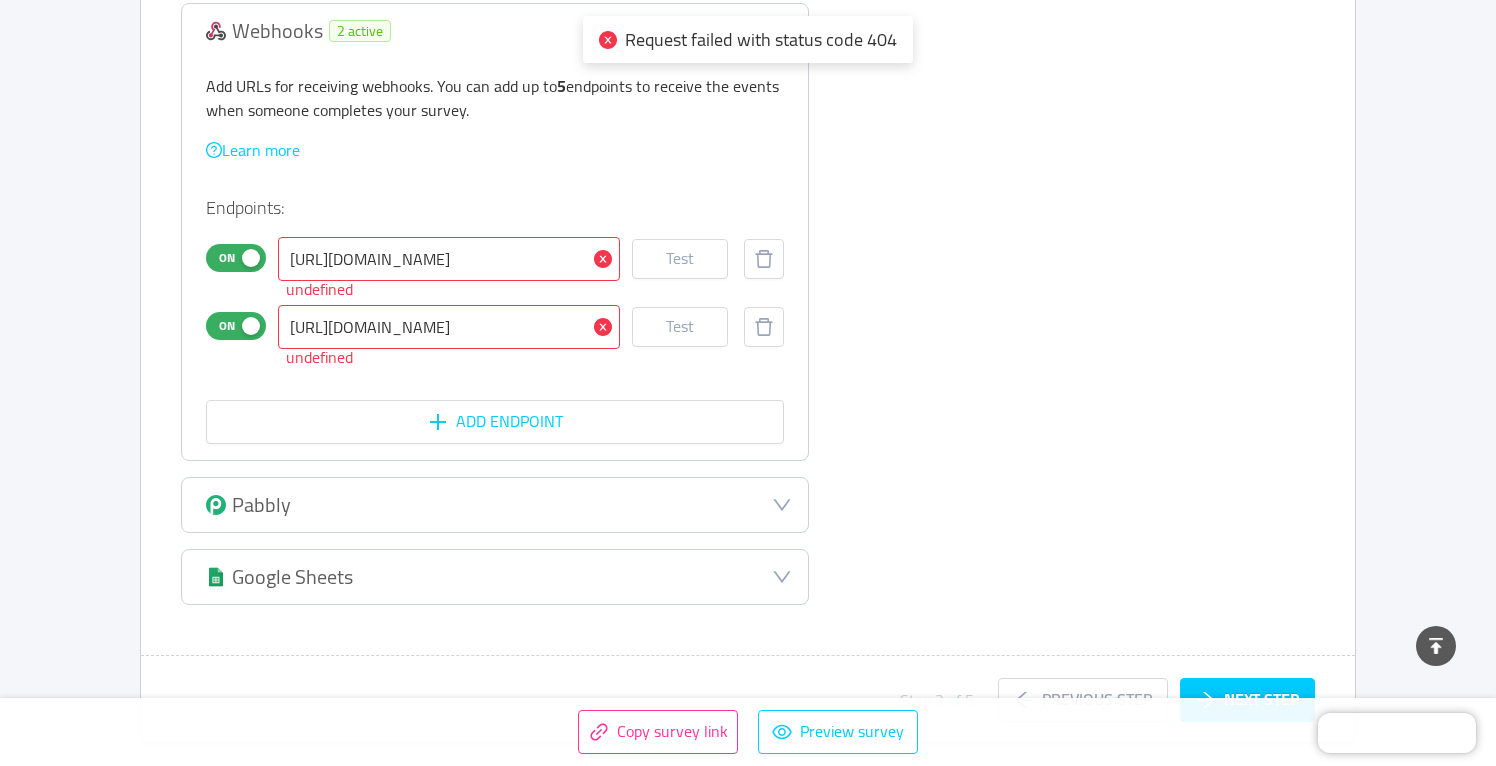 scroll, scrollTop: 650, scrollLeft: 0, axis: vertical 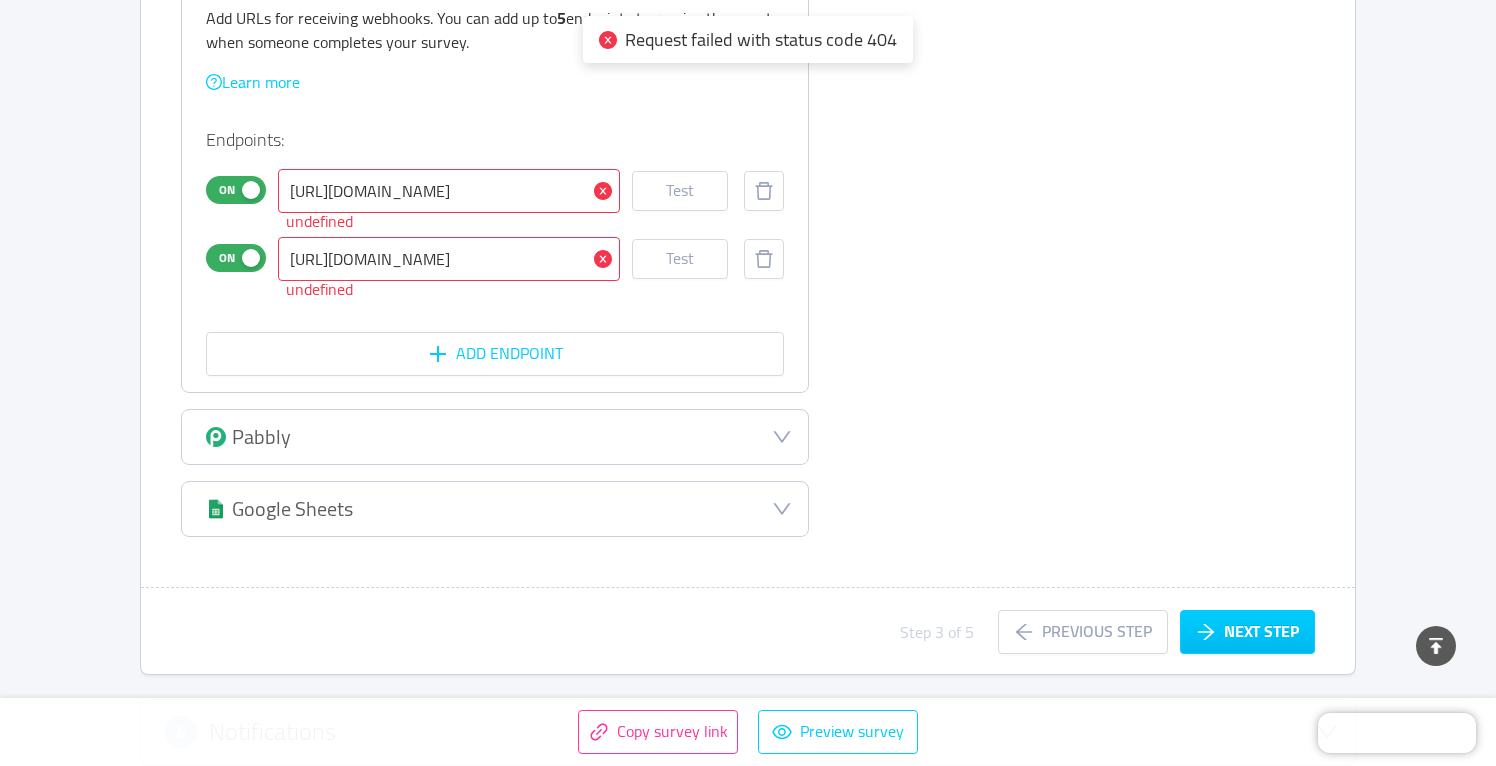 click 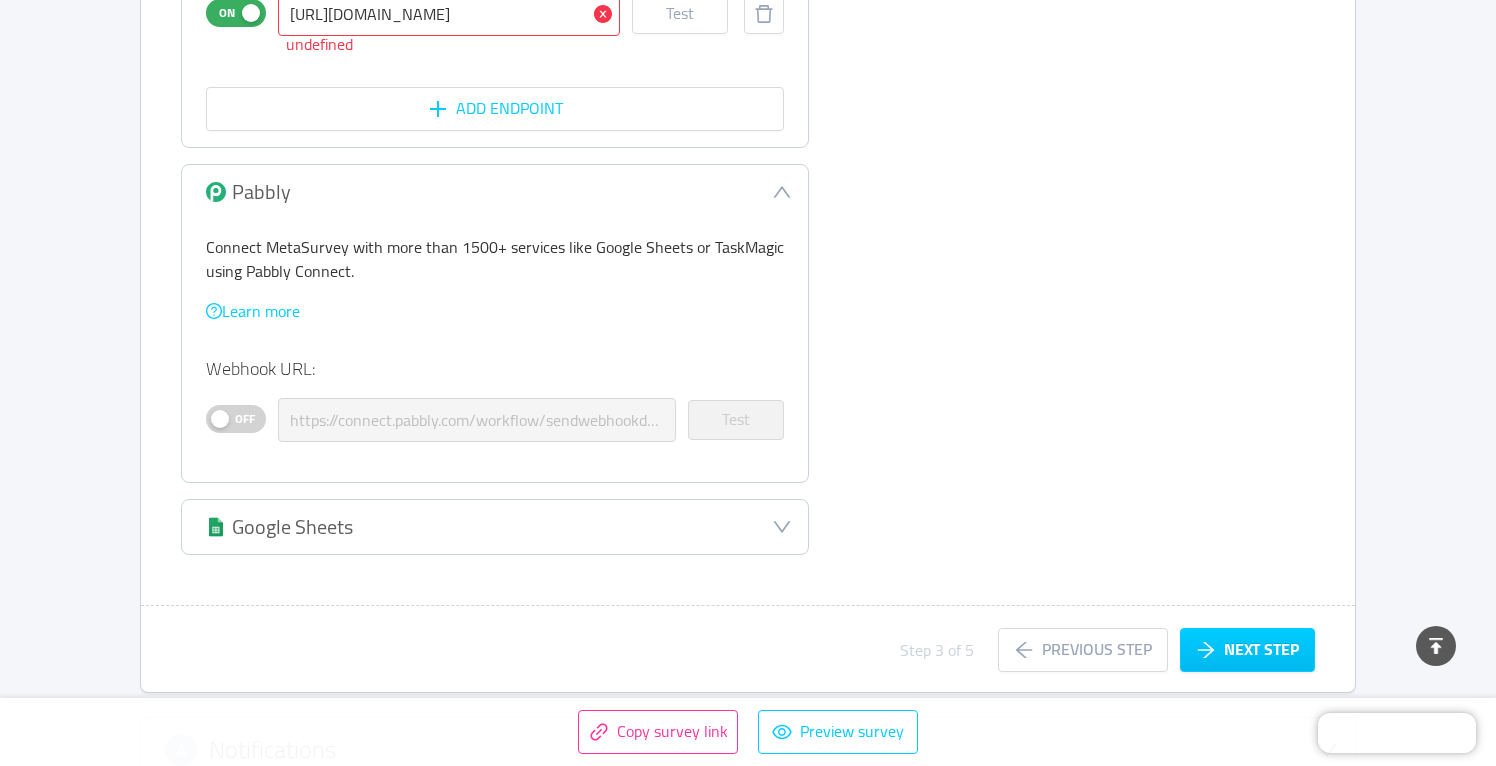 scroll, scrollTop: 899, scrollLeft: 0, axis: vertical 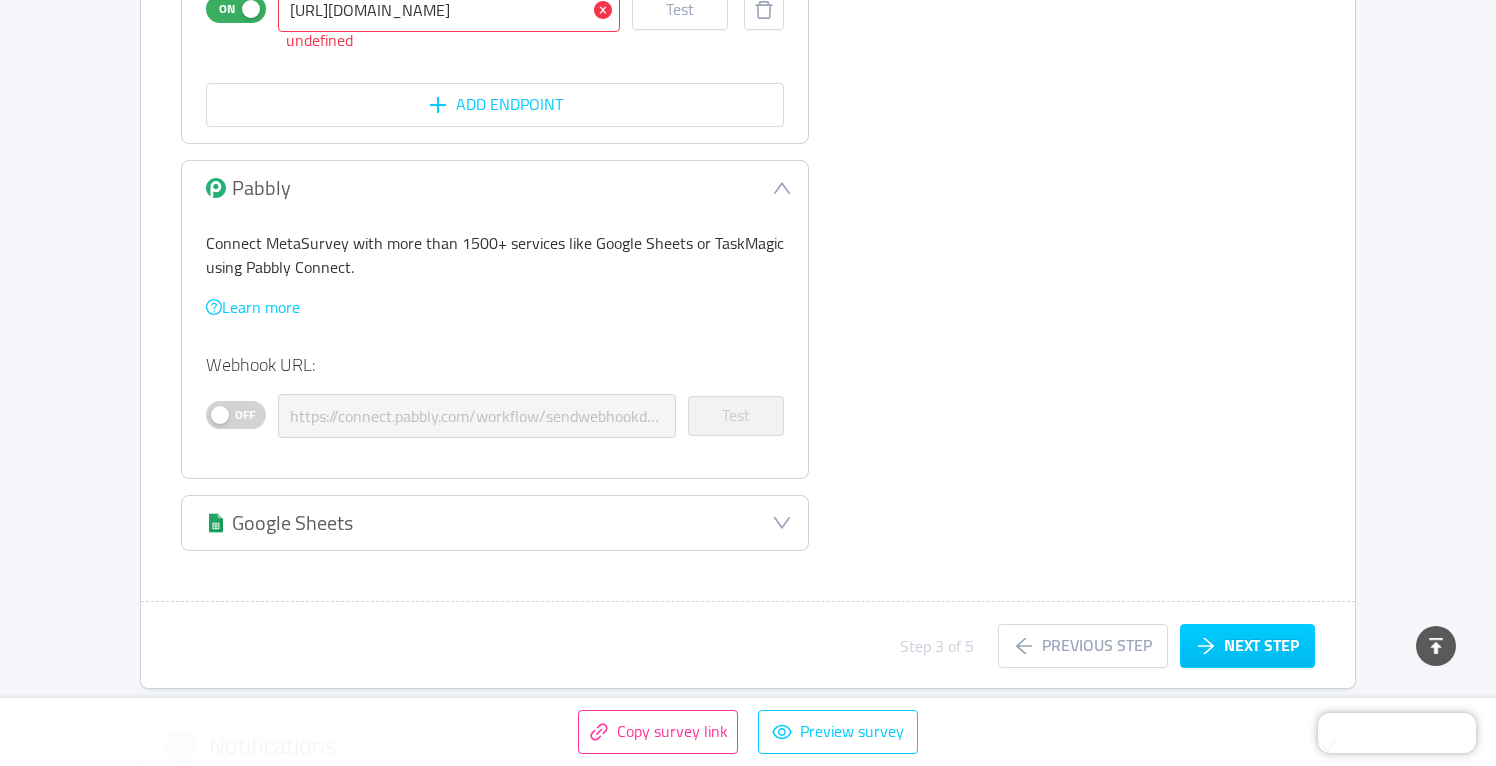 click on "Off" at bounding box center (245, 415) 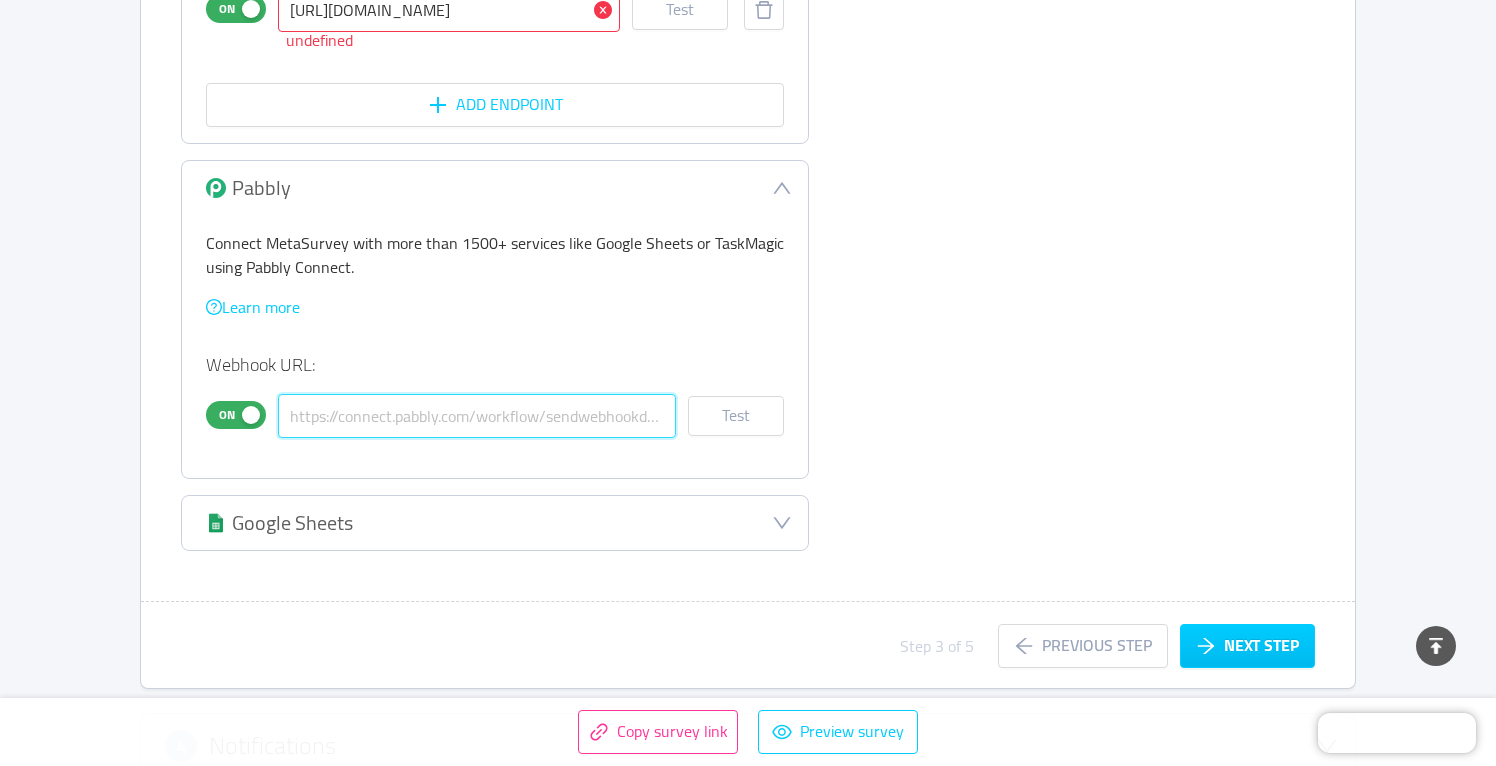 click at bounding box center [477, 416] 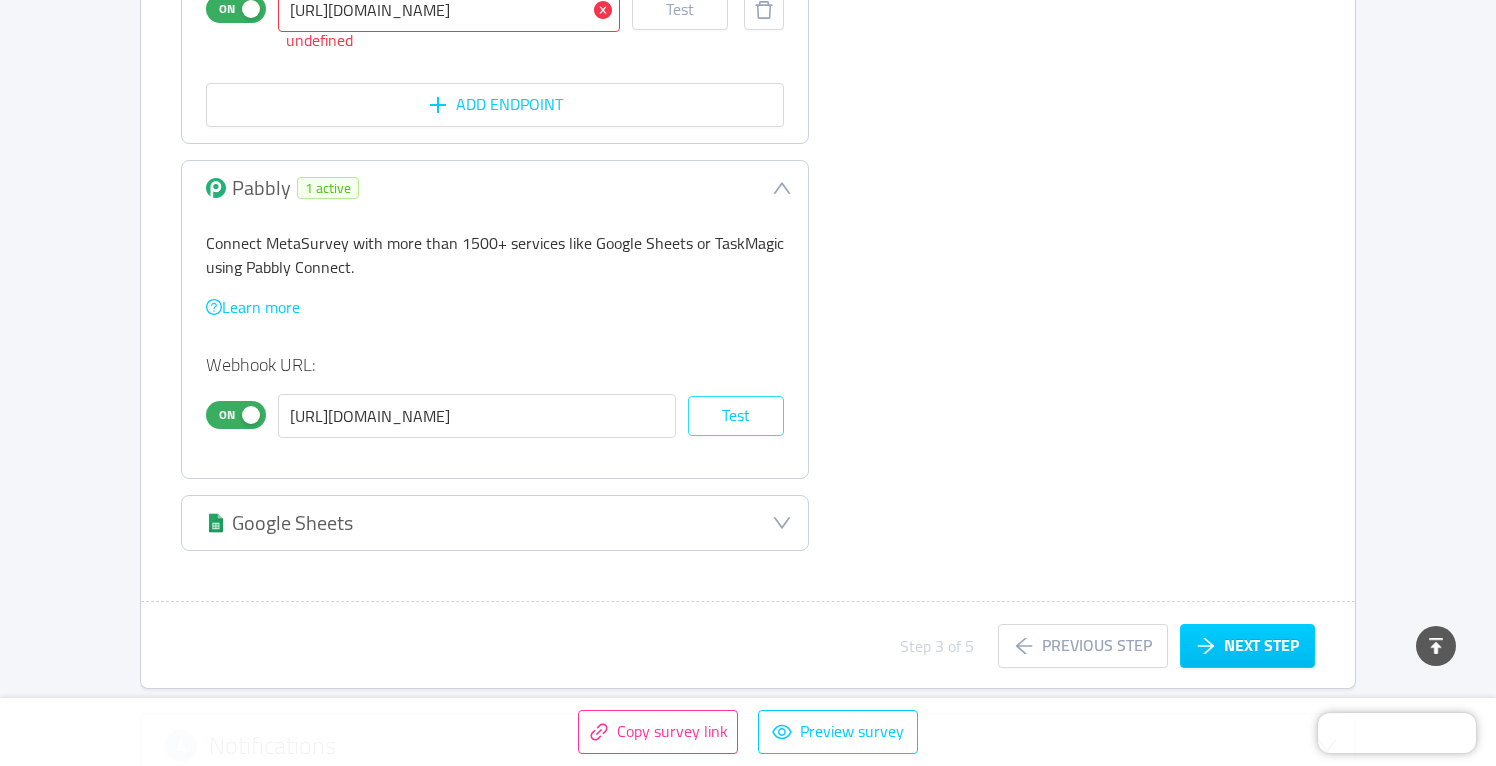 click on "Test" at bounding box center (736, 416) 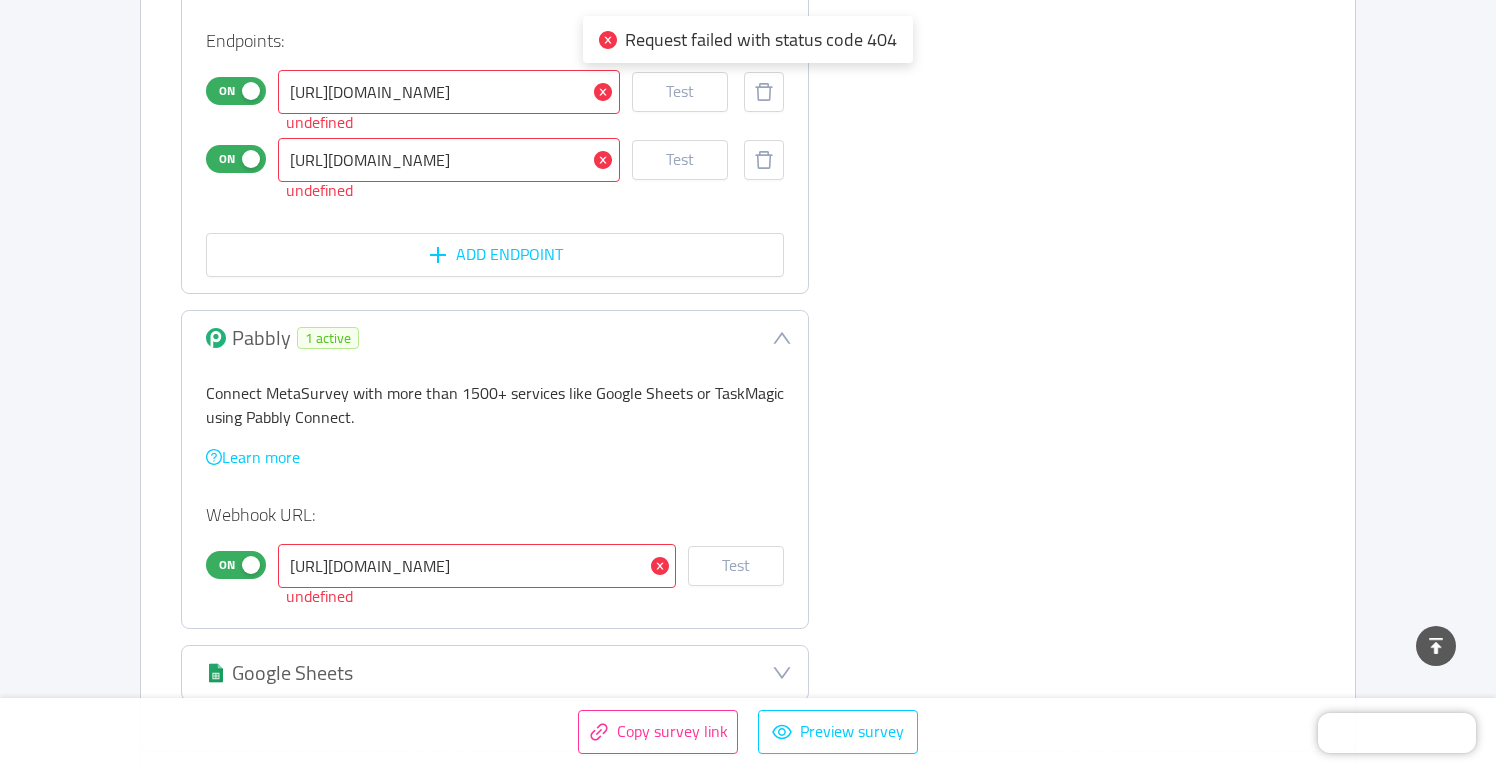 scroll, scrollTop: 733, scrollLeft: 0, axis: vertical 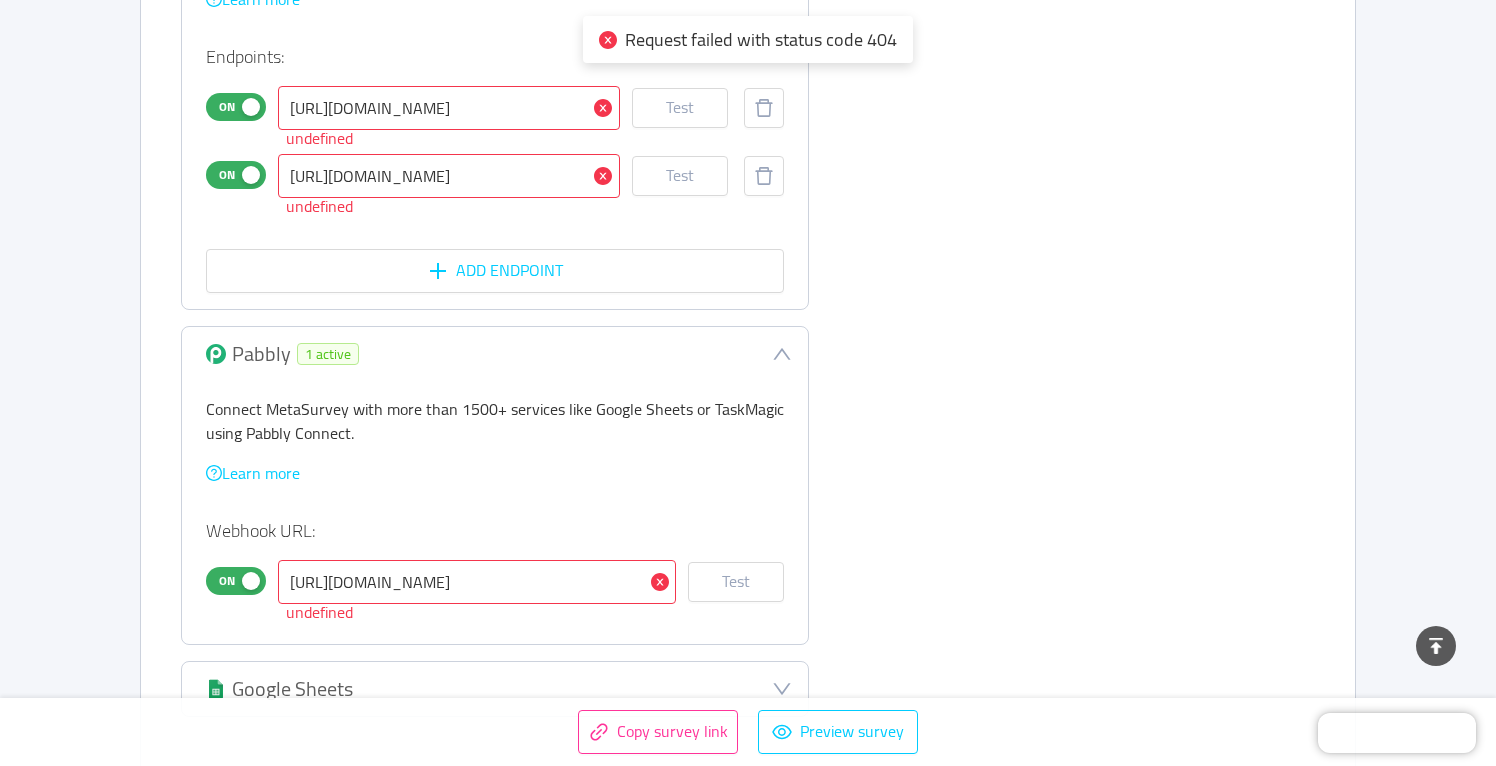 click on "On" at bounding box center [227, 581] 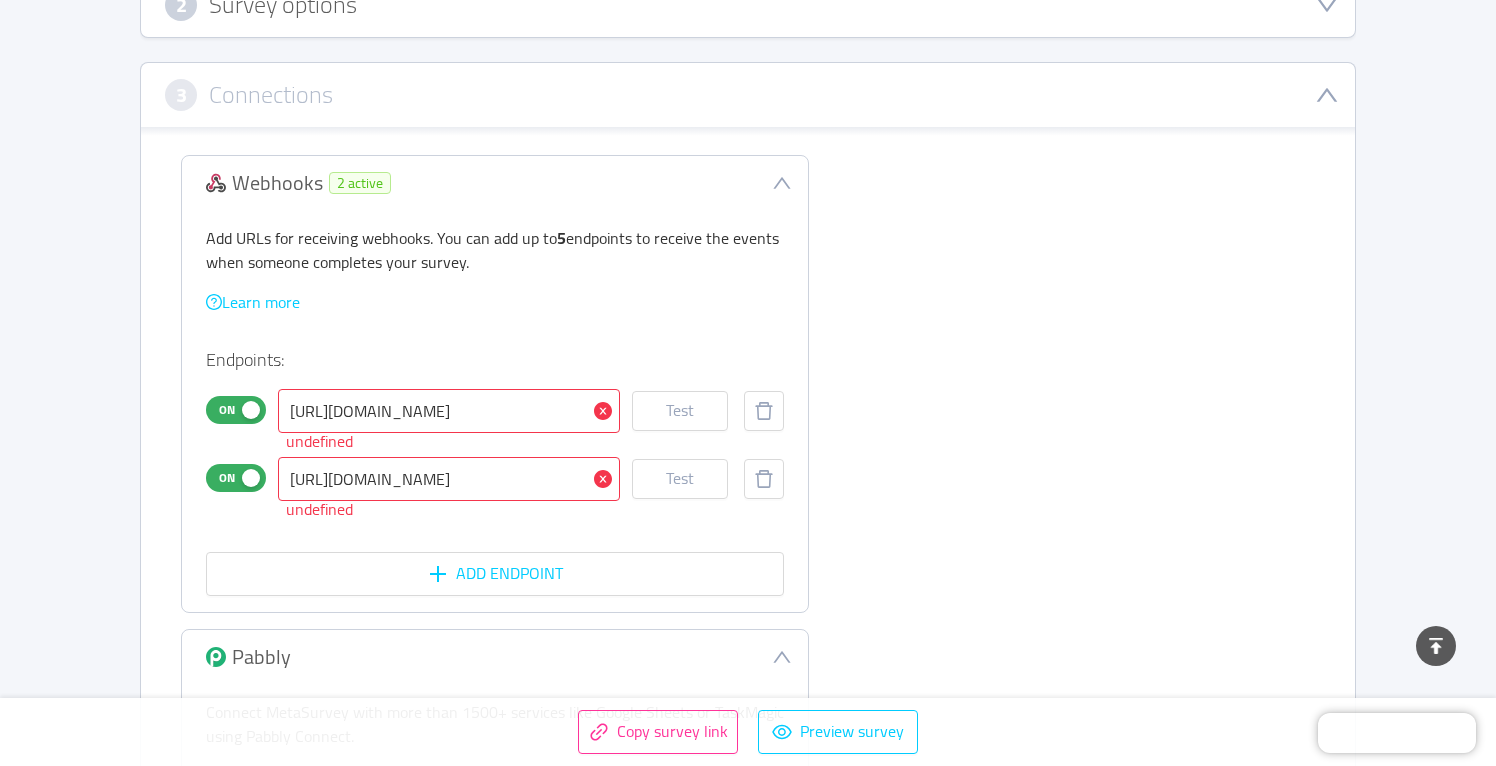 scroll, scrollTop: 434, scrollLeft: 0, axis: vertical 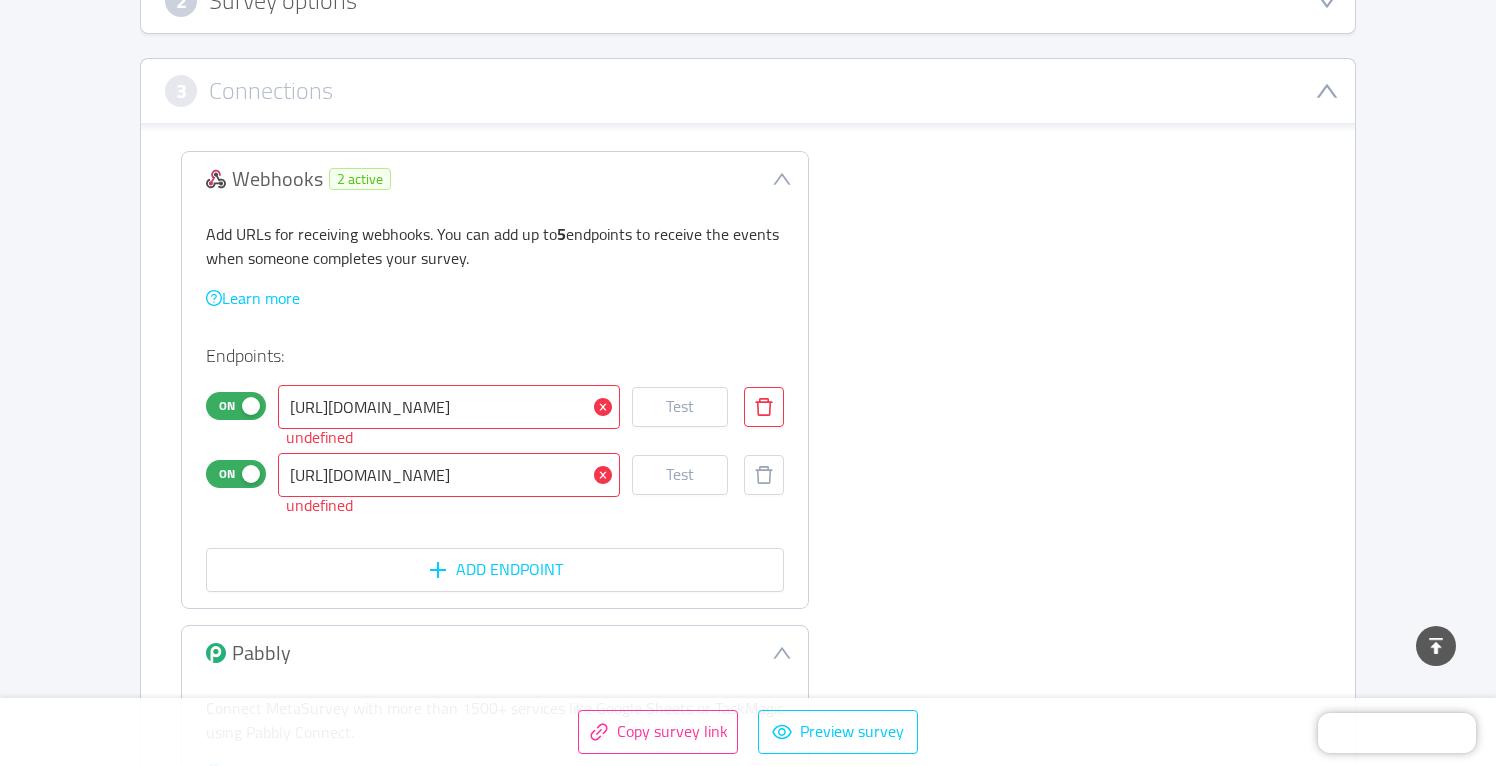 click at bounding box center (764, 407) 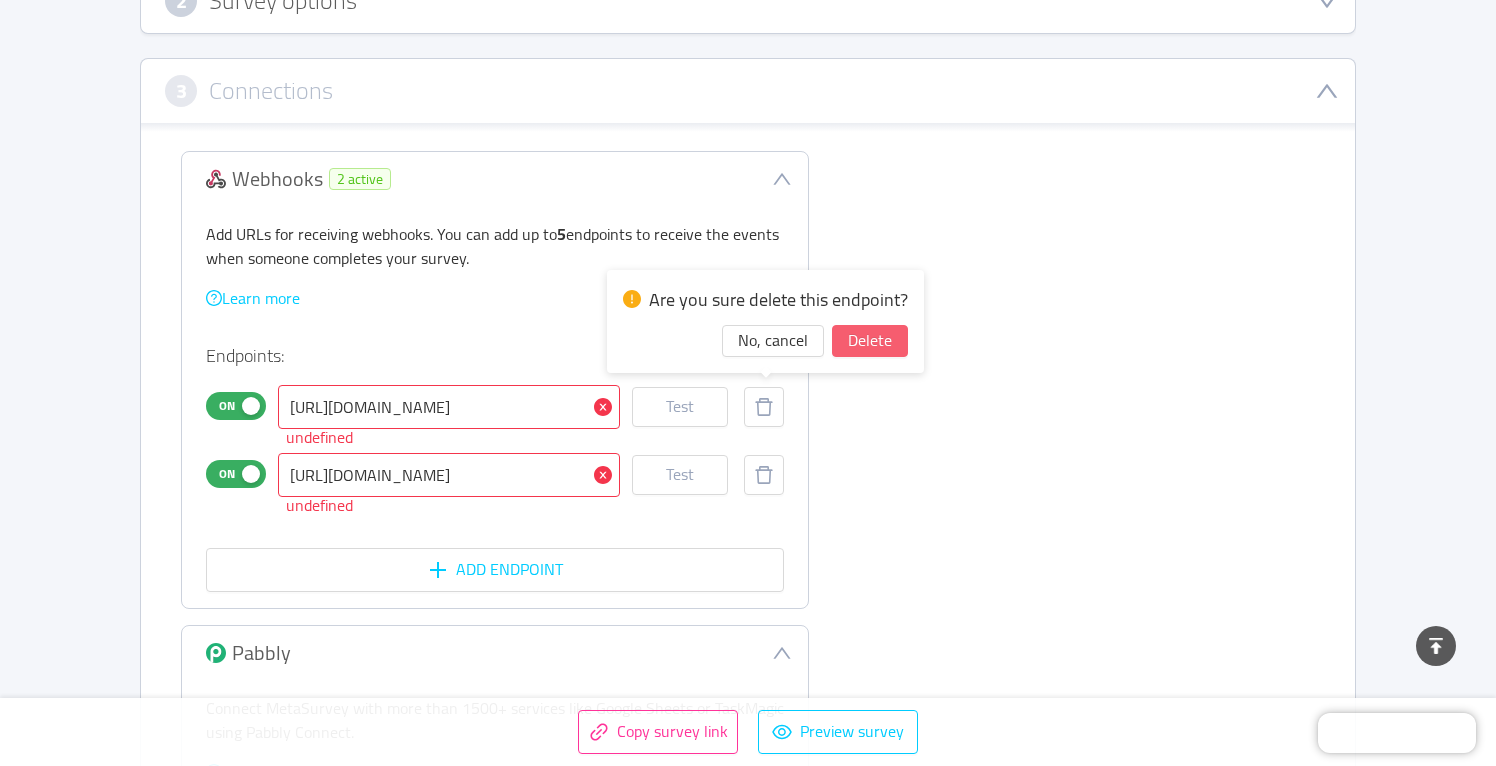 click on "Delete" at bounding box center [870, 341] 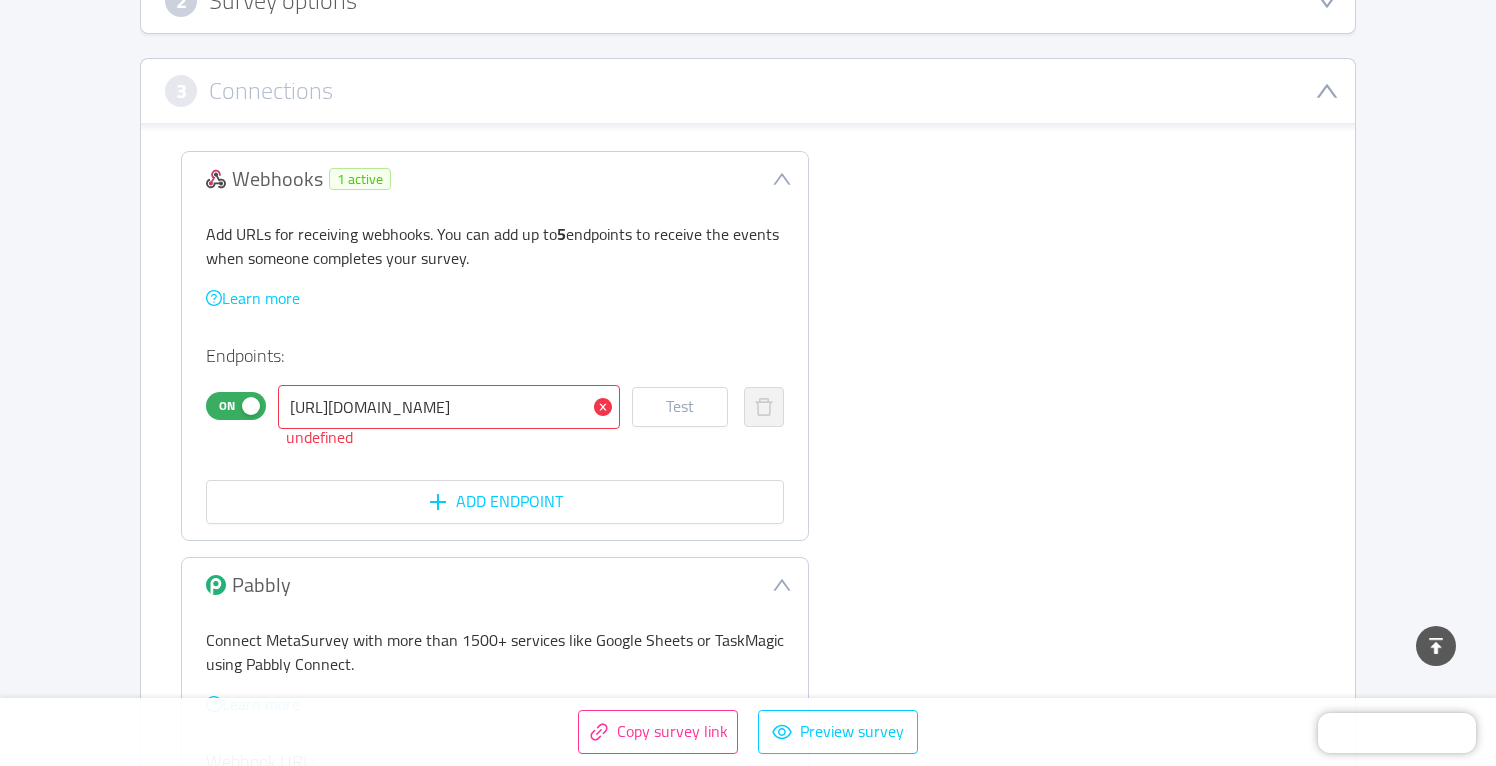 click on "On" at bounding box center (227, 406) 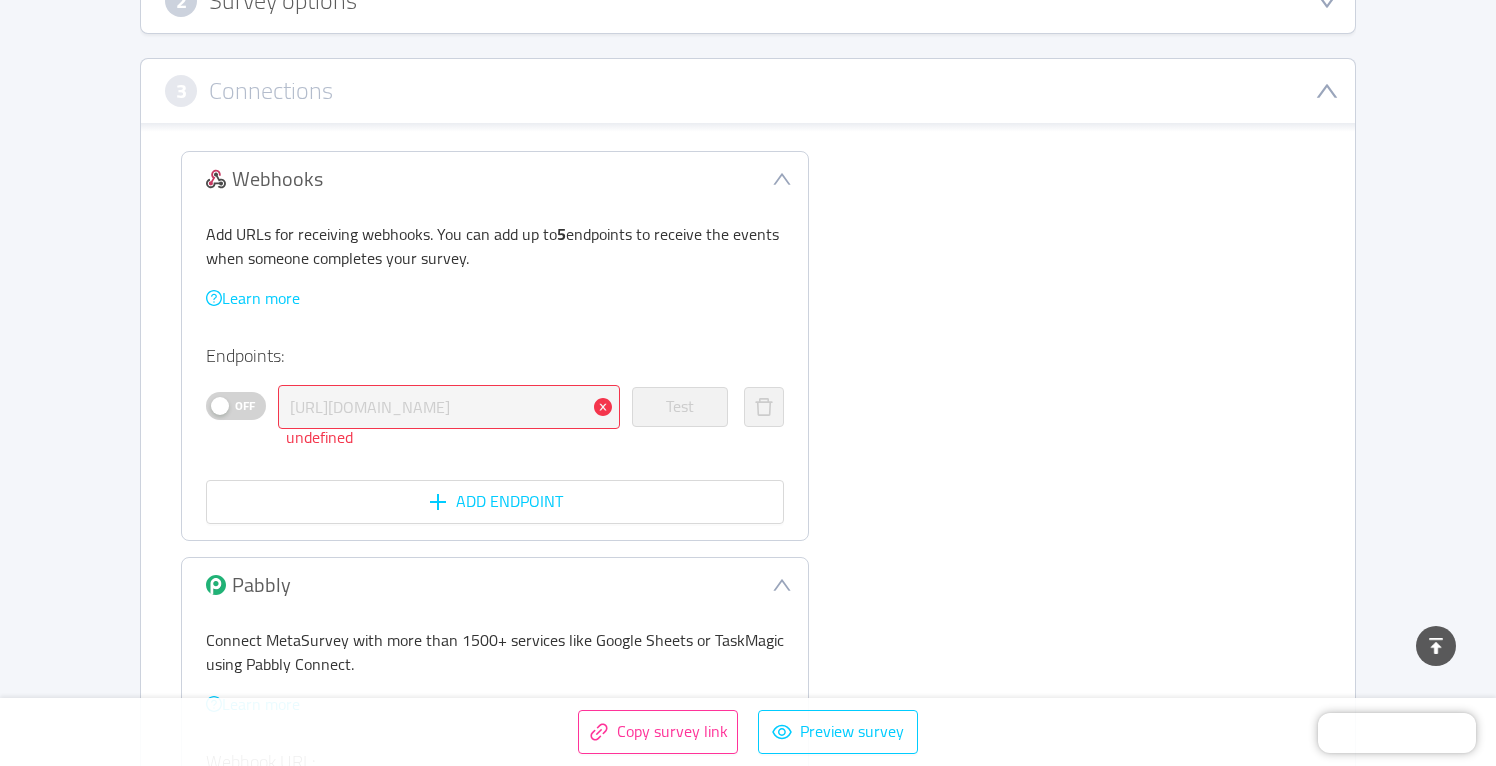 click on "Off" at bounding box center (245, 406) 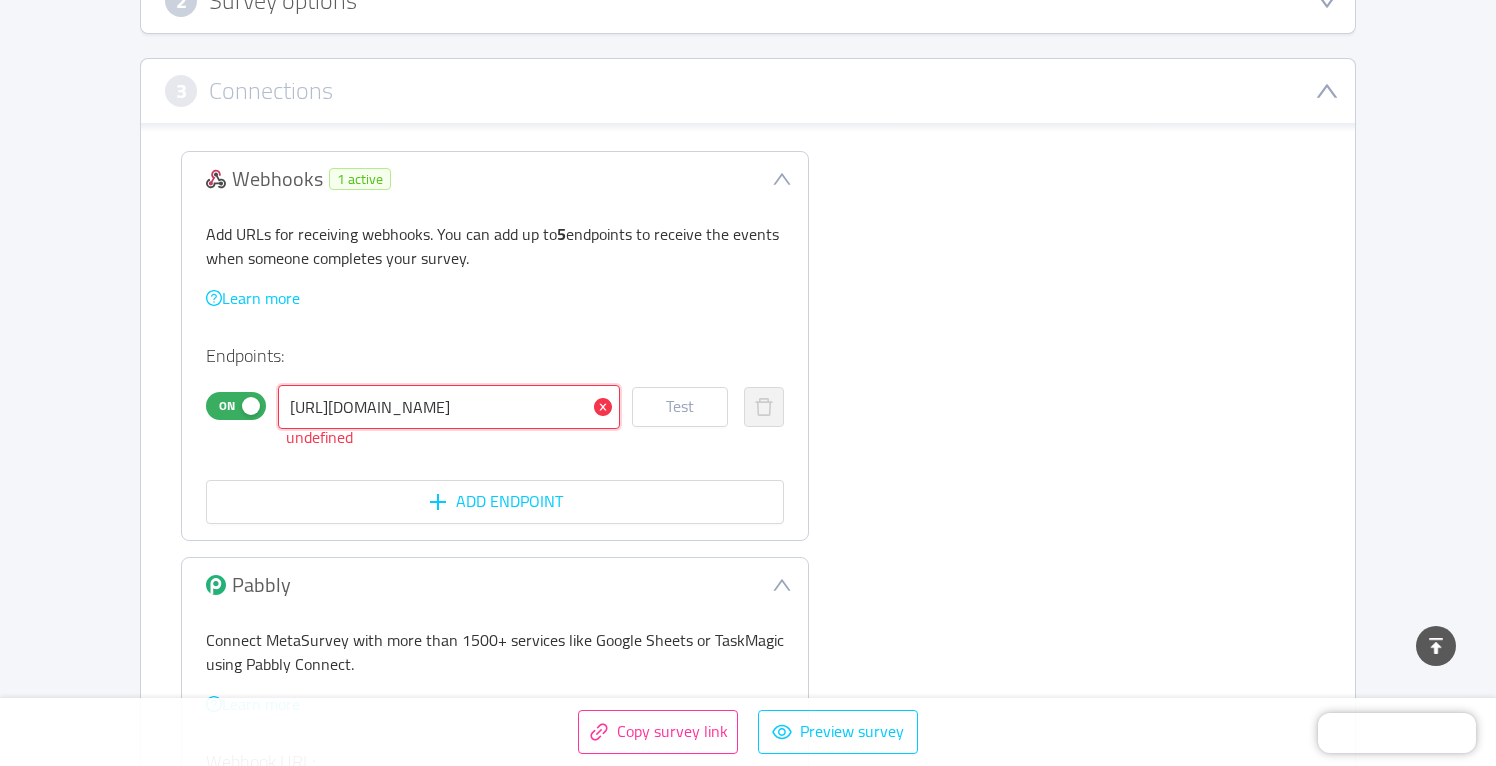 click on "[URL][DOMAIN_NAME]" at bounding box center (449, 407) 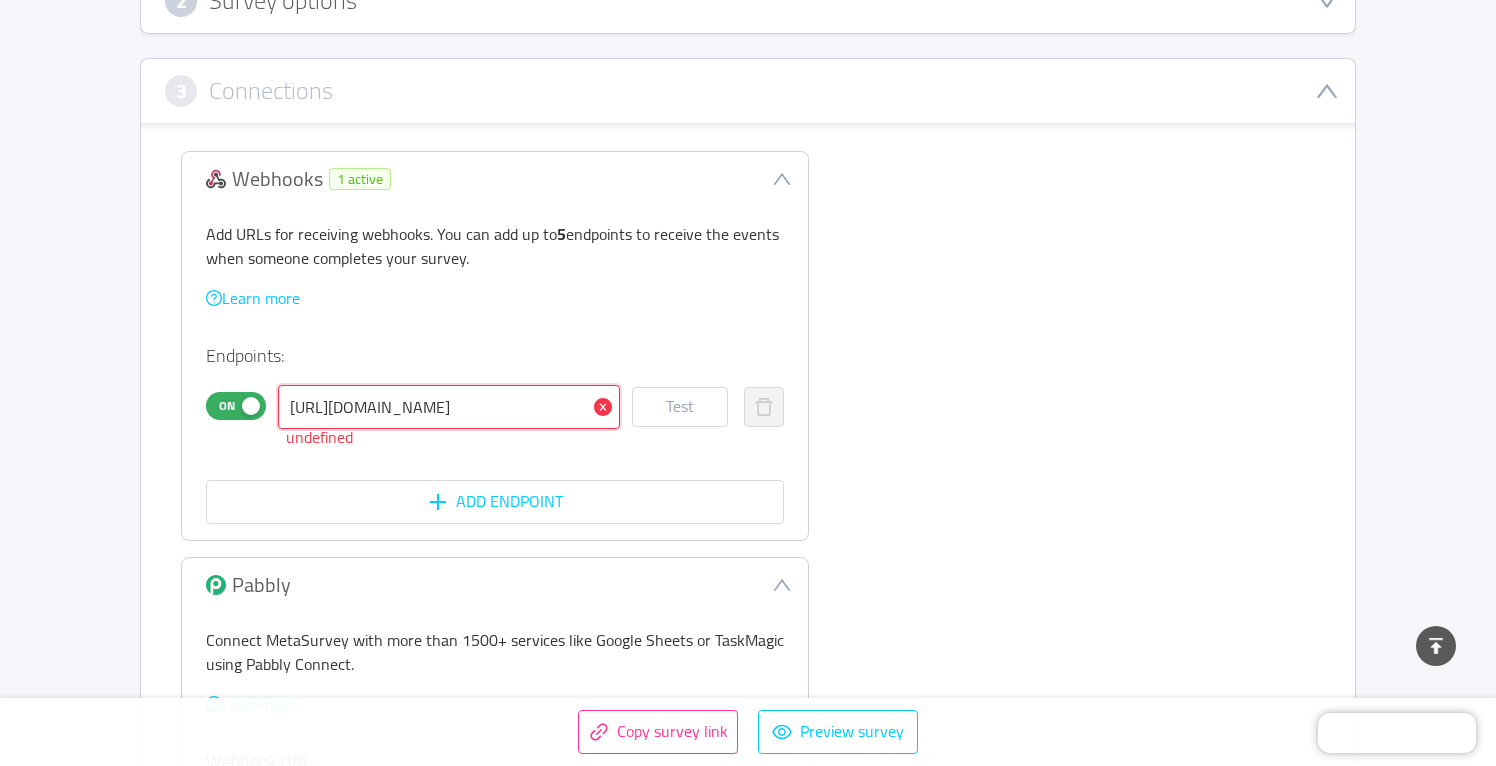 click on "[URL][DOMAIN_NAME]" at bounding box center (449, 407) 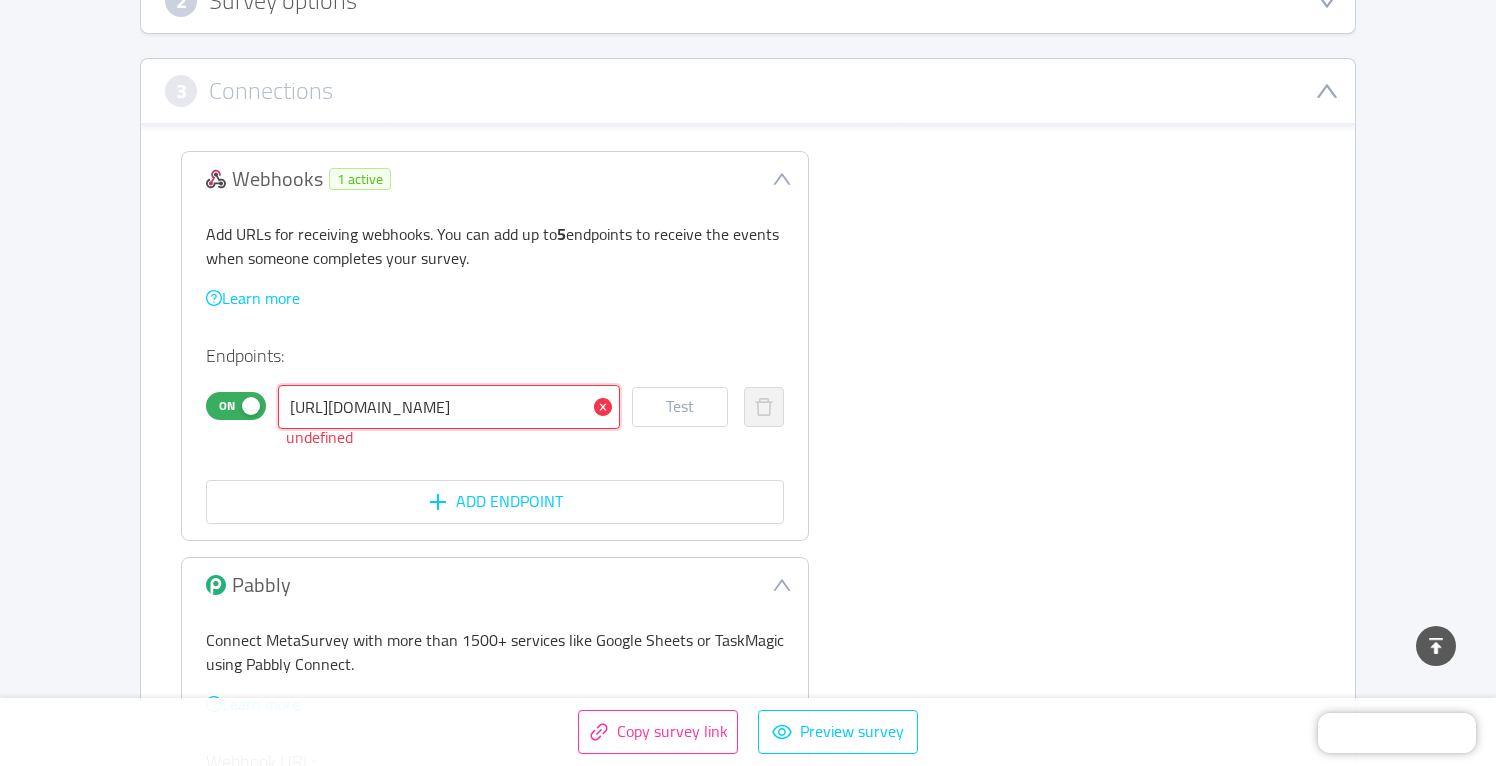 paste on "-test" 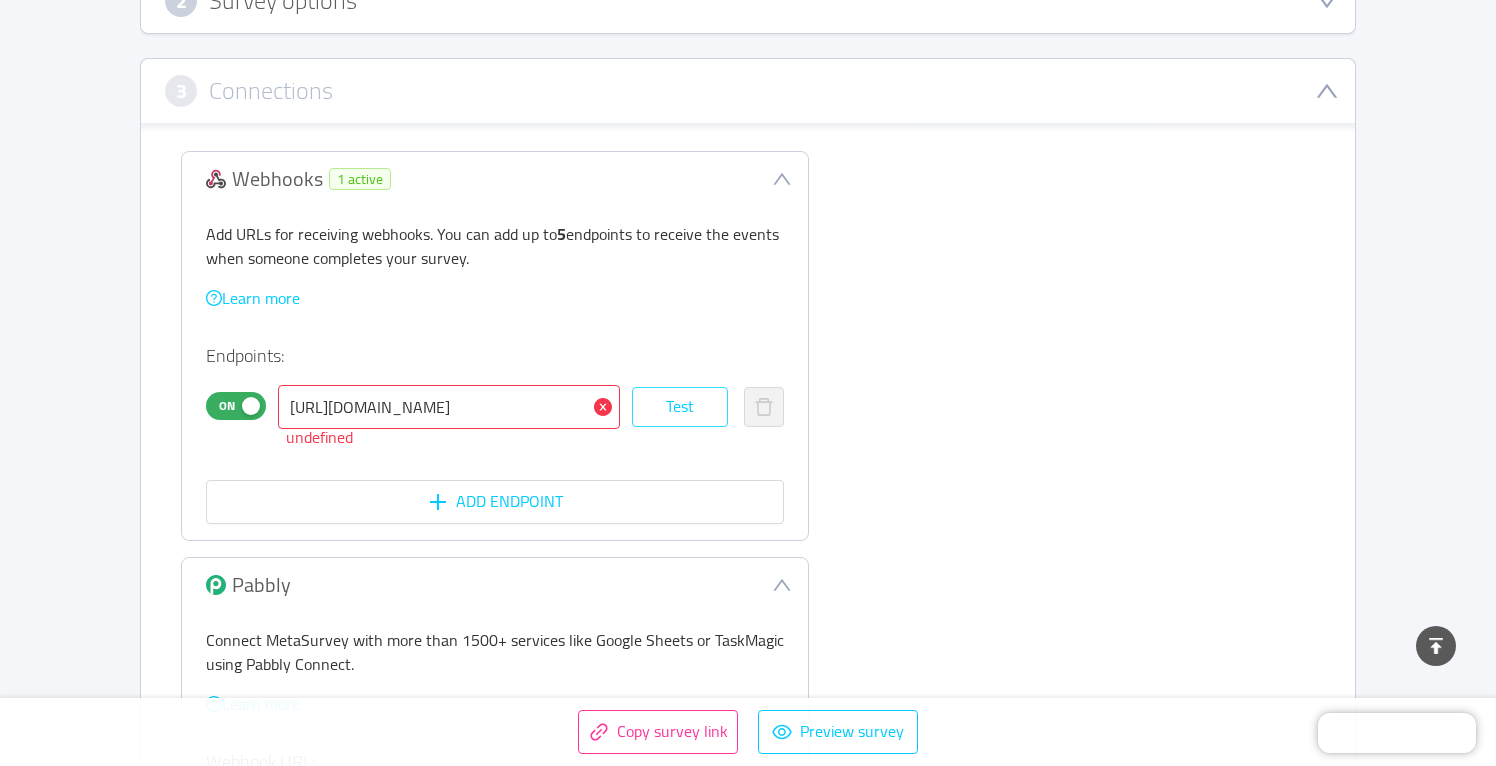click on "Test" at bounding box center [680, 407] 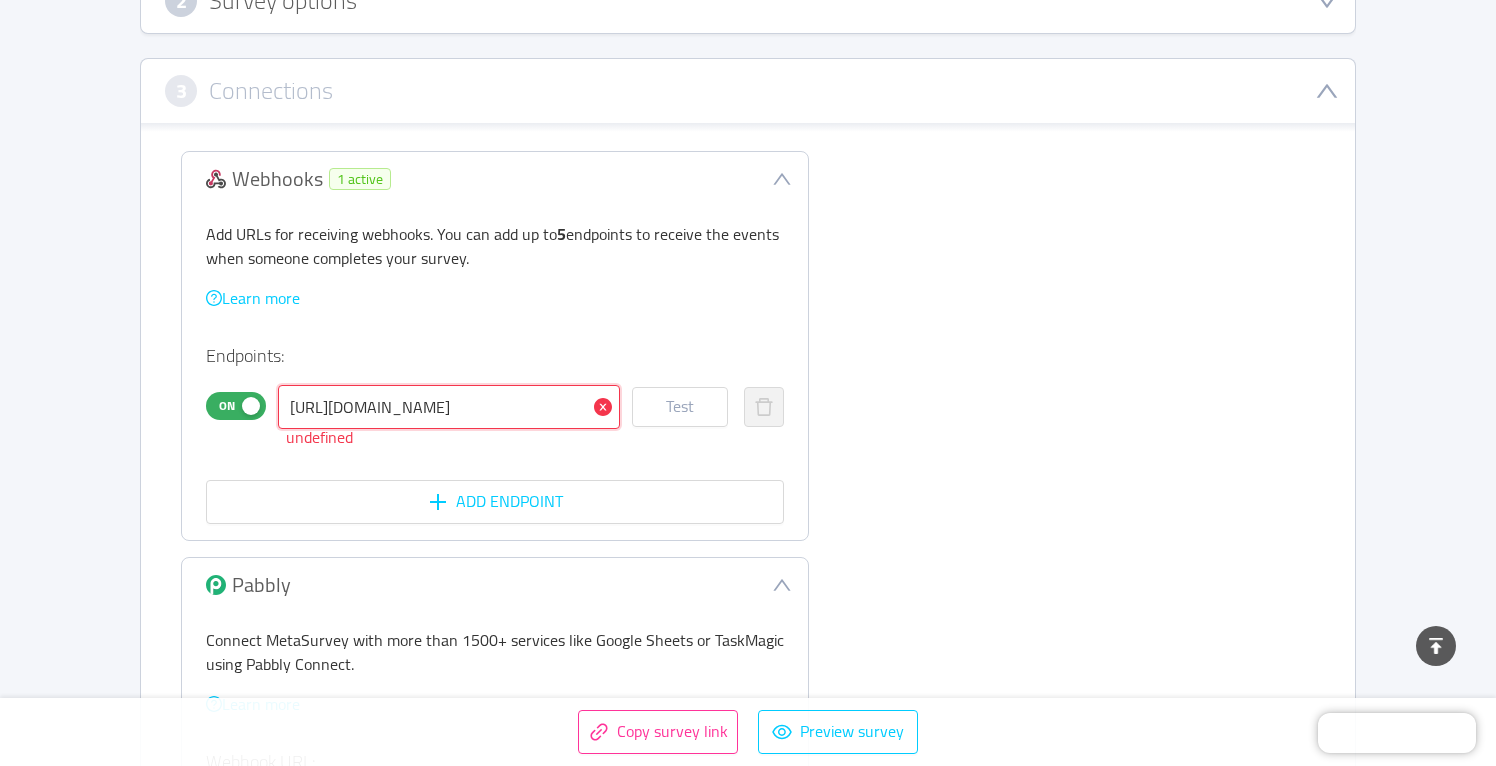 click on "[URL][DOMAIN_NAME]" at bounding box center (449, 407) 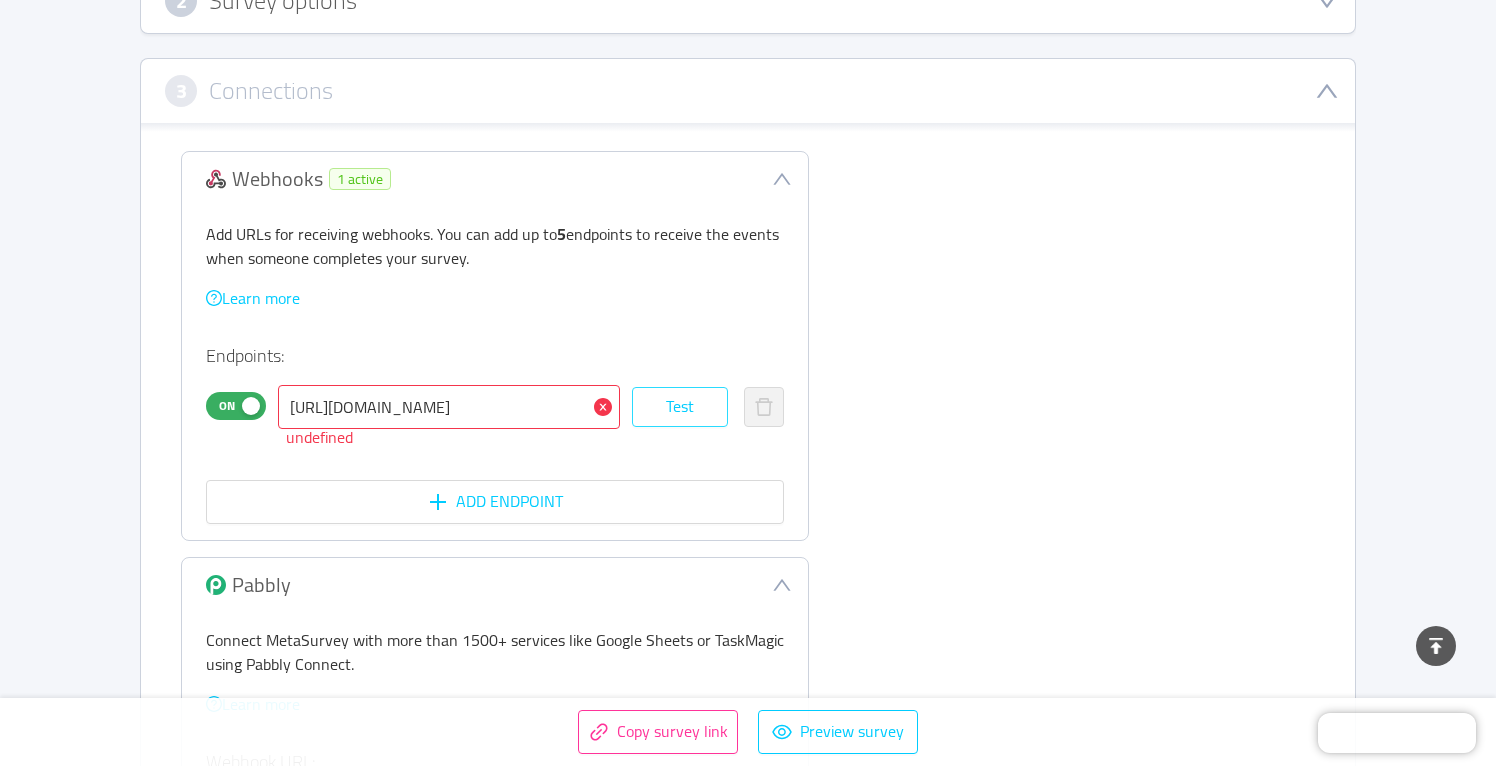 click on "Test" at bounding box center (680, 407) 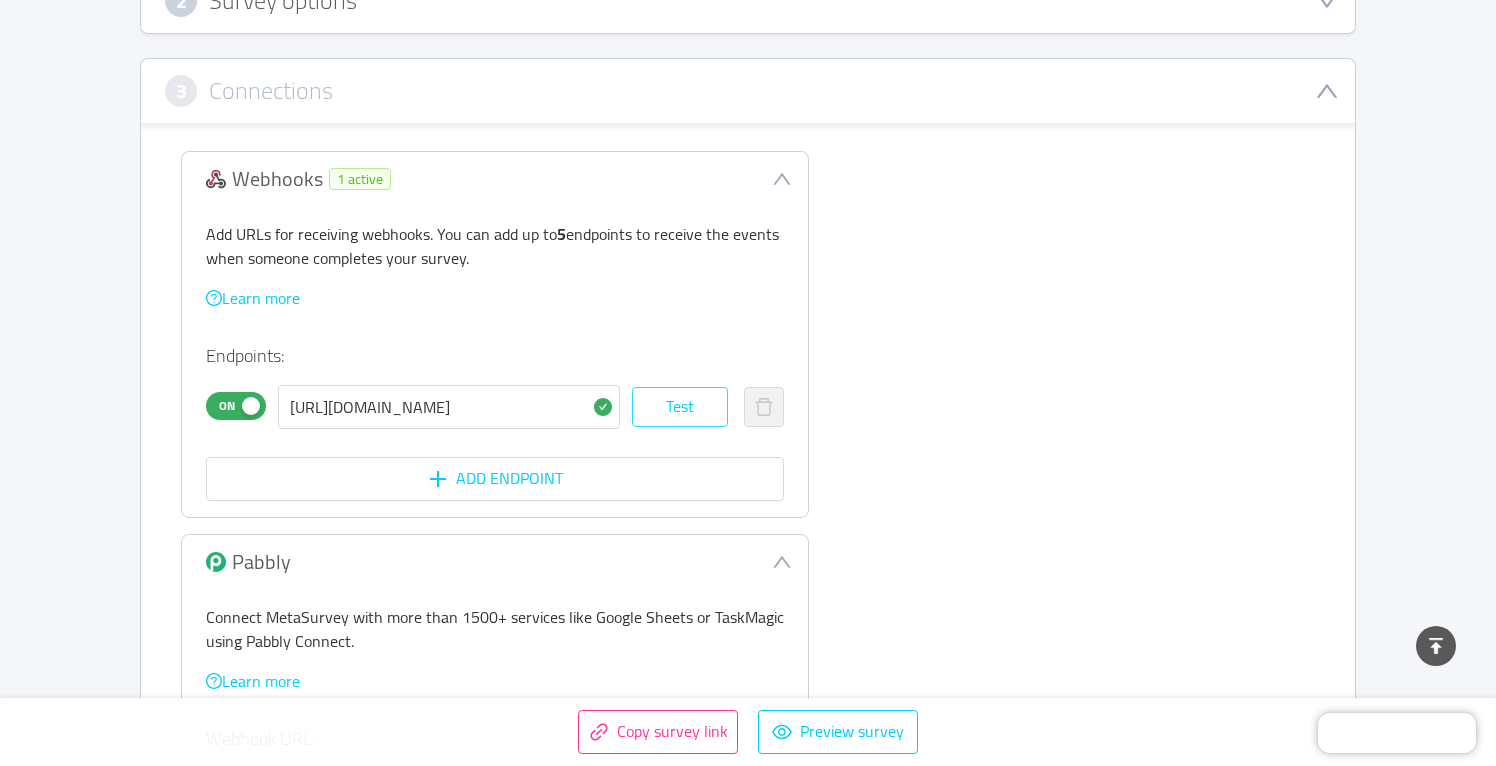 click on "Test" at bounding box center (680, 407) 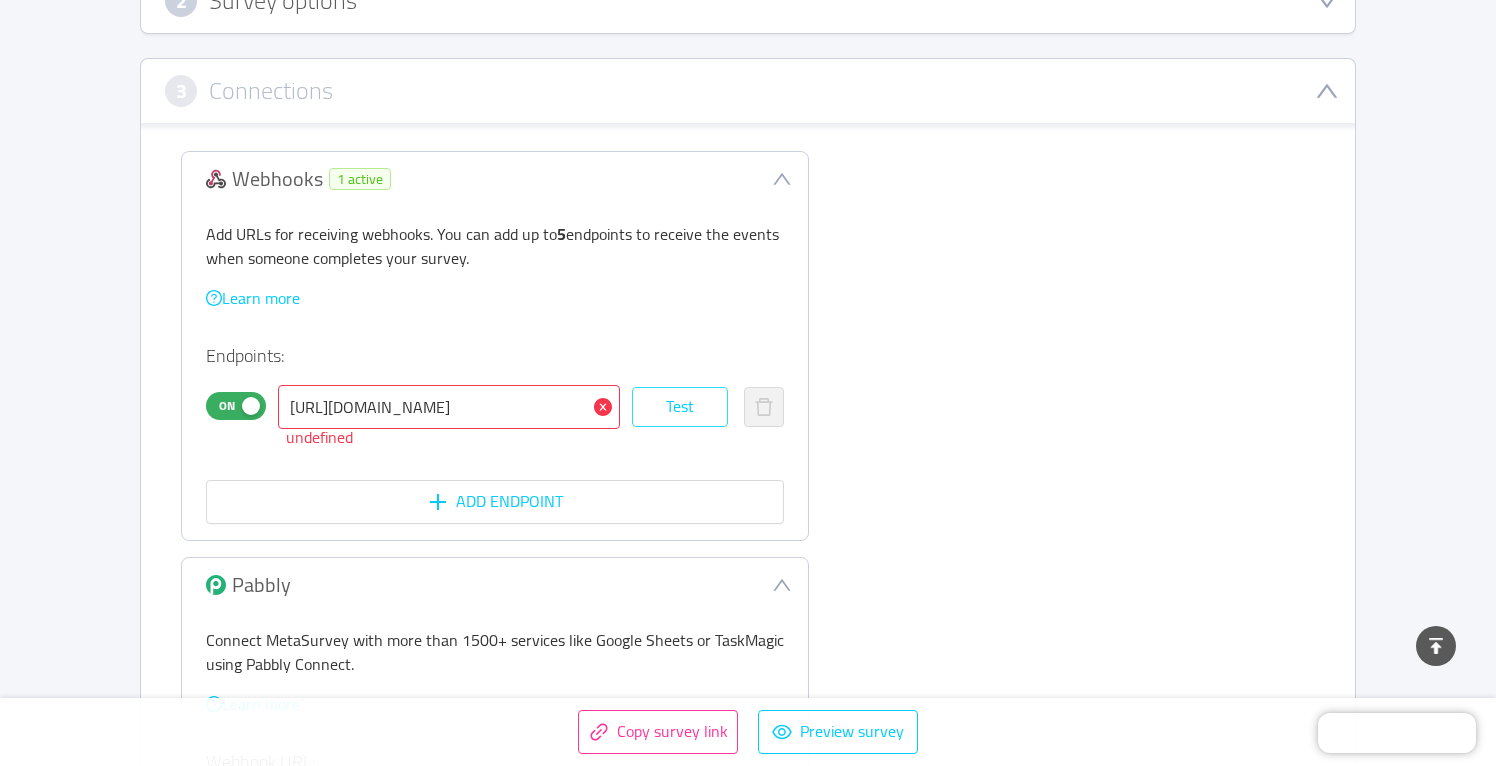 click on "Test" at bounding box center [680, 407] 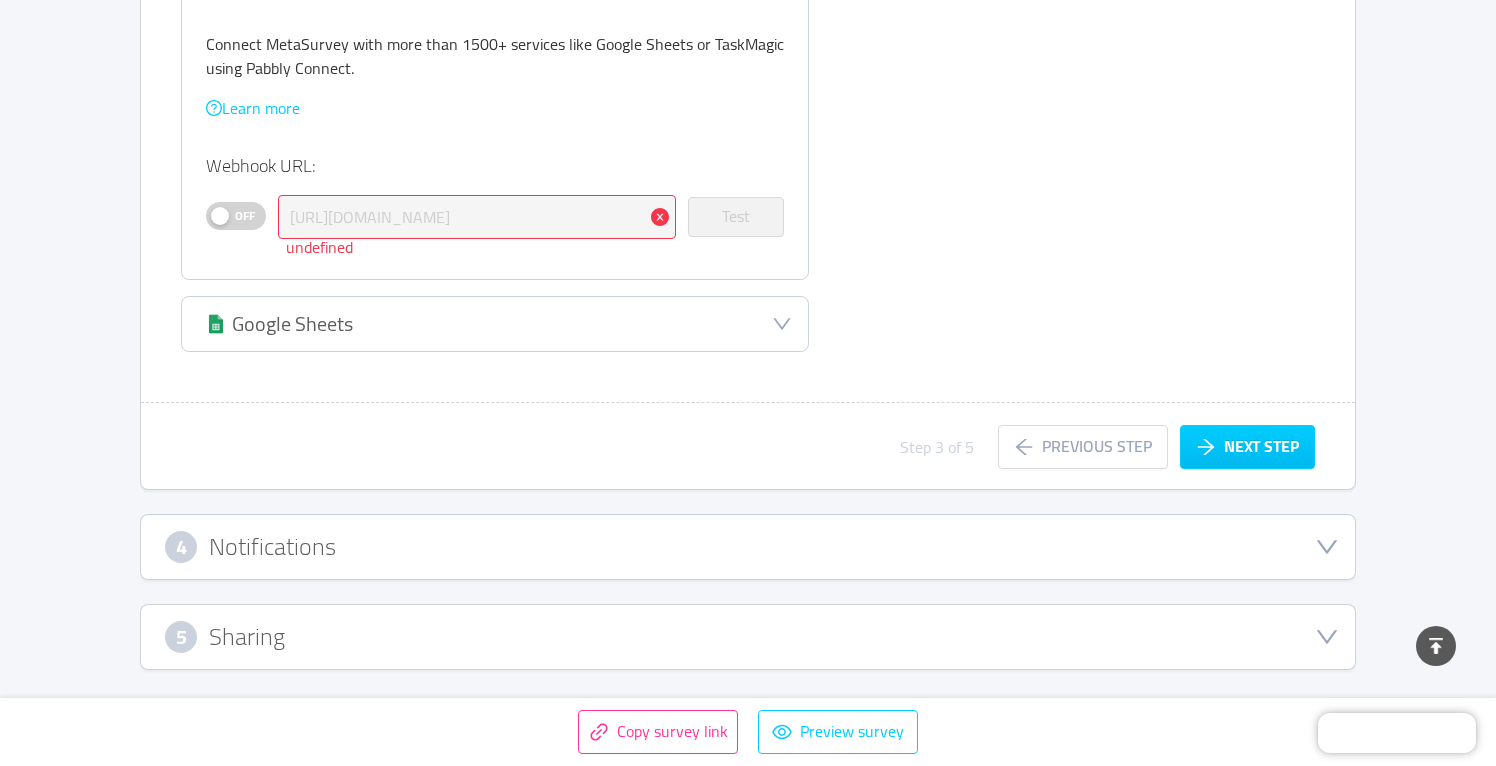 scroll, scrollTop: 1007, scrollLeft: 0, axis: vertical 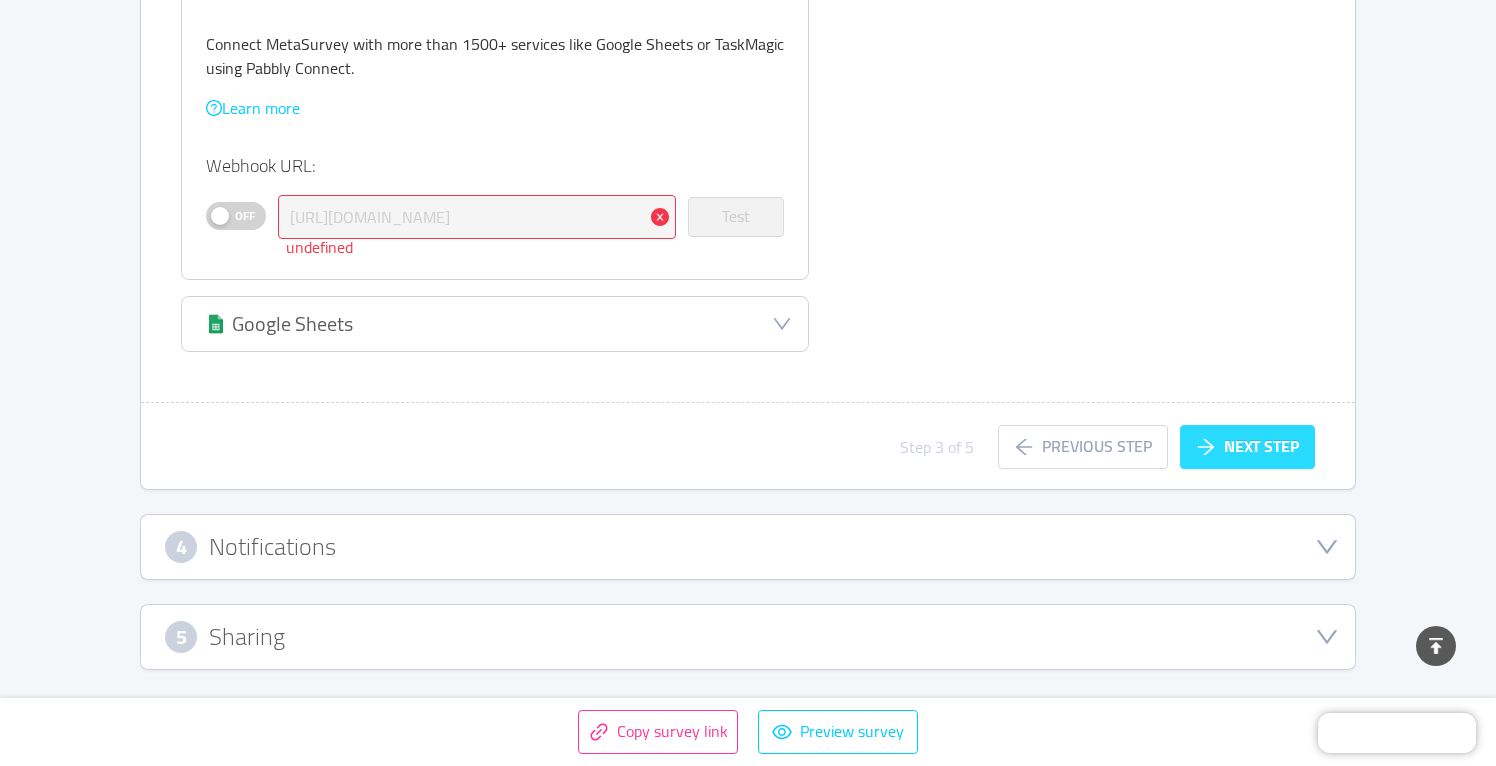 click on "Next step" at bounding box center (1247, 447) 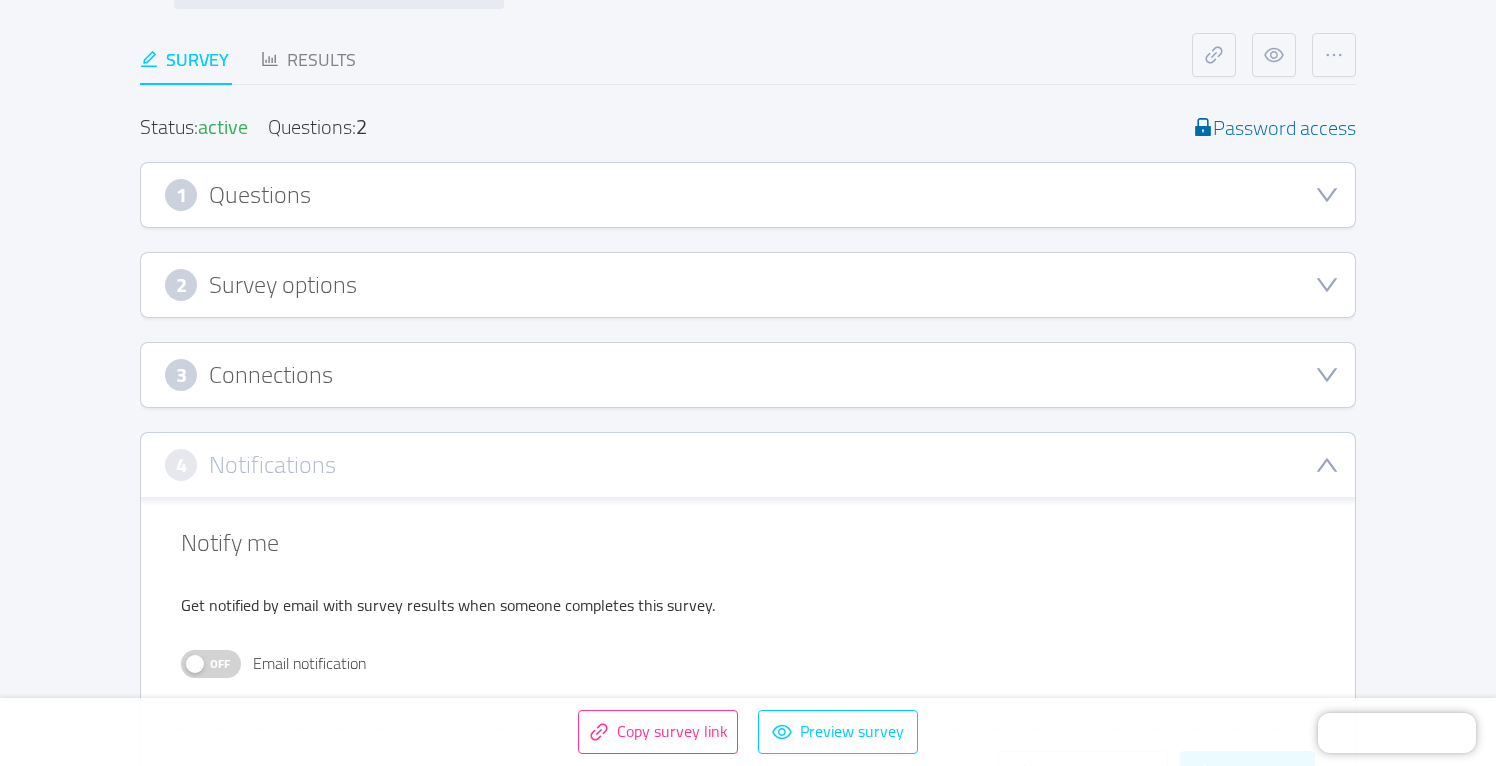 scroll, scrollTop: 164, scrollLeft: 0, axis: vertical 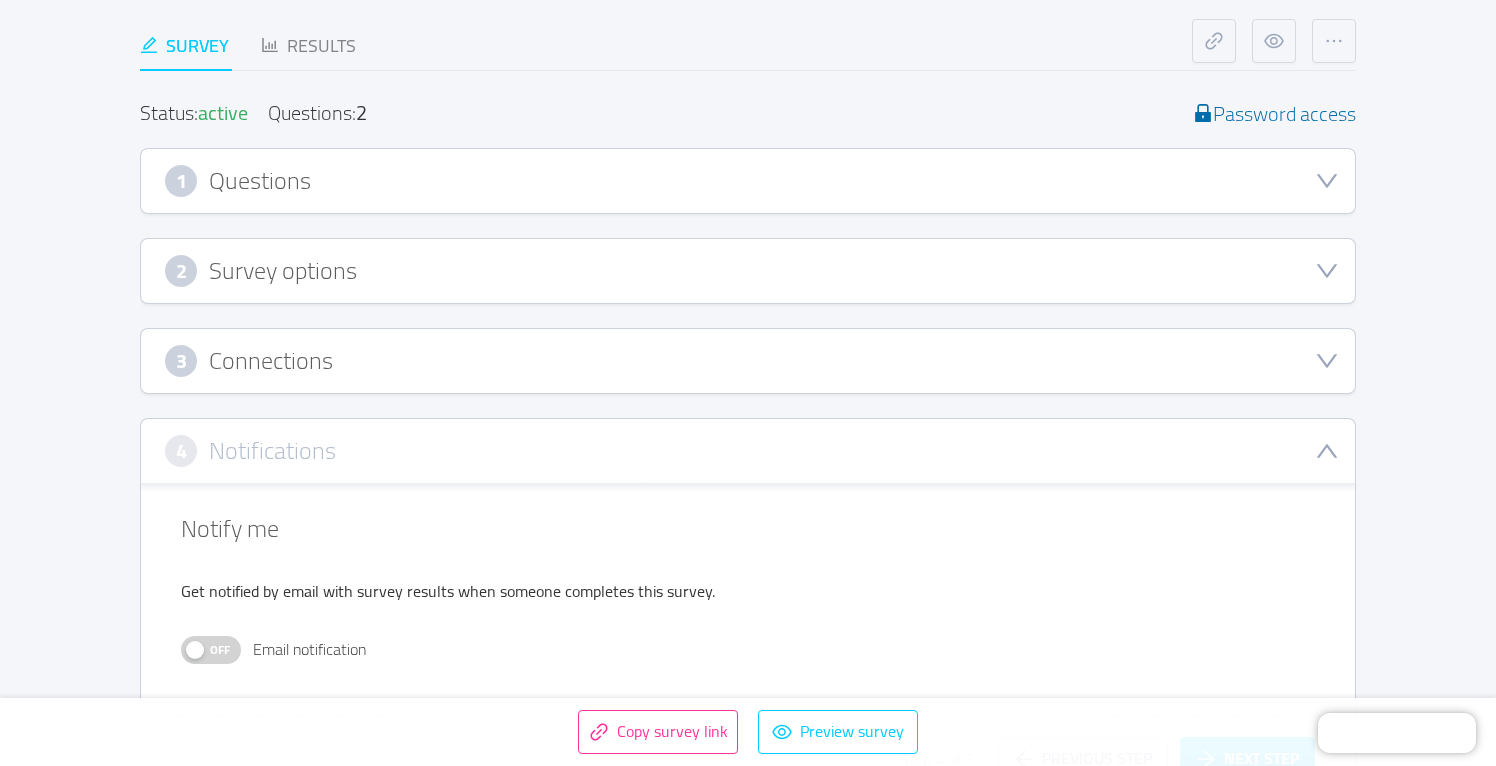 click on "1  Questions" at bounding box center (748, 181) 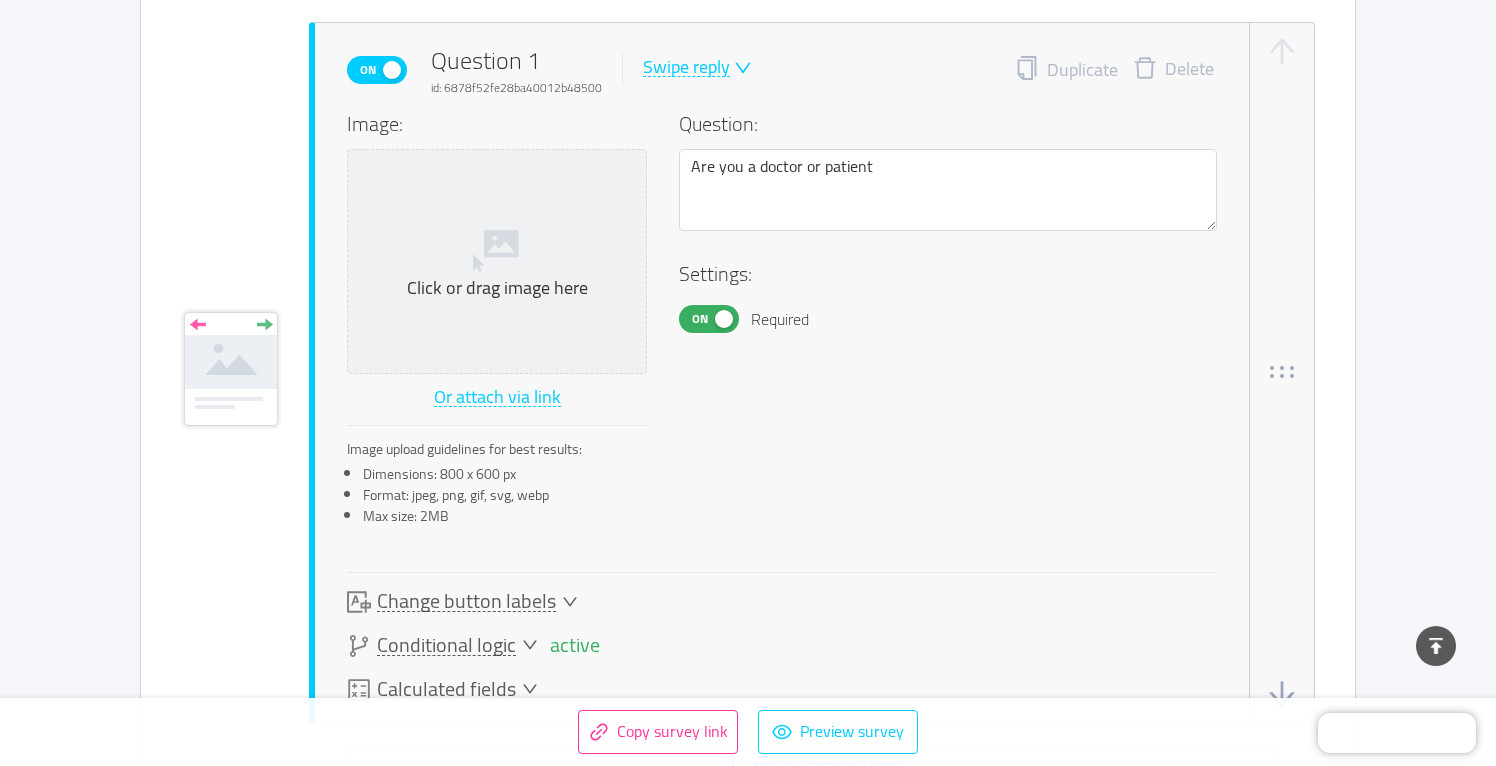 scroll, scrollTop: 1061, scrollLeft: 0, axis: vertical 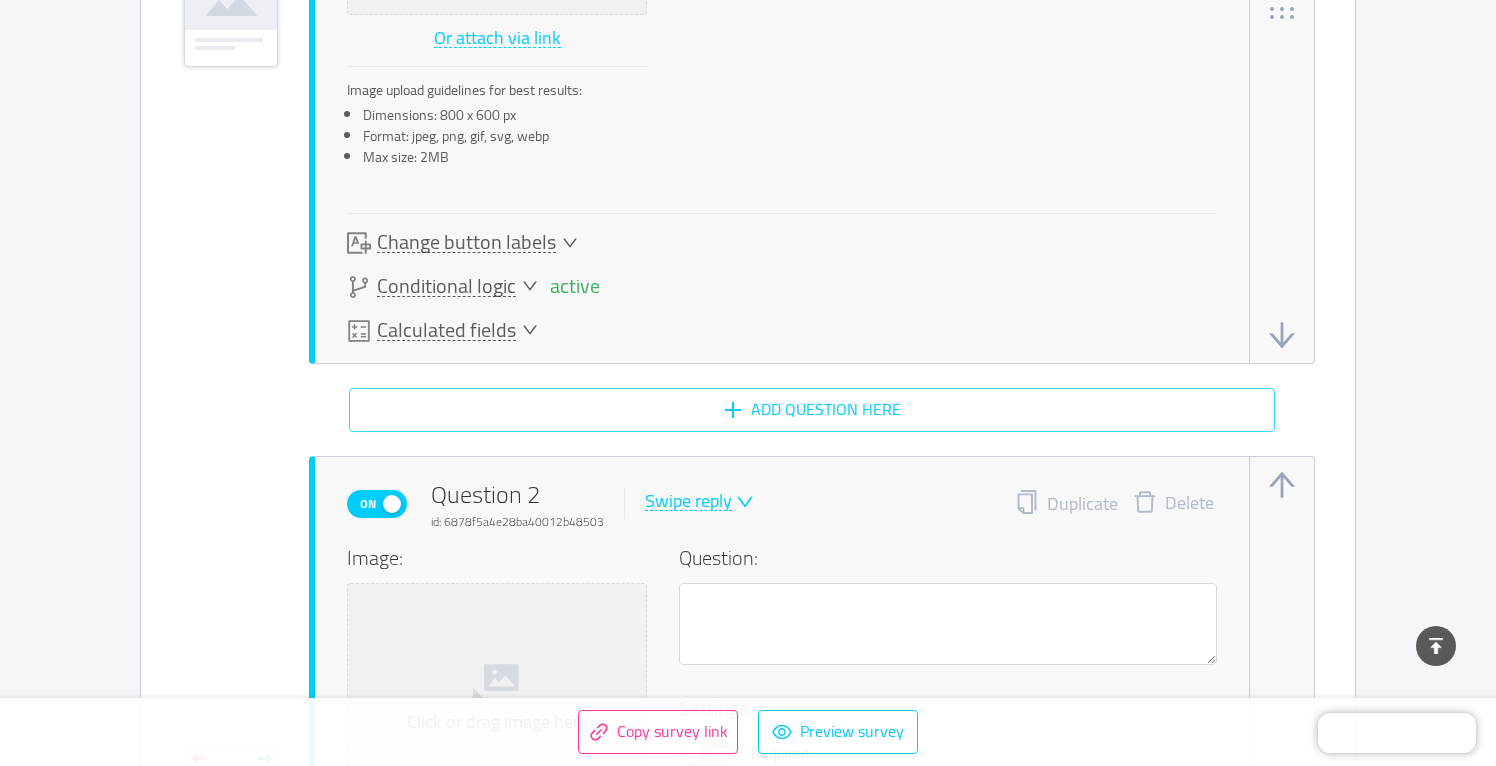 click on "Add question here" at bounding box center [812, 410] 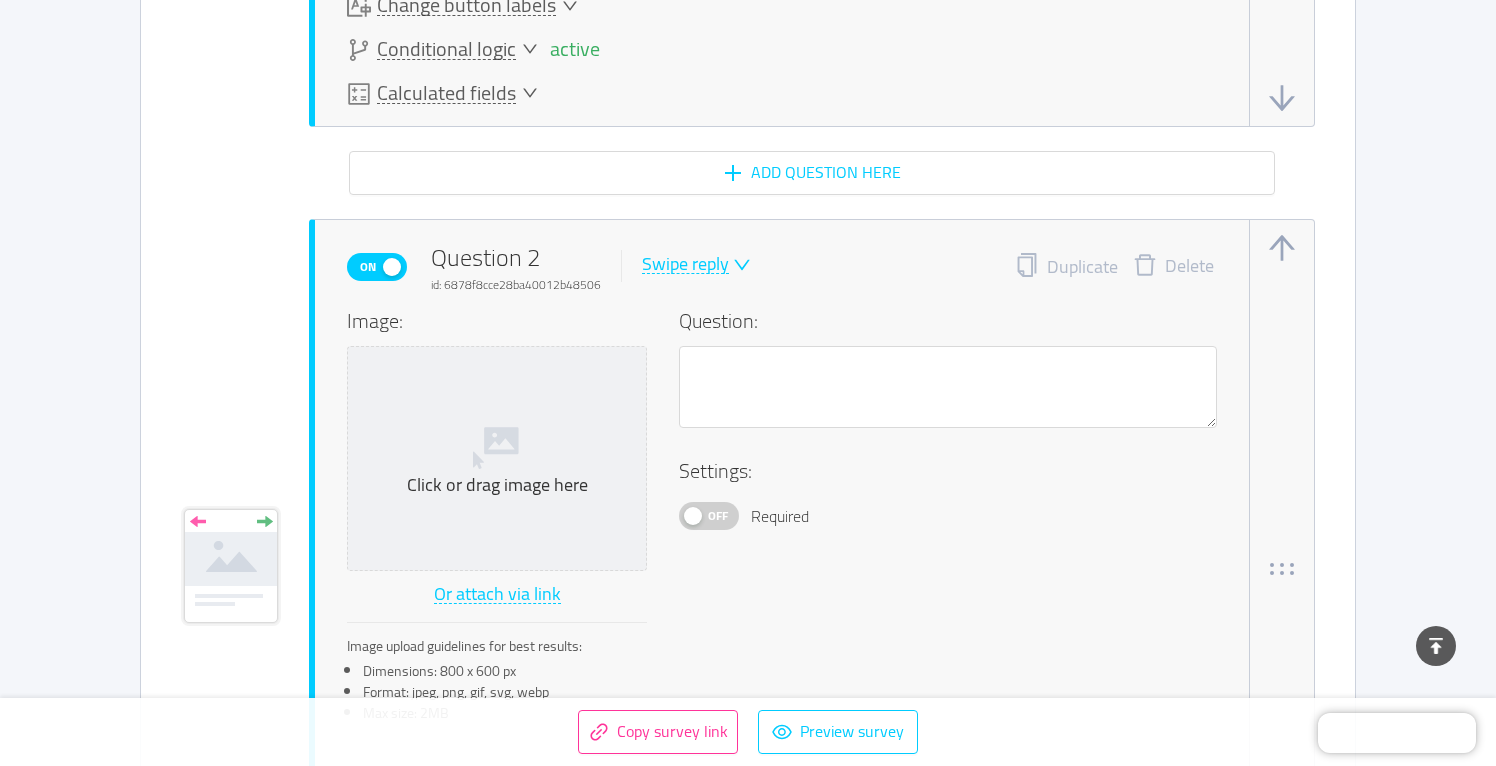 scroll, scrollTop: 1652, scrollLeft: 0, axis: vertical 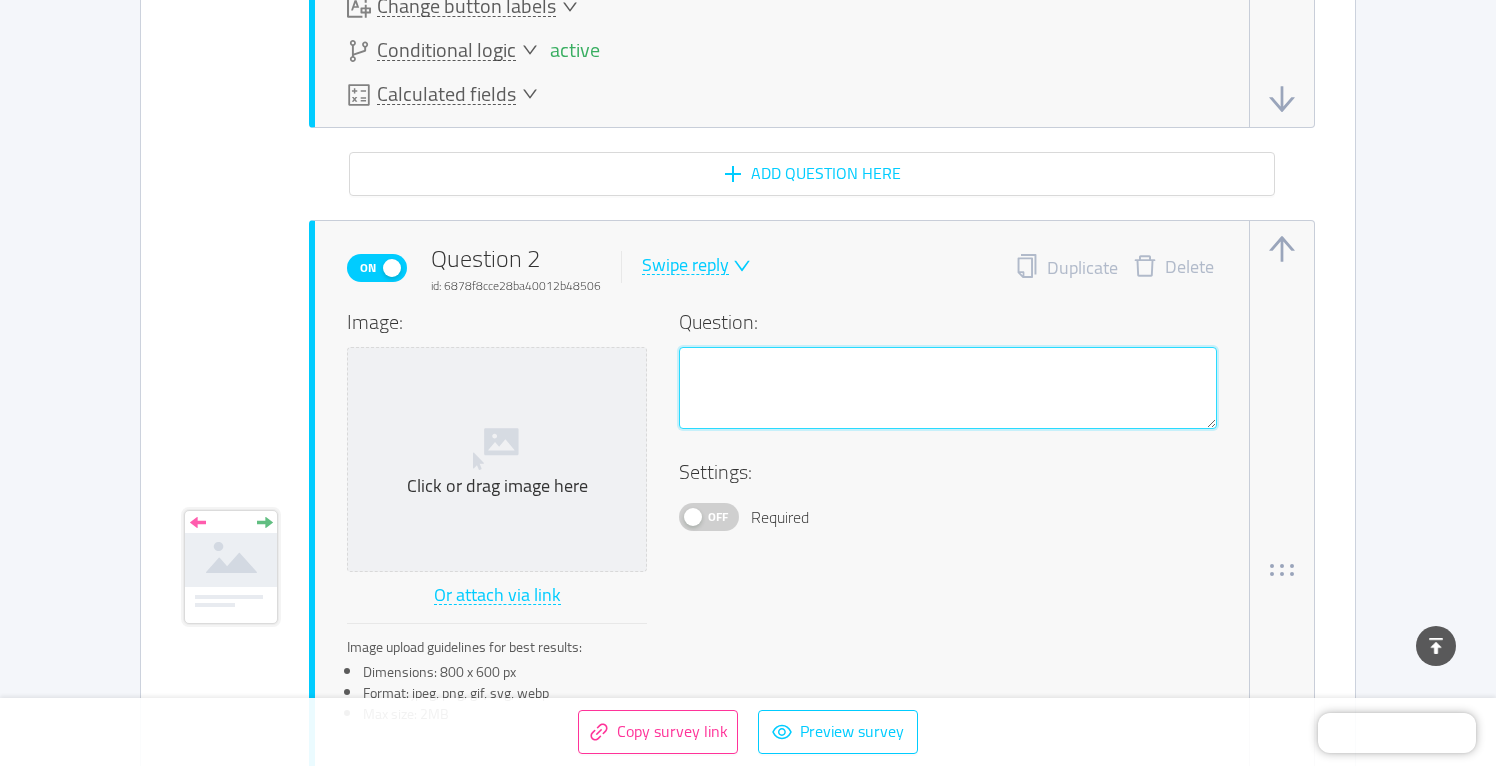 click at bounding box center [948, 388] 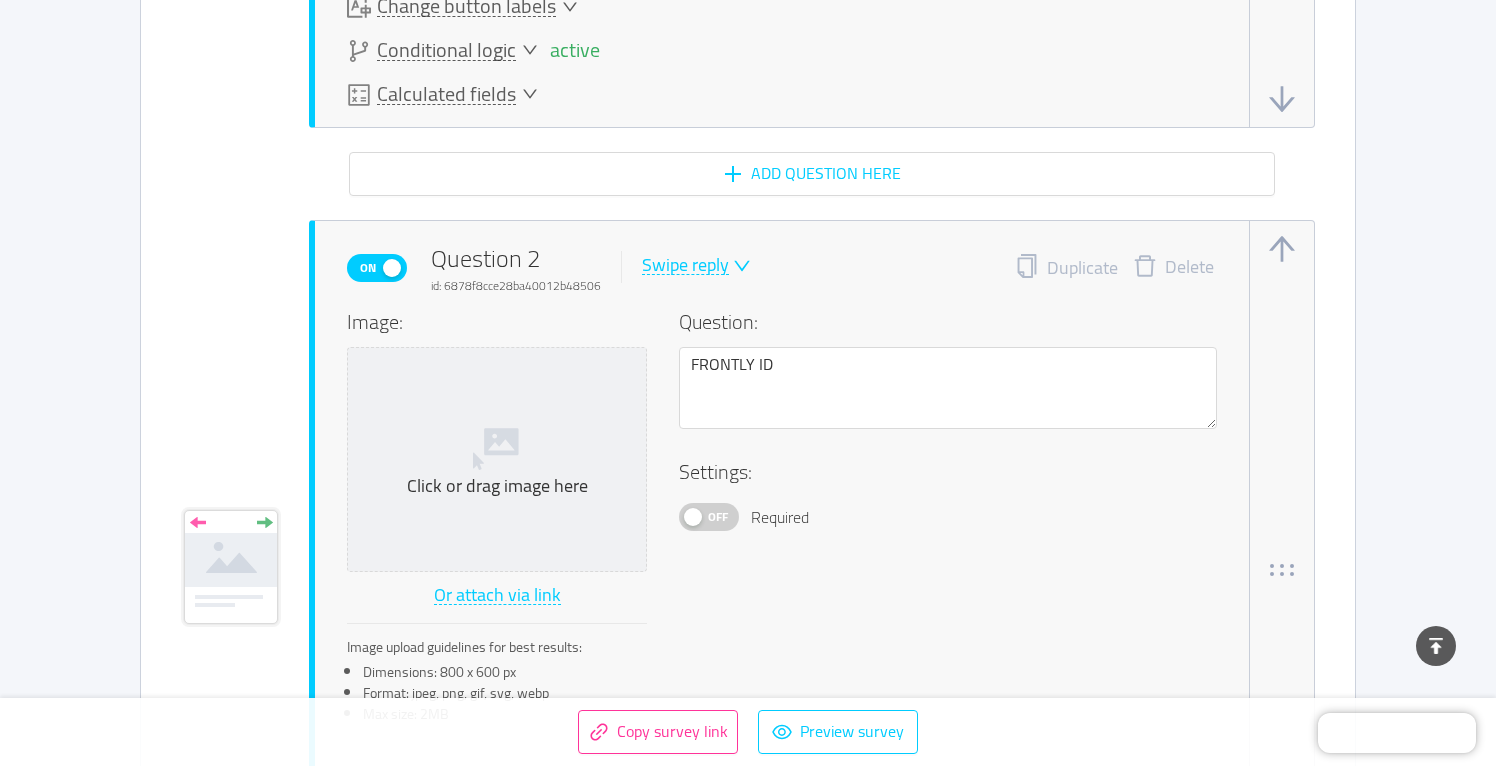 click on "Off" at bounding box center [718, 517] 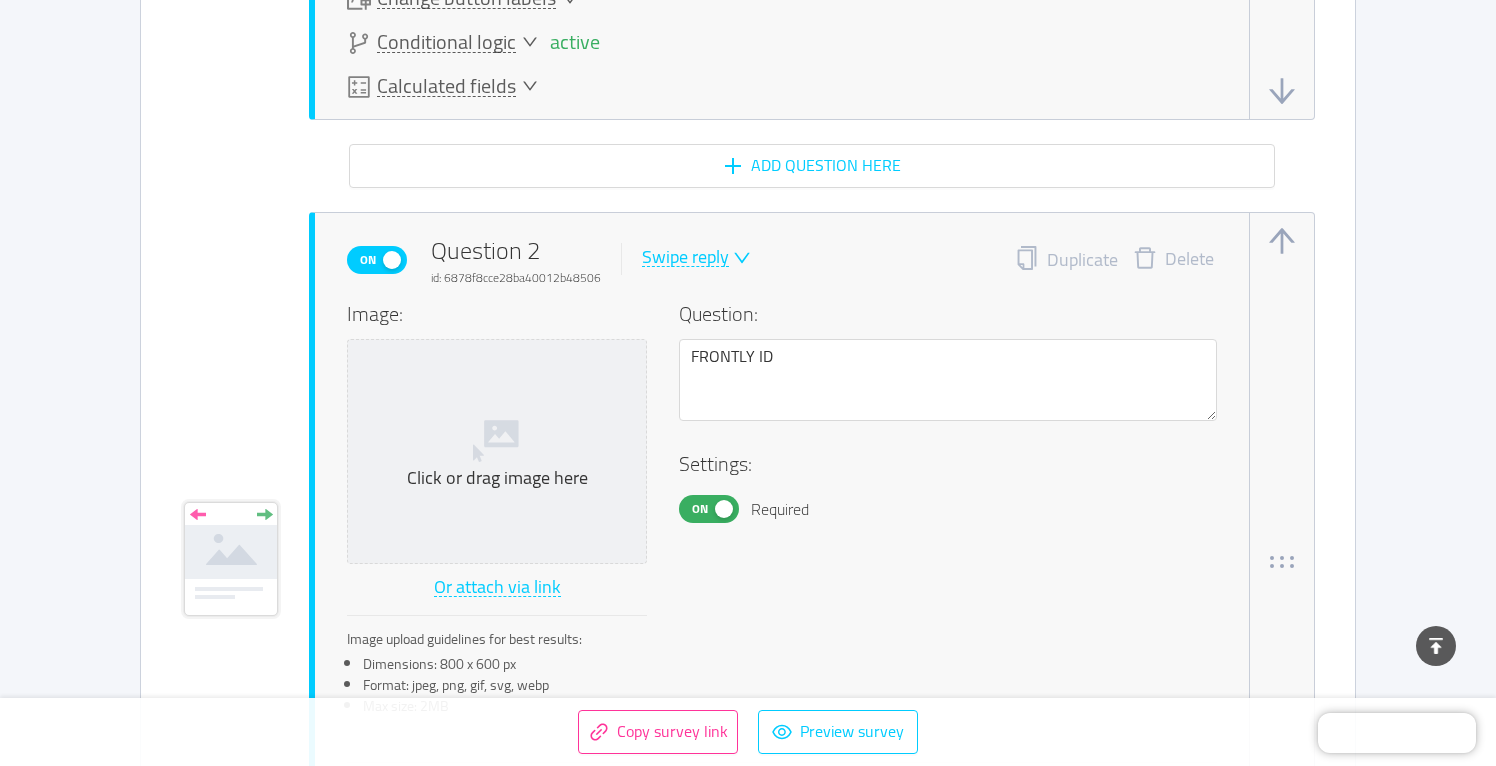 scroll, scrollTop: 1649, scrollLeft: 0, axis: vertical 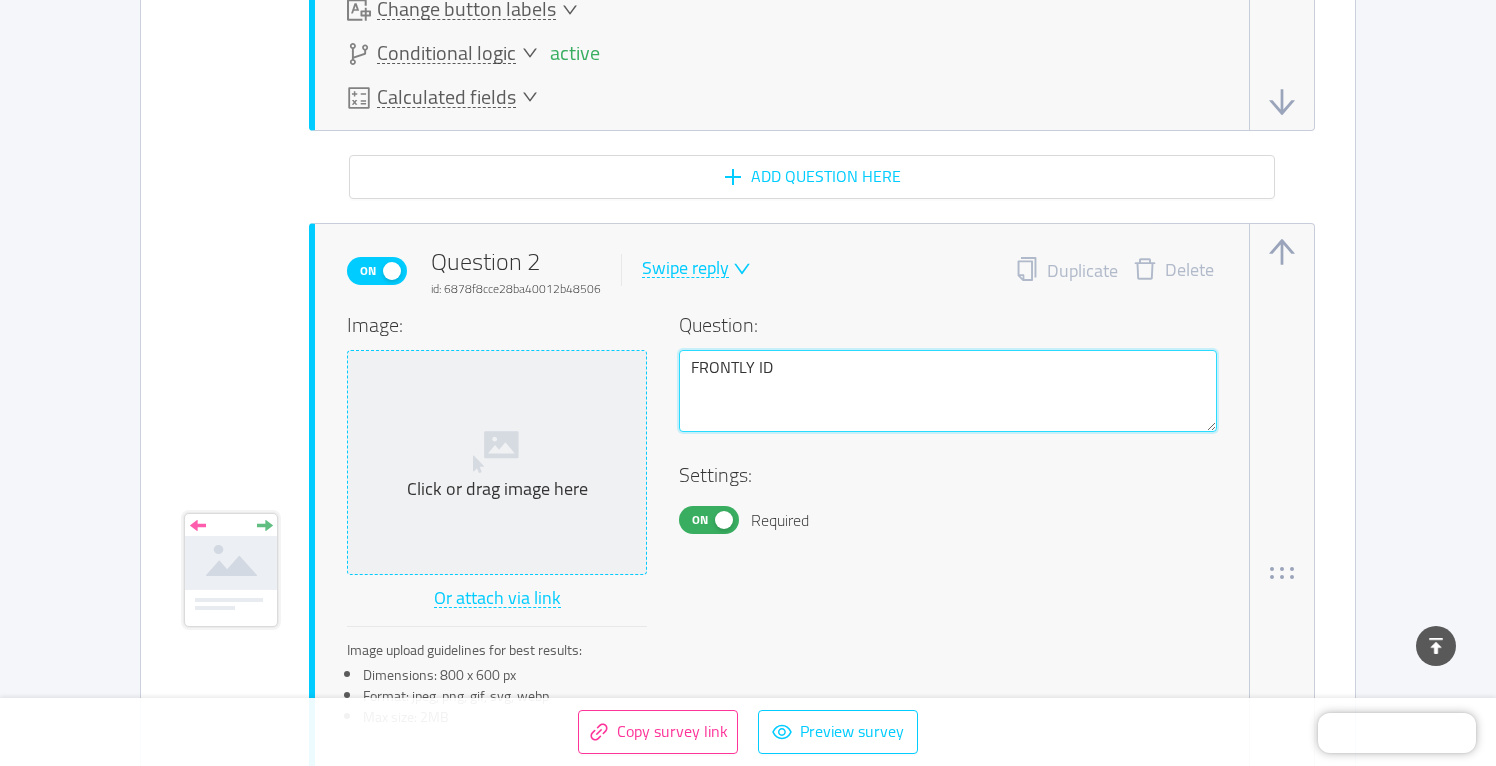 drag, startPoint x: 774, startPoint y: 371, endPoint x: 626, endPoint y: 360, distance: 148.40822 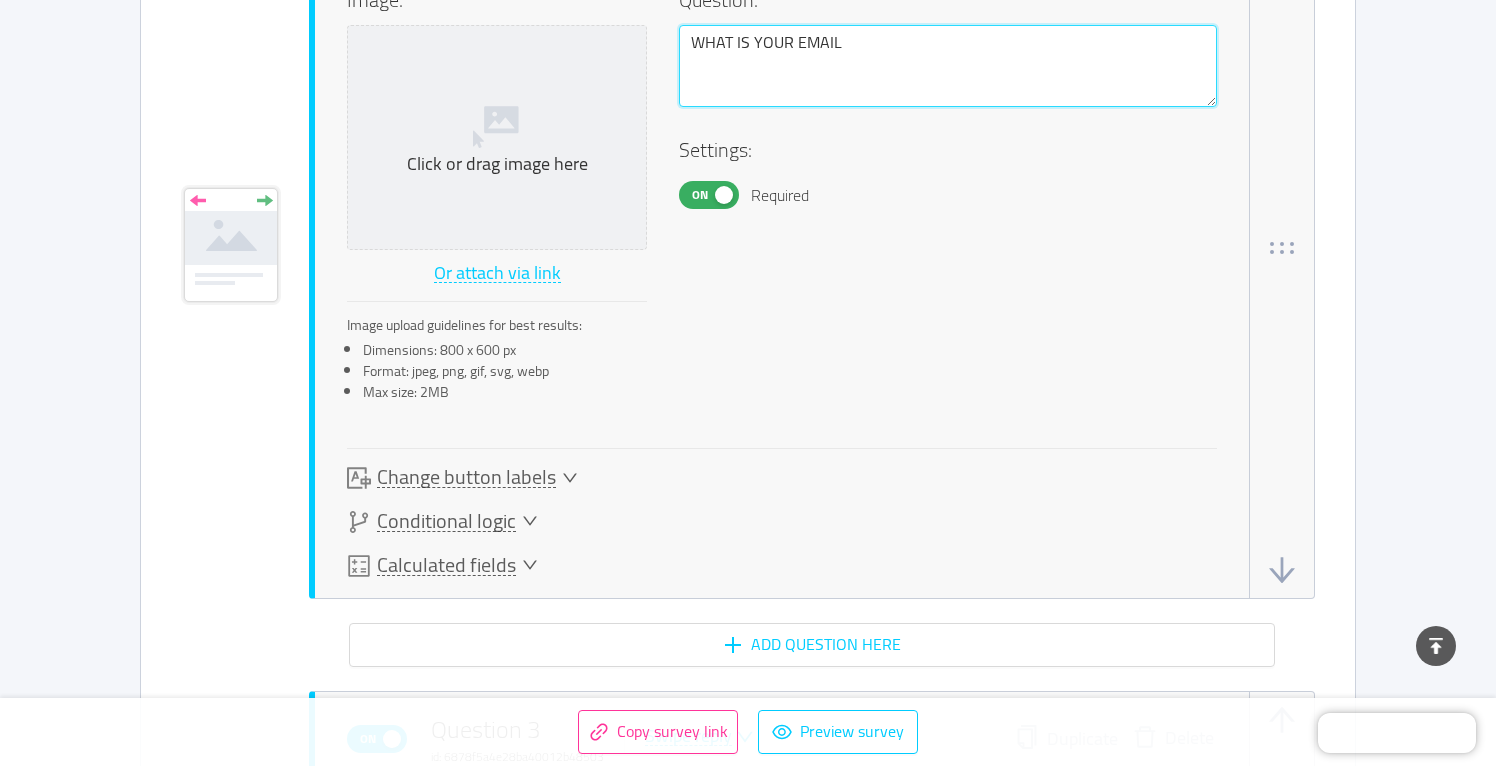scroll, scrollTop: 1978, scrollLeft: 0, axis: vertical 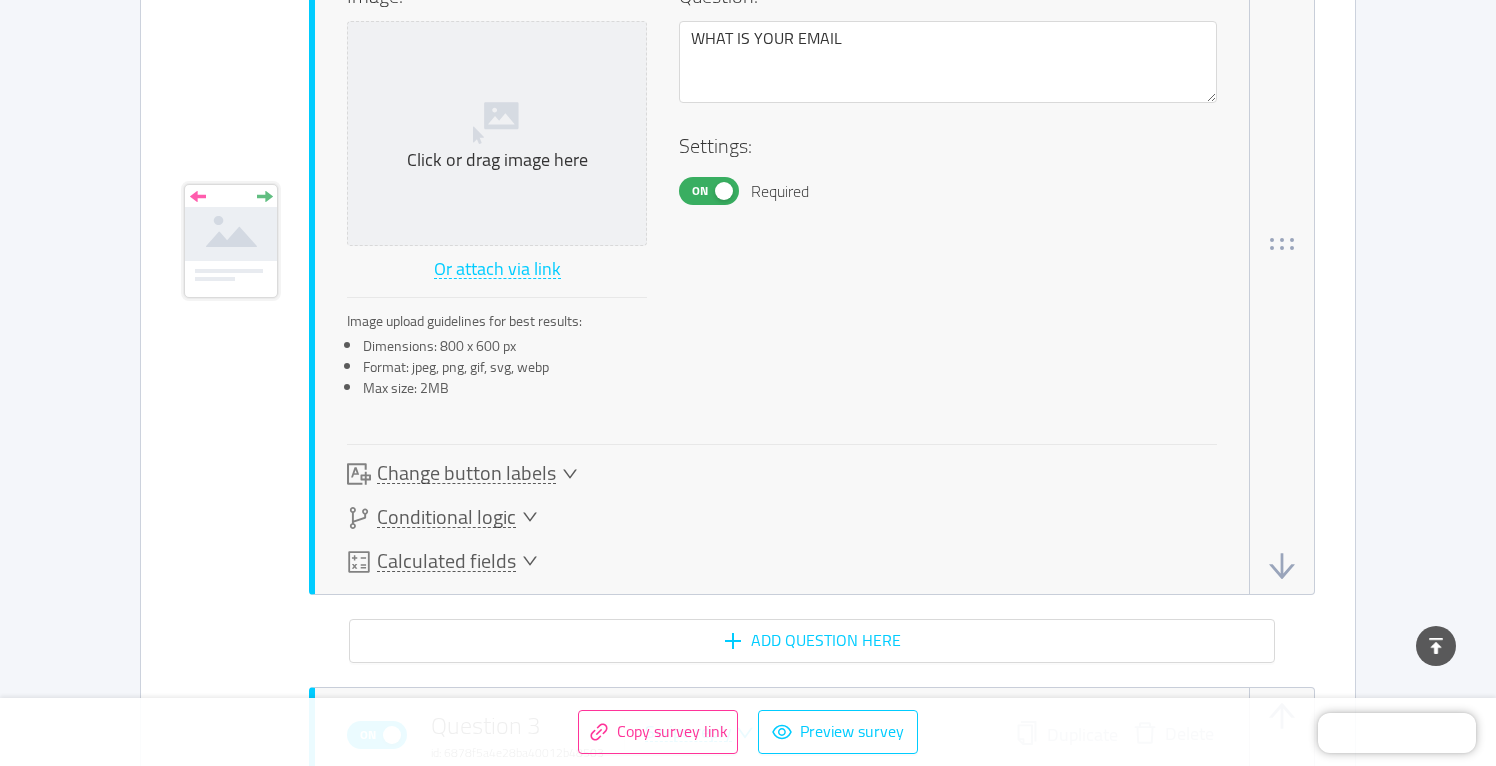 click on "Change button labels" at bounding box center (466, 473) 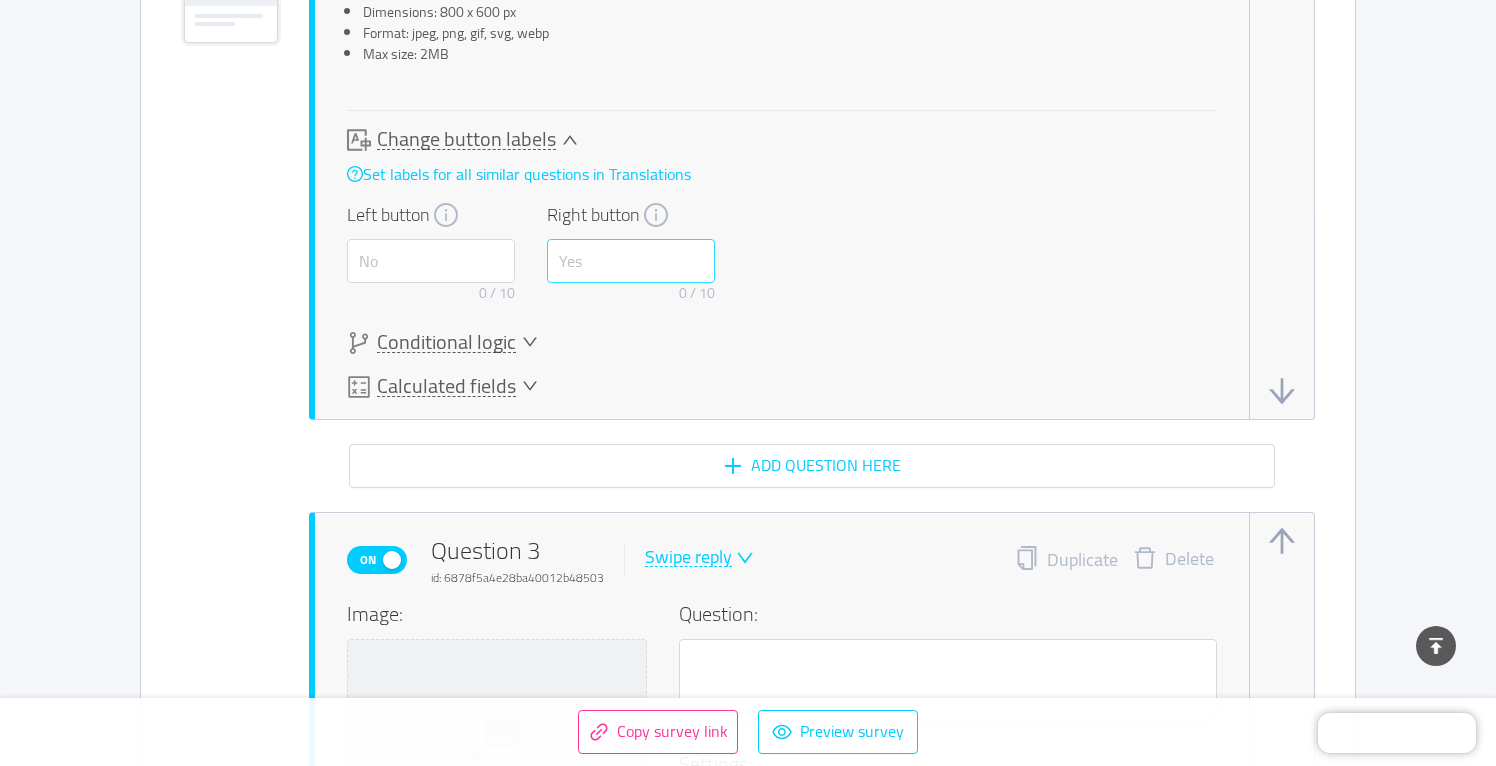 scroll, scrollTop: 2316, scrollLeft: 0, axis: vertical 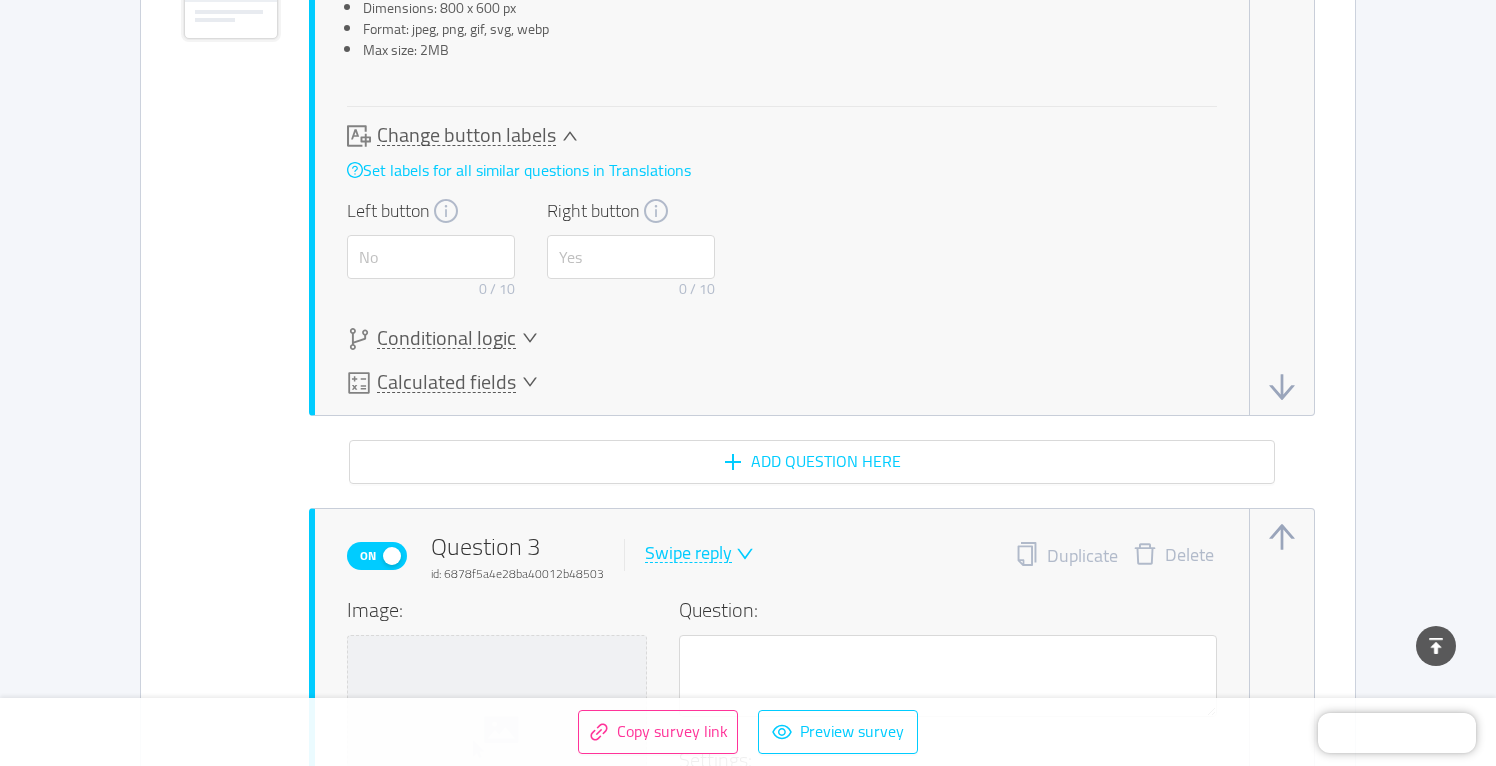click on "Change button labels" at bounding box center [466, 135] 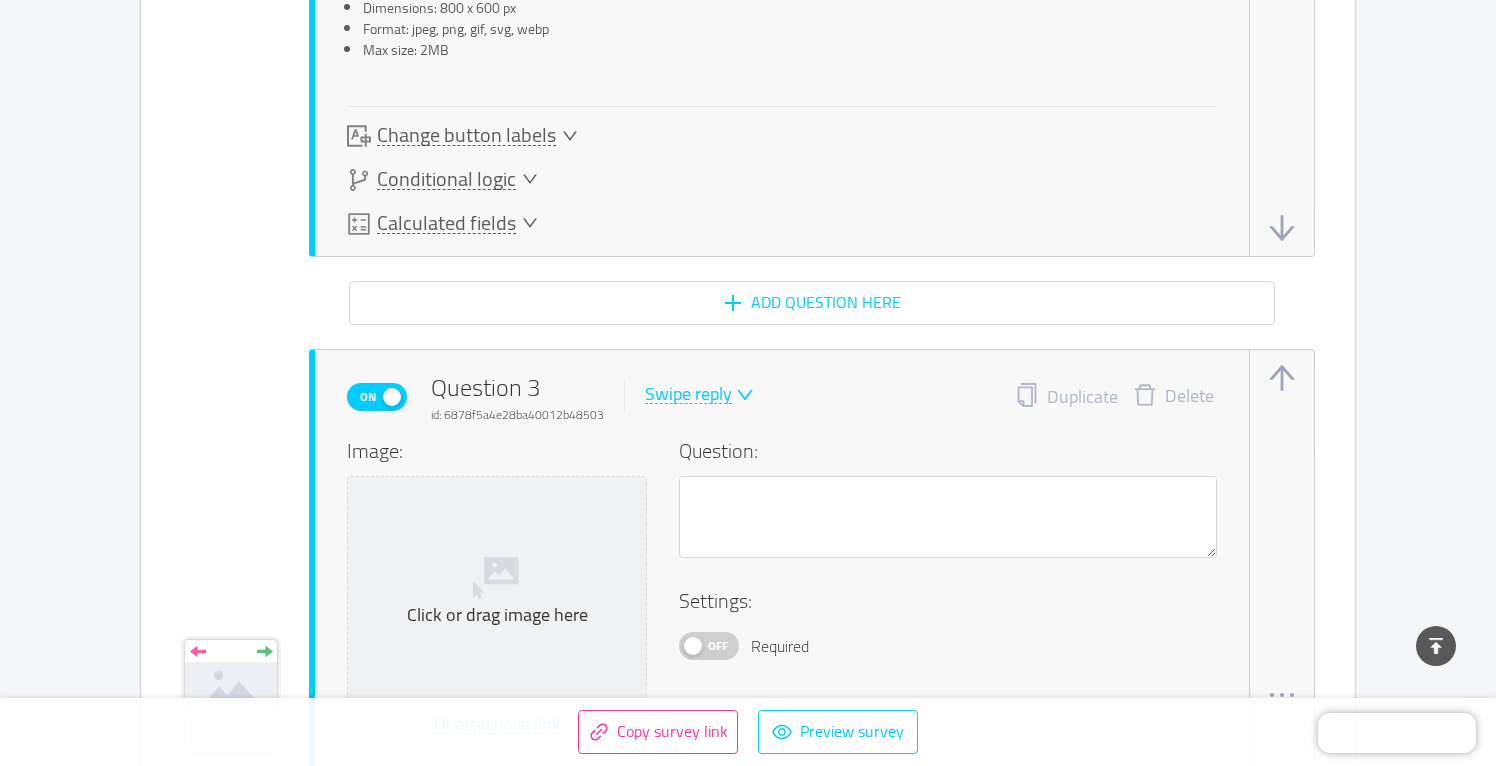 click on "Change button labels" at bounding box center (466, 135) 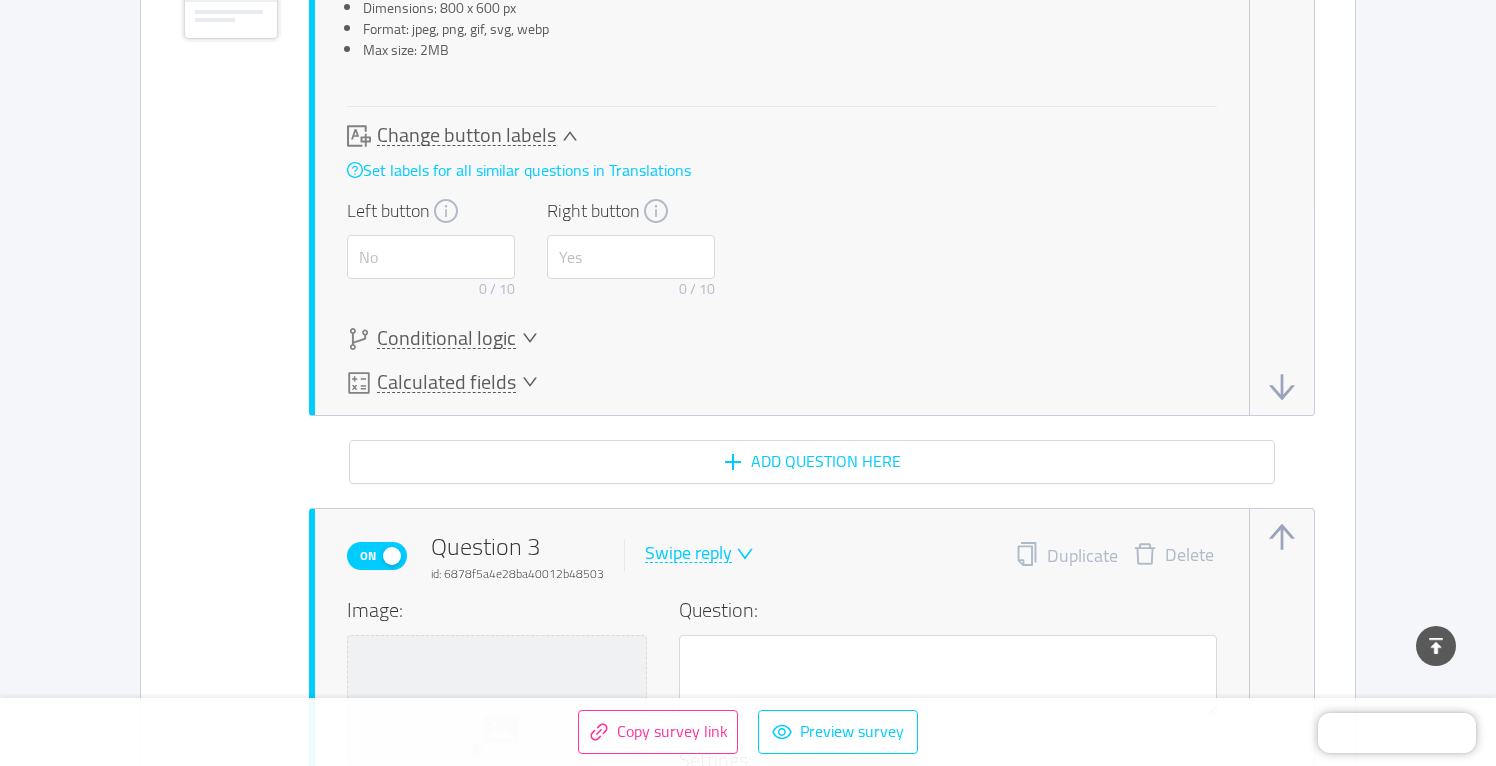 click on "Conditional logic" at bounding box center [446, 338] 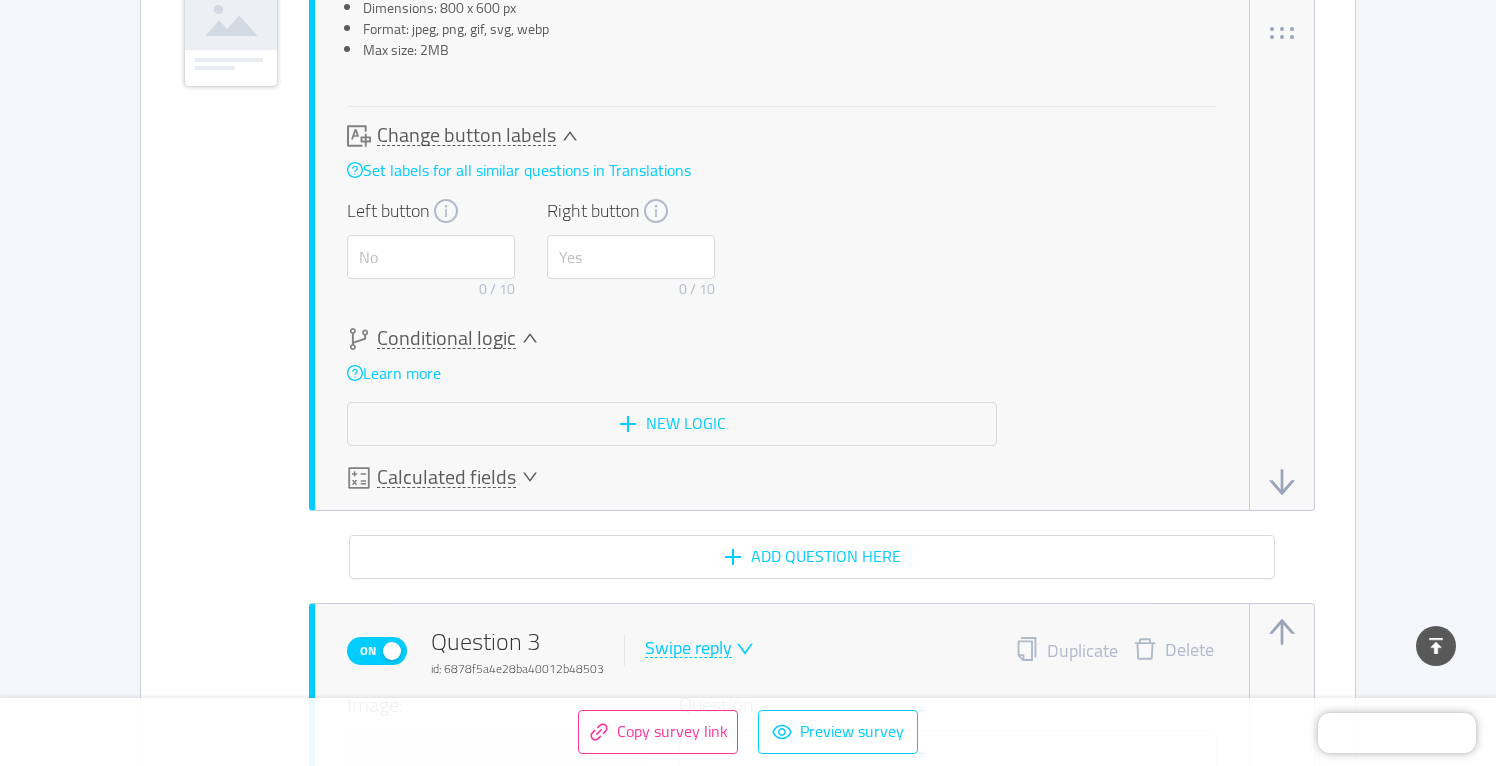 click on "Conditional logic" at bounding box center (672, 339) 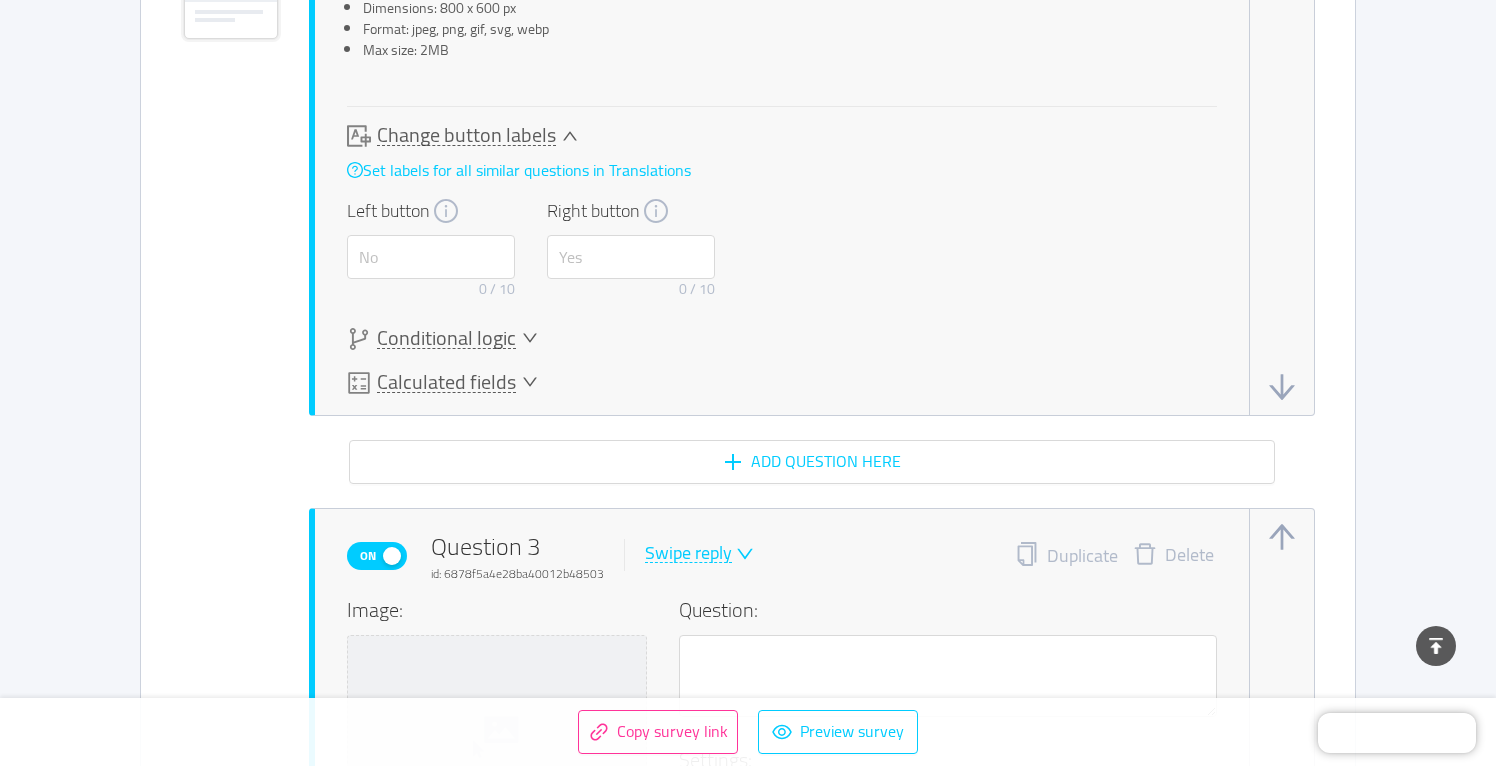 click on "Calculated fields" at bounding box center (446, 382) 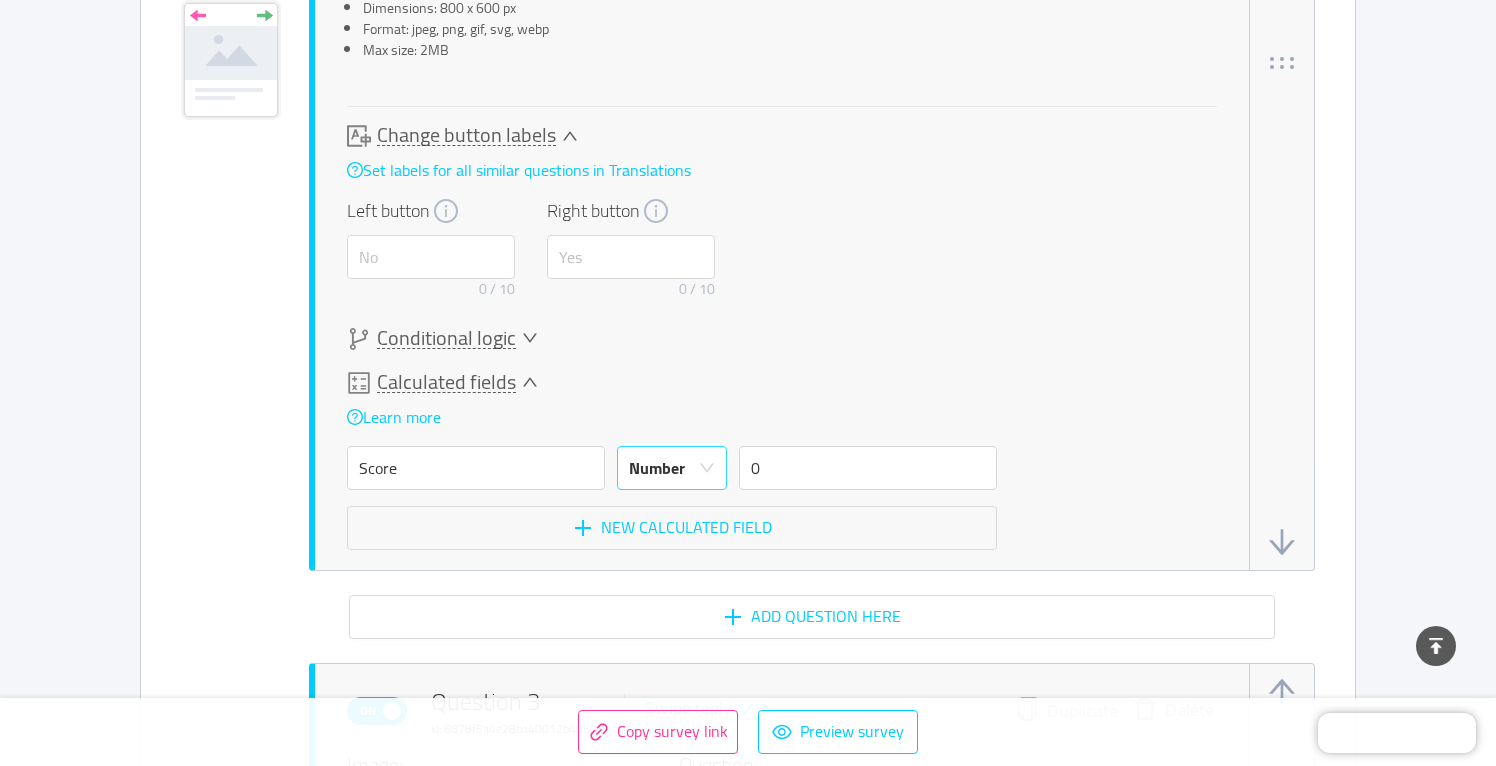 click on "Number" at bounding box center [657, 468] 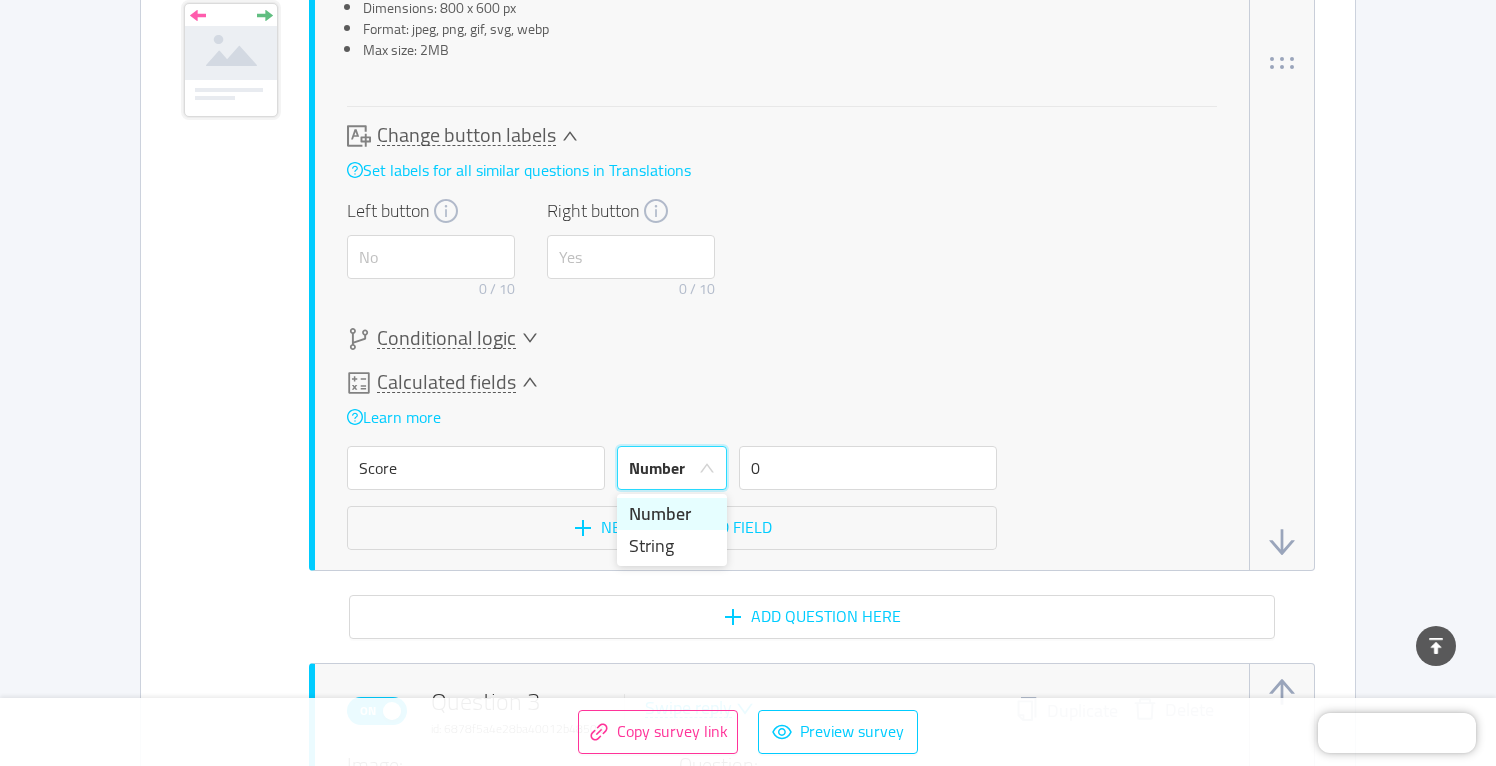 click on "Calculated fields" at bounding box center (672, 383) 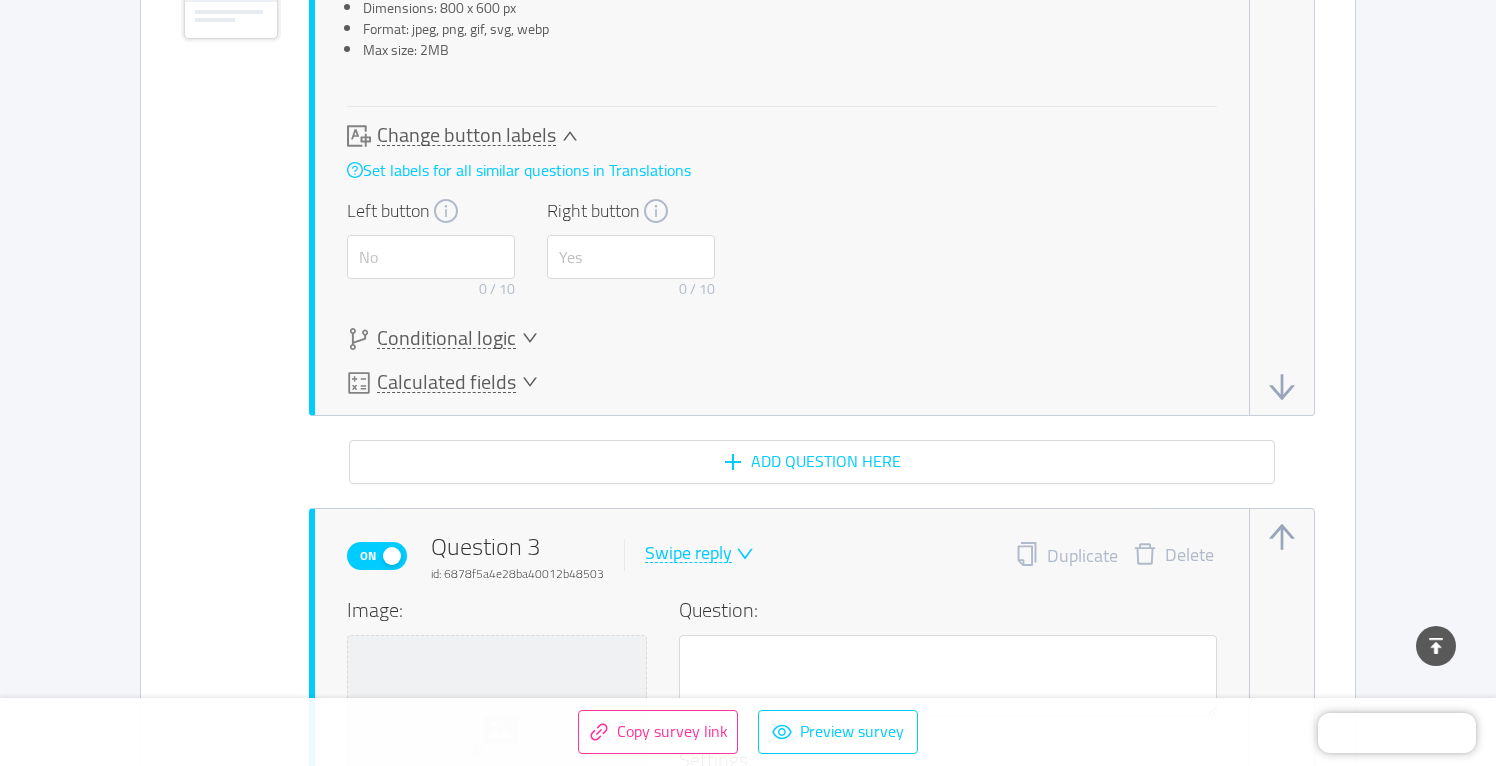 click 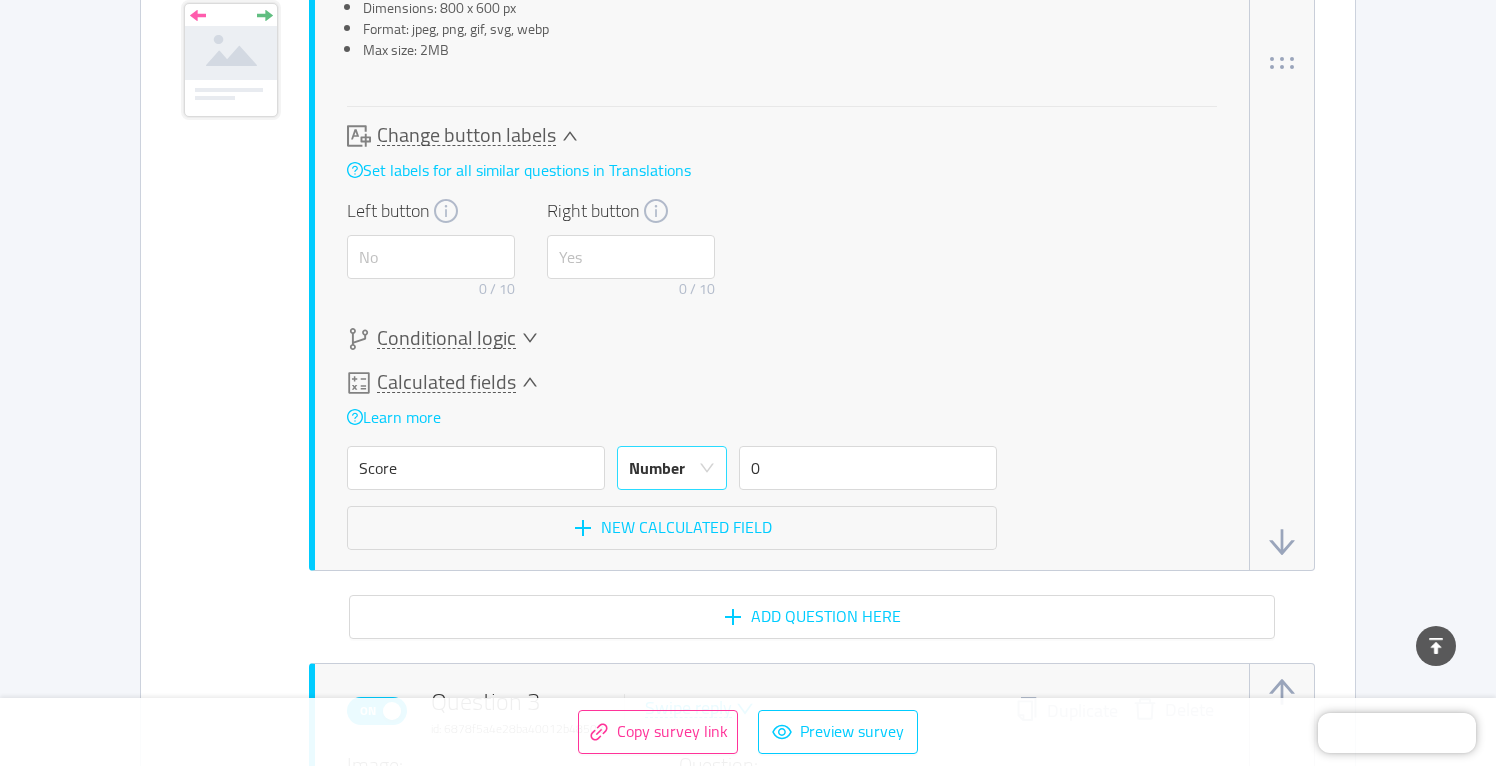 click on "Number" at bounding box center (657, 468) 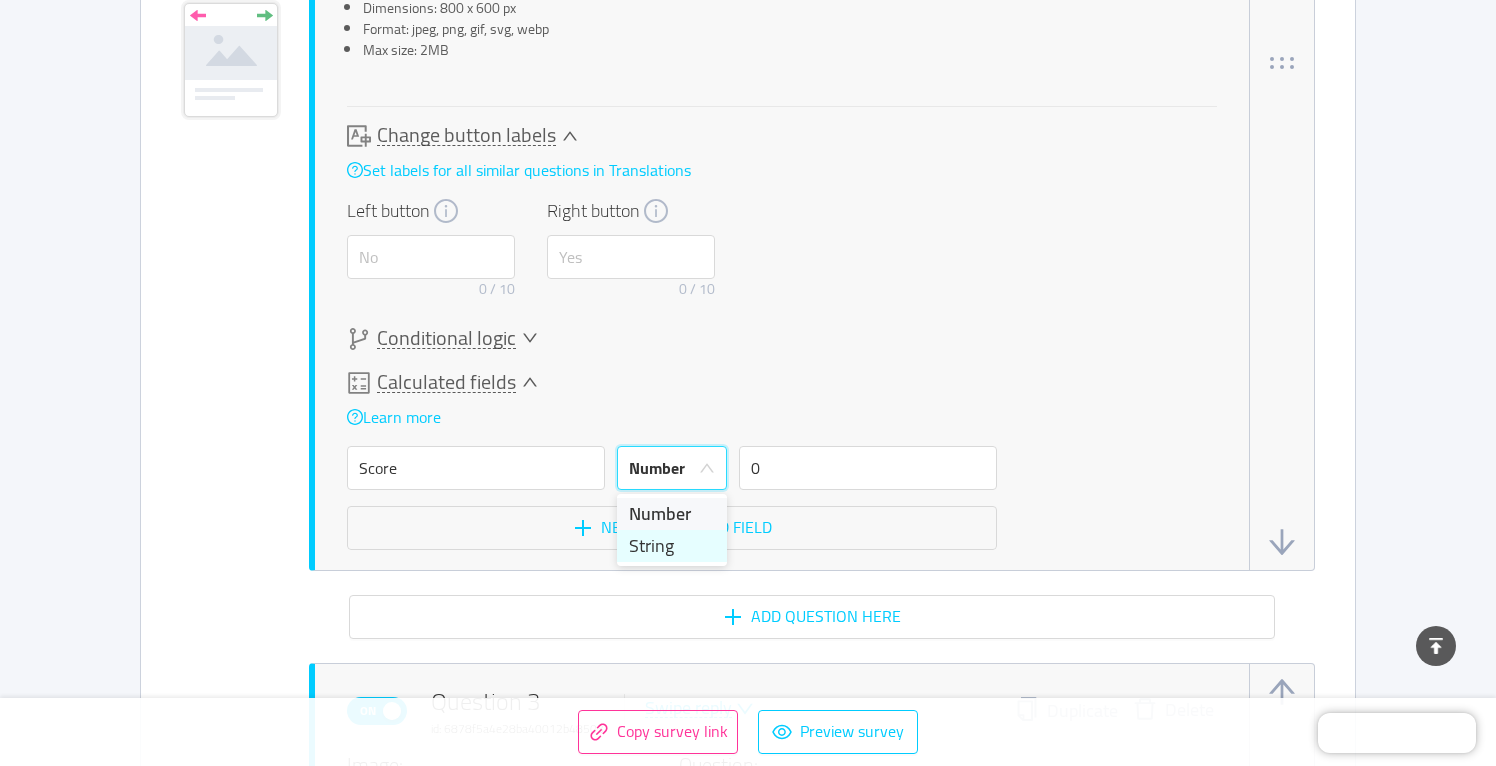 click on "String" at bounding box center [672, 546] 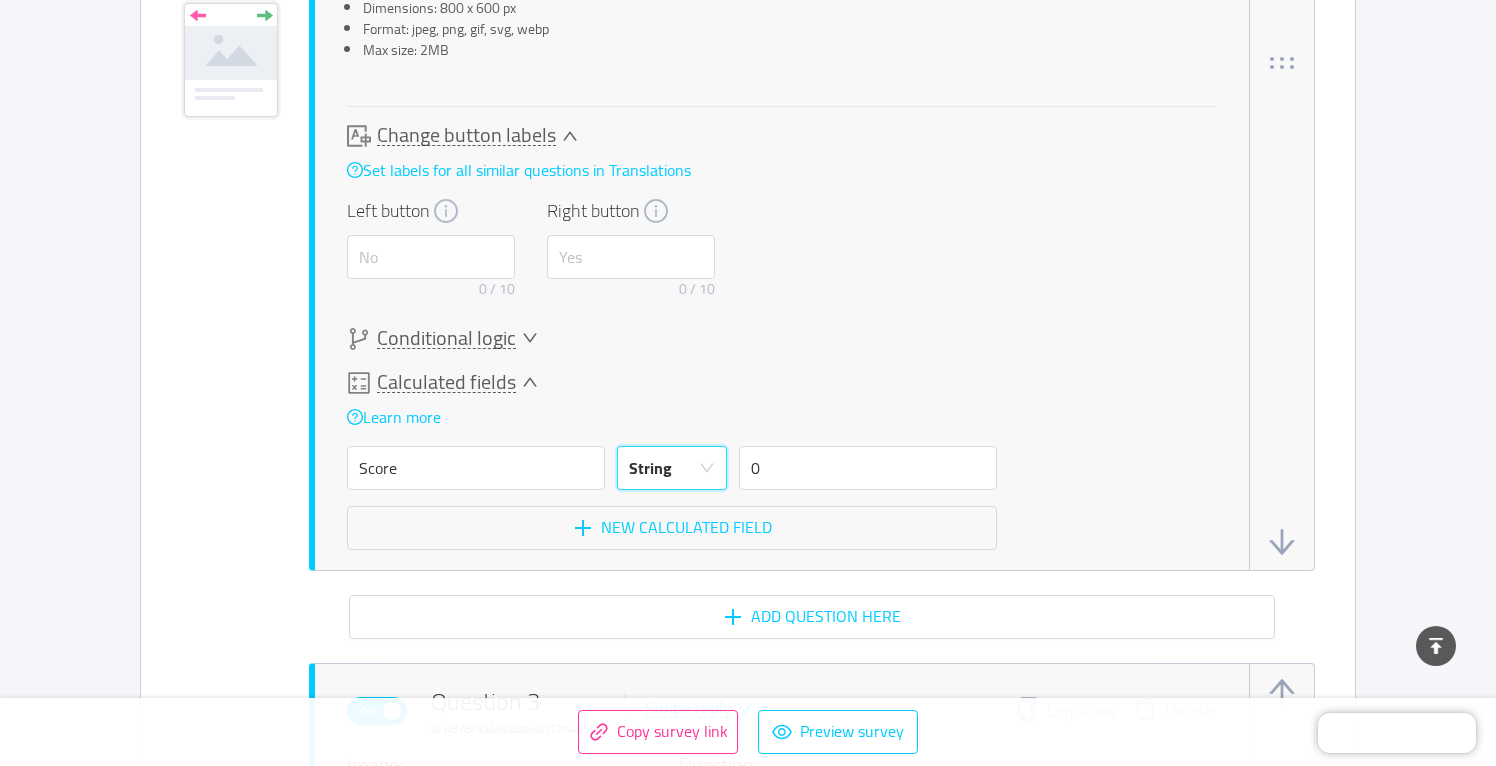 click on "String" at bounding box center (665, 468) 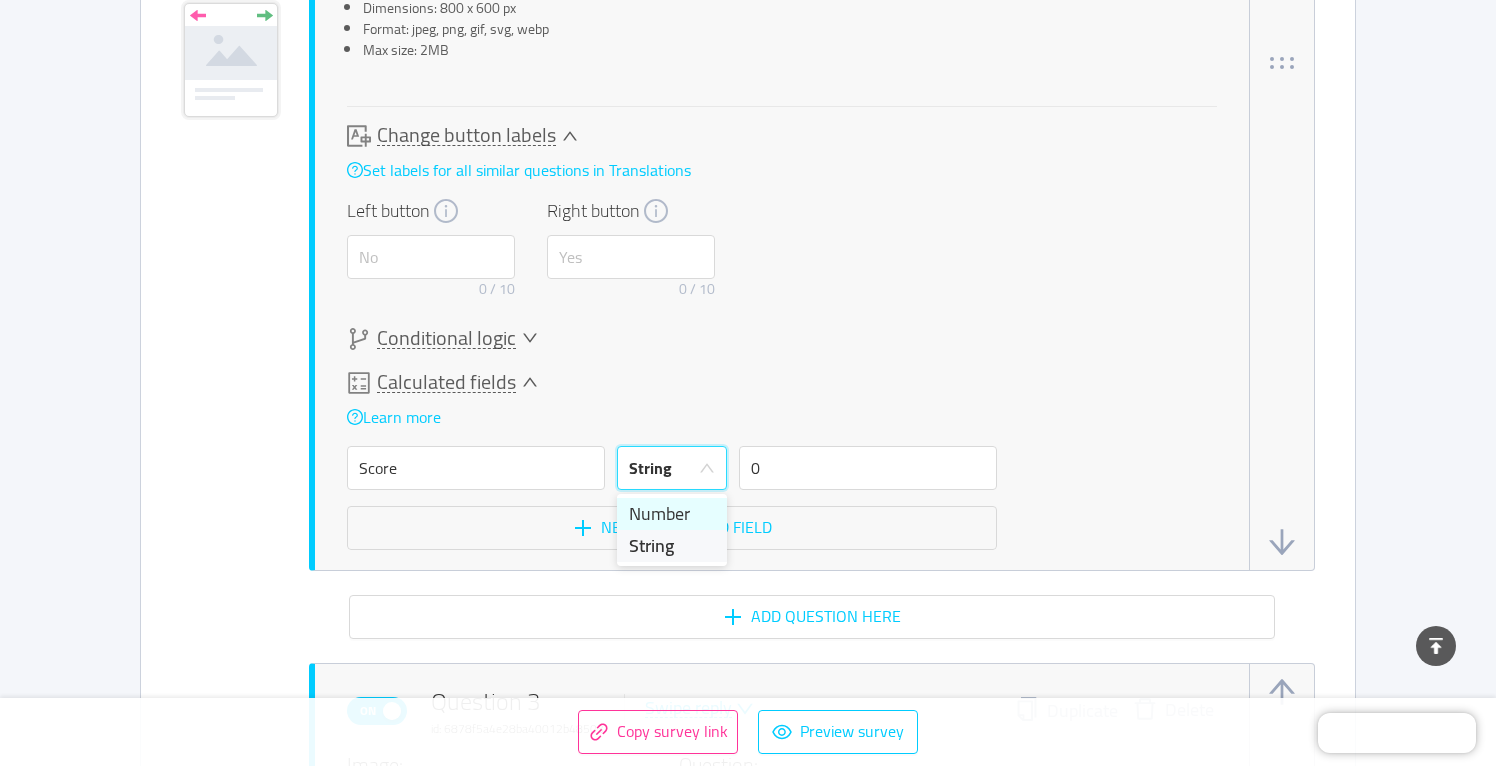 click on "Number" at bounding box center (672, 514) 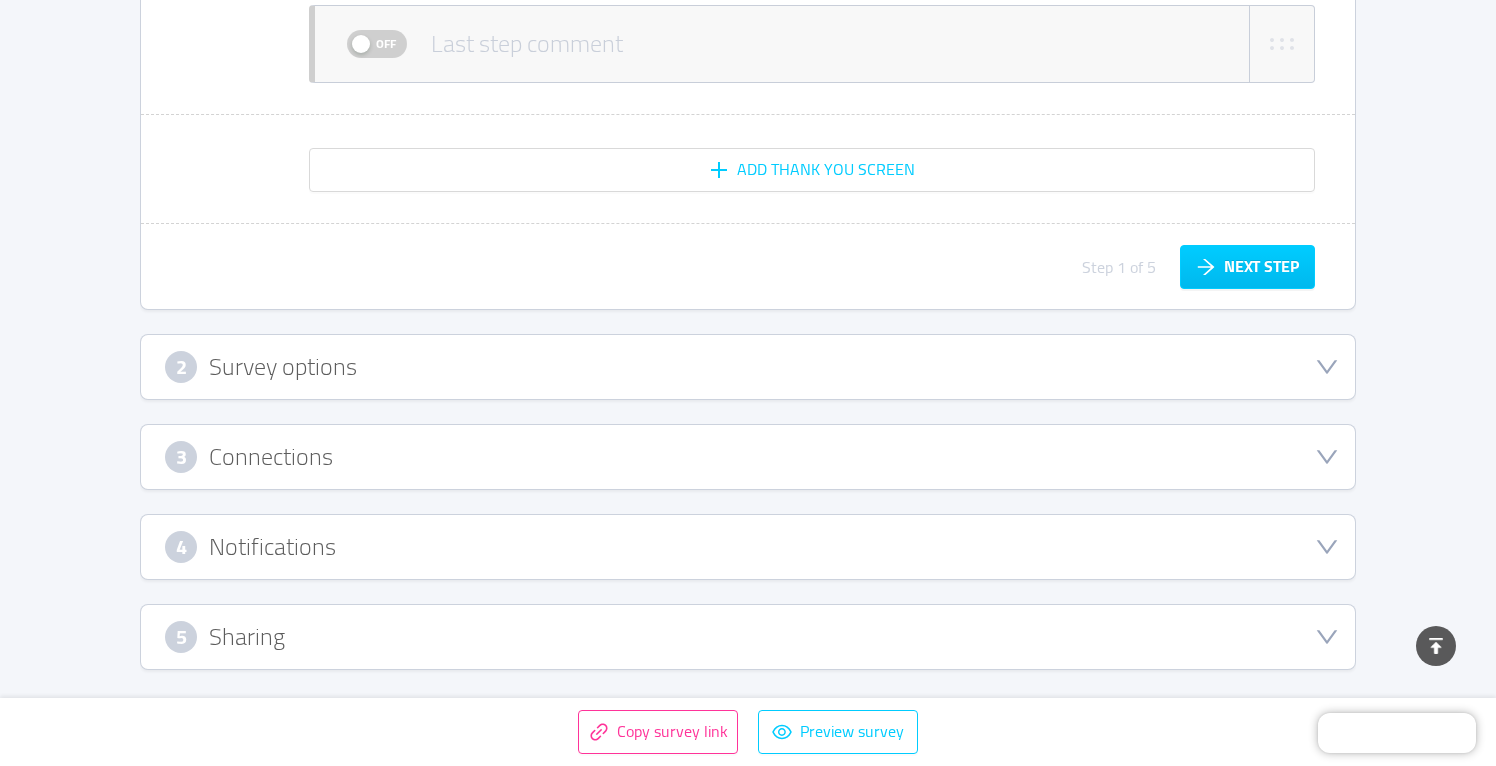 scroll, scrollTop: 3775, scrollLeft: 0, axis: vertical 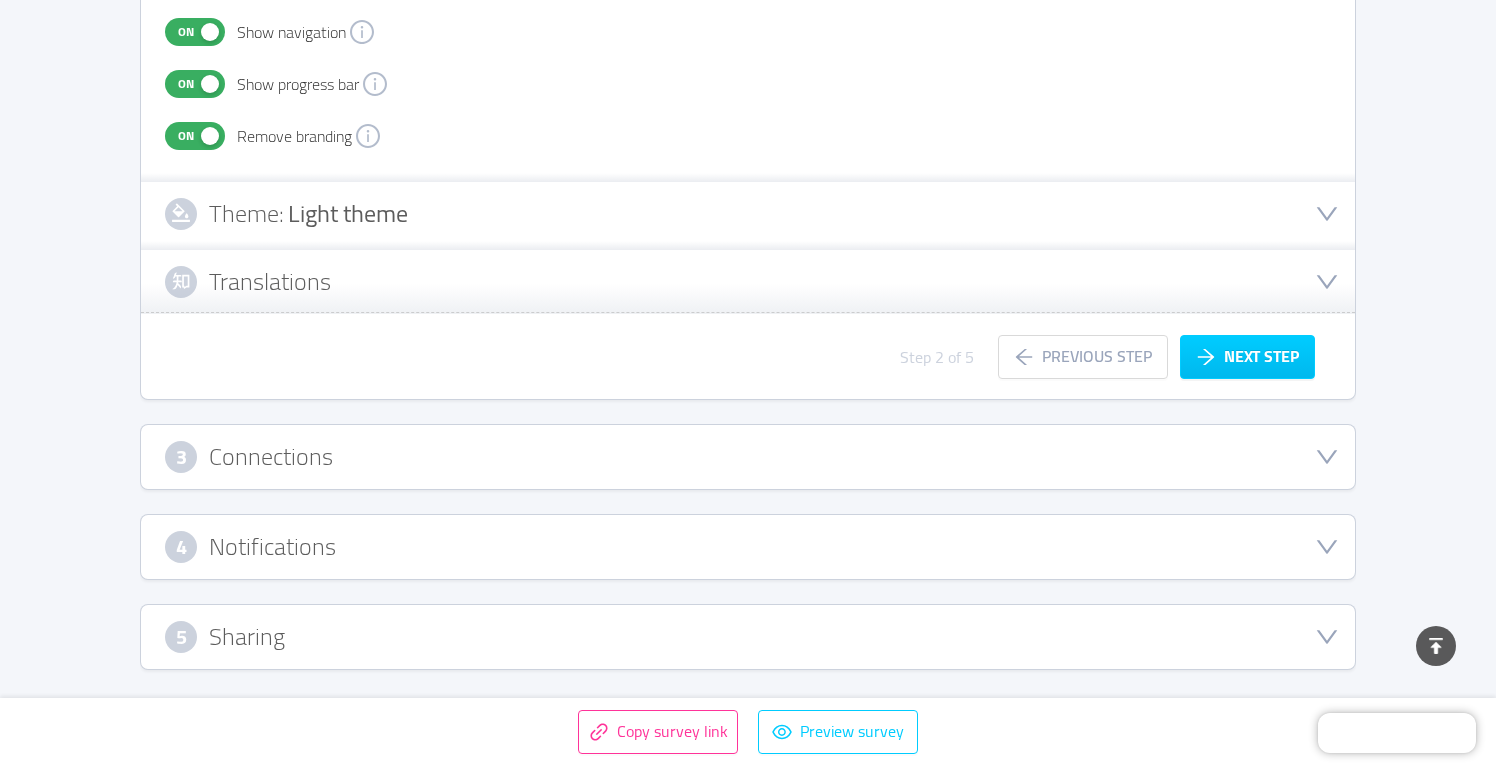 click on "3  Connections" at bounding box center (748, 457) 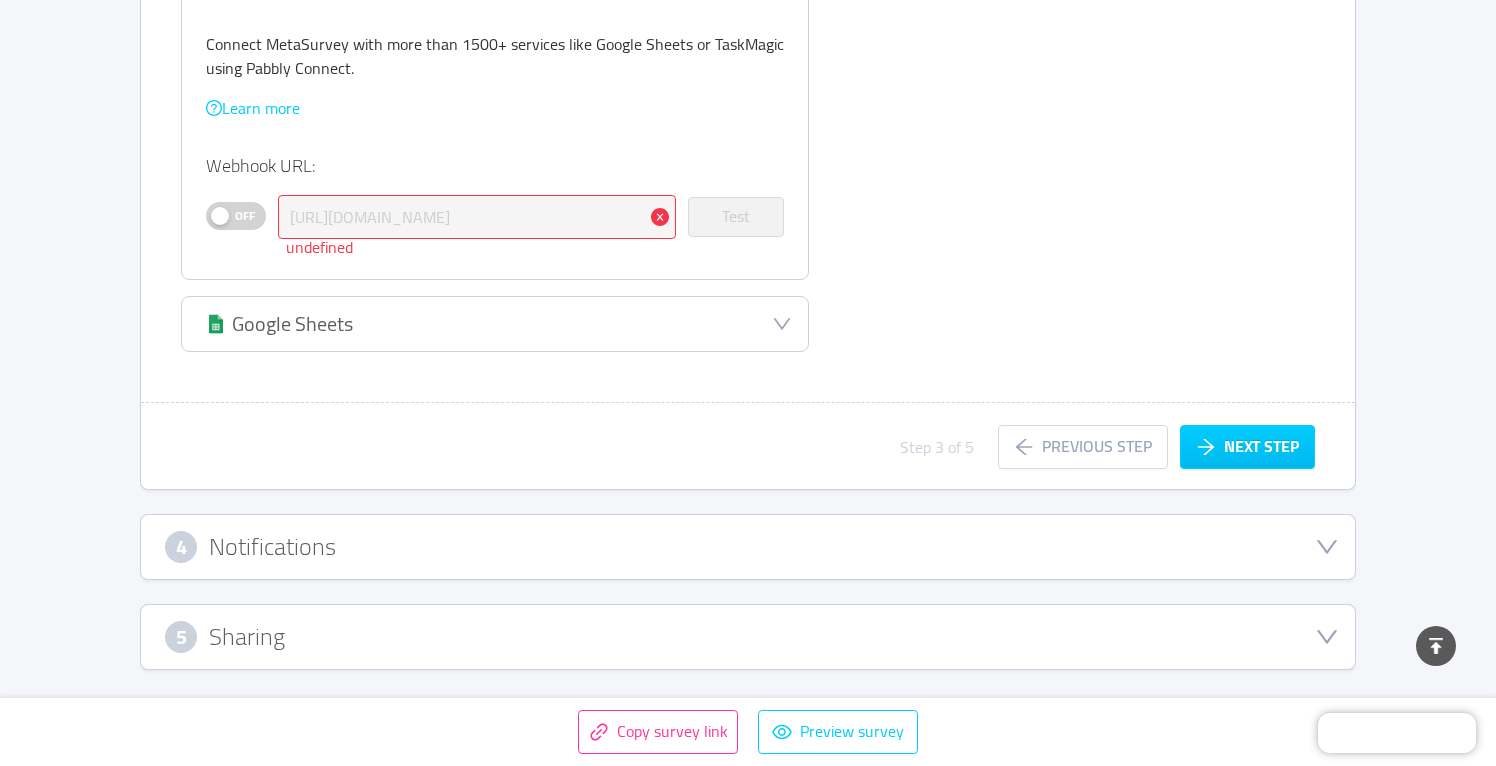 click on "4  Notifications" at bounding box center (748, 547) 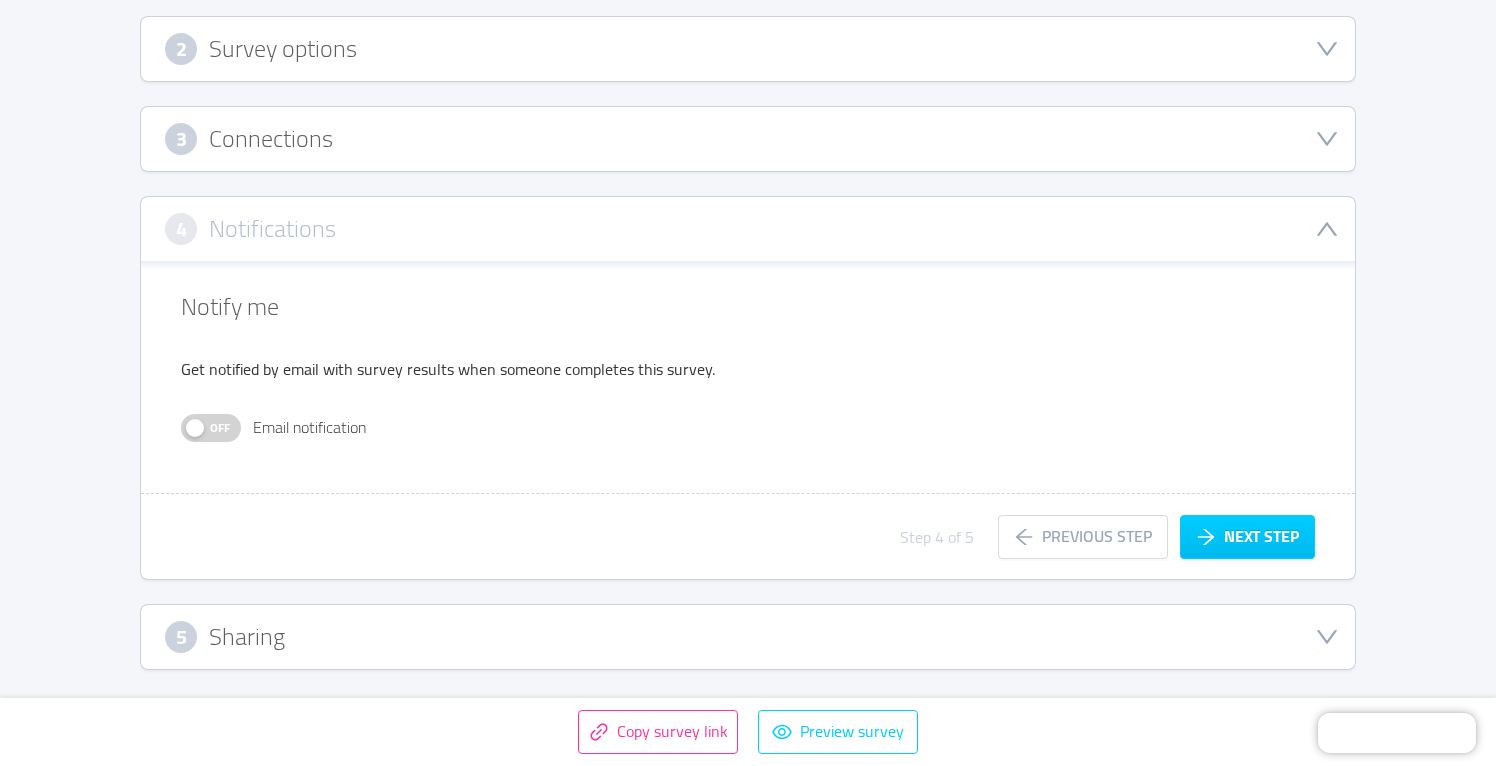 scroll, scrollTop: 386, scrollLeft: 0, axis: vertical 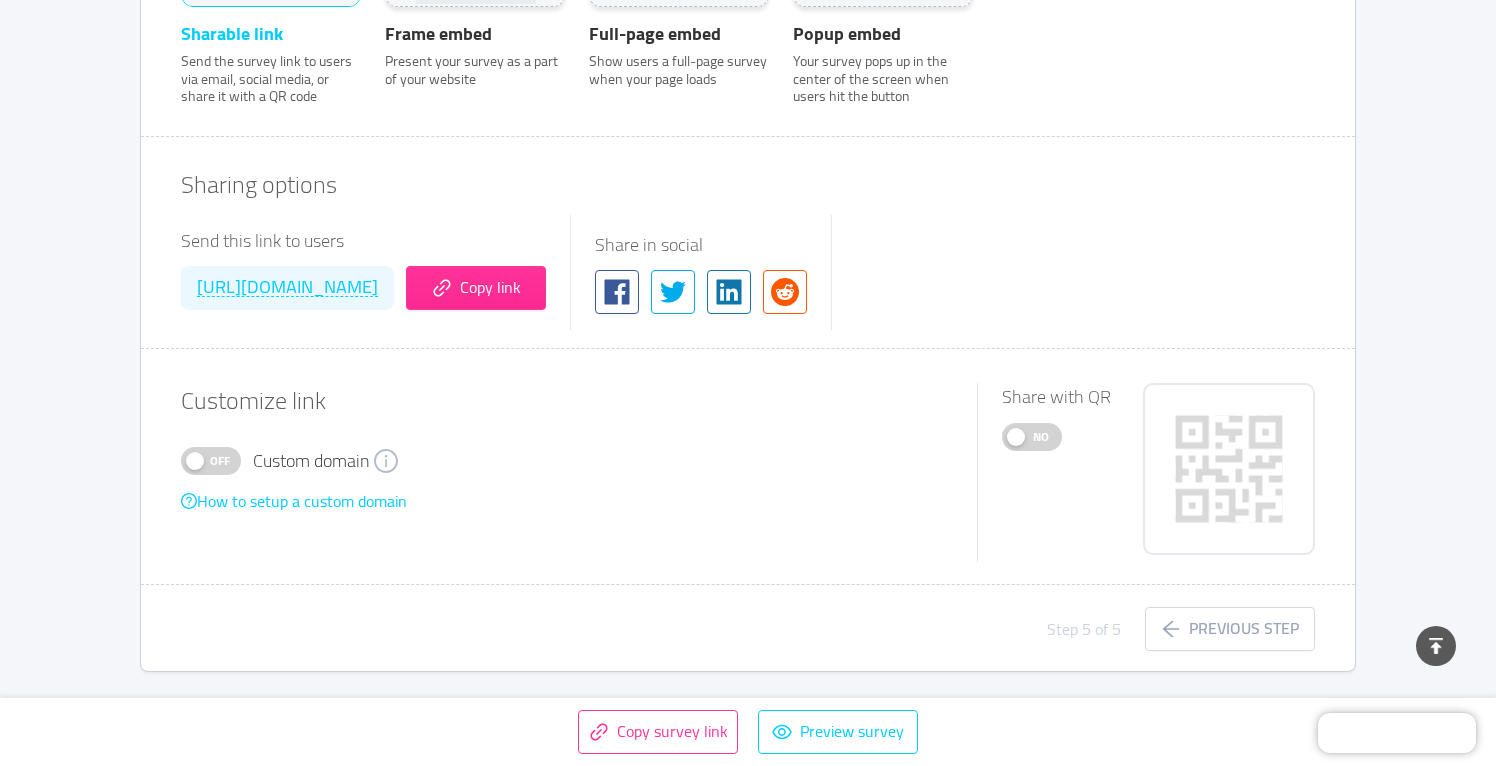 click on "Off" at bounding box center (220, 461) 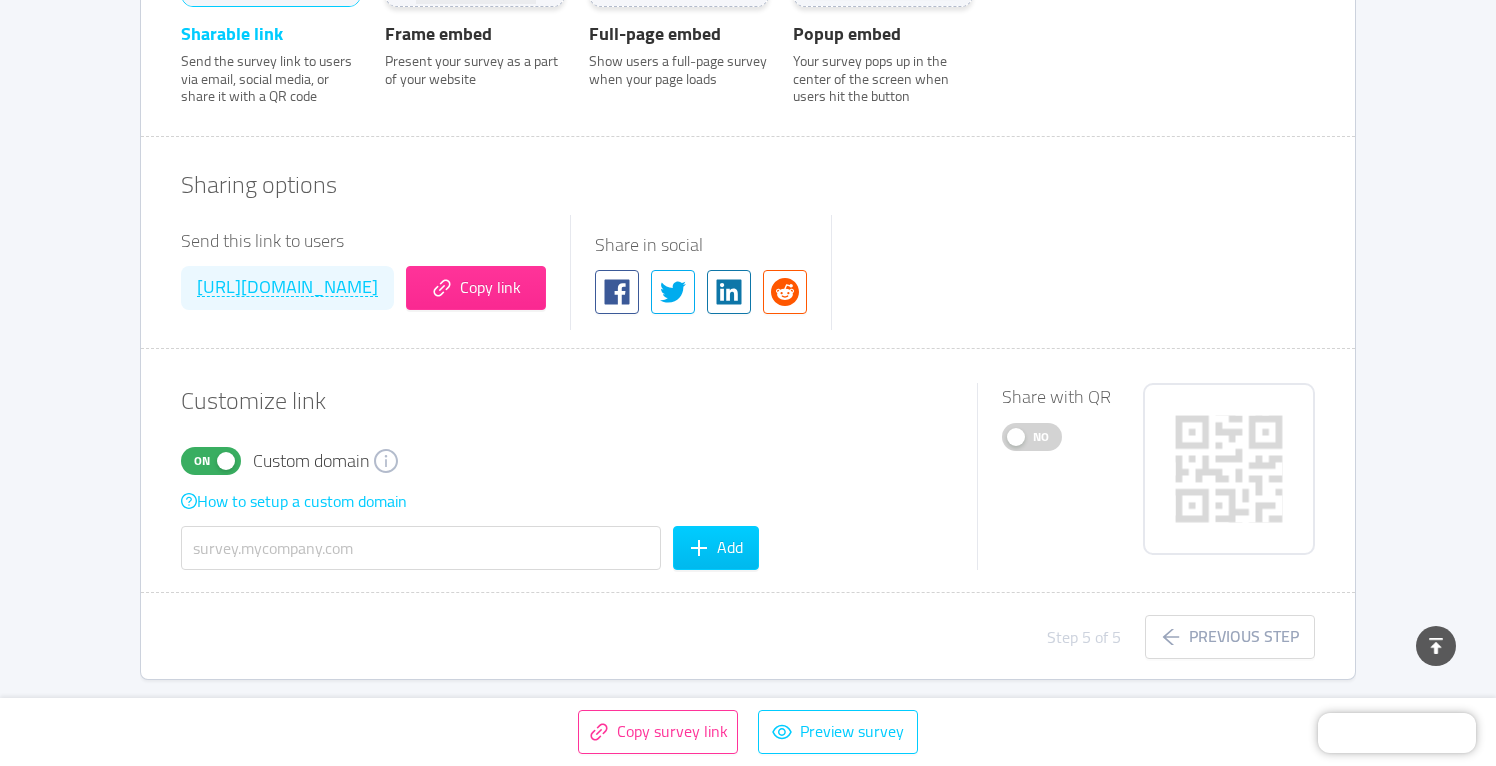 click on "On" at bounding box center (202, 461) 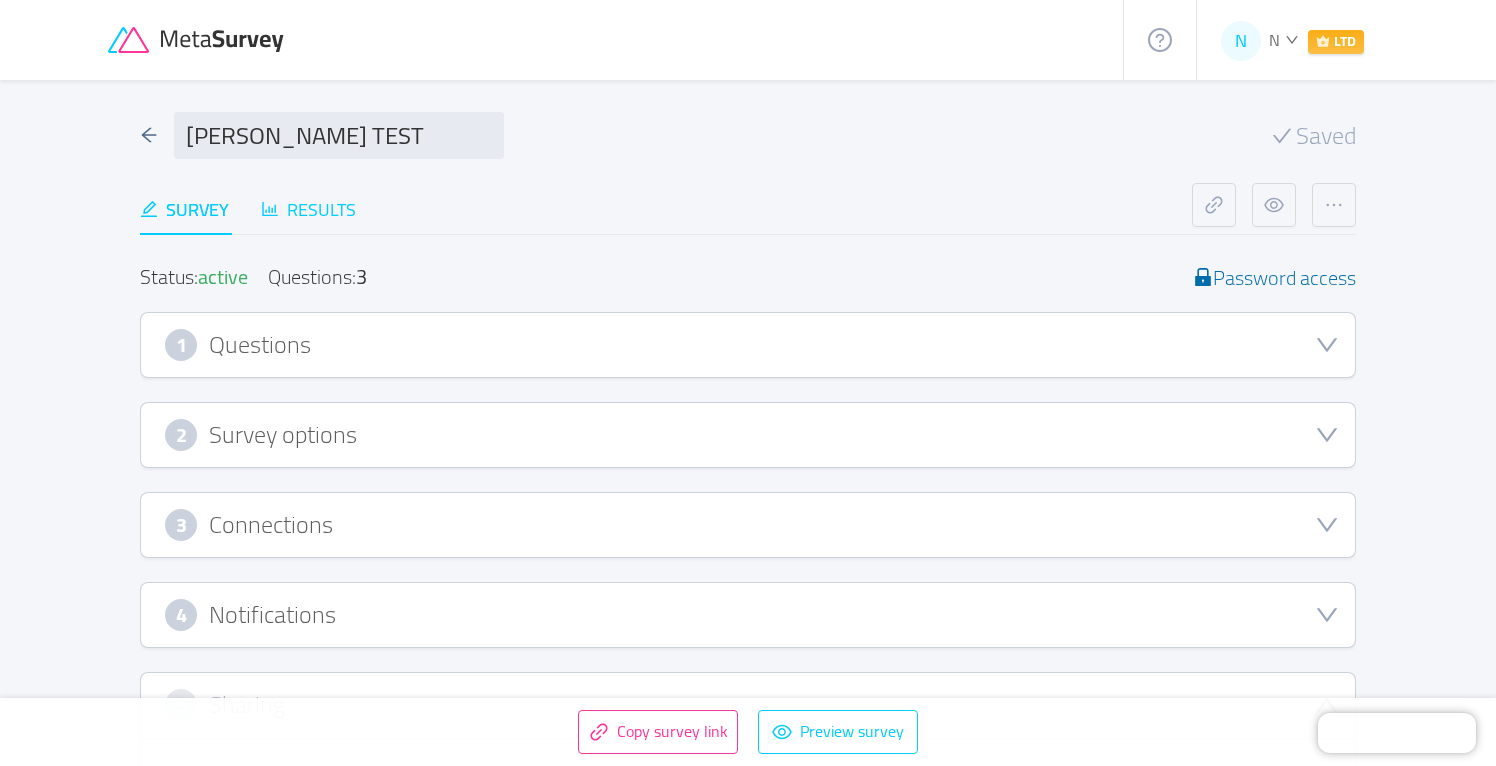 scroll, scrollTop: 0, scrollLeft: 0, axis: both 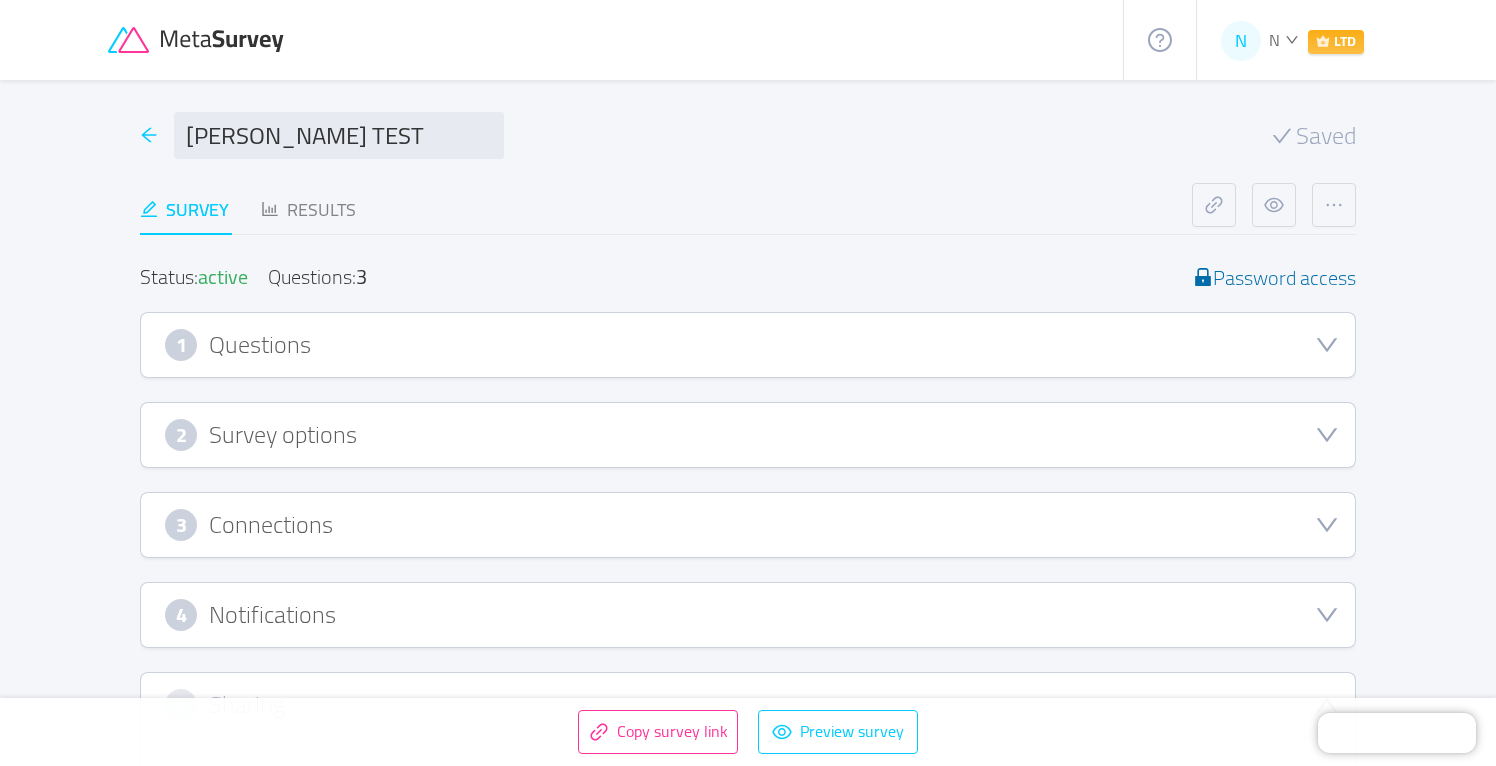 click 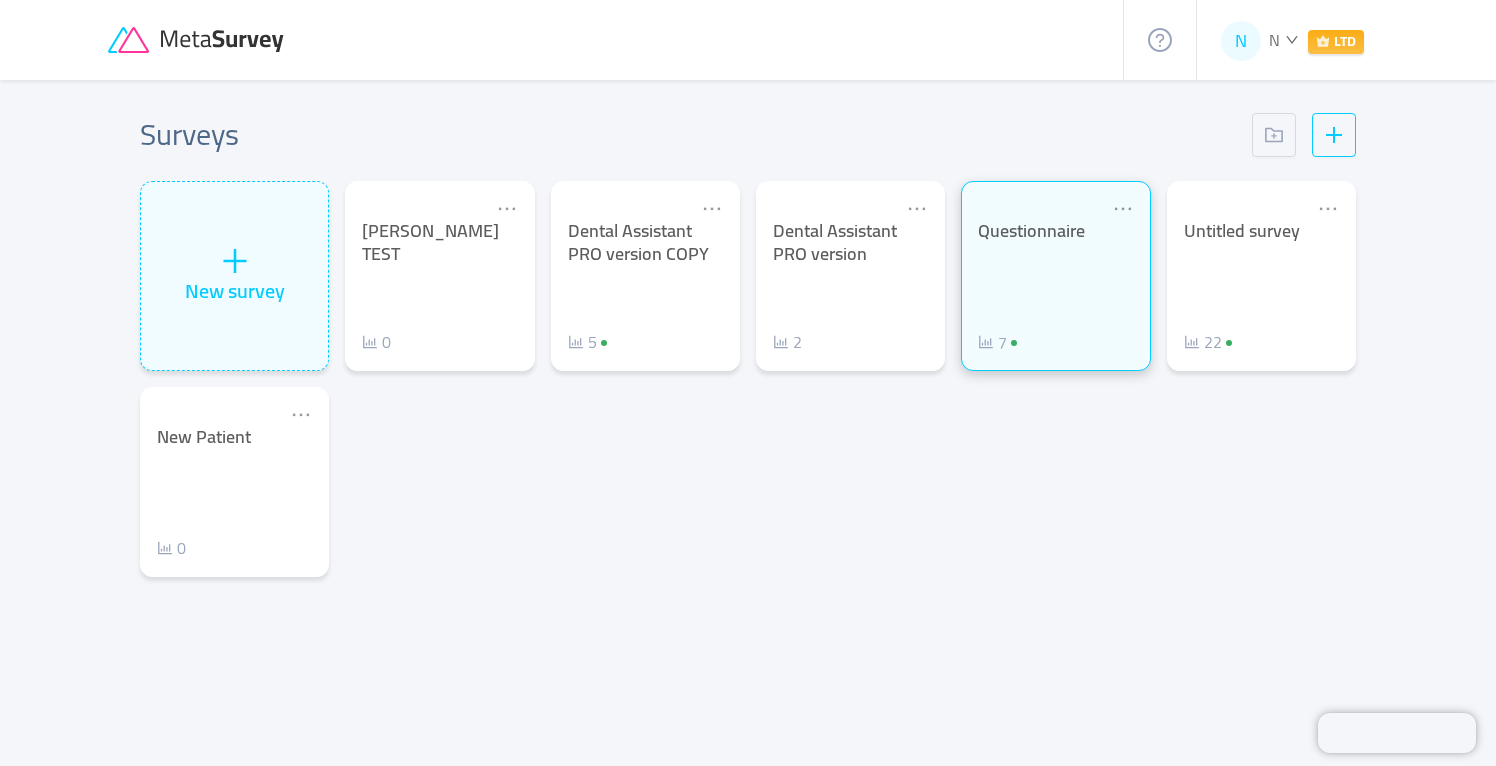 click on "Questionnaire   7" at bounding box center (1055, 287) 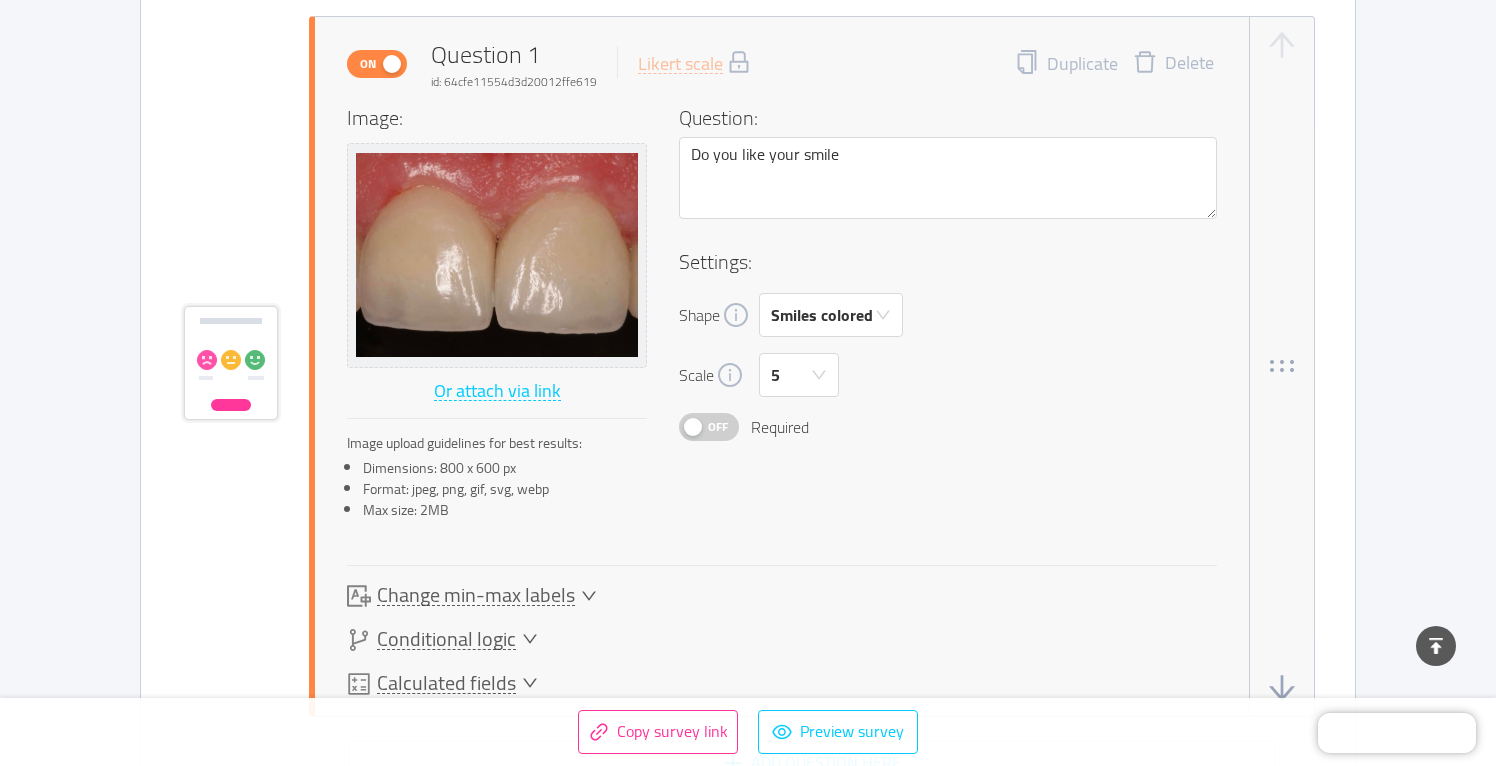 scroll, scrollTop: 582, scrollLeft: 0, axis: vertical 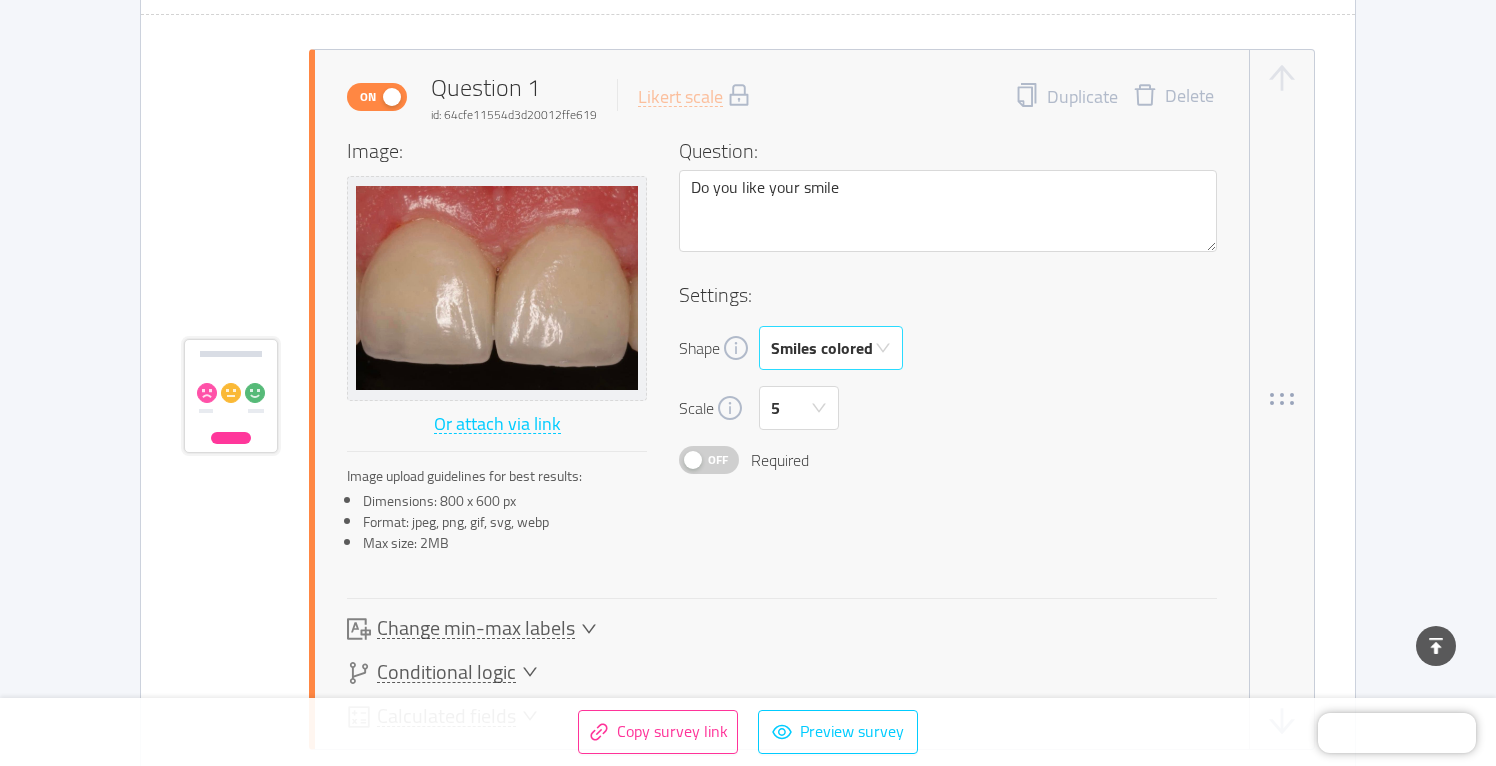 click on "Smiles colored" at bounding box center (831, 348) 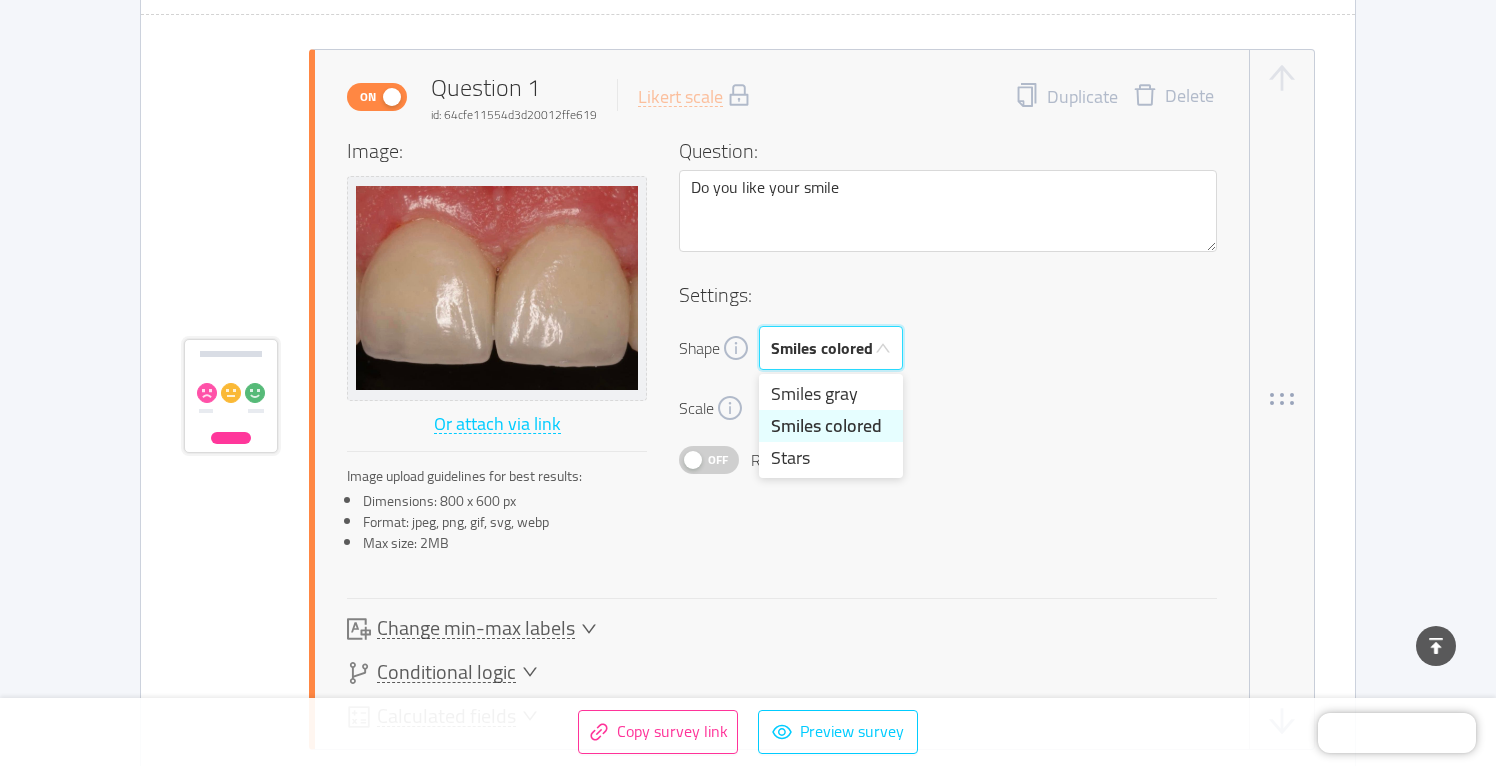click on "Shape  Smiles colored" at bounding box center [948, 348] 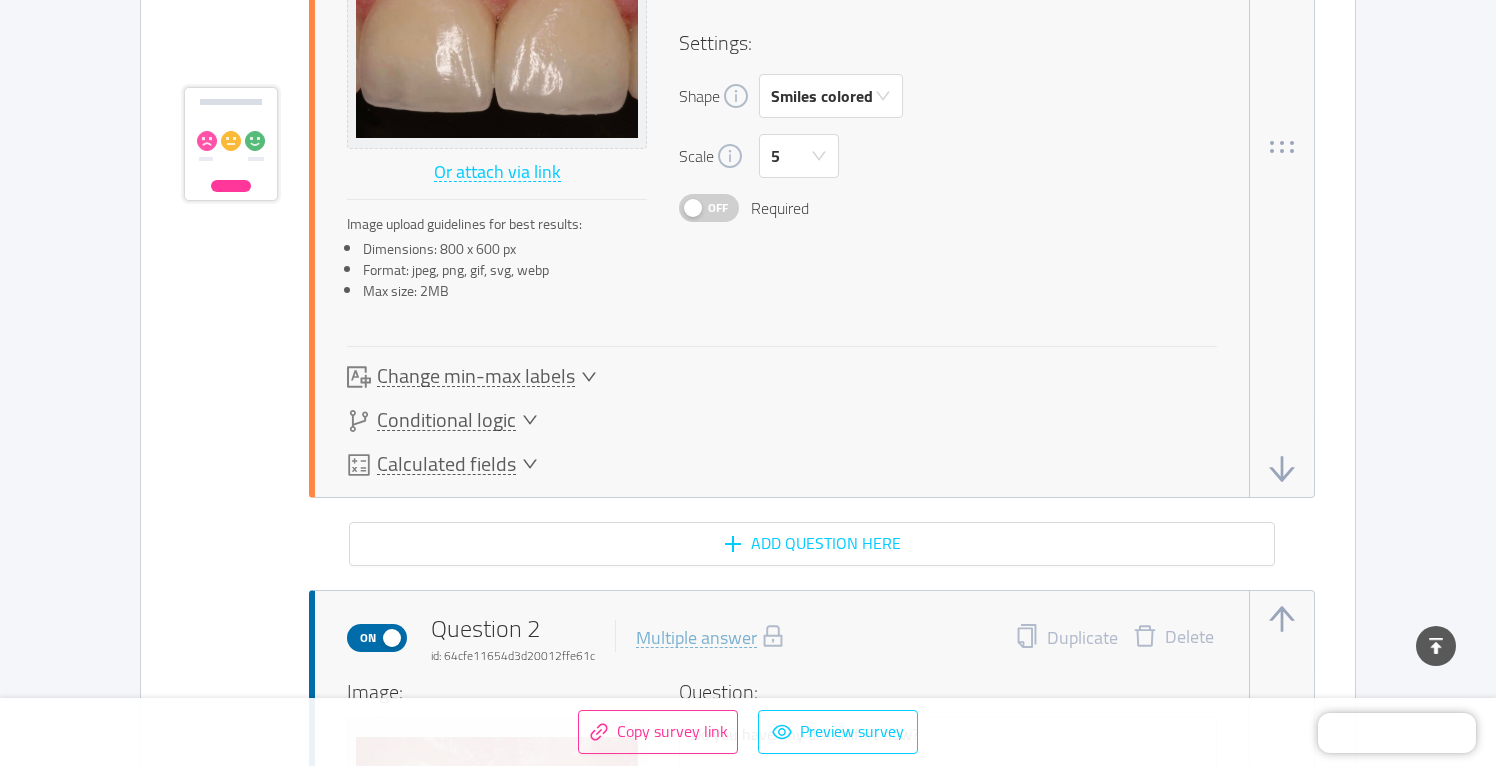 scroll, scrollTop: 831, scrollLeft: 0, axis: vertical 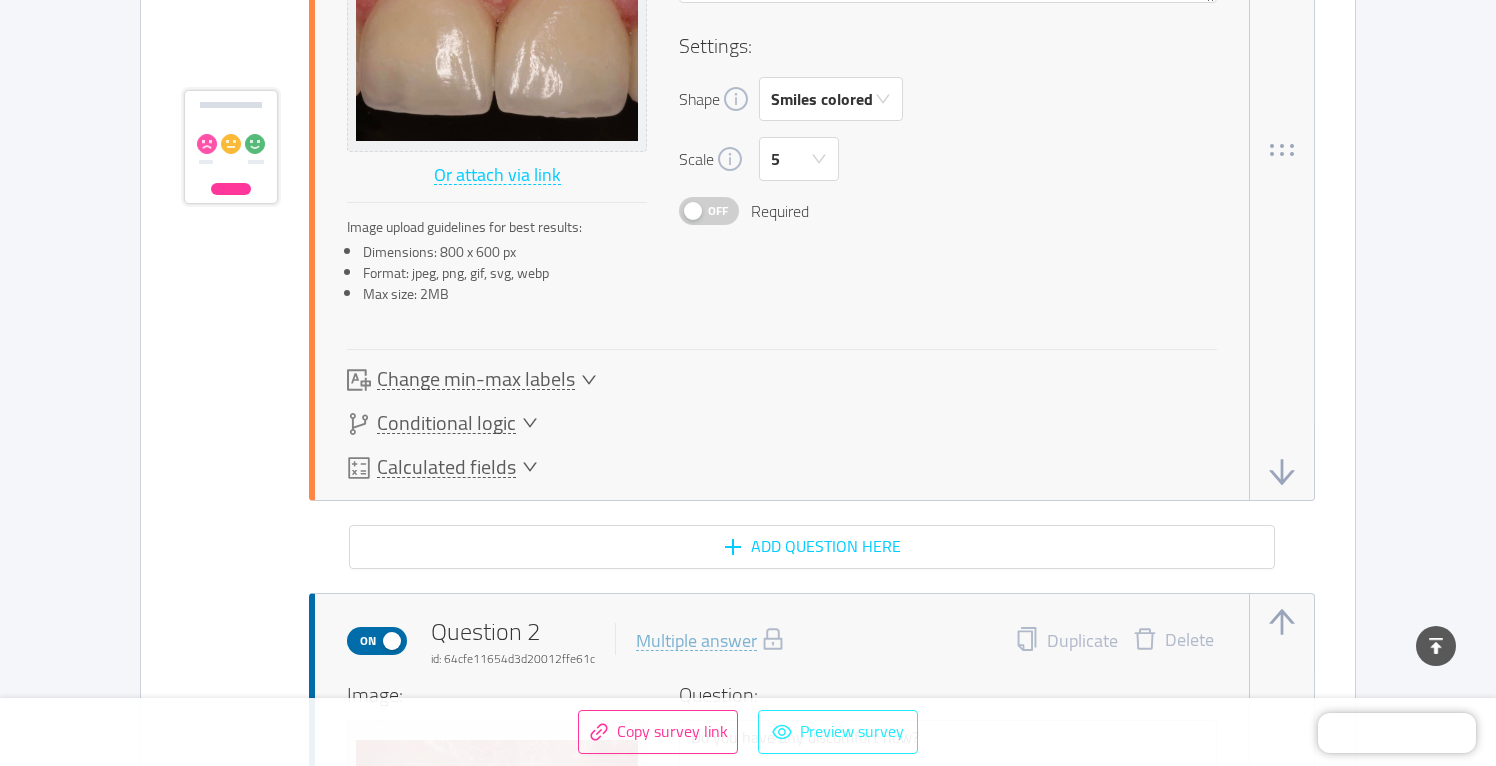 click on "Preview survey" at bounding box center [838, 732] 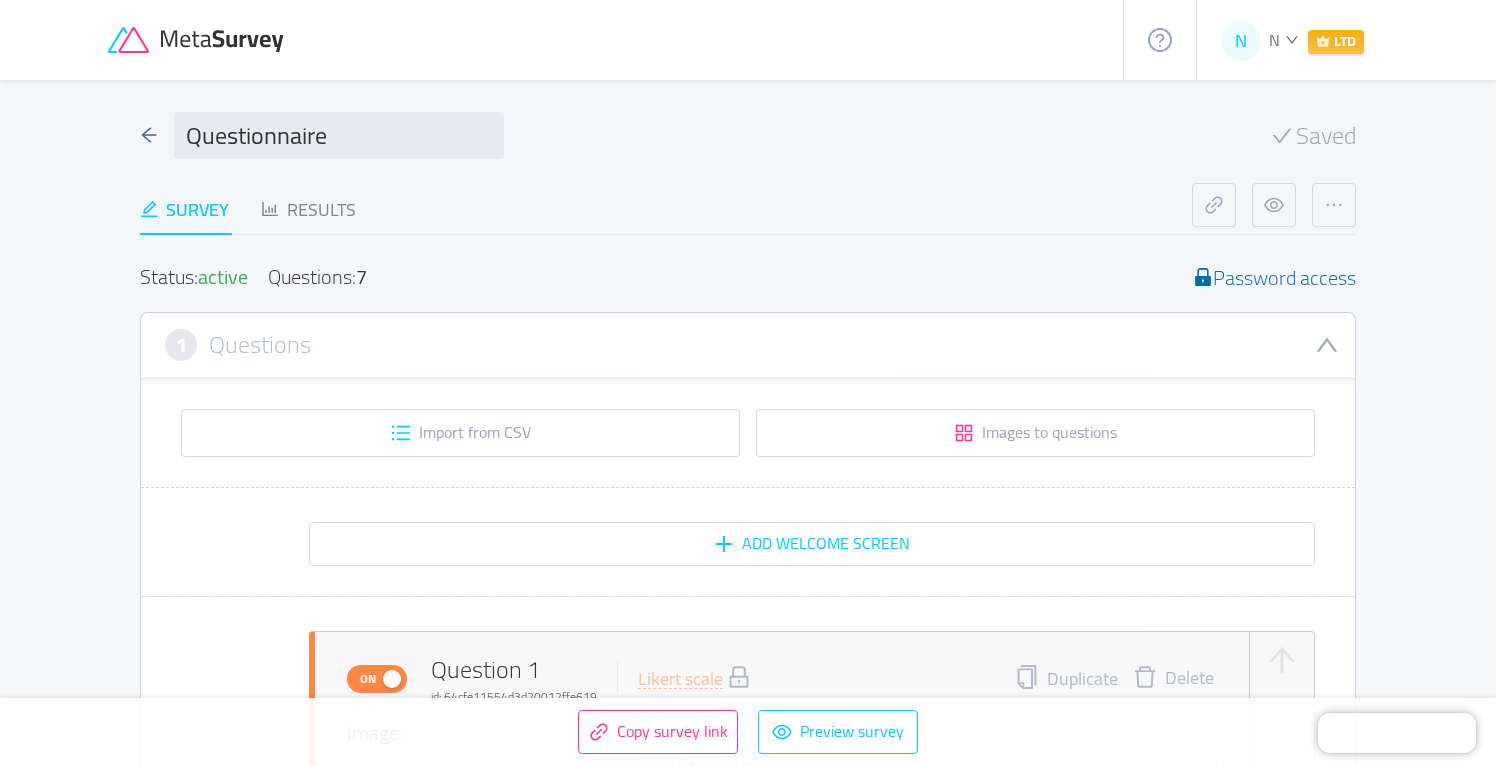 scroll, scrollTop: 7, scrollLeft: 0, axis: vertical 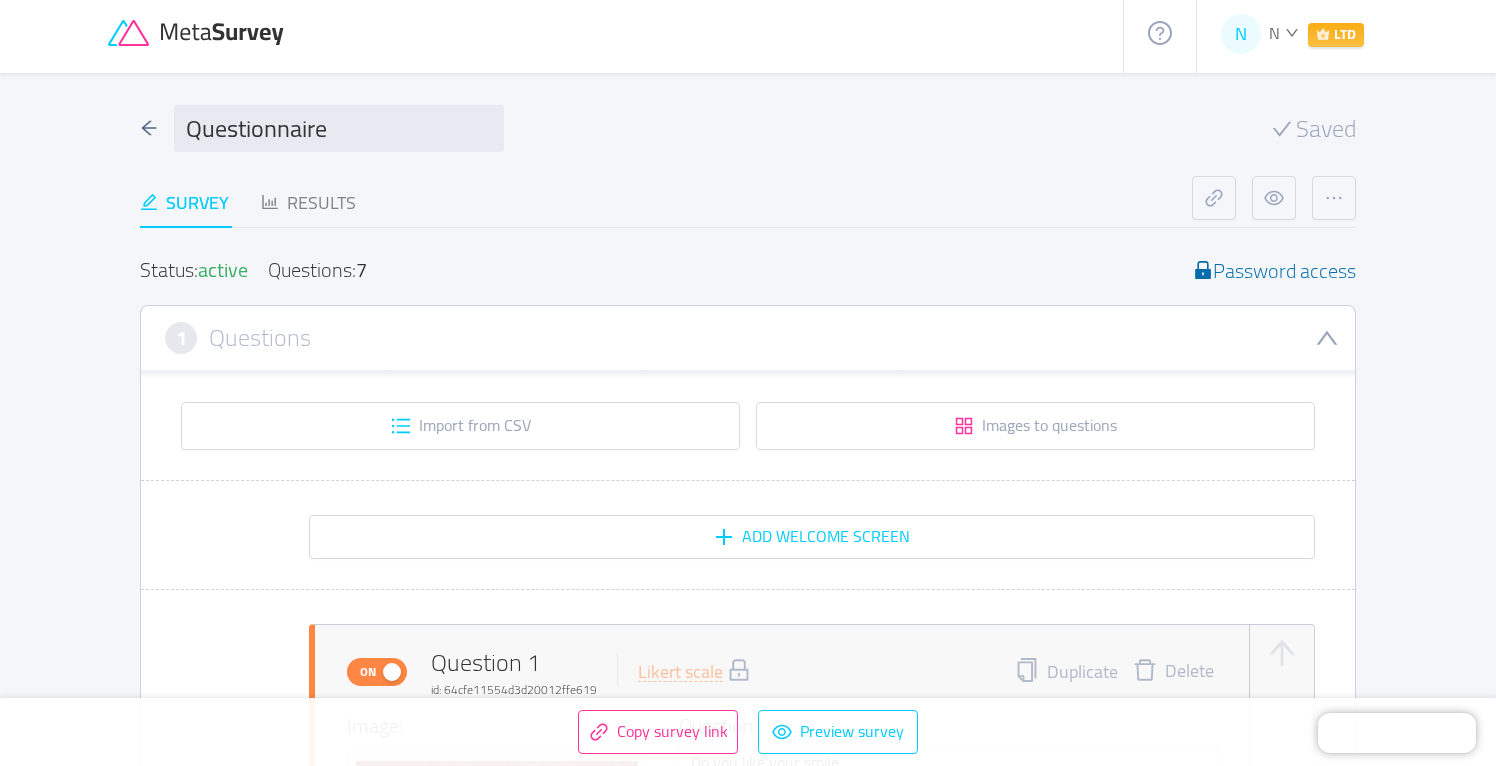click on "Password access" at bounding box center (1274, 270) 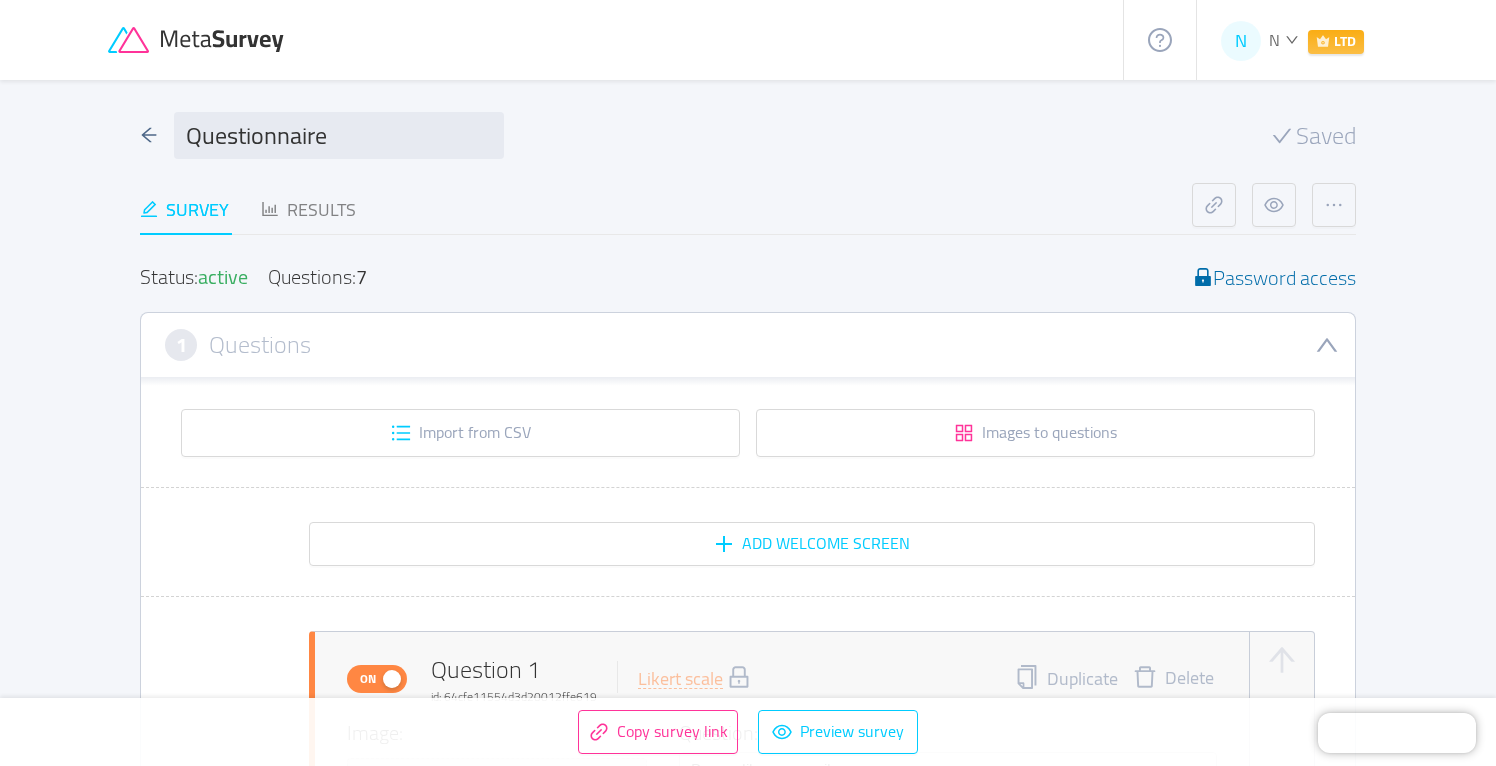 scroll, scrollTop: 0, scrollLeft: 0, axis: both 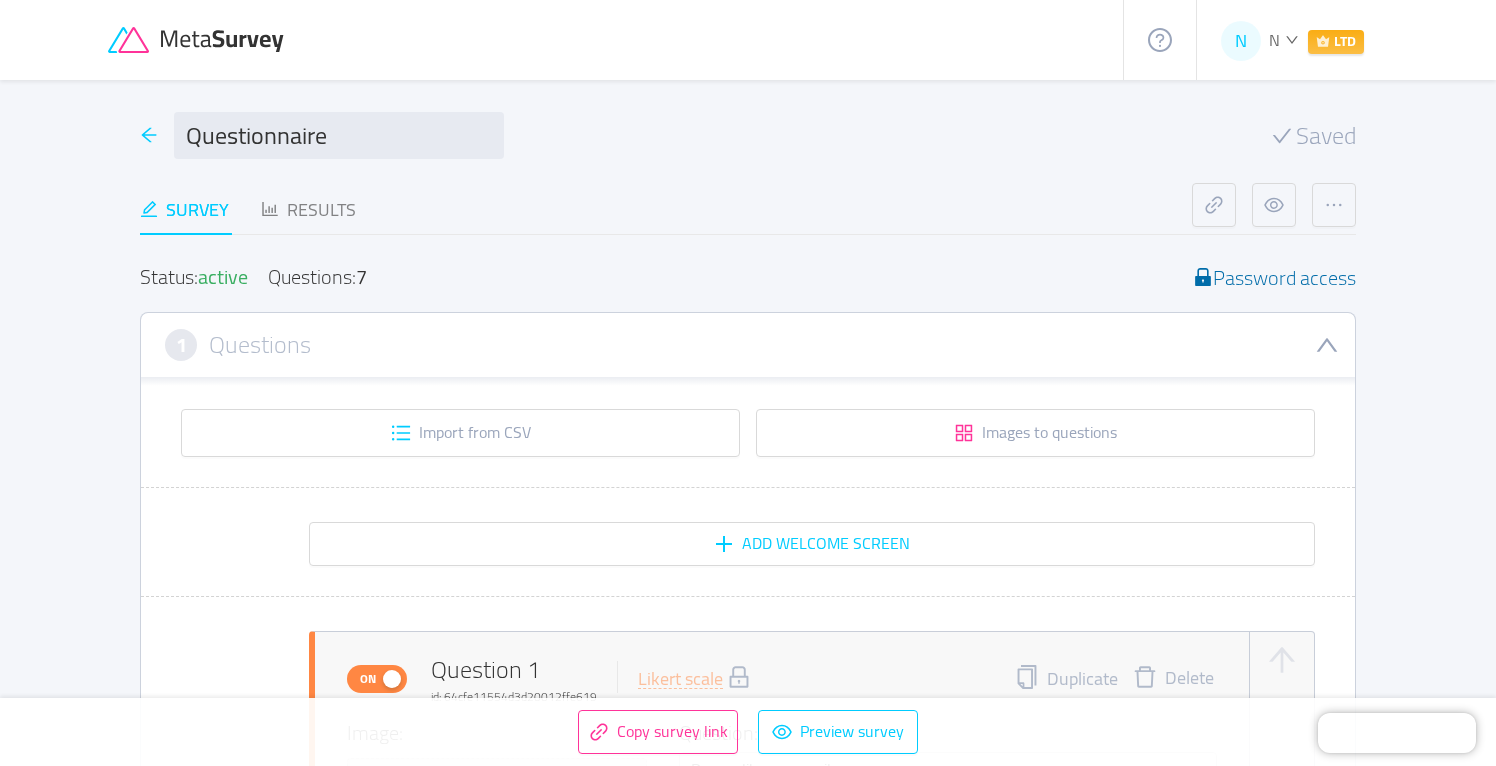 click 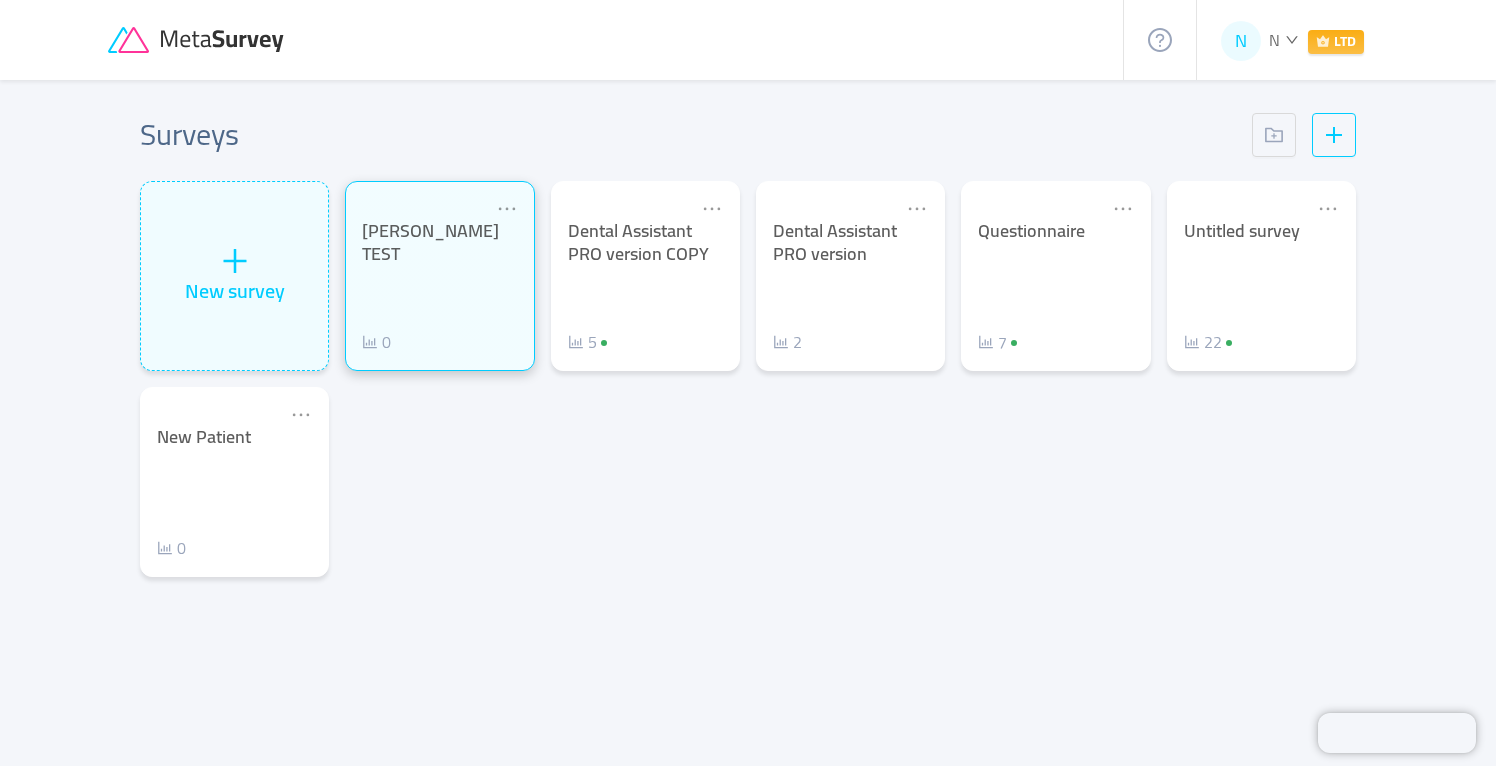 click on "[PERSON_NAME] TEST  0" at bounding box center (439, 287) 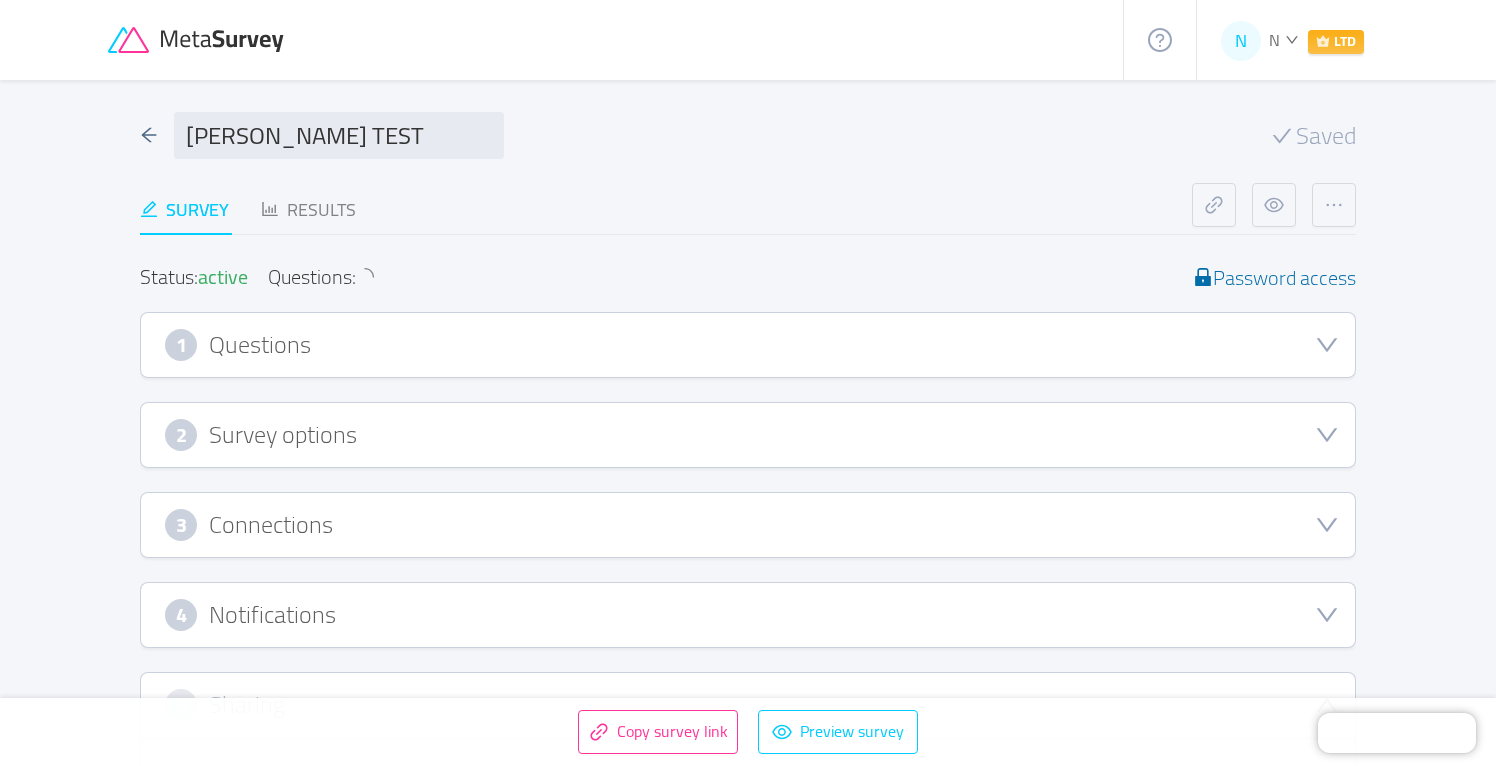 click on "1  Questions" at bounding box center [748, 345] 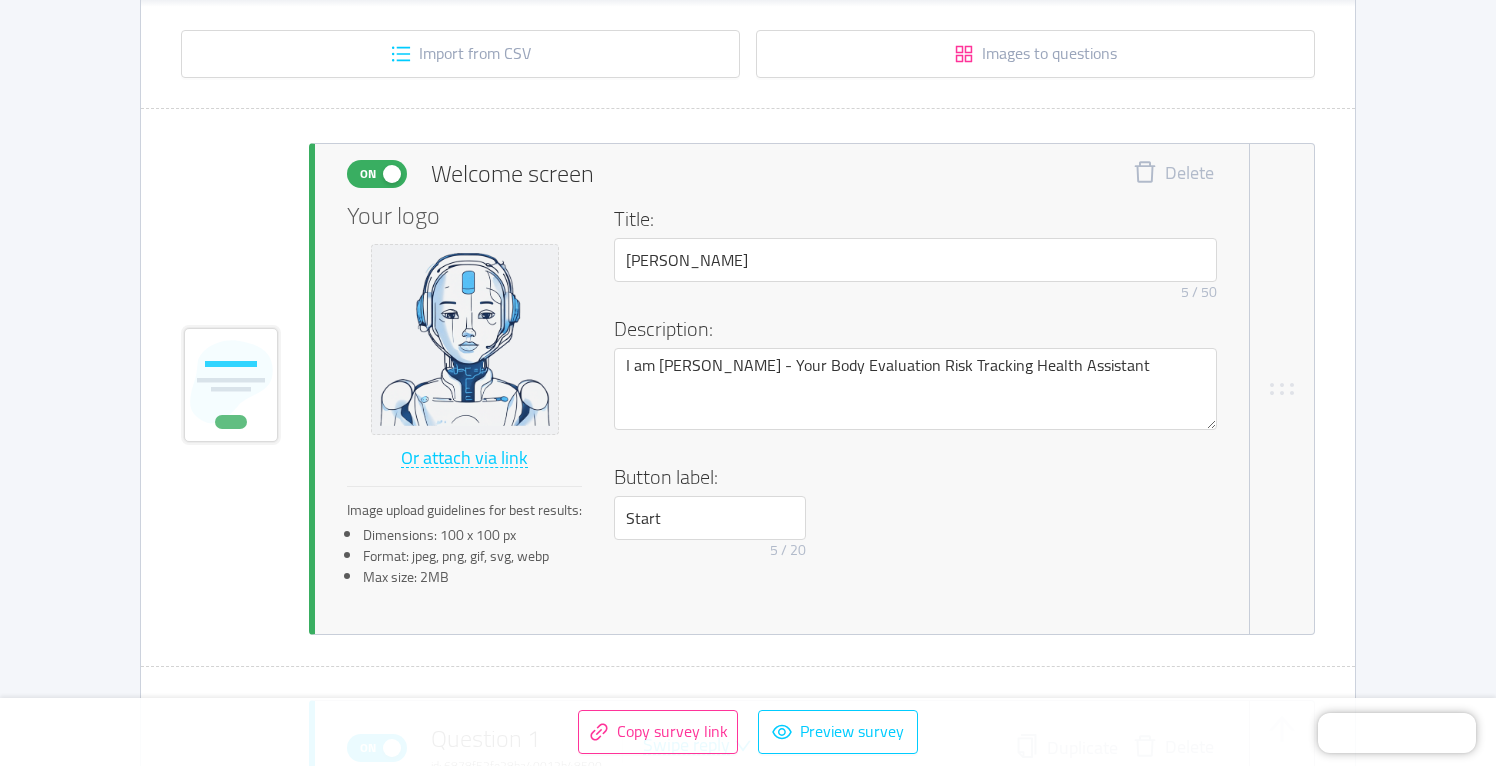 scroll, scrollTop: 387, scrollLeft: 0, axis: vertical 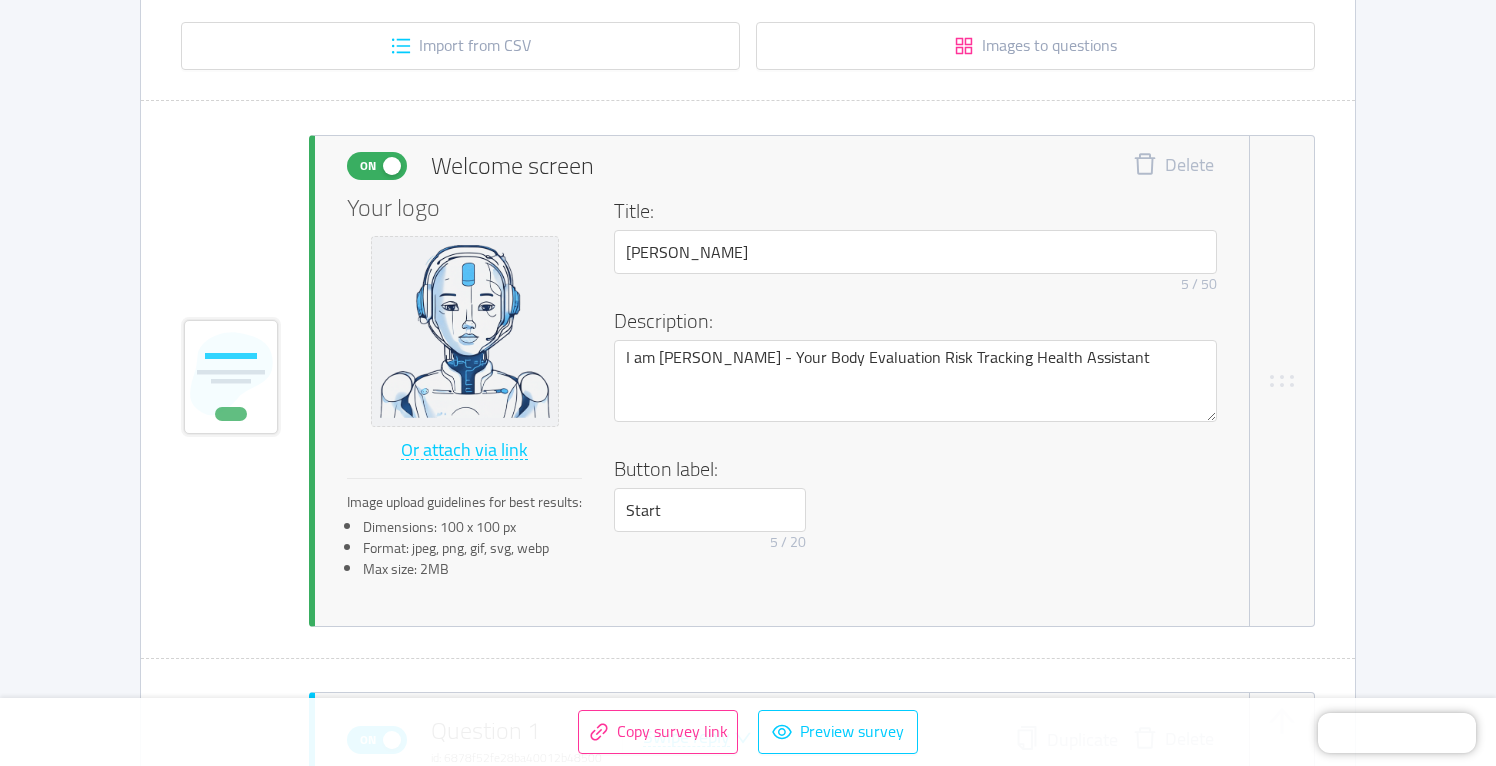click 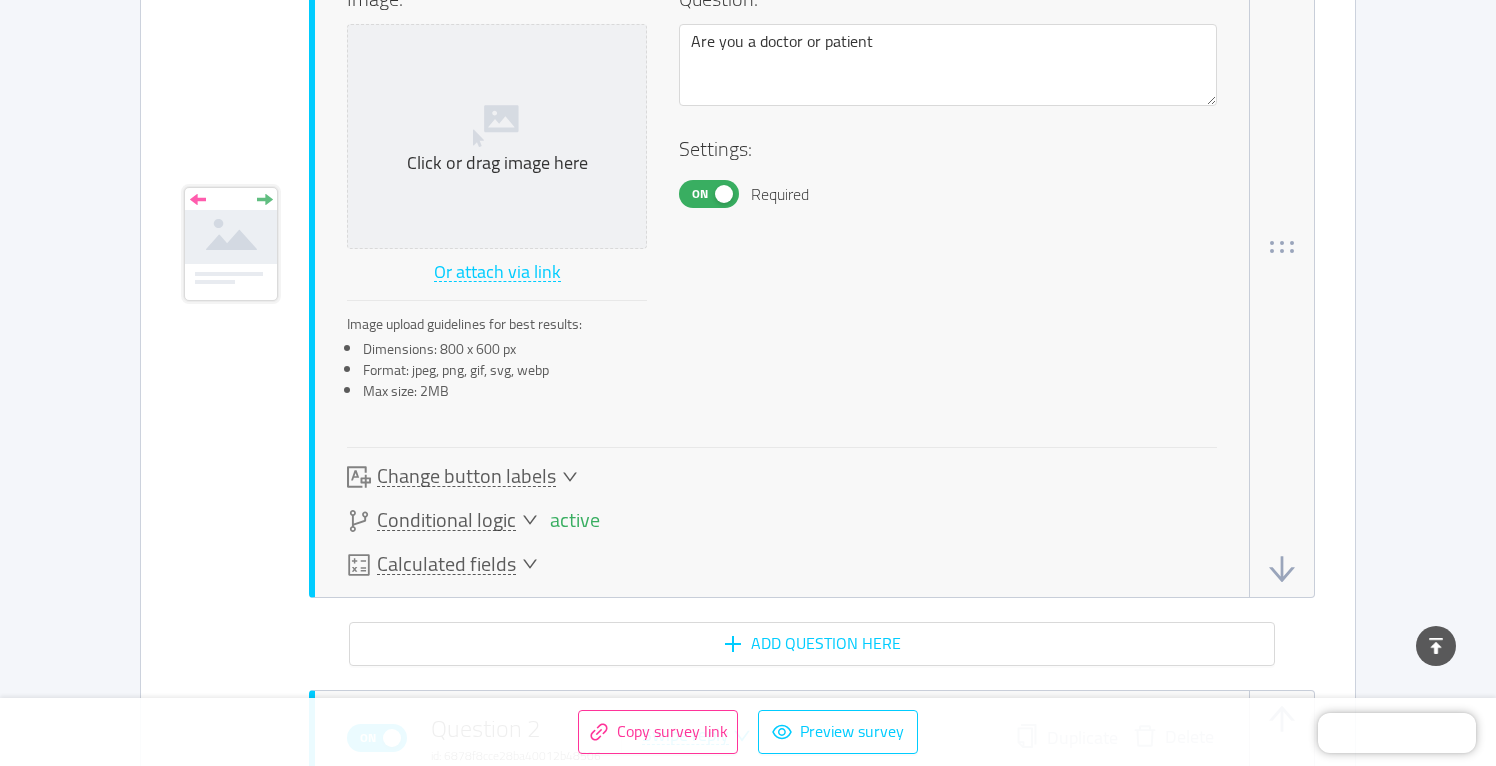 scroll, scrollTop: 1180, scrollLeft: 0, axis: vertical 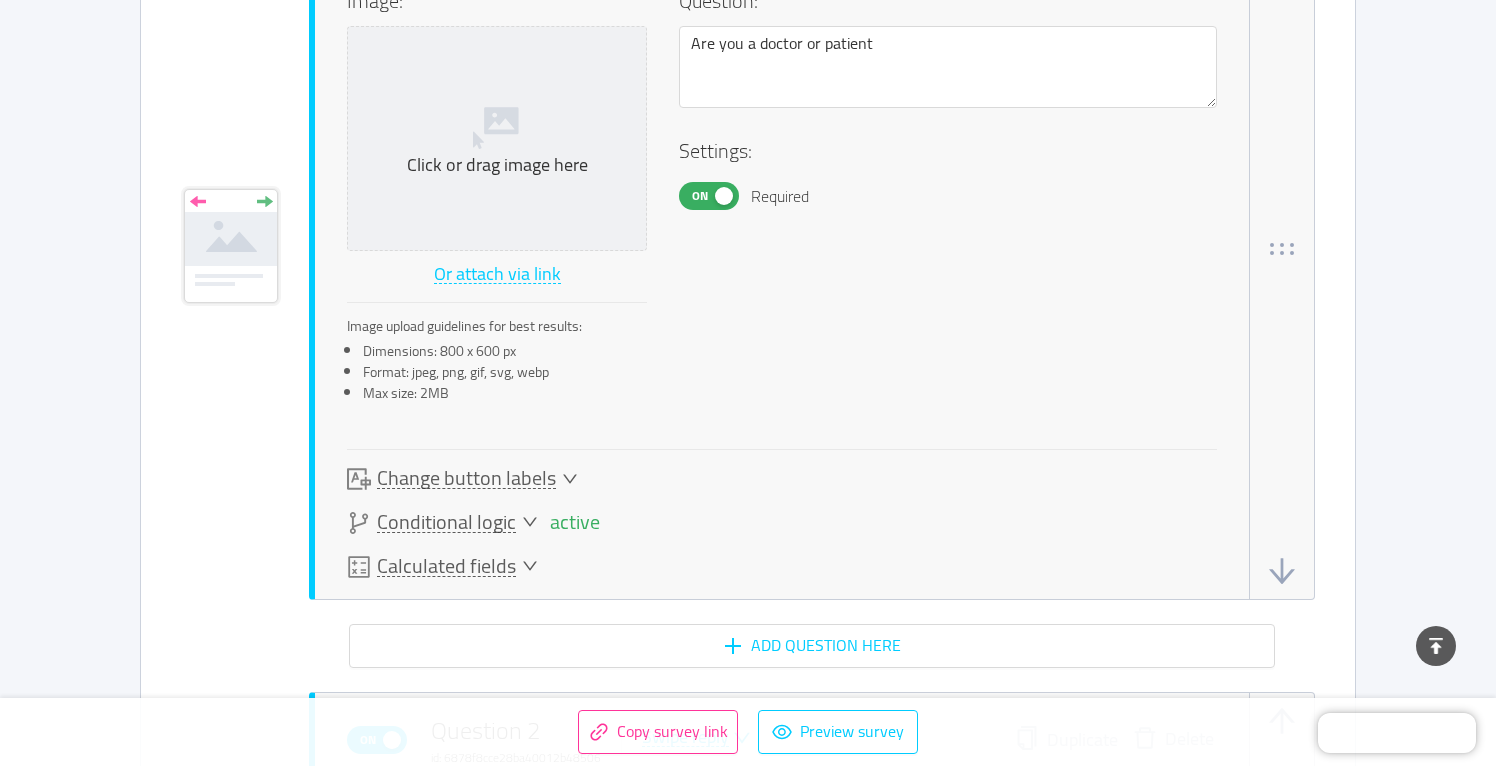click 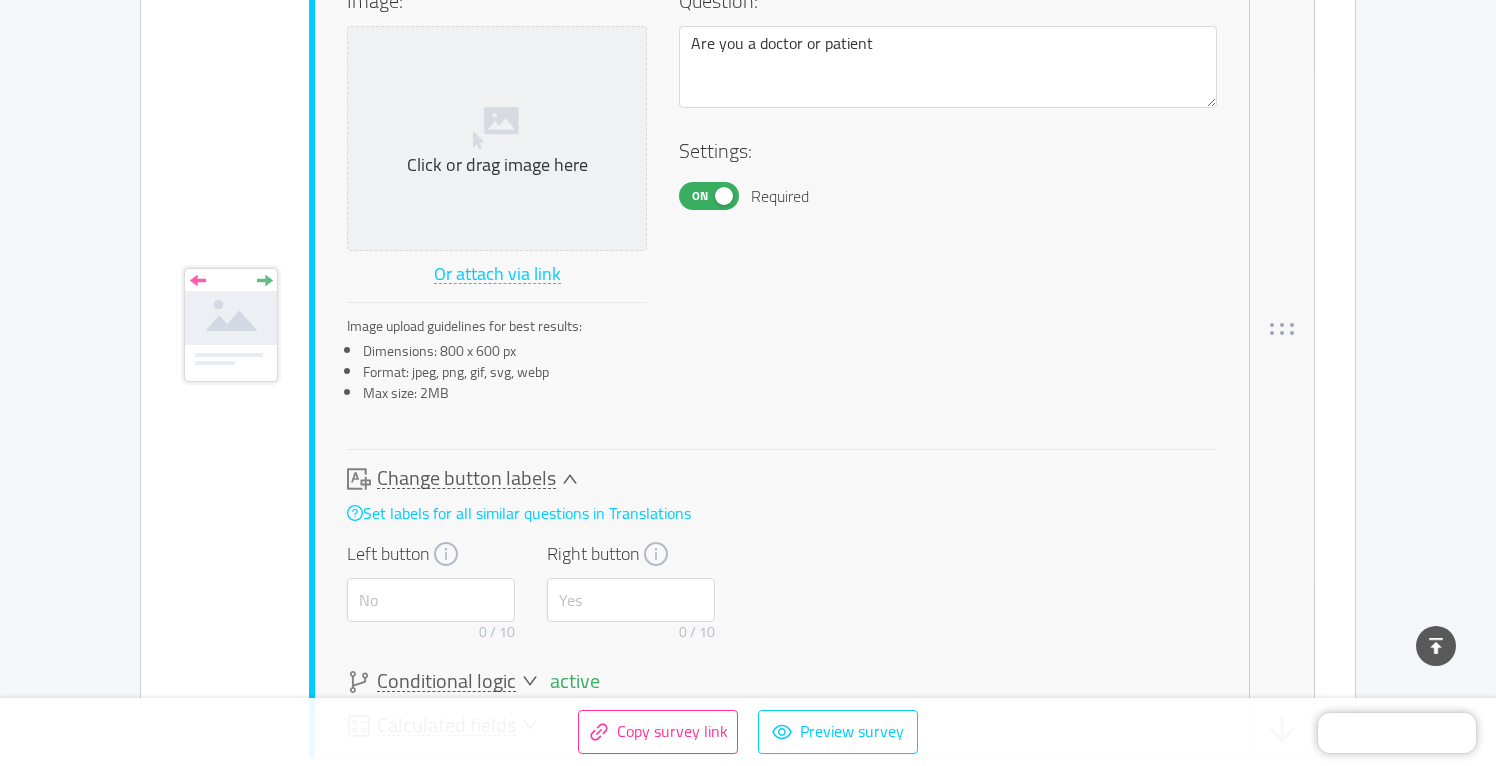 click 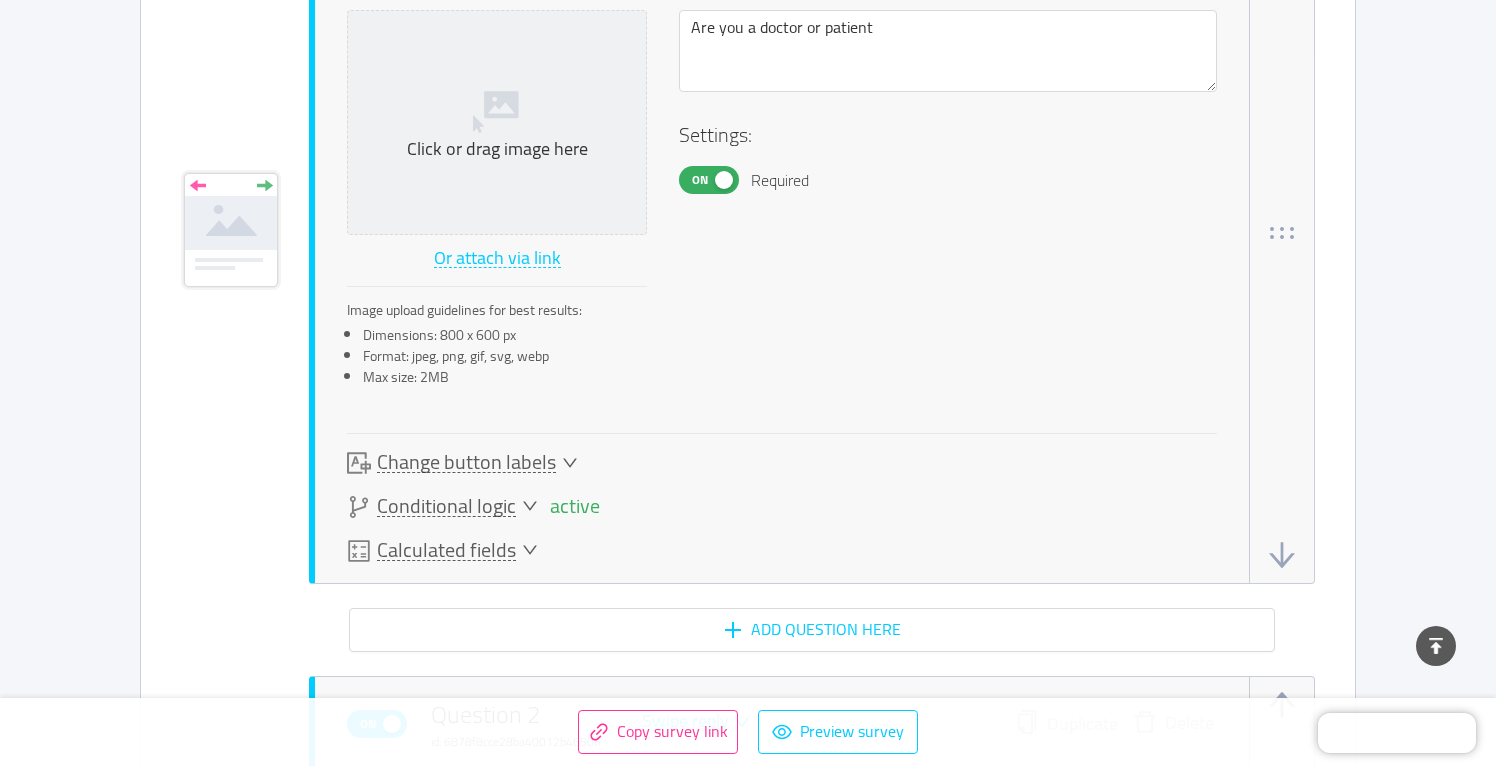 scroll, scrollTop: 1173, scrollLeft: 0, axis: vertical 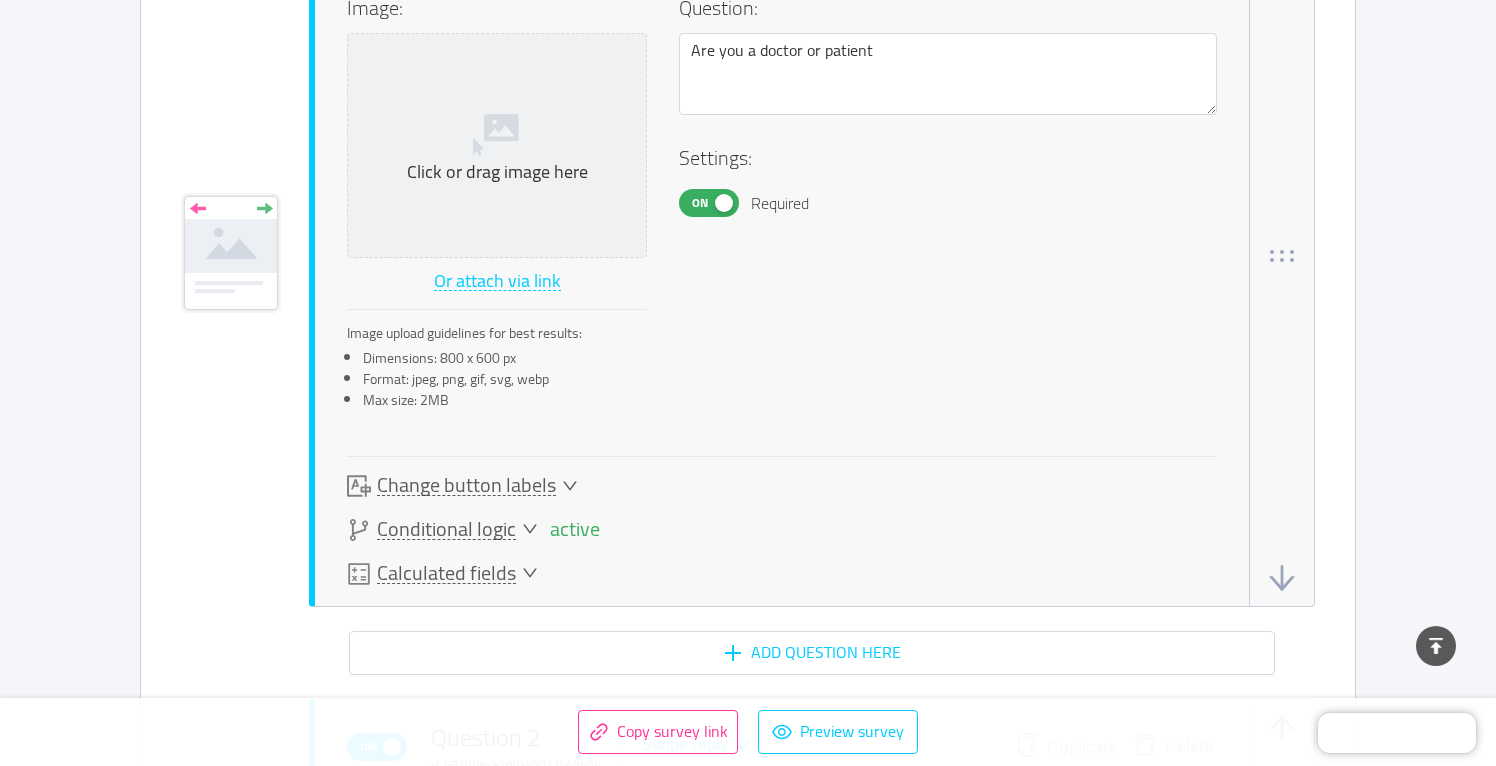 click 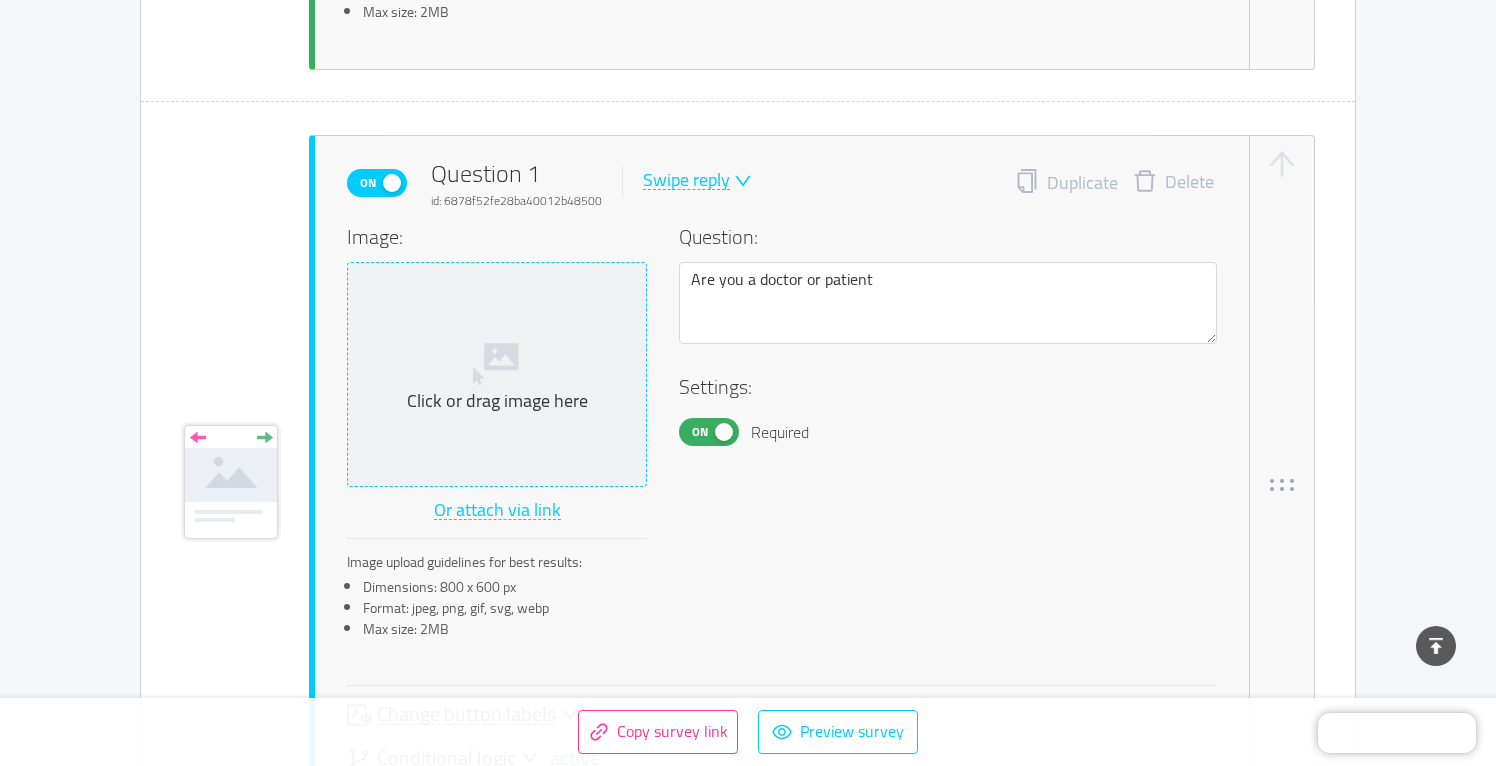 scroll, scrollTop: 942, scrollLeft: 0, axis: vertical 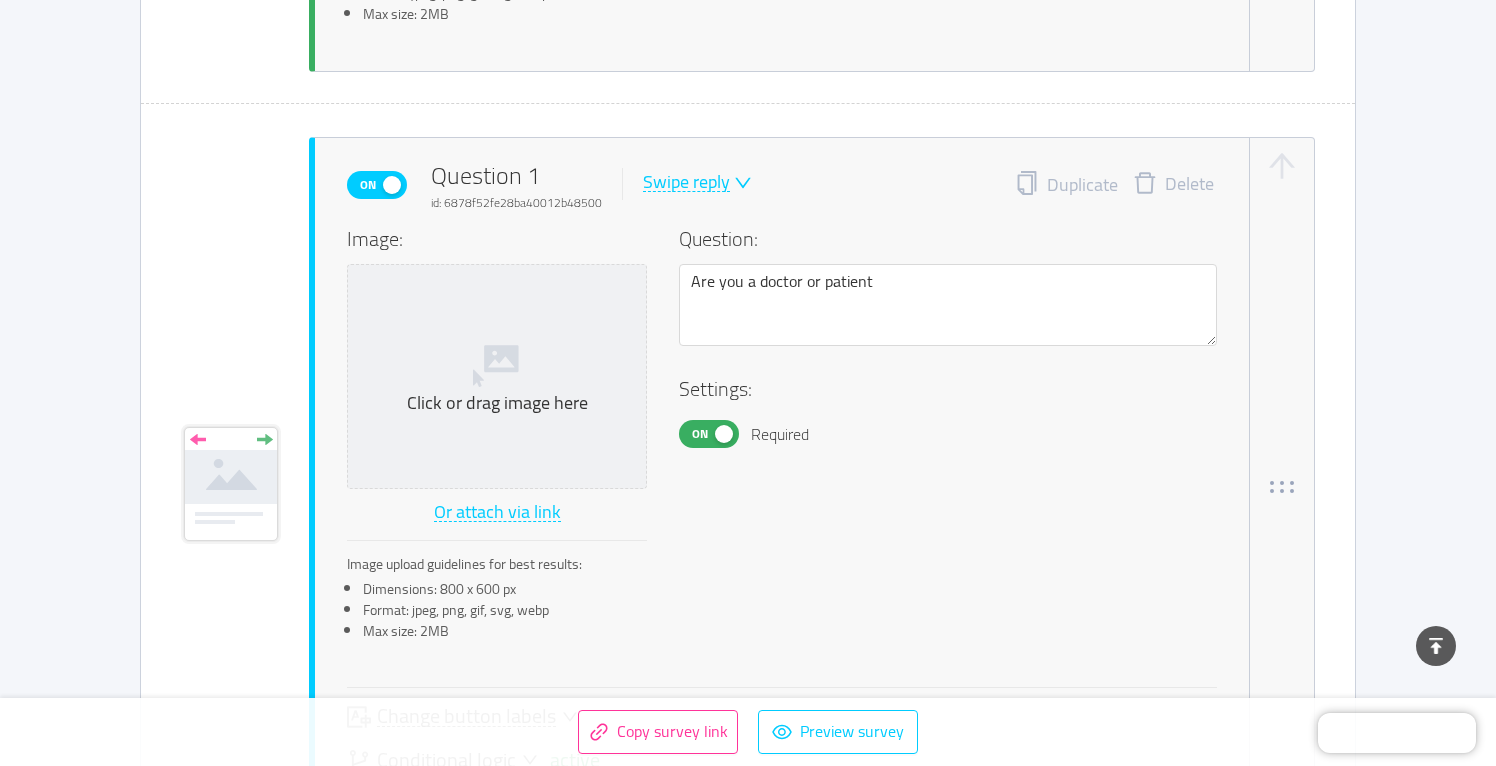 click 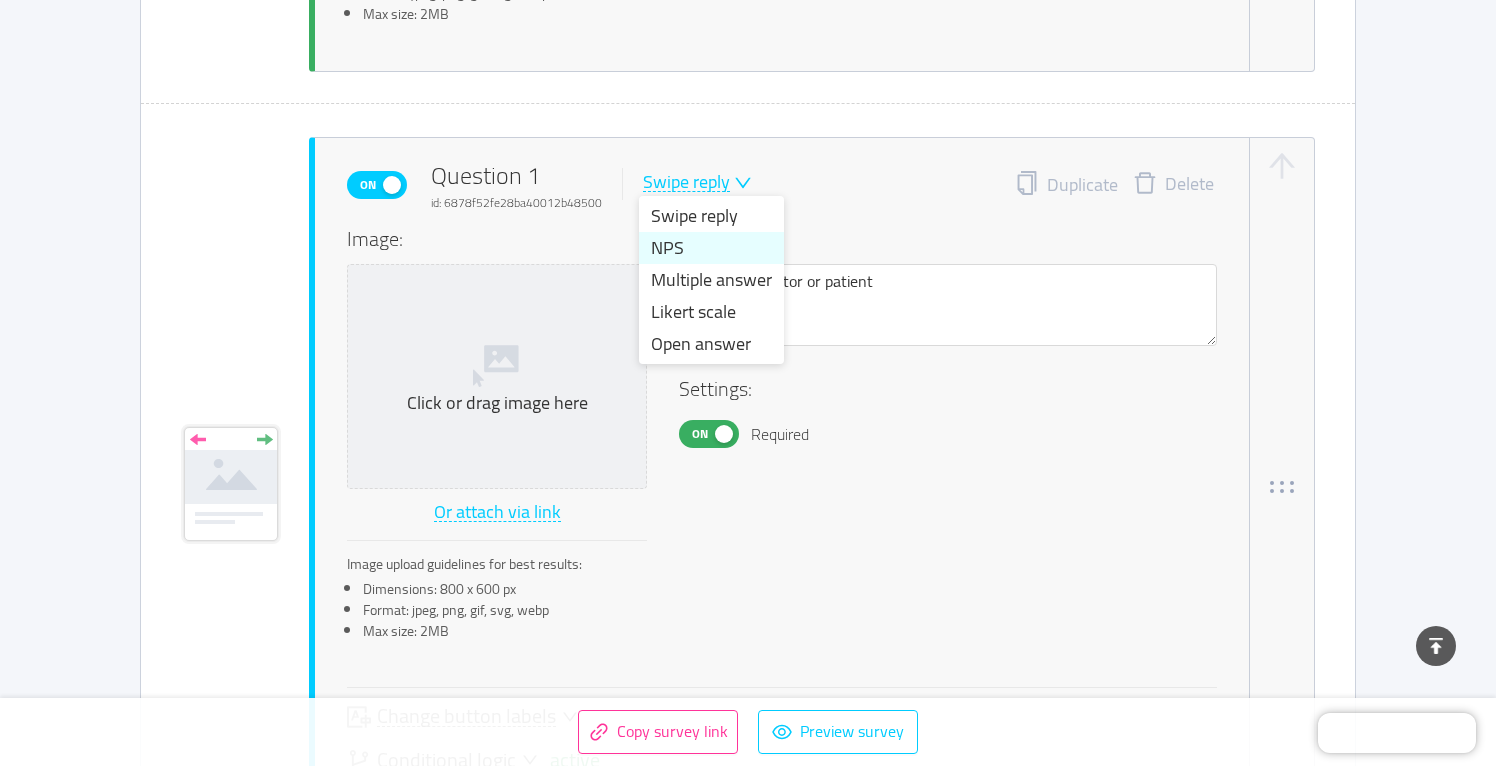 click on "NPS" at bounding box center (711, 248) 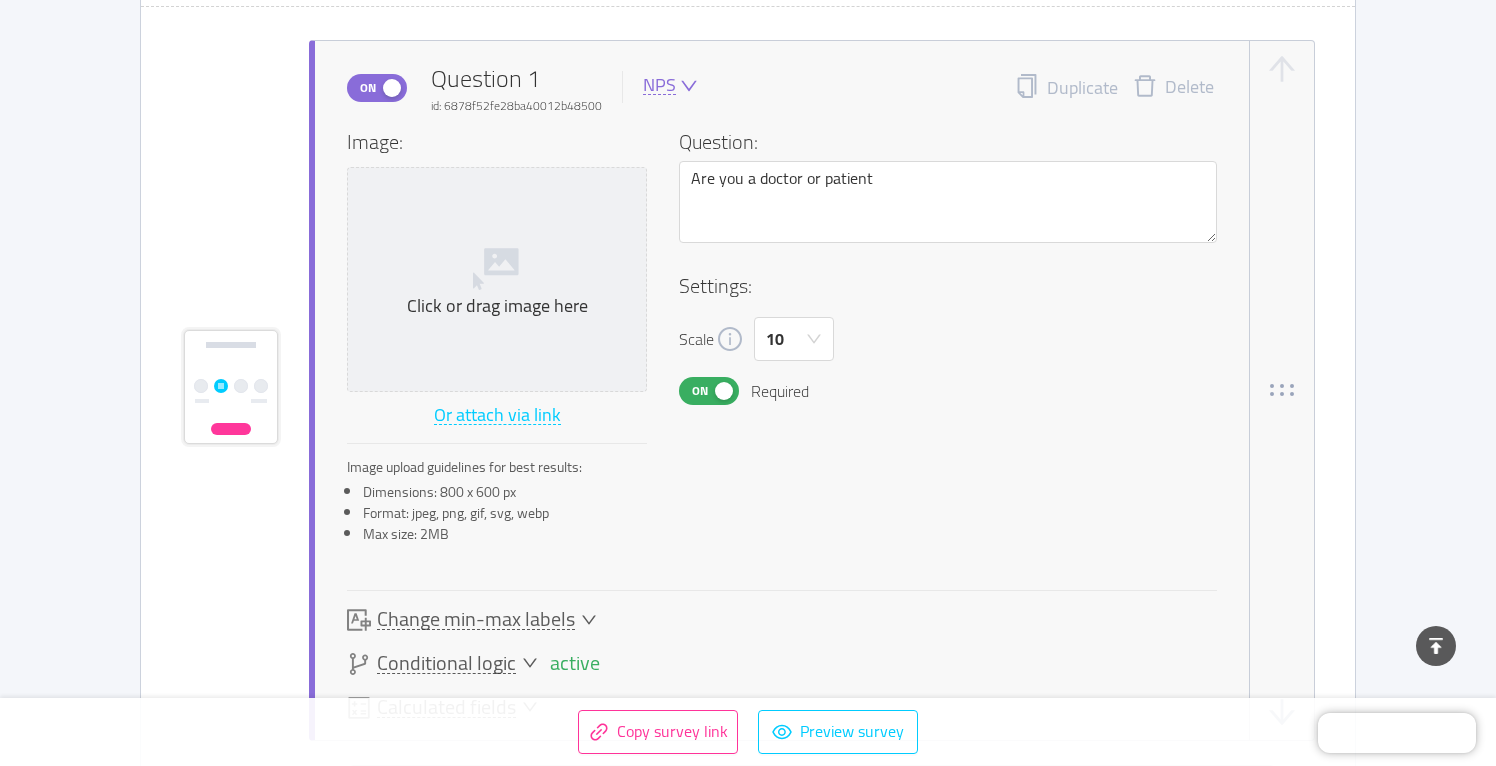 scroll, scrollTop: 1037, scrollLeft: 0, axis: vertical 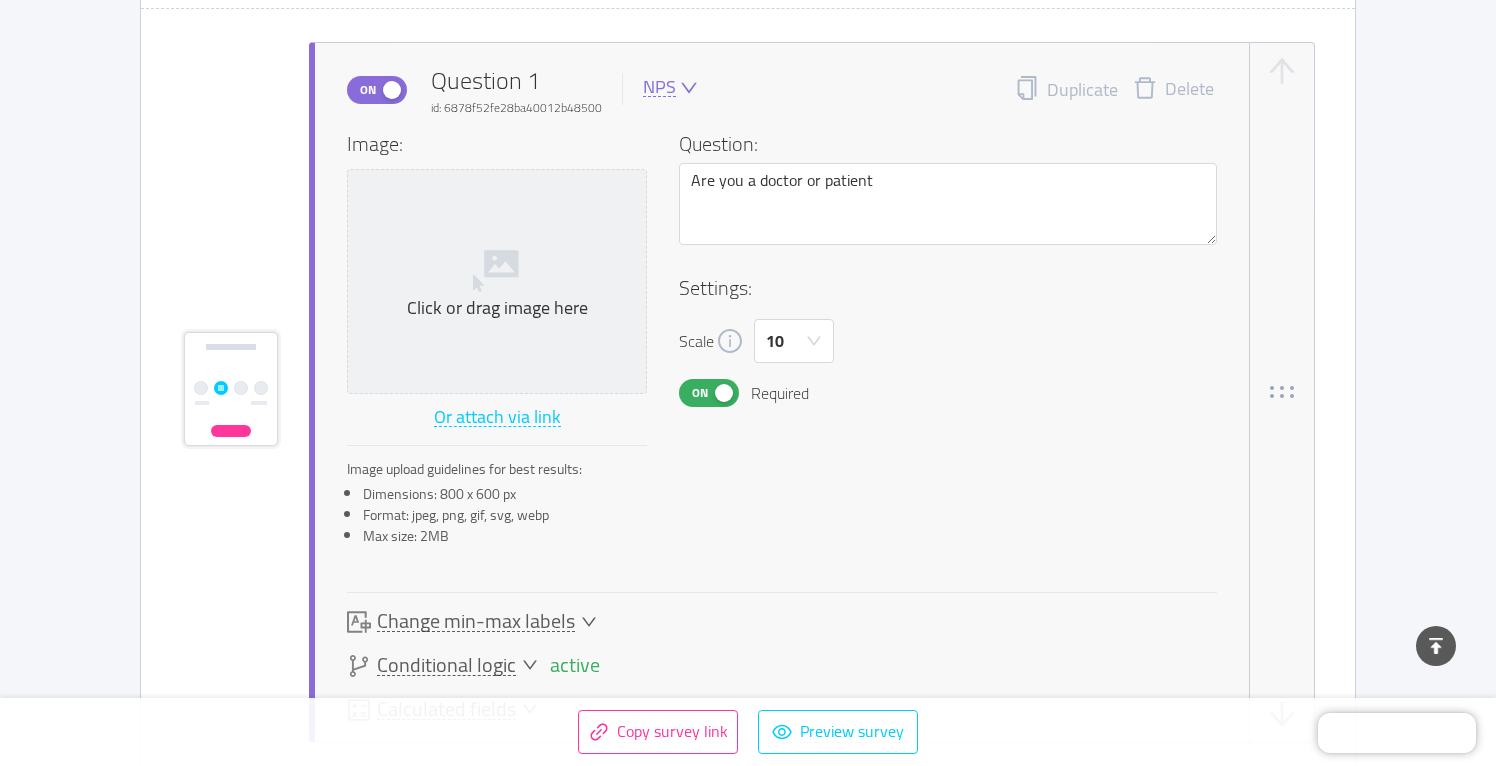 click 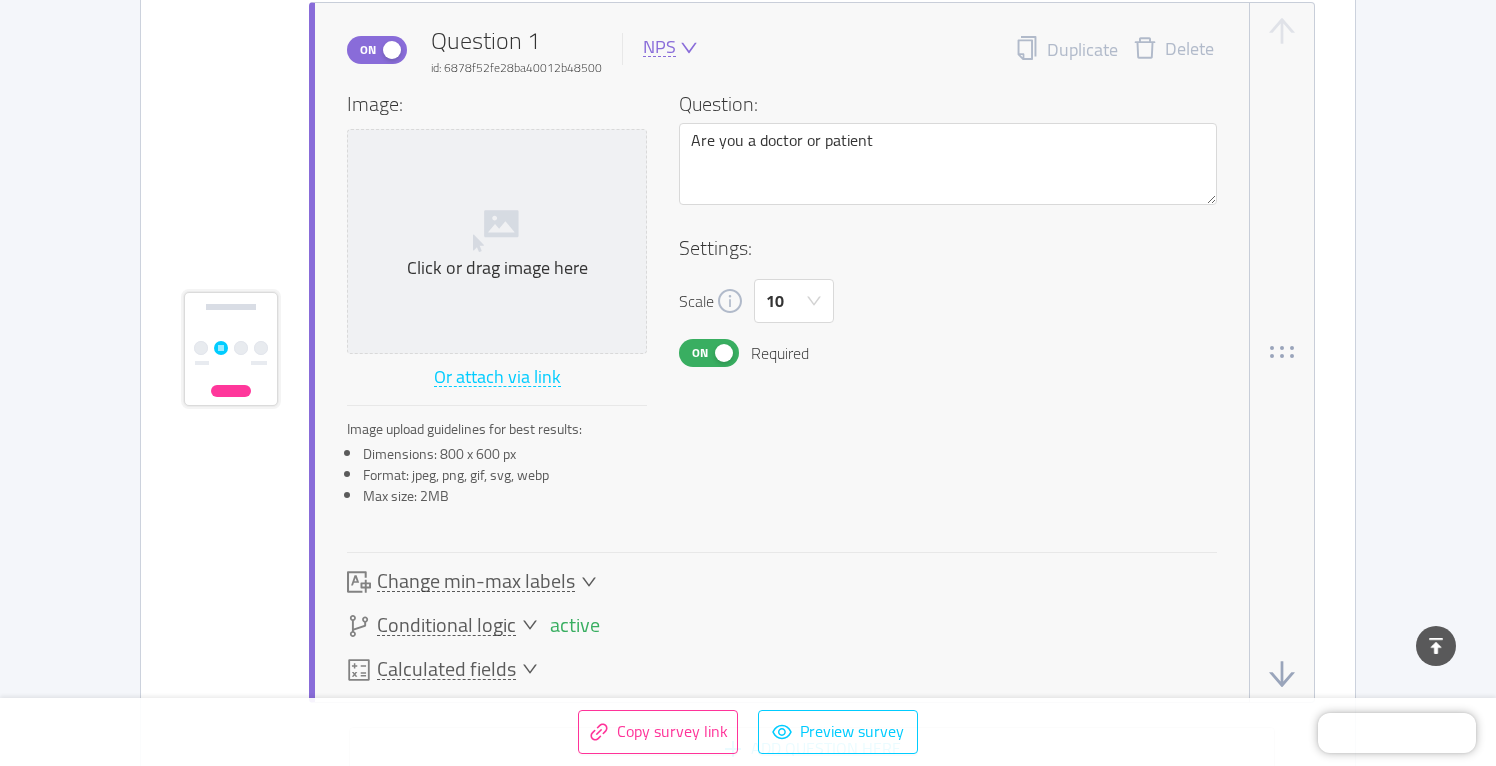 scroll, scrollTop: 1104, scrollLeft: 0, axis: vertical 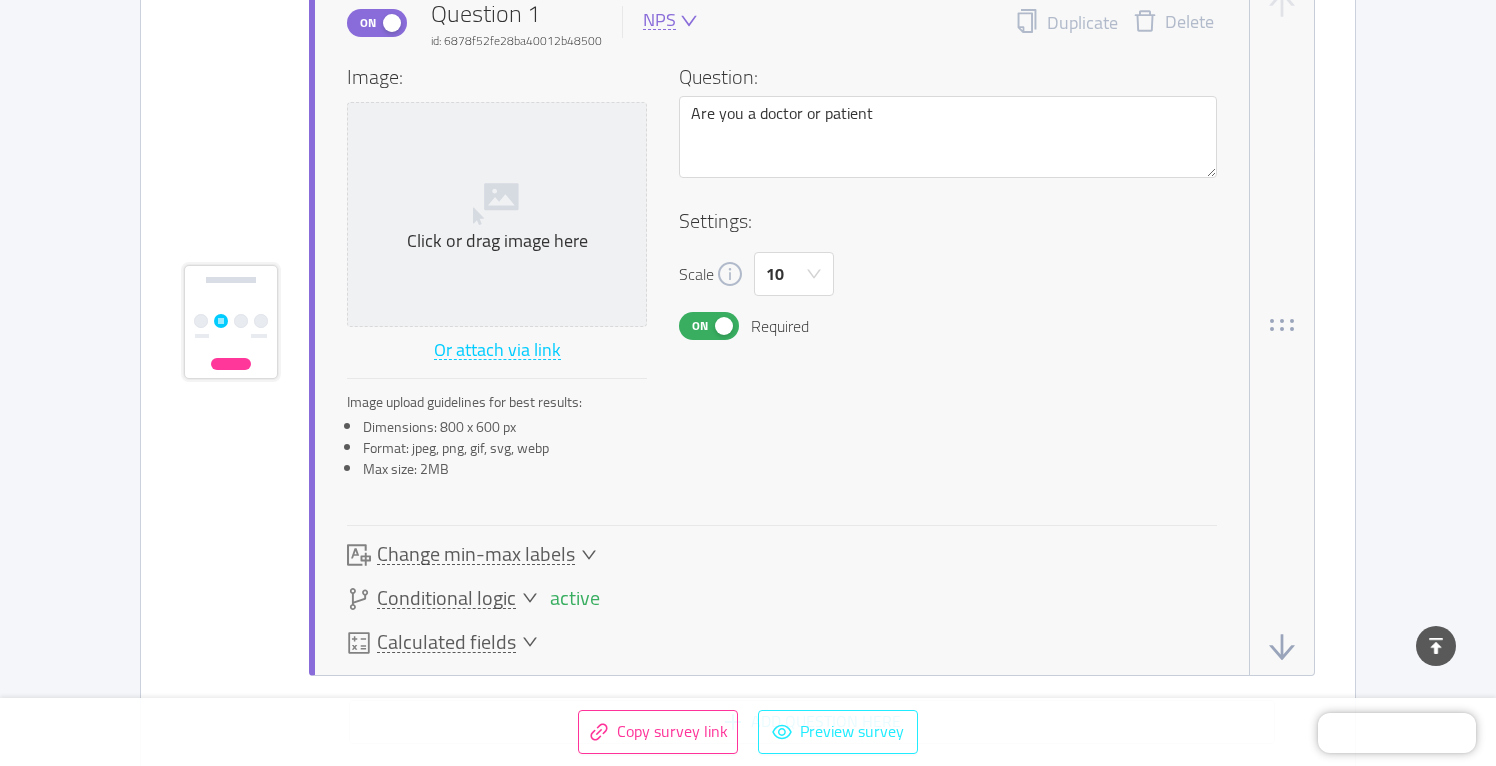 click on "Preview survey" at bounding box center (838, 732) 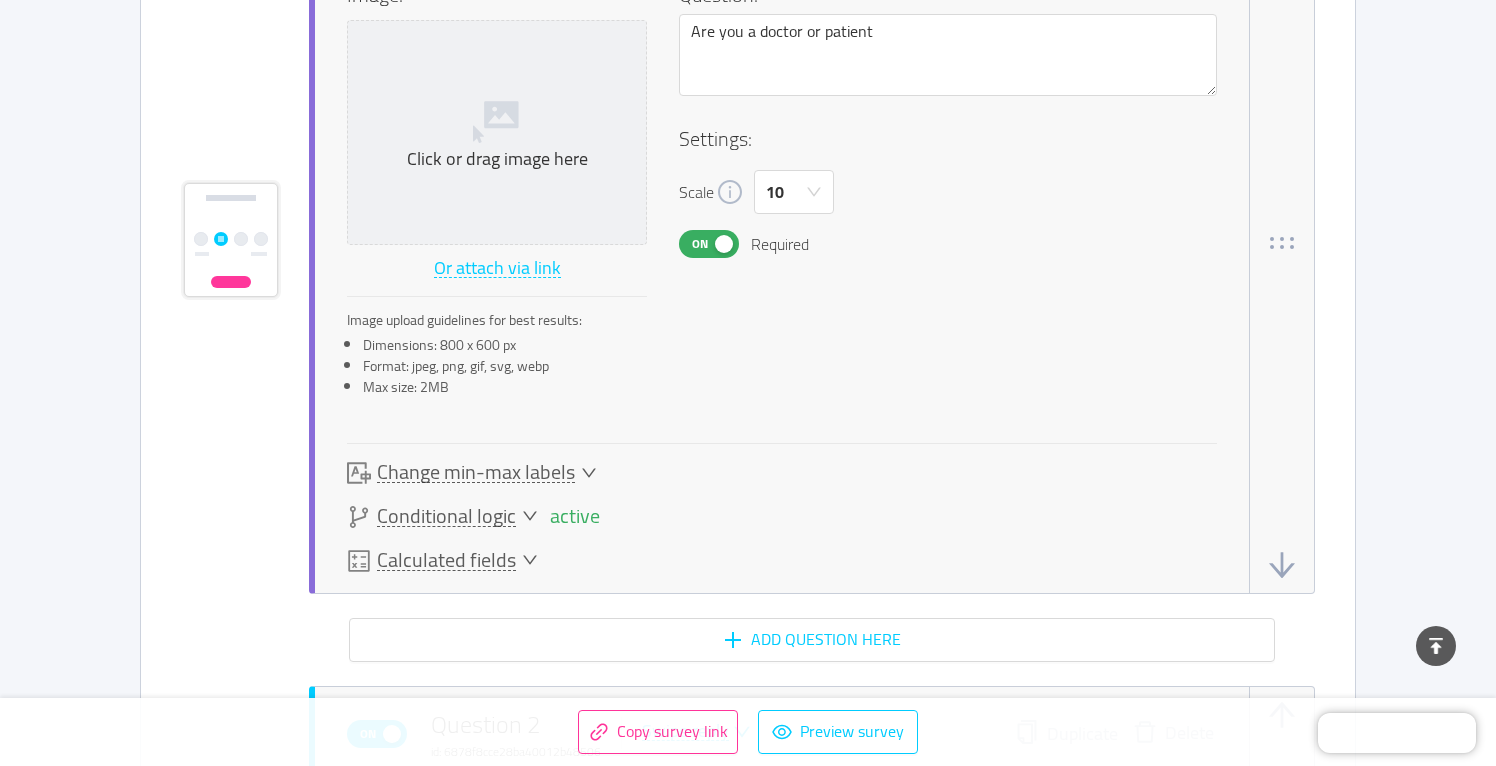 scroll, scrollTop: 1185, scrollLeft: 0, axis: vertical 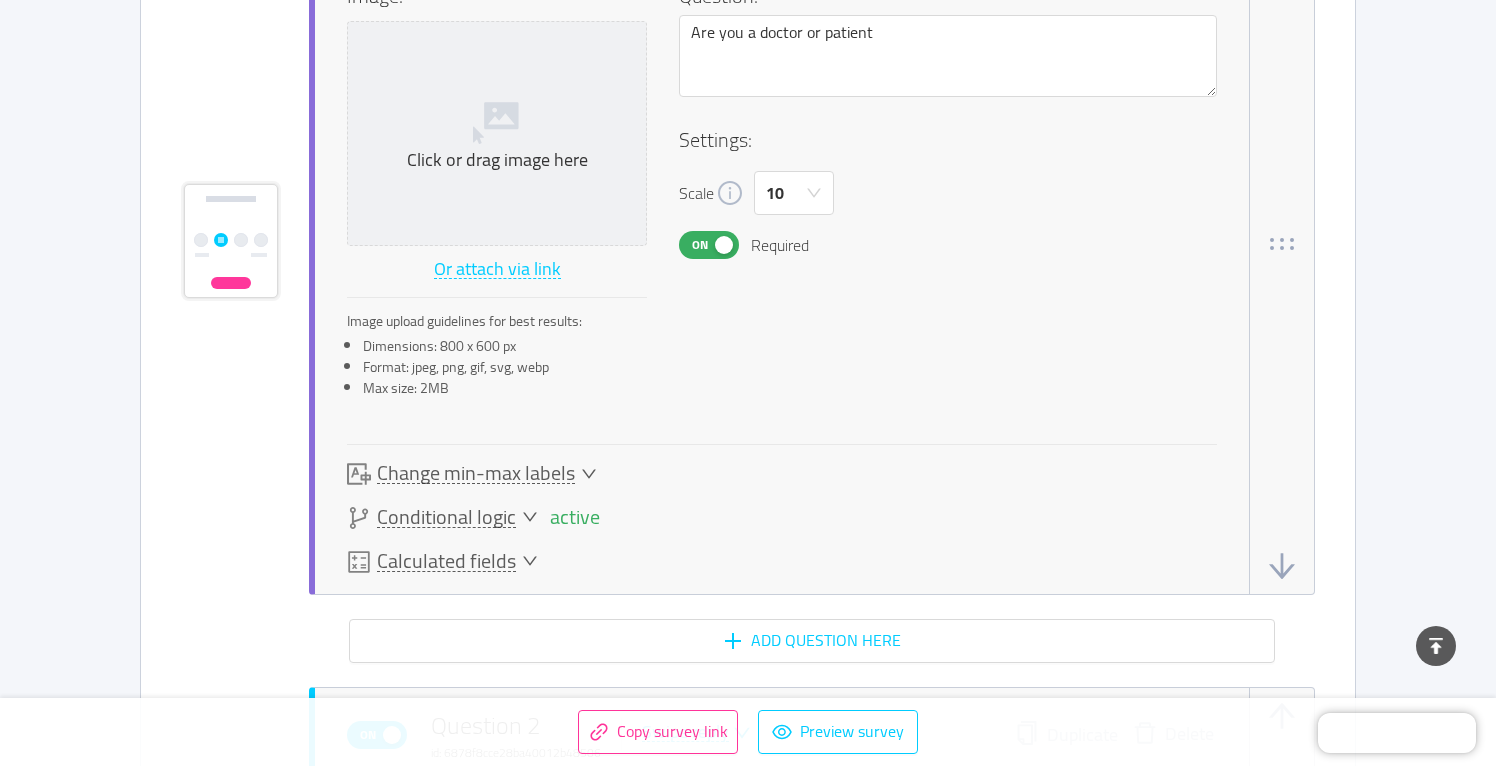 click 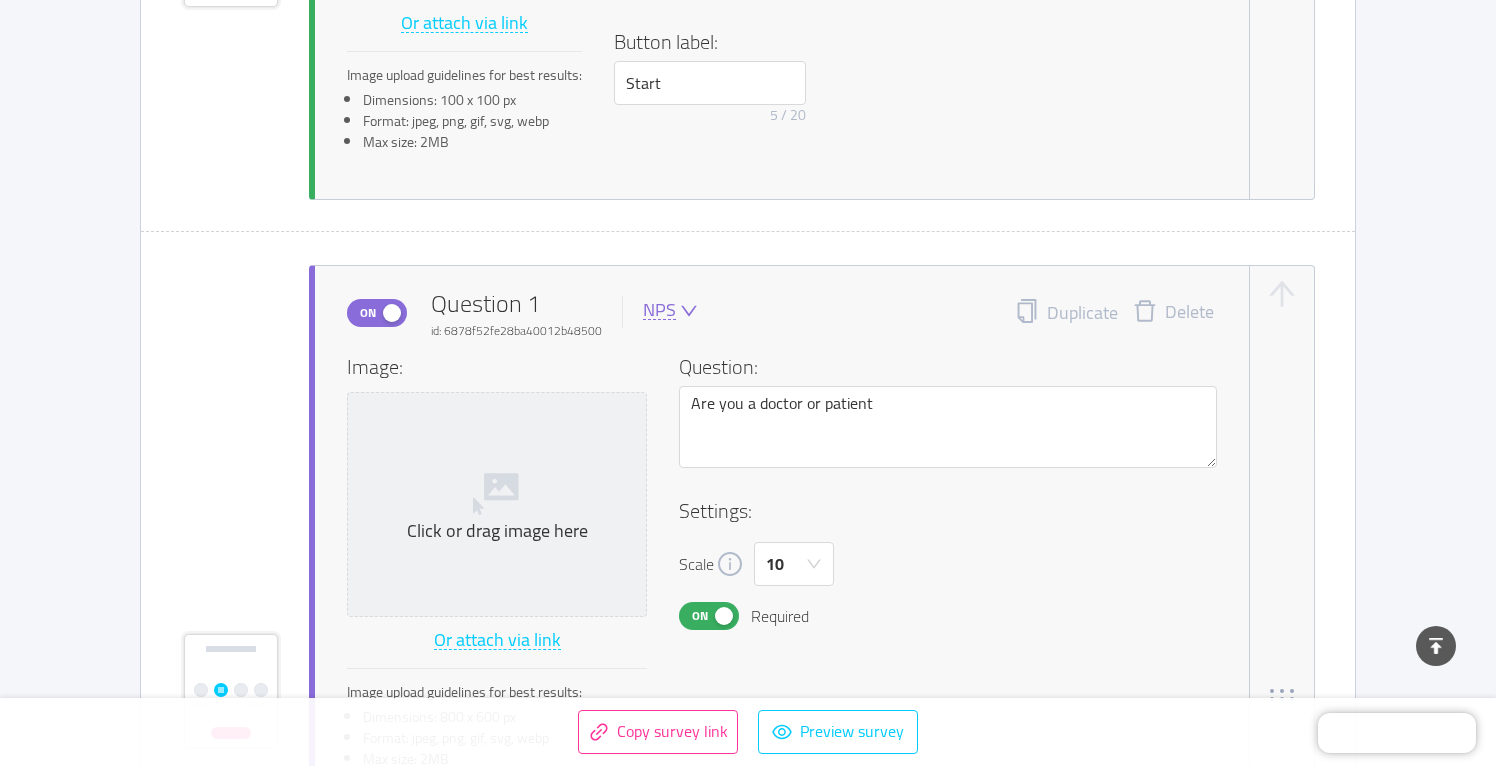 scroll, scrollTop: 809, scrollLeft: 0, axis: vertical 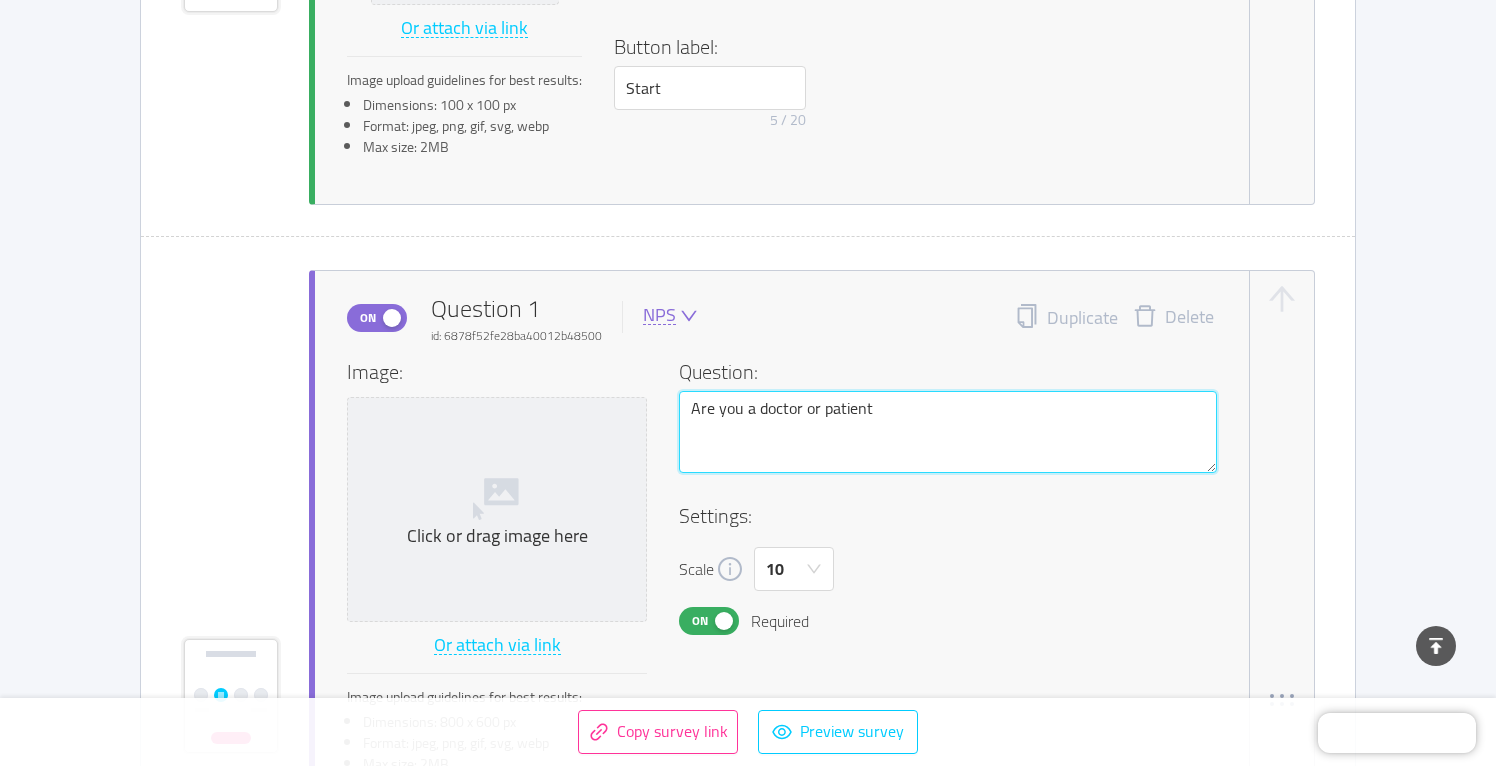 drag, startPoint x: 874, startPoint y: 406, endPoint x: 611, endPoint y: 380, distance: 264.28204 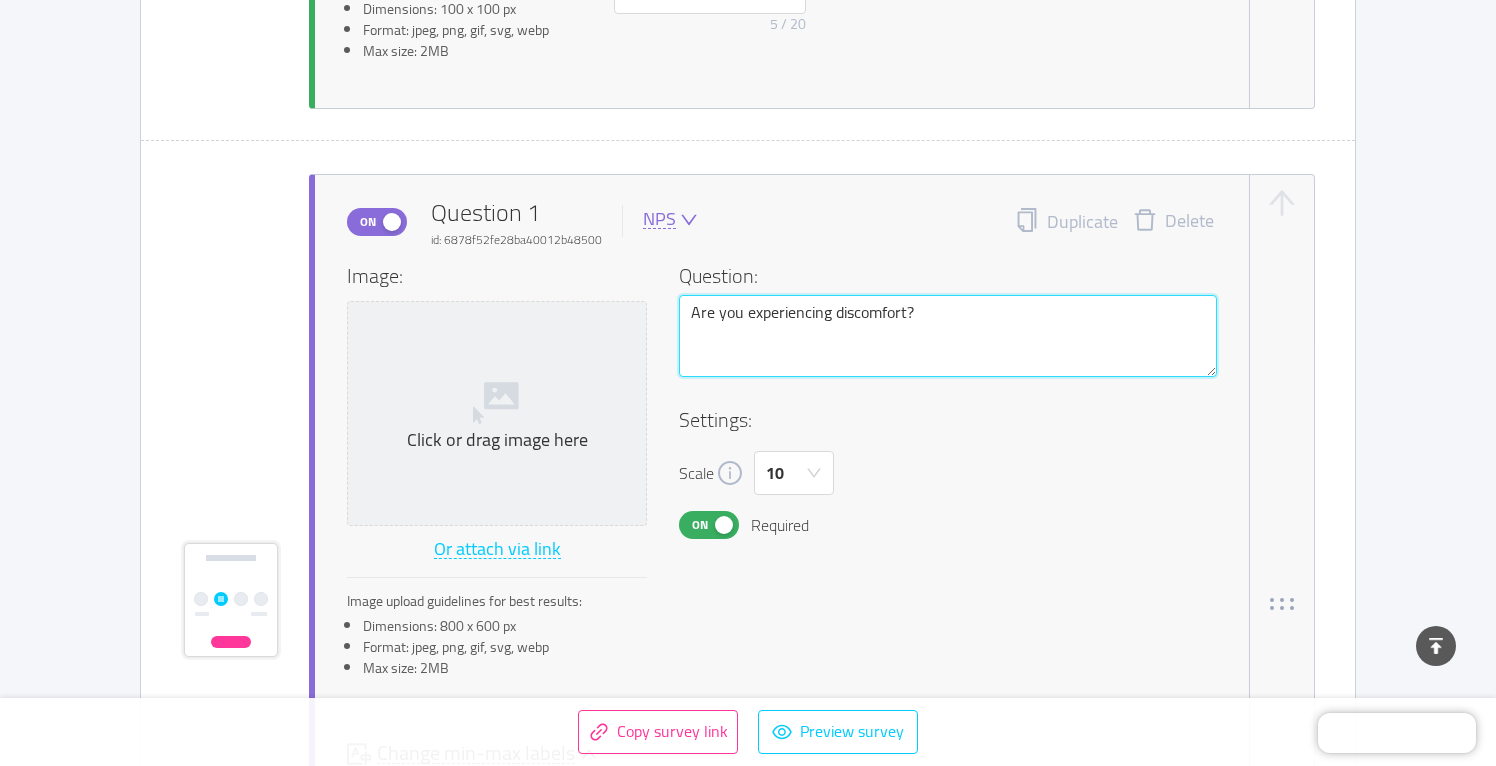 scroll, scrollTop: 914, scrollLeft: 0, axis: vertical 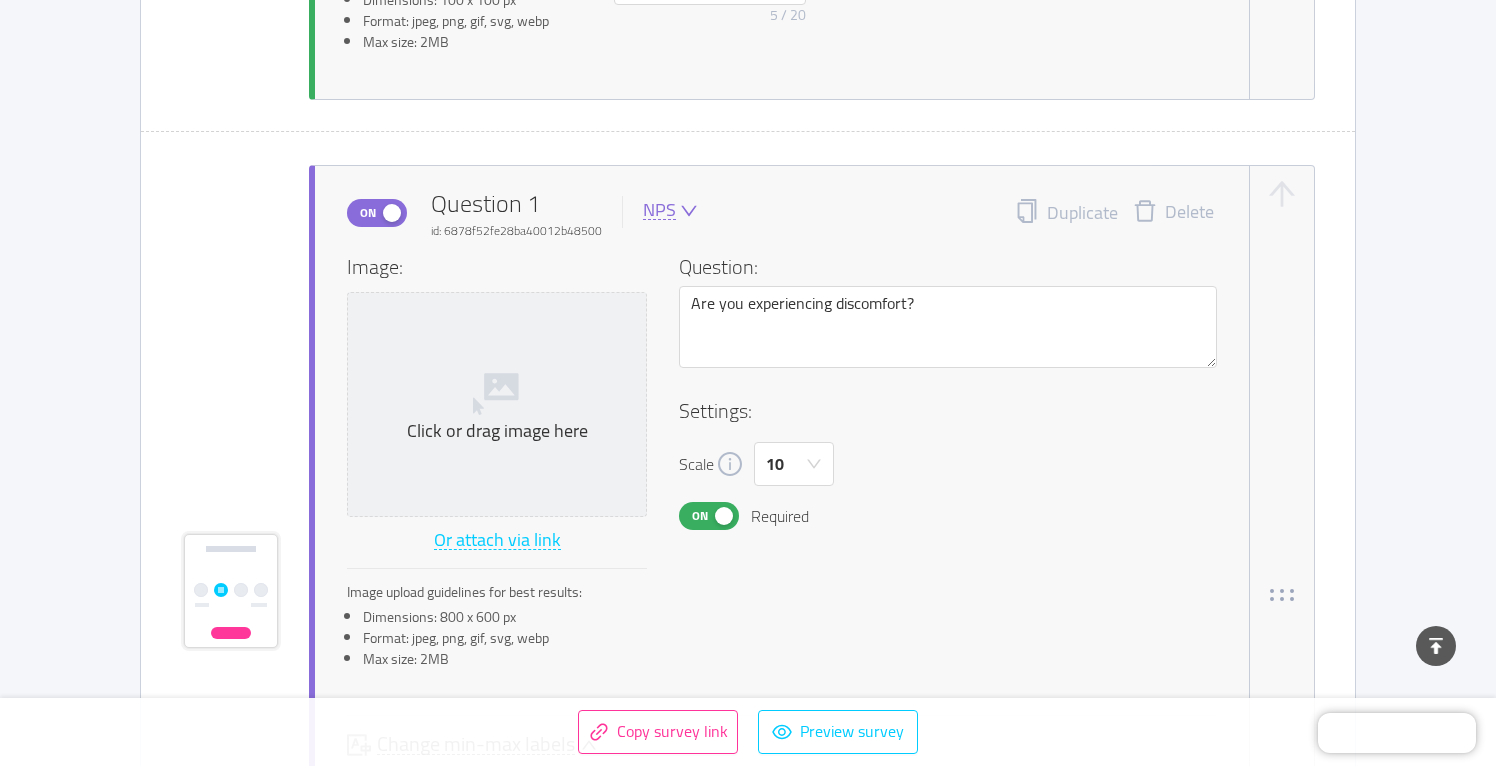click on "NPS" at bounding box center (659, 210) 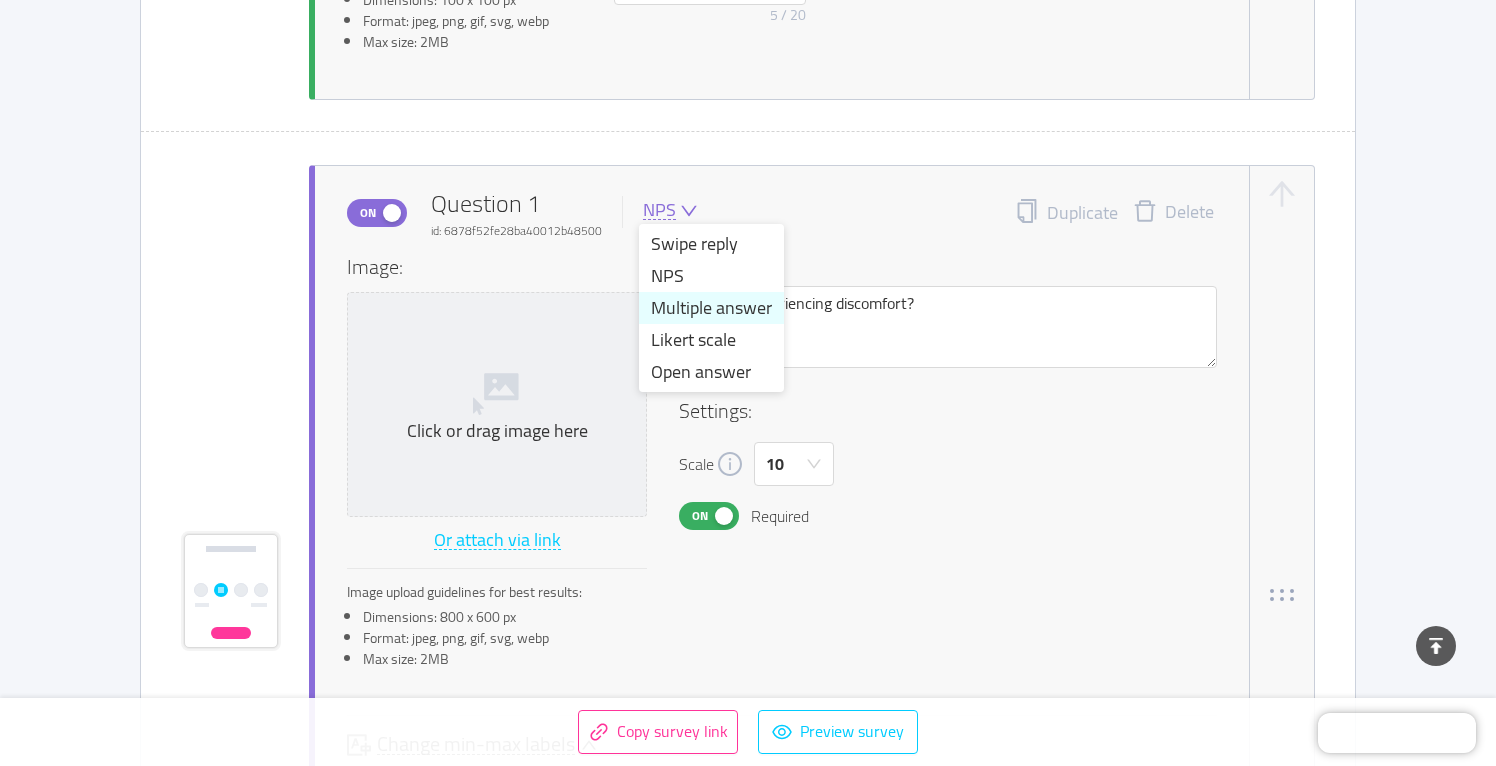 click on "Multiple answer" at bounding box center [711, 308] 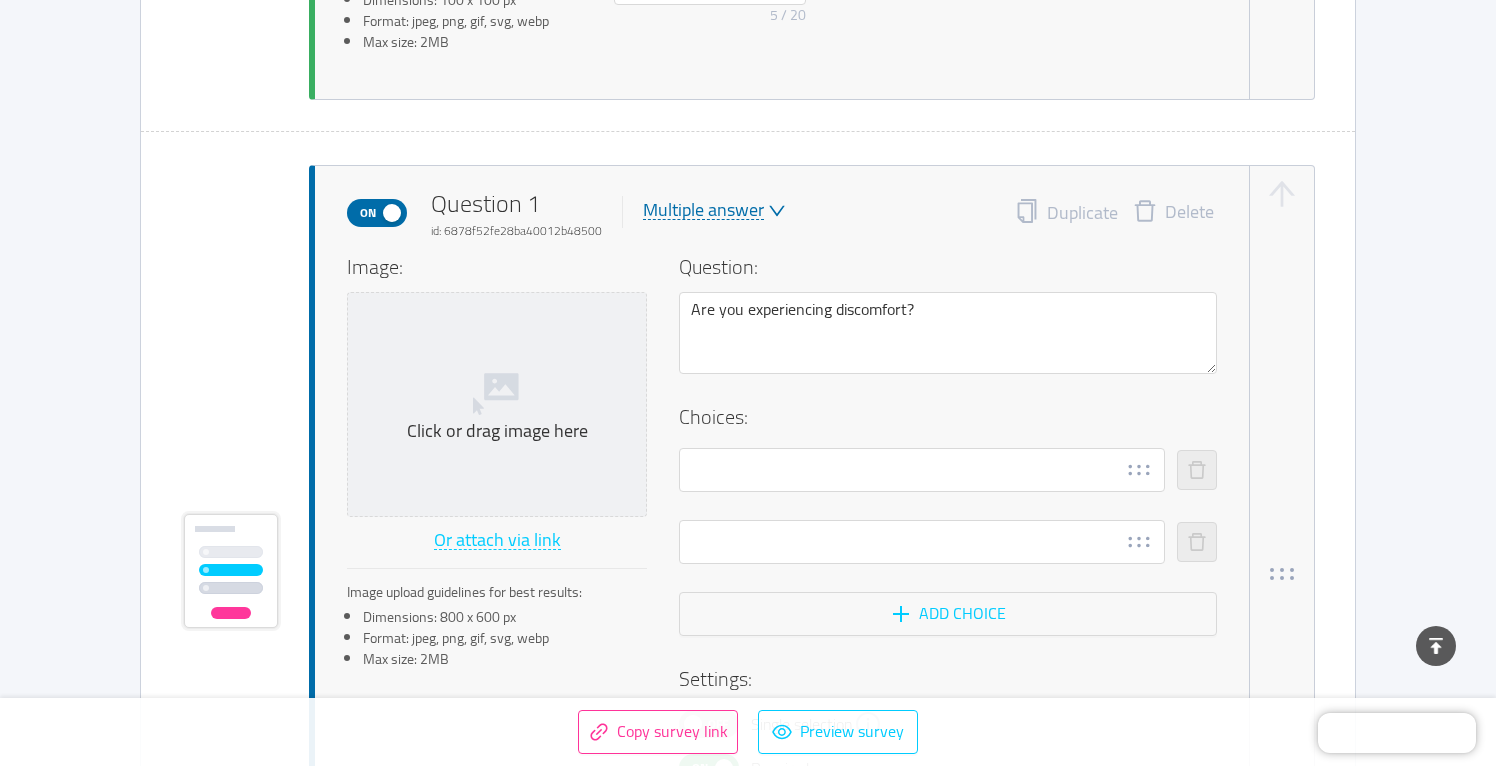 click on "Multiple answer" at bounding box center [703, 210] 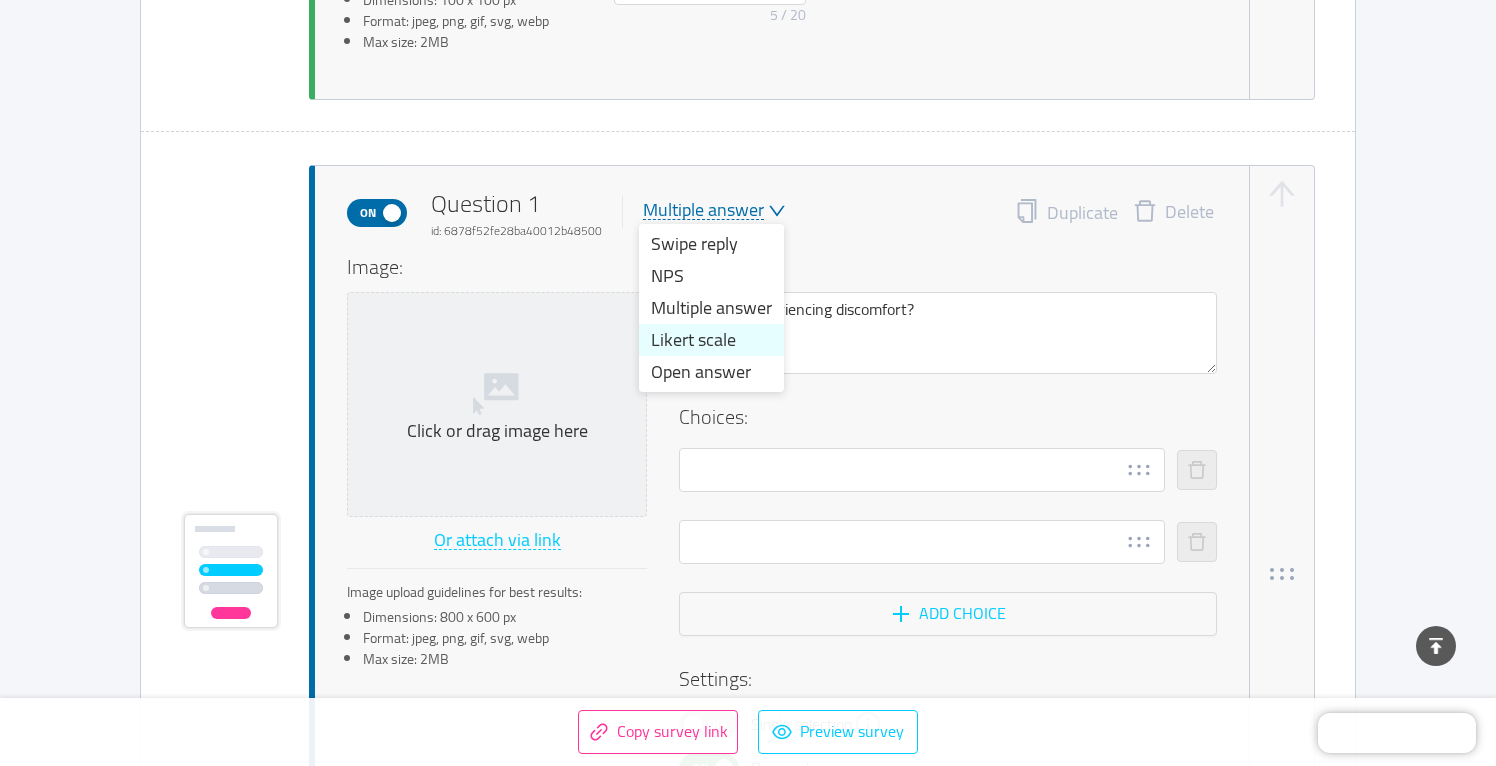click on "Likert scale" at bounding box center [711, 340] 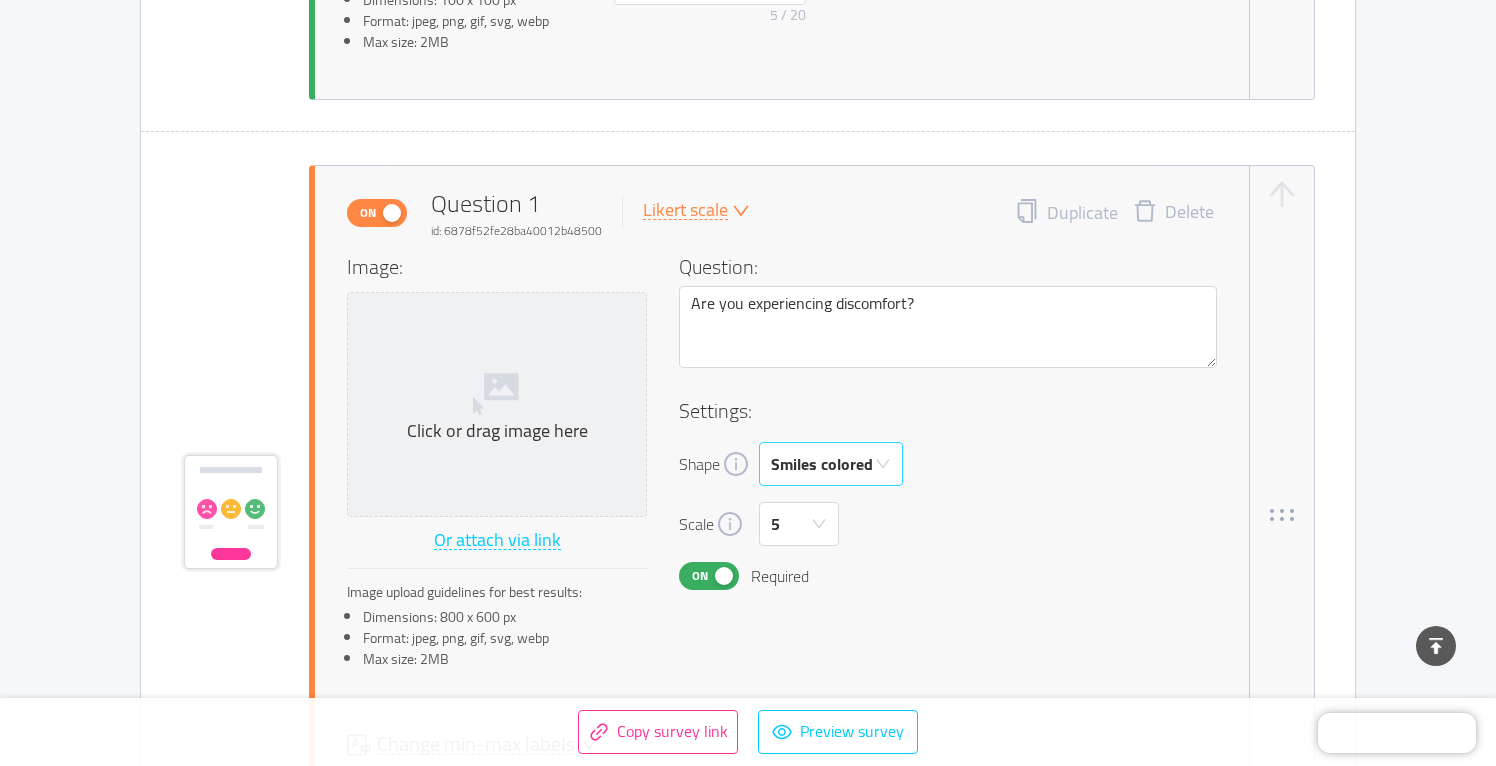 click on "Smiles colored" at bounding box center (822, 464) 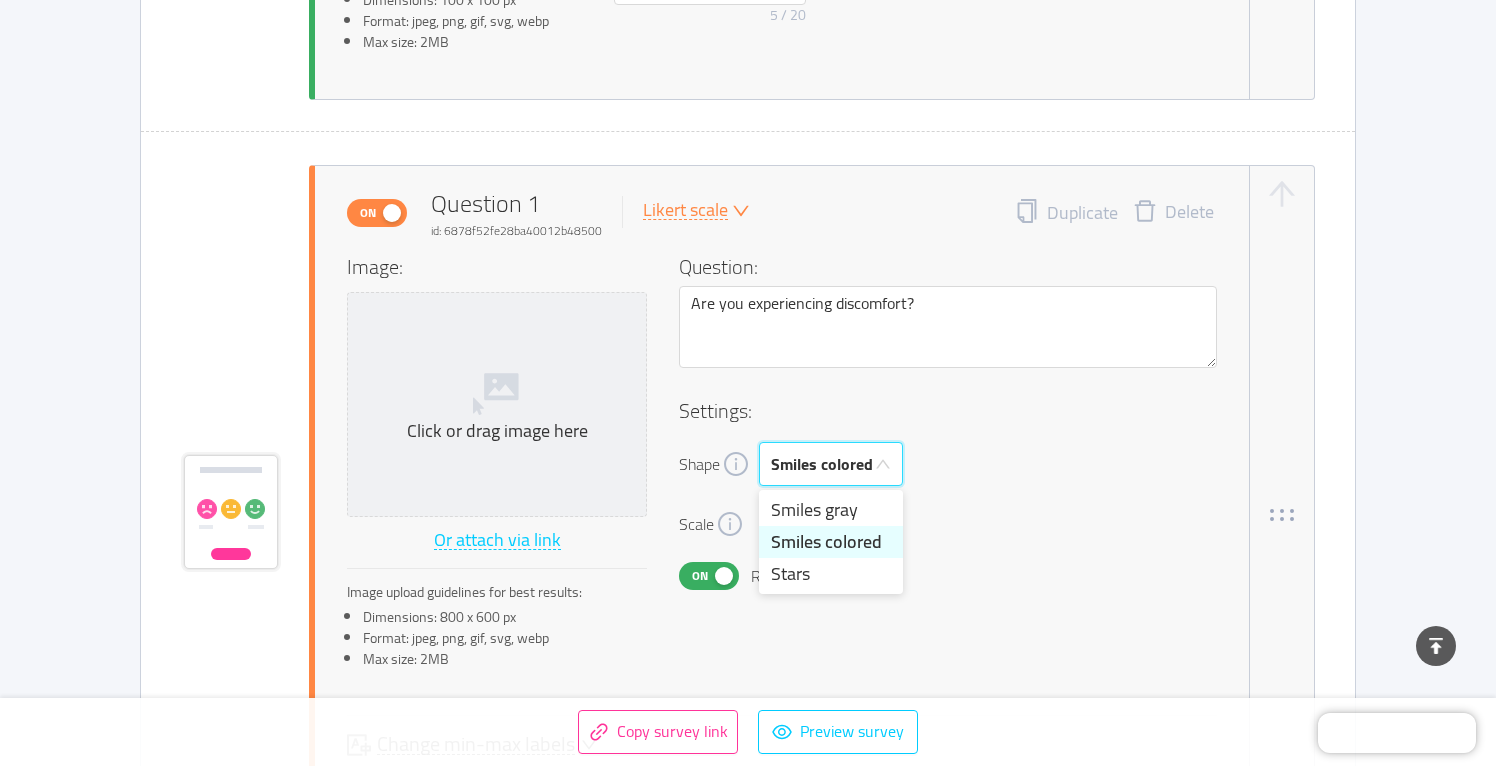click on "Smiles colored" at bounding box center (831, 542) 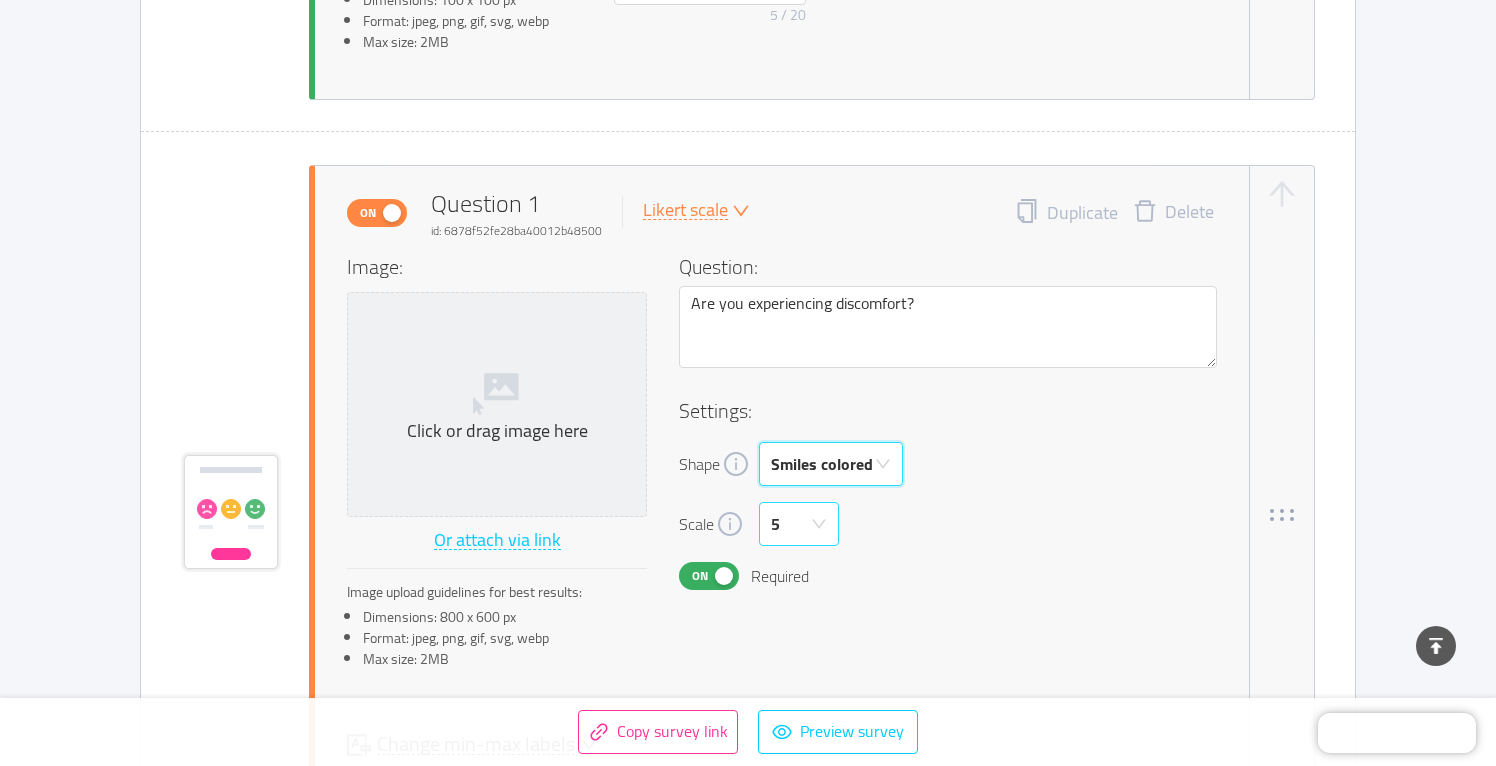 click 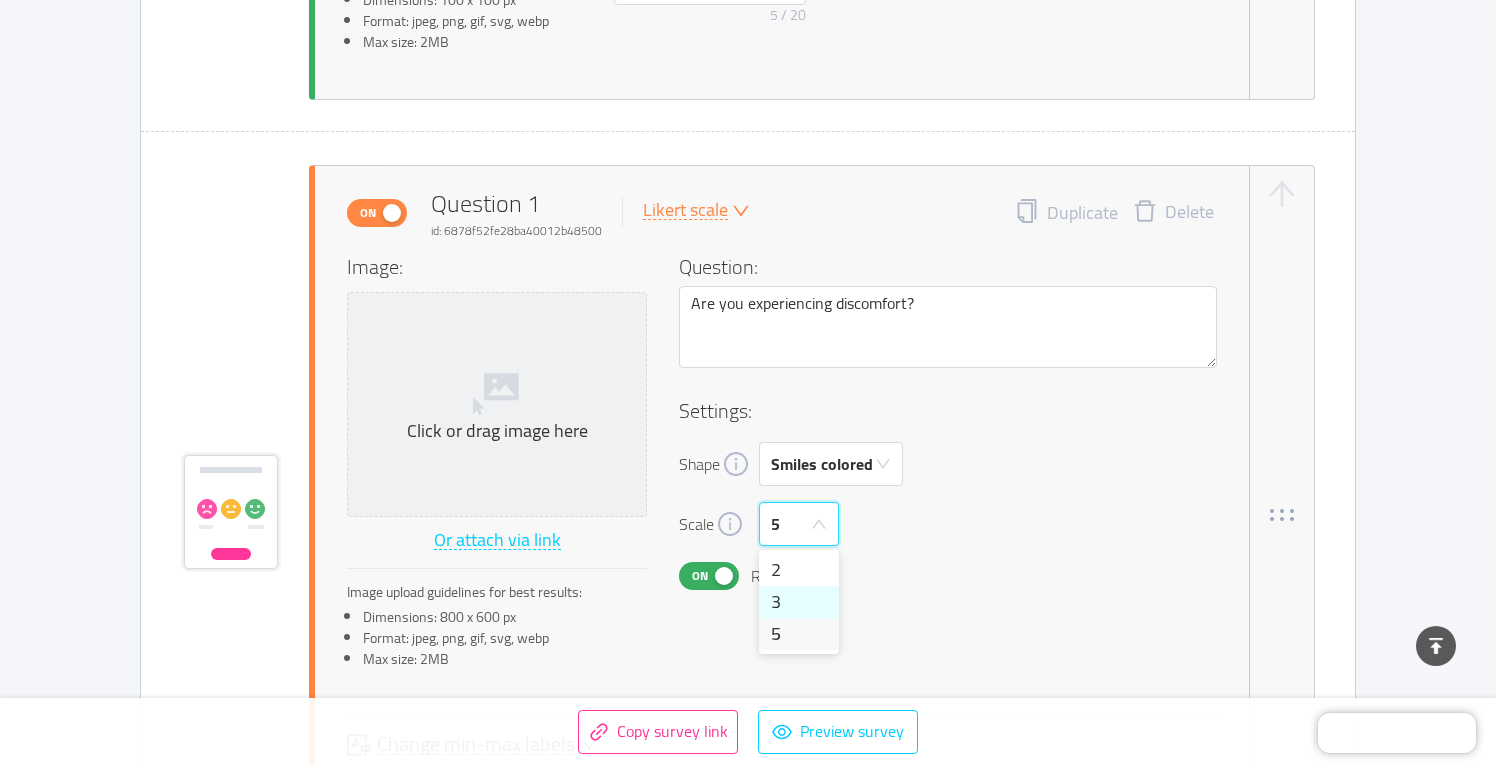 click on "3" at bounding box center (799, 602) 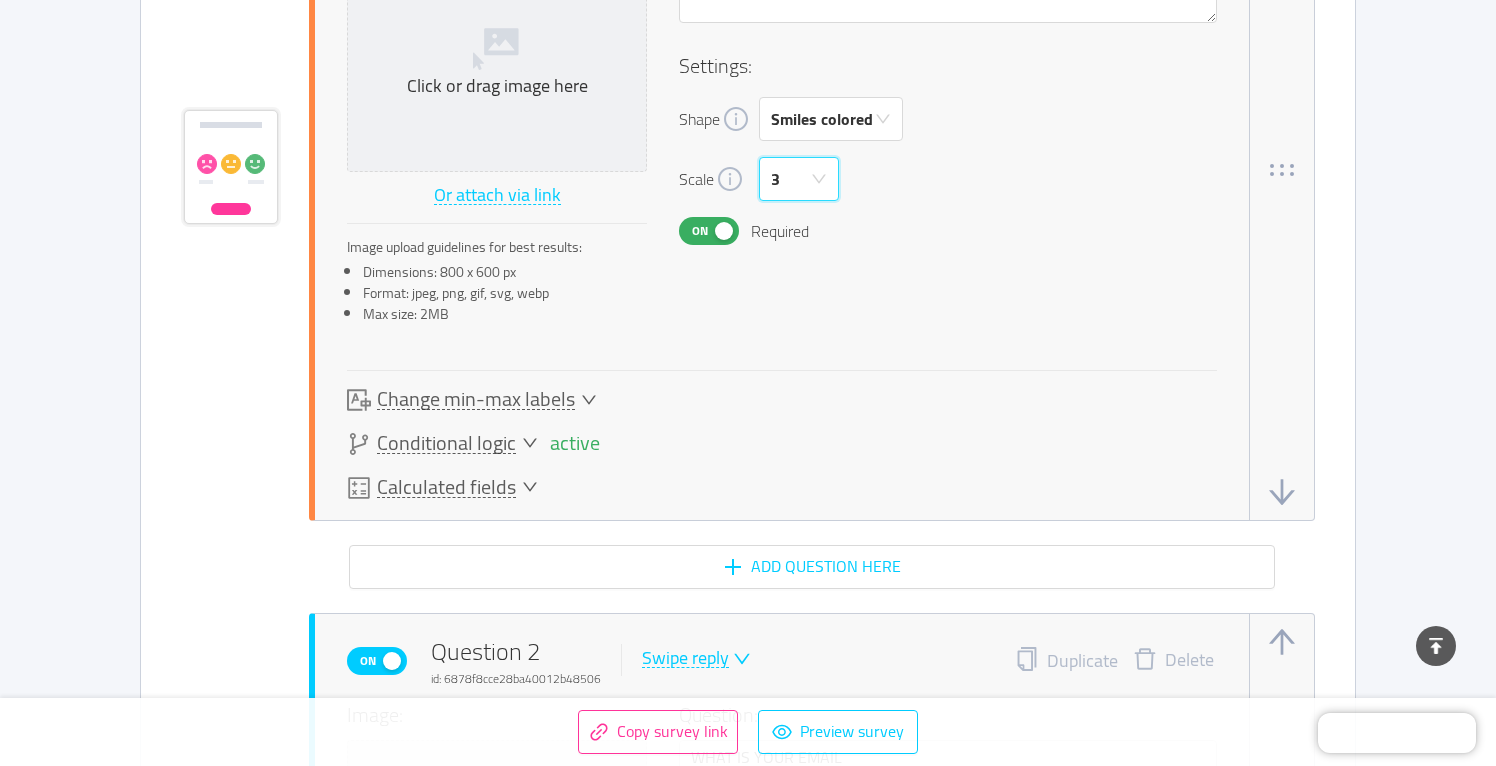 scroll, scrollTop: 1269, scrollLeft: 0, axis: vertical 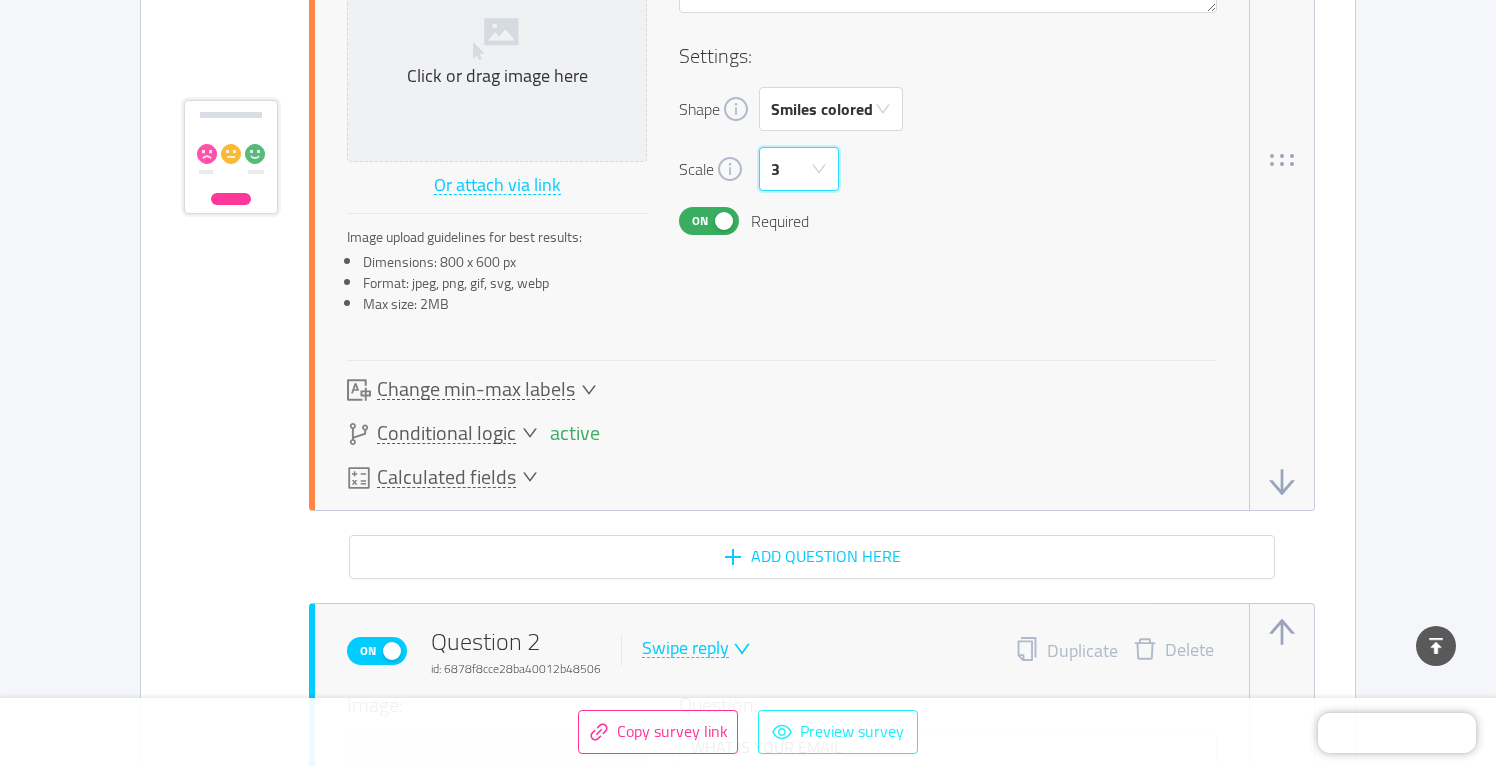 click on "Preview survey" at bounding box center (838, 732) 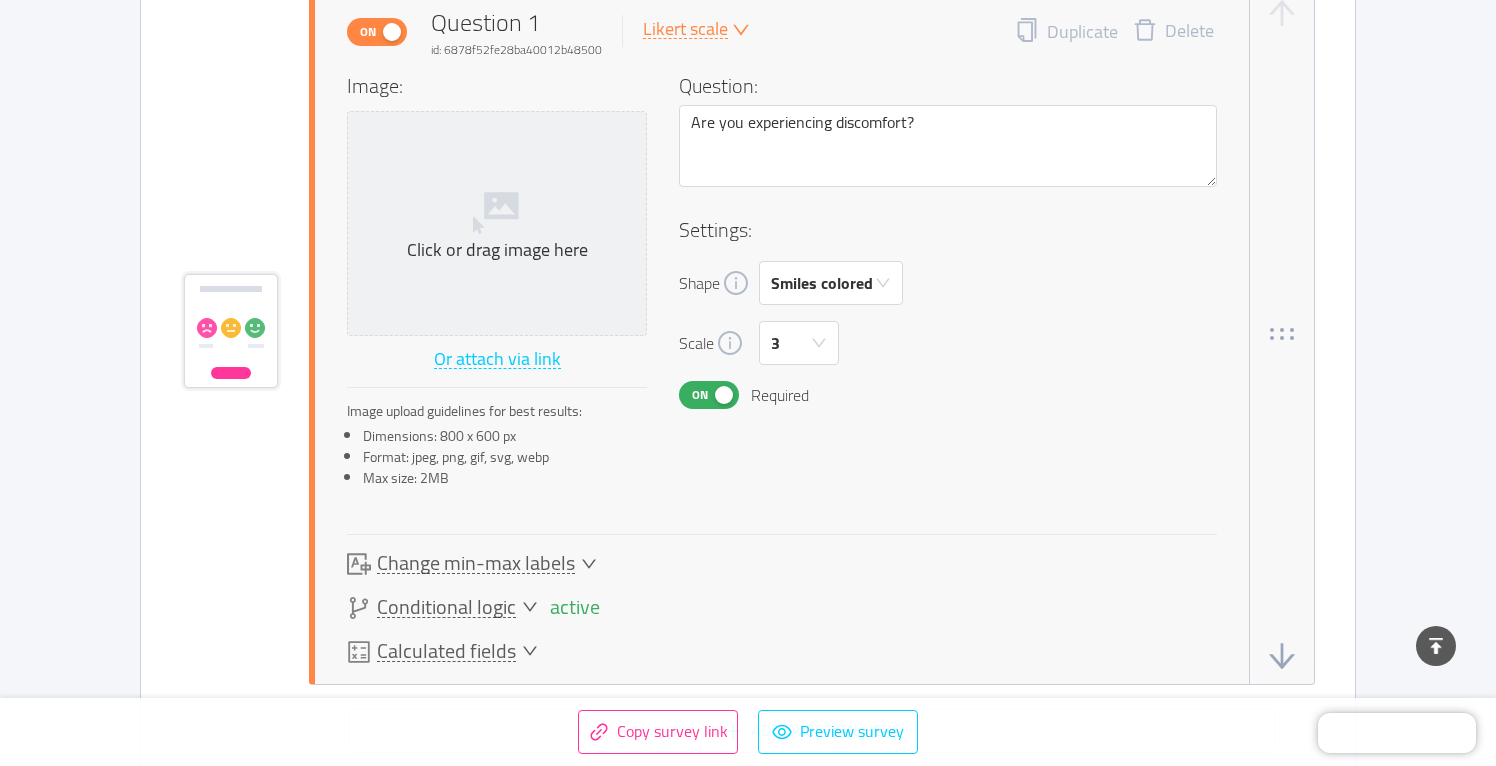 scroll, scrollTop: 1091, scrollLeft: 0, axis: vertical 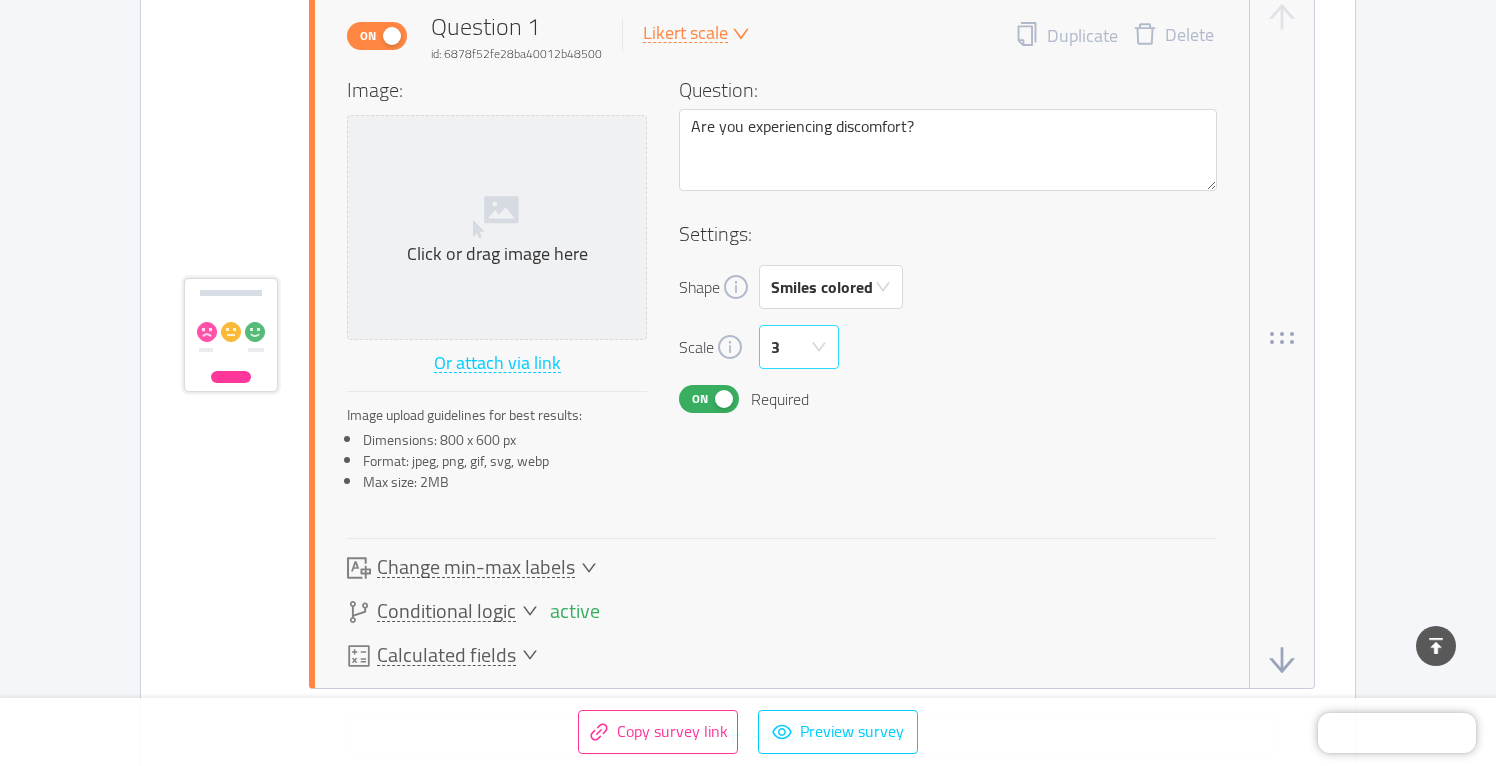 click 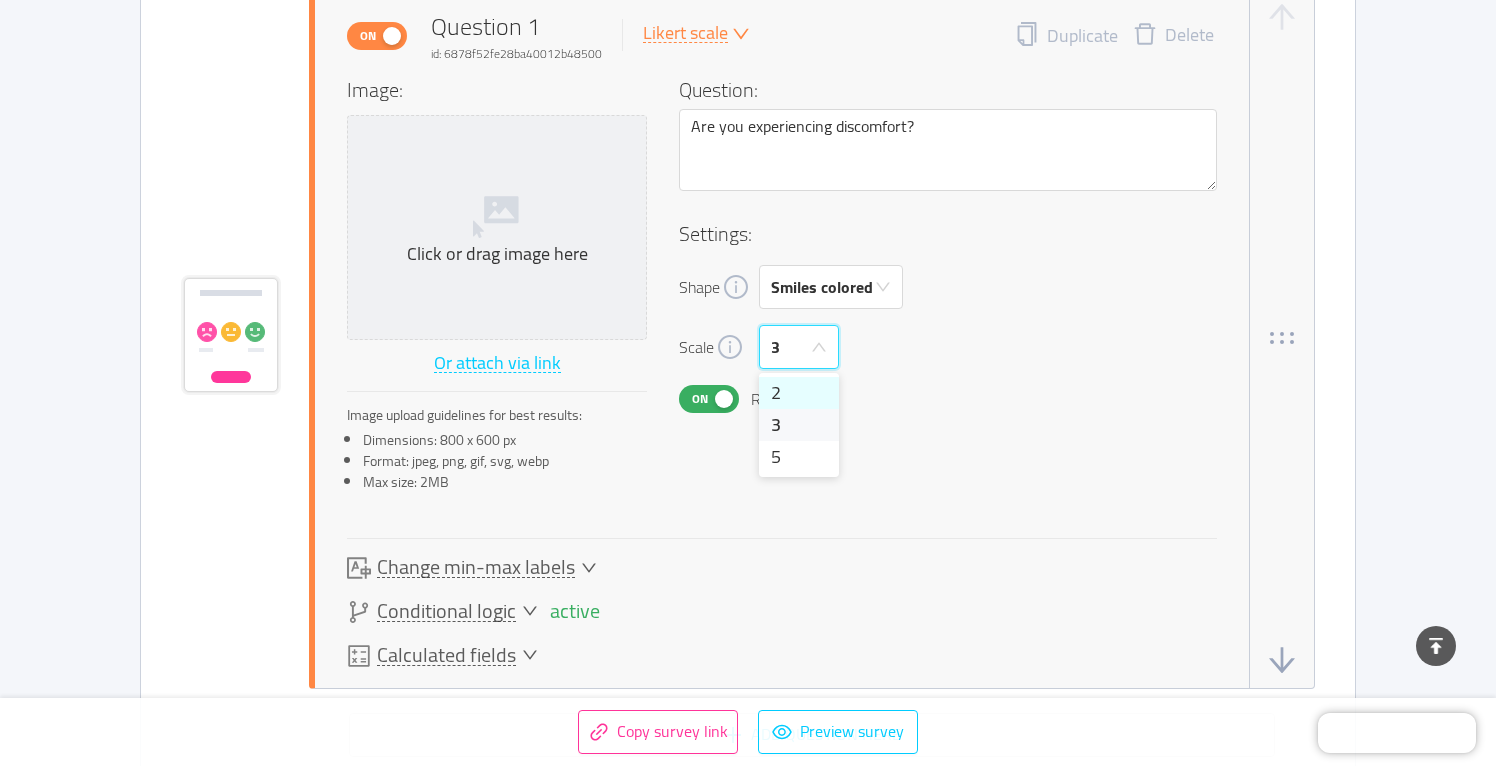 click on "2" at bounding box center (799, 393) 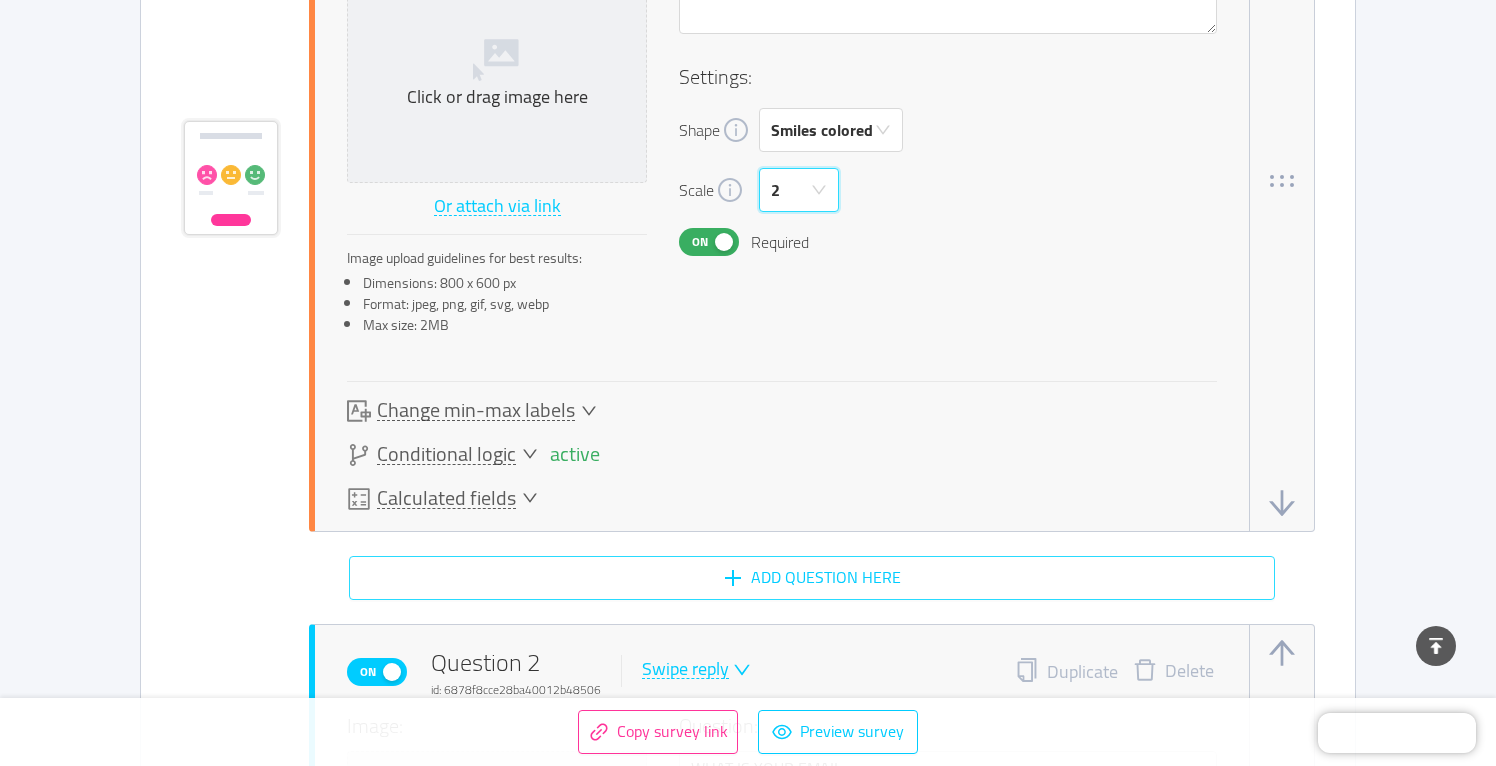 scroll, scrollTop: 1256, scrollLeft: 0, axis: vertical 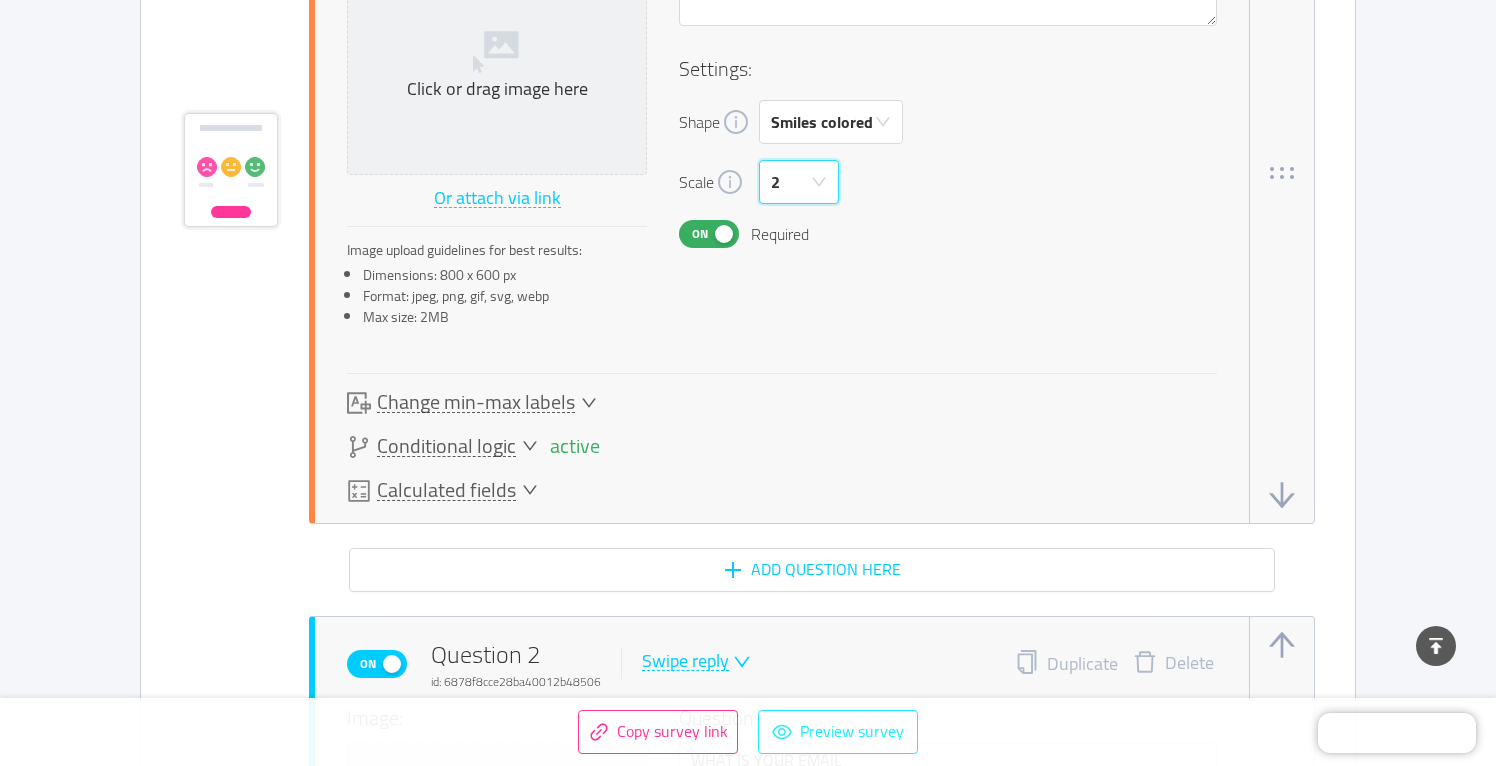 click on "Preview survey" at bounding box center (838, 732) 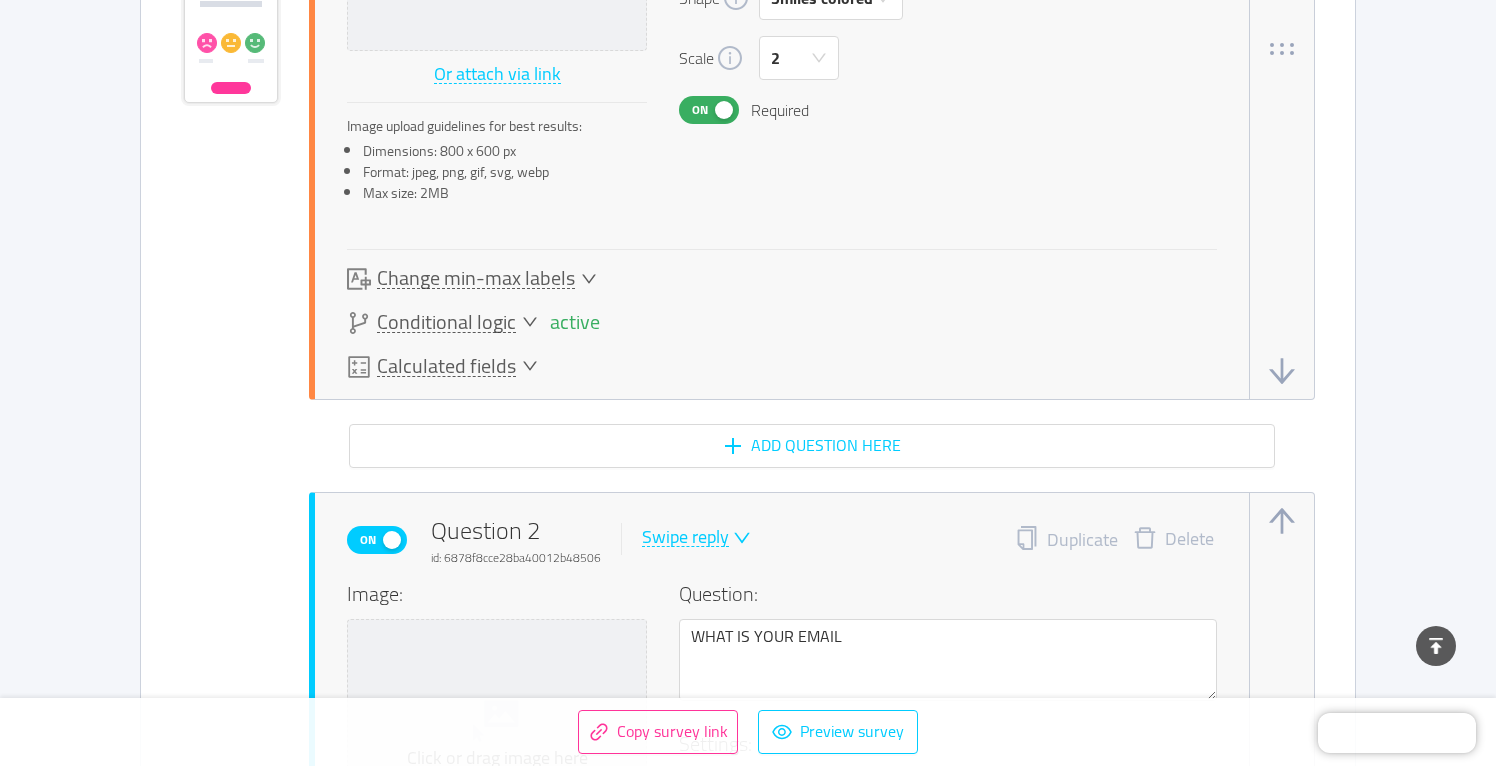scroll, scrollTop: 1414, scrollLeft: 0, axis: vertical 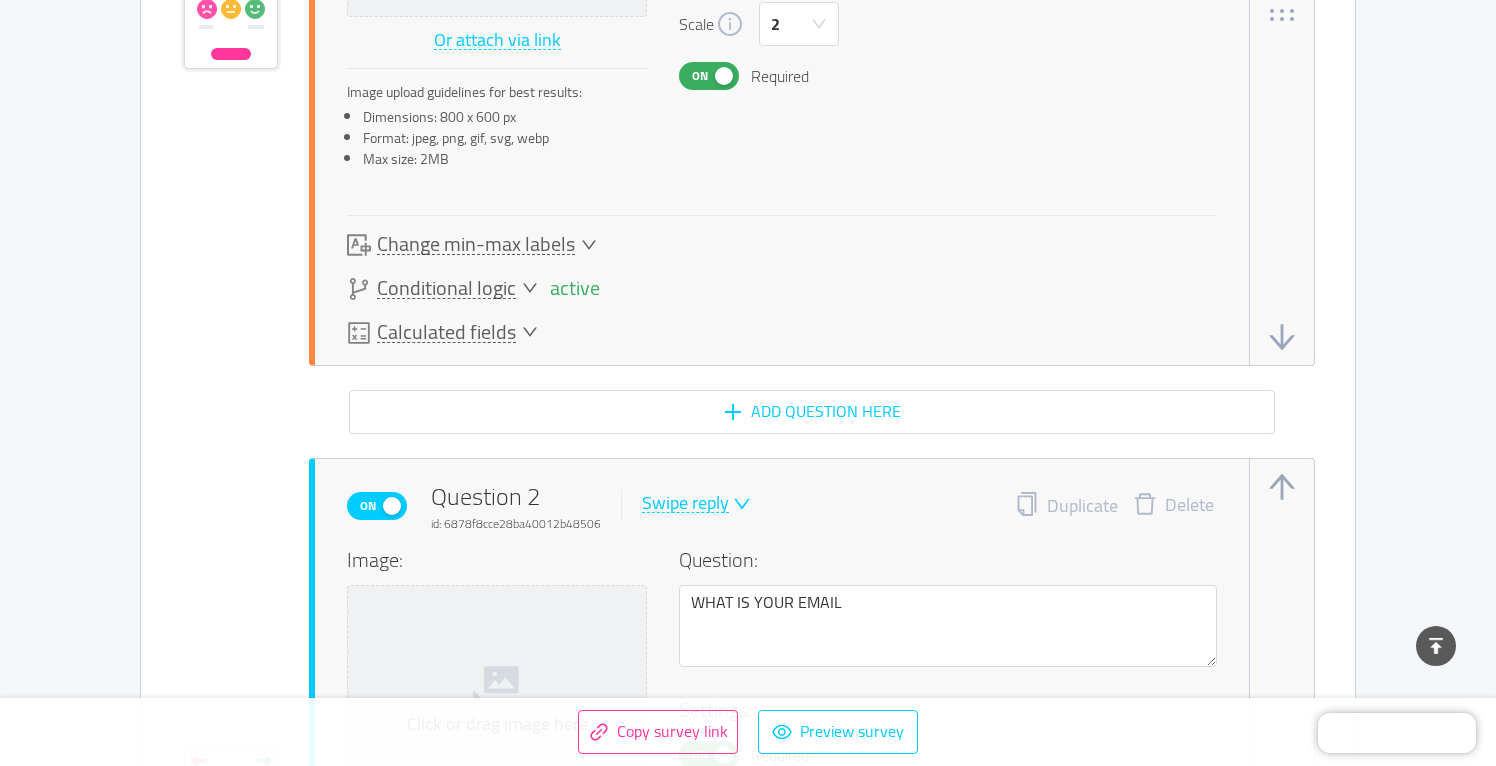 click on "Change min-max labels" at bounding box center (476, 244) 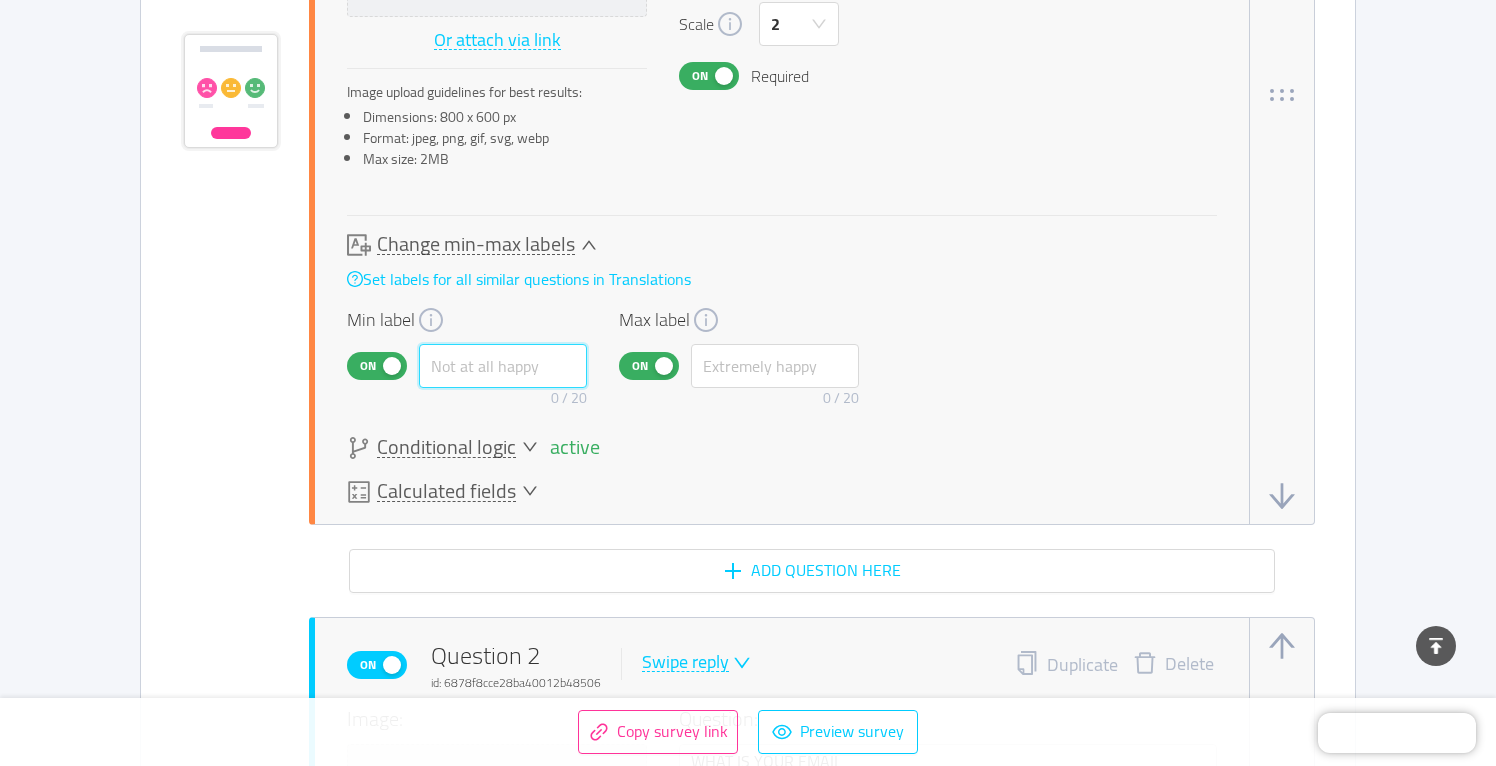 drag, startPoint x: 538, startPoint y: 362, endPoint x: 521, endPoint y: 362, distance: 17 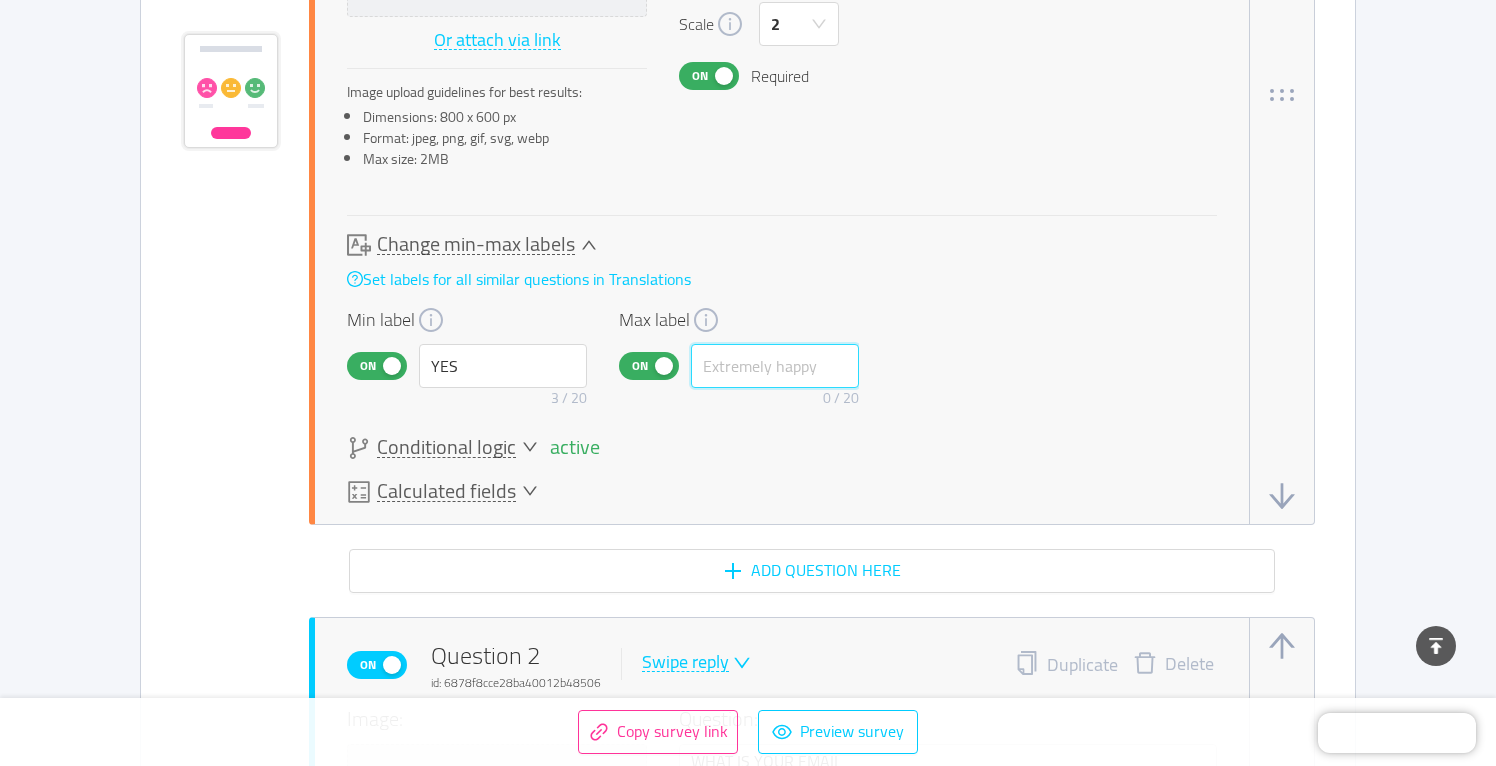 click at bounding box center (775, 366) 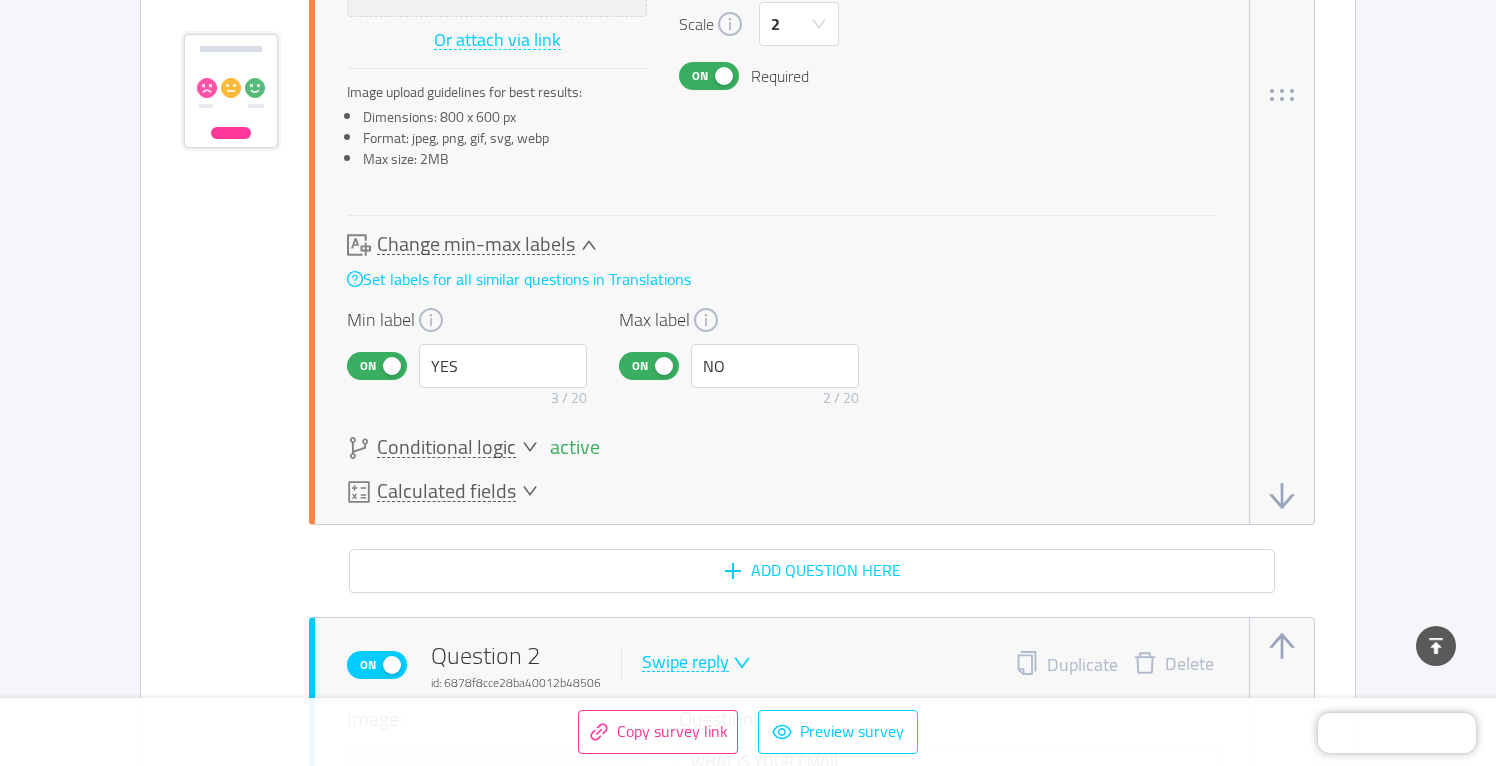 click on "active" at bounding box center (573, 447) 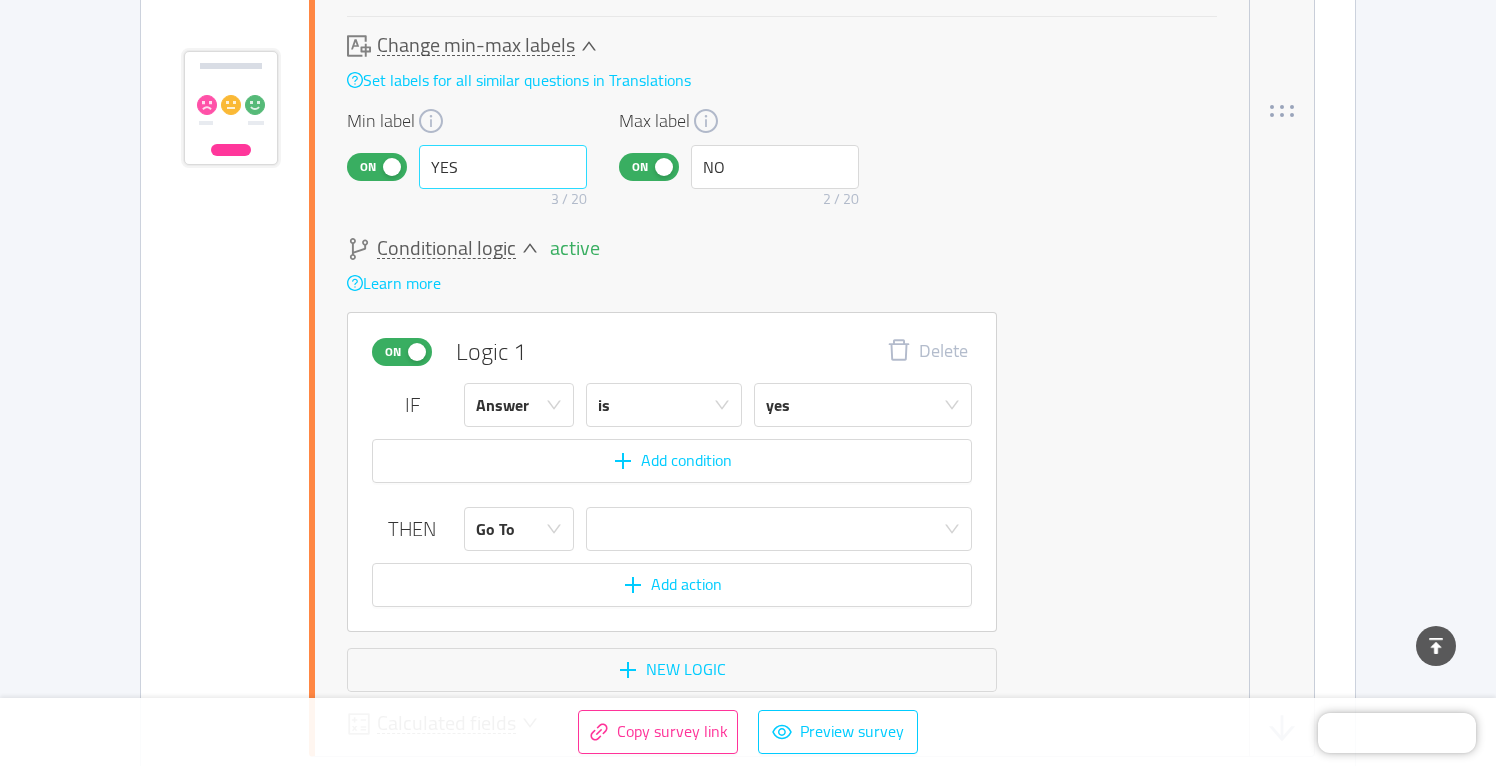 scroll, scrollTop: 1650, scrollLeft: 0, axis: vertical 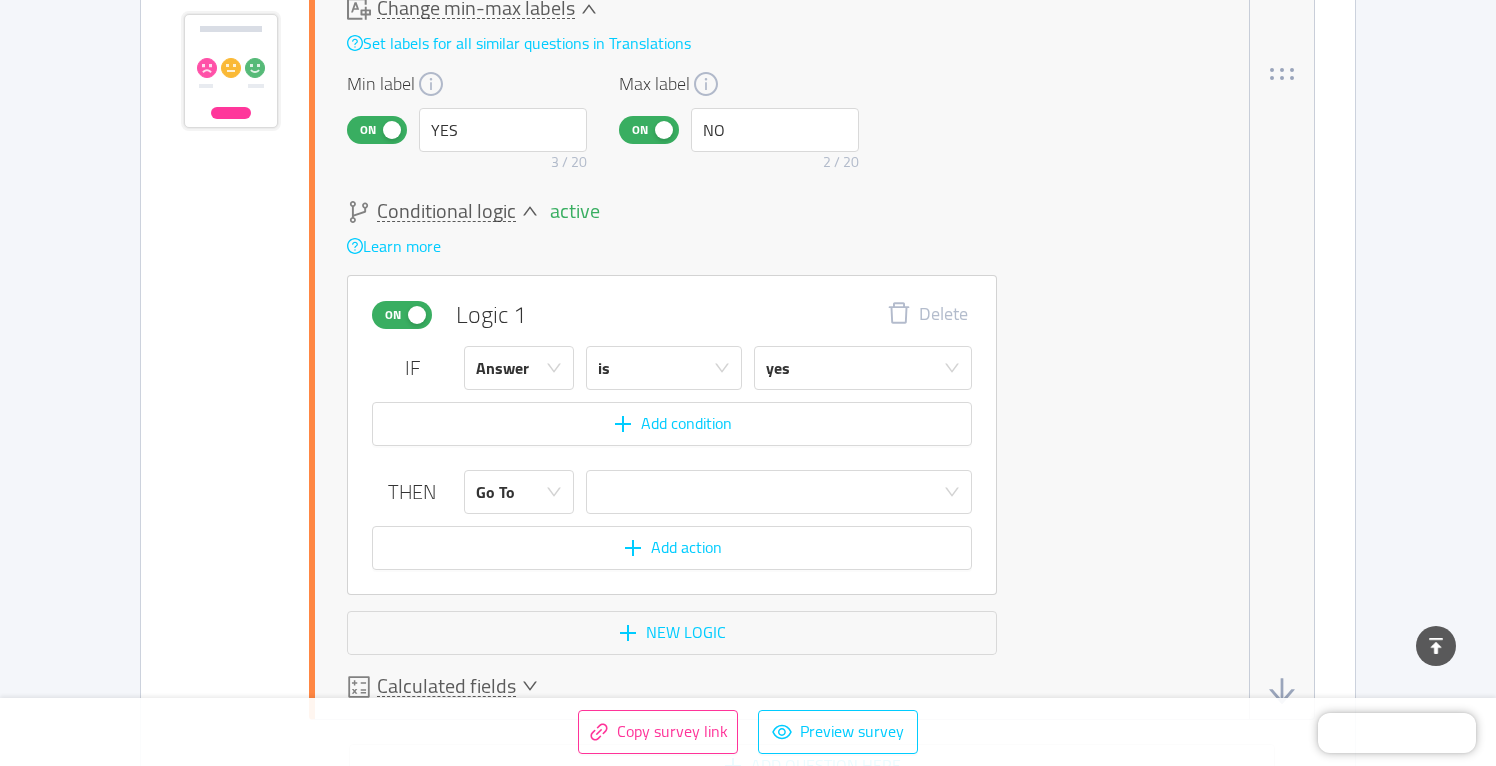 click 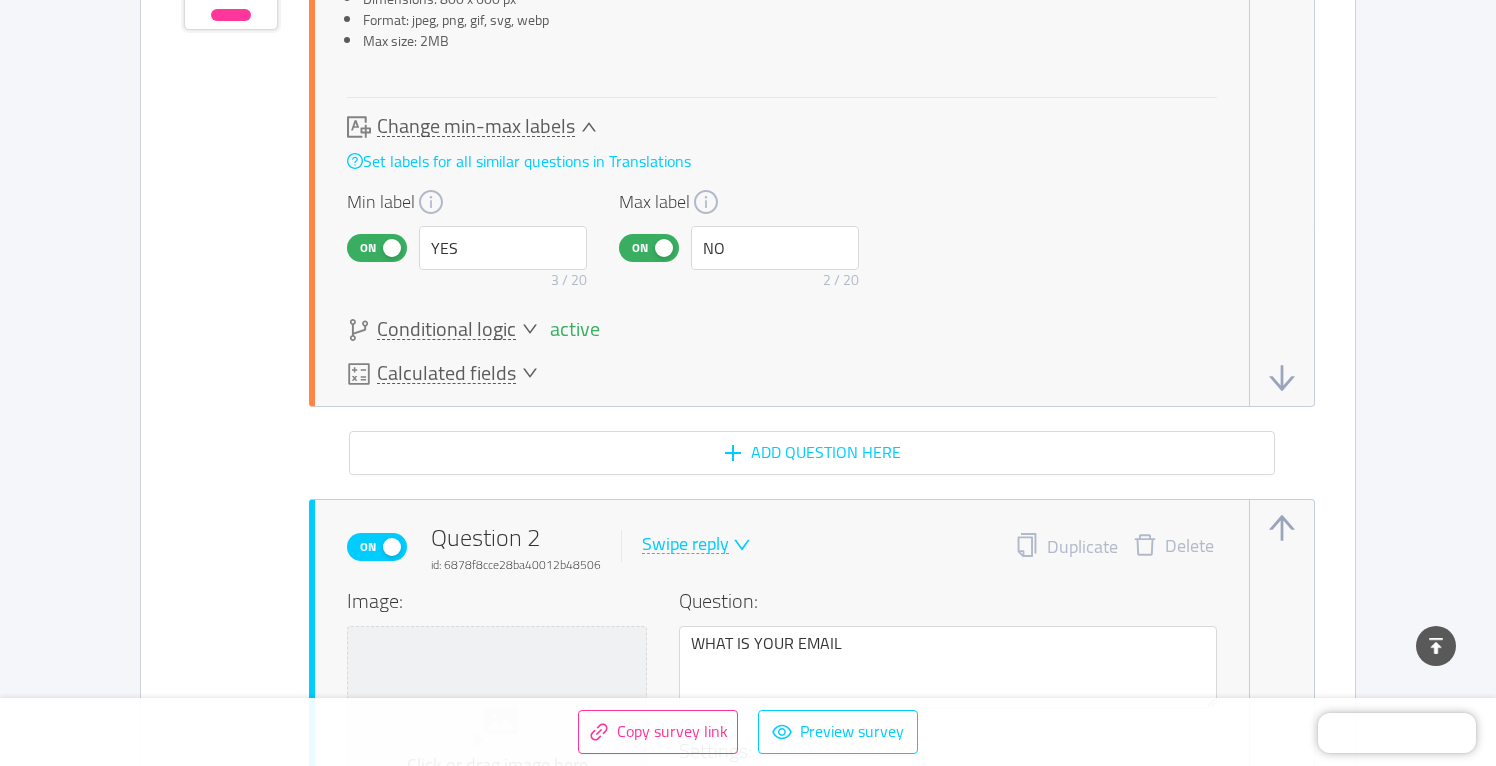 scroll, scrollTop: 1536, scrollLeft: 0, axis: vertical 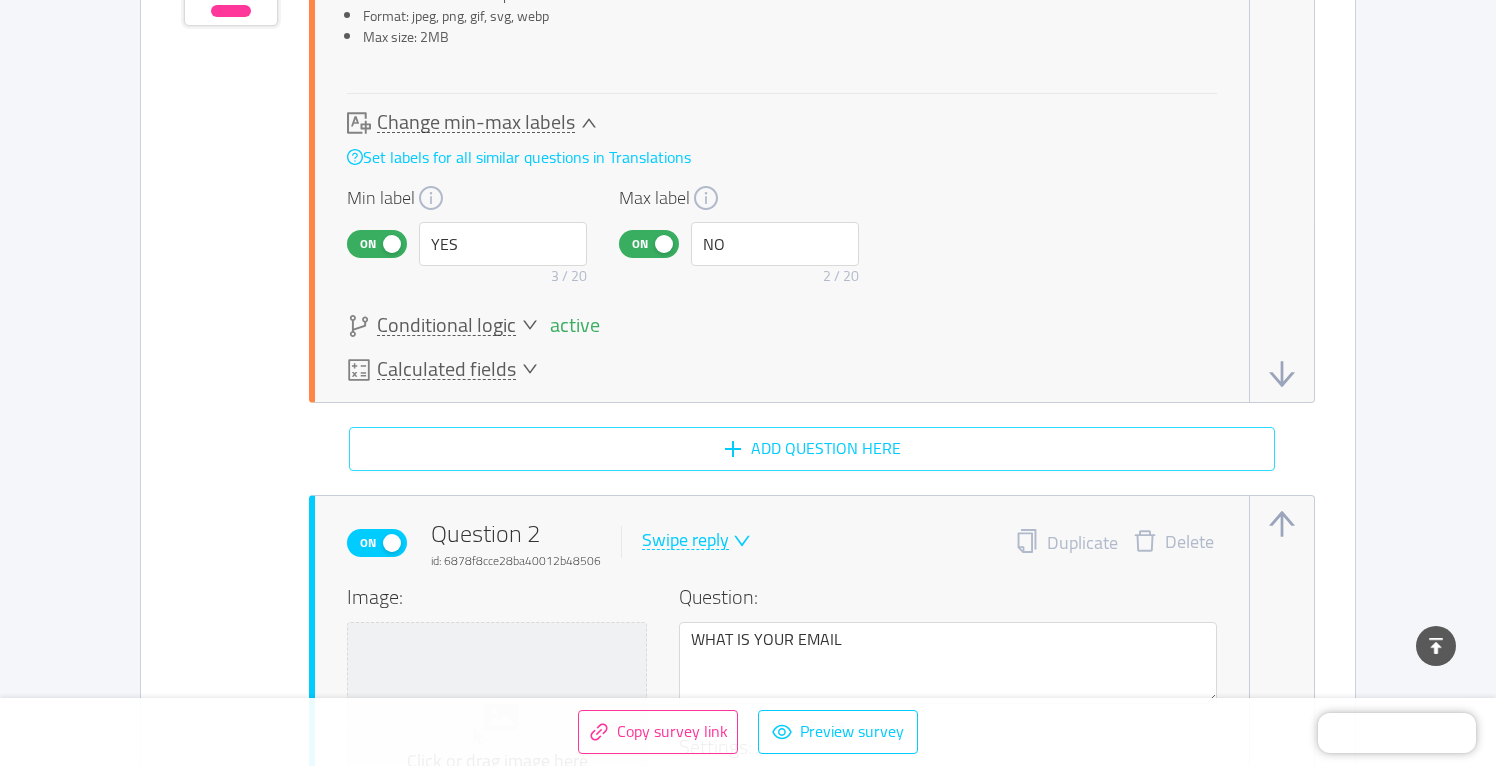 click on "Add question here" at bounding box center (812, 449) 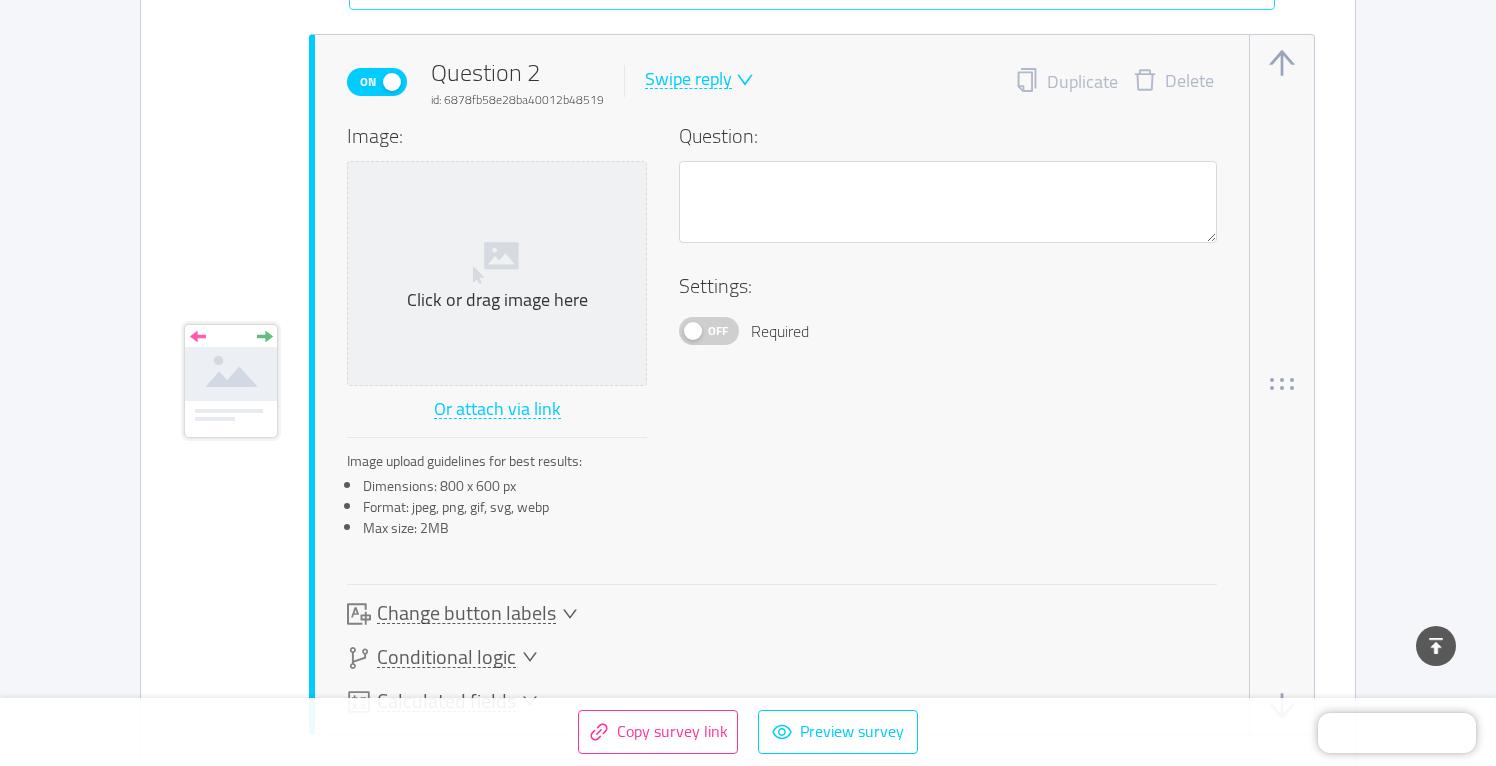 scroll, scrollTop: 1999, scrollLeft: 0, axis: vertical 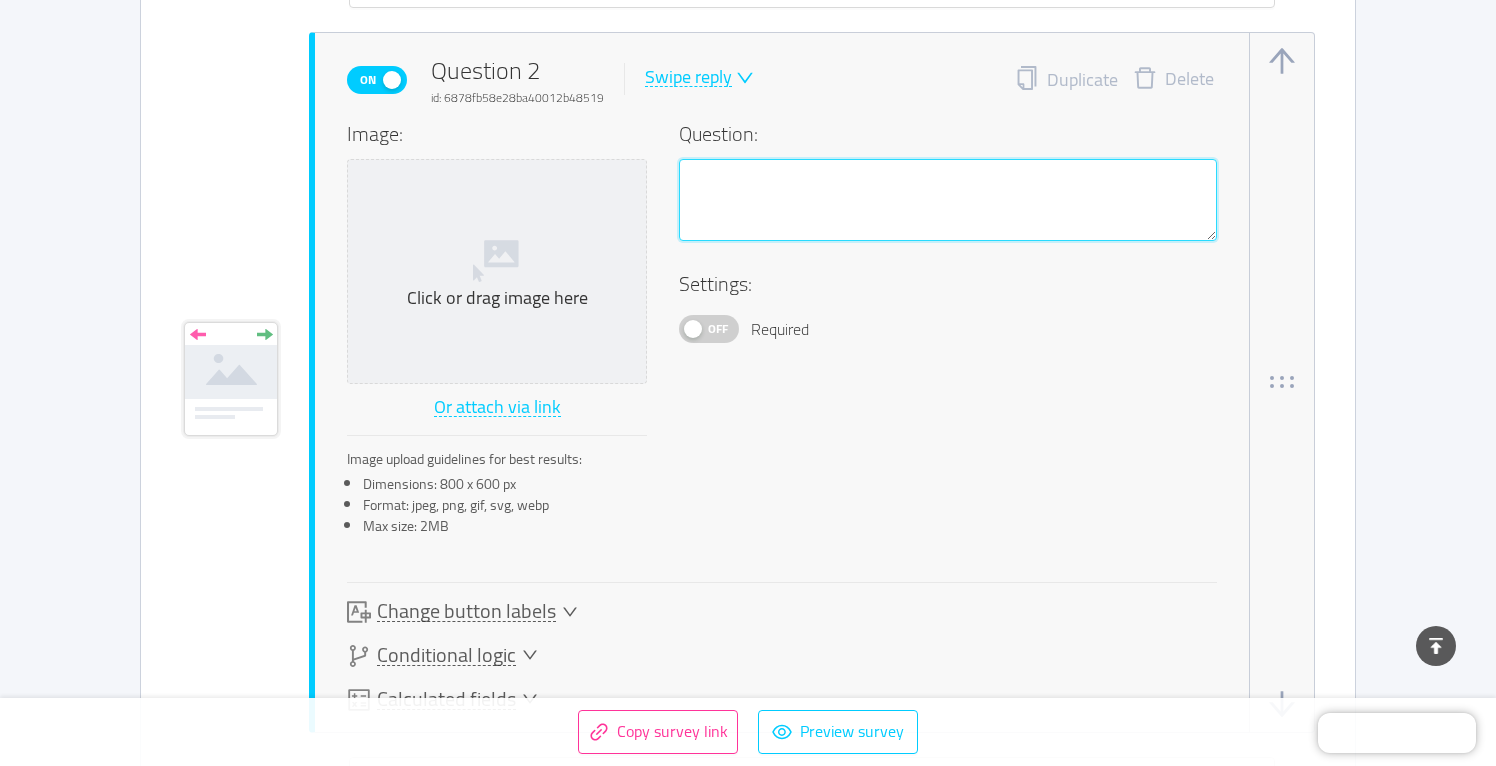 click at bounding box center (948, 200) 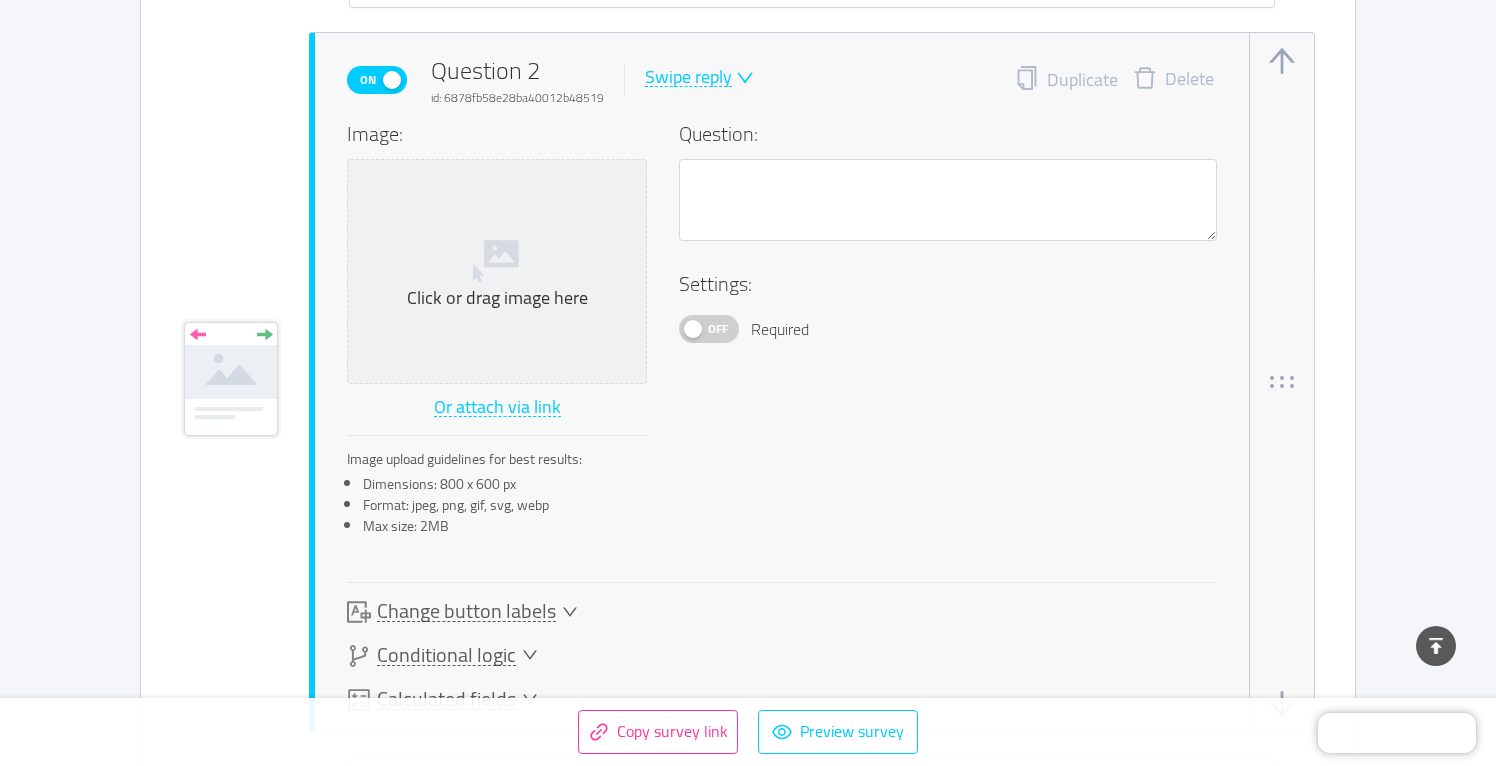 click on "Swipe reply" at bounding box center [688, 77] 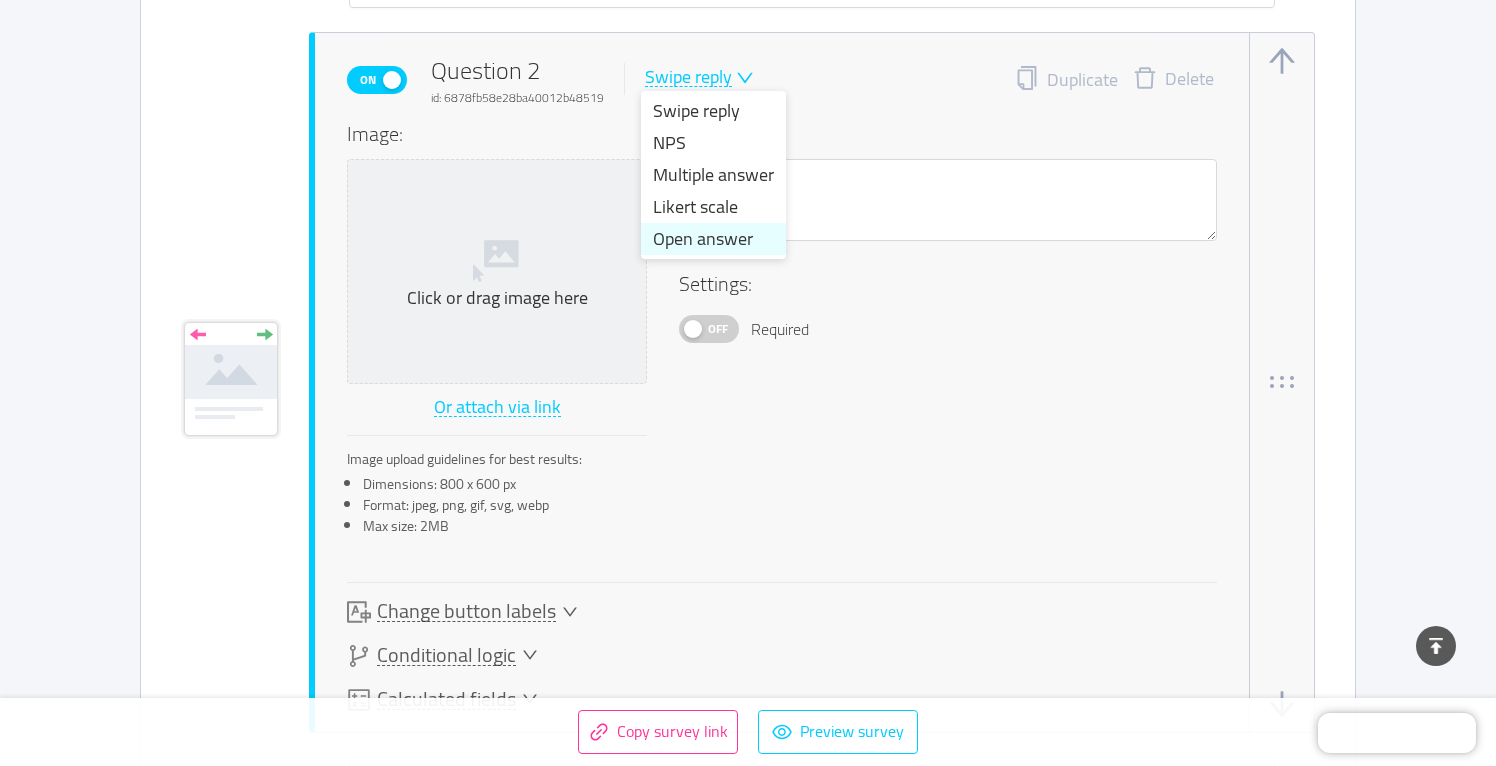 click on "Open answer" at bounding box center (713, 239) 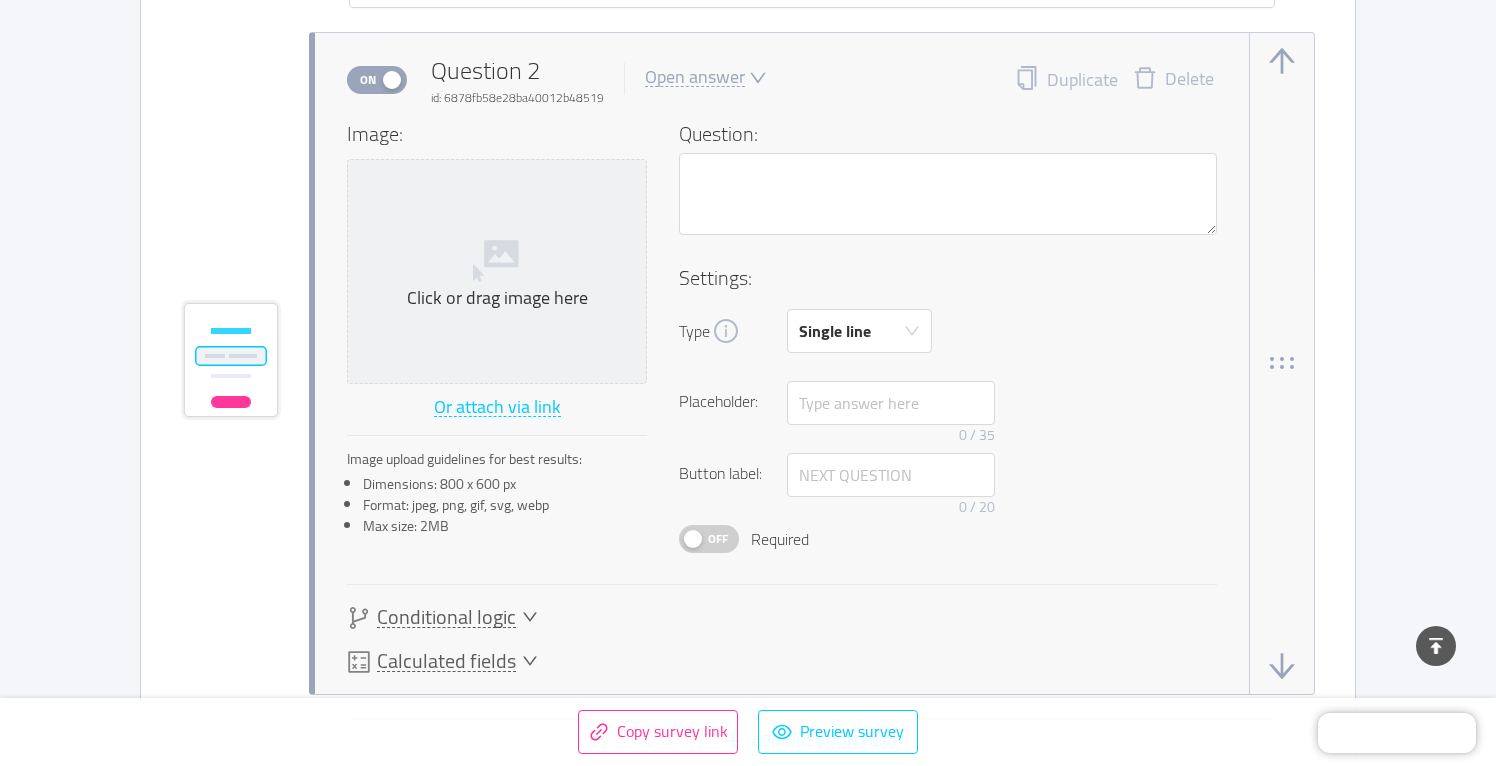 click on "Open answer" at bounding box center [695, 77] 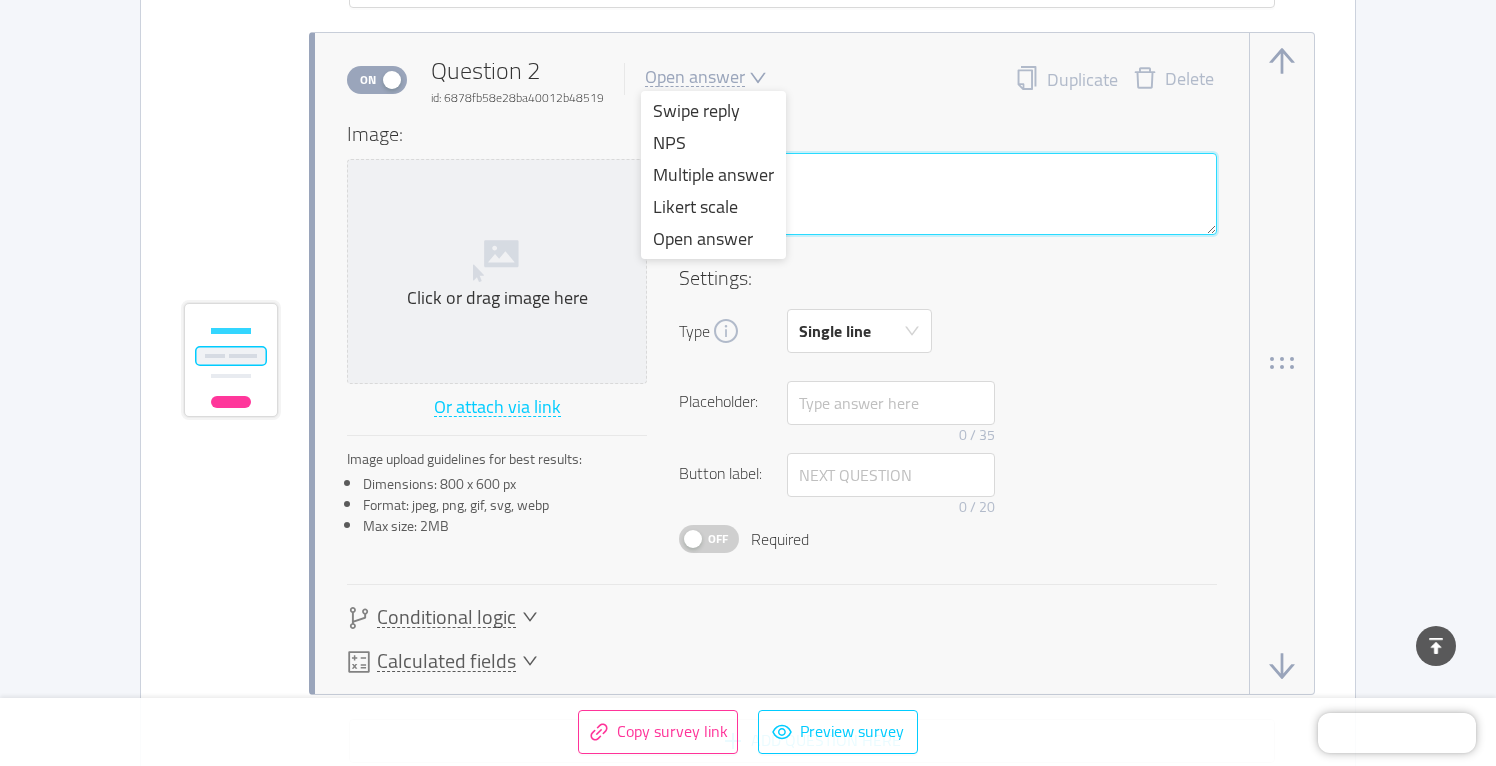 click at bounding box center (948, 194) 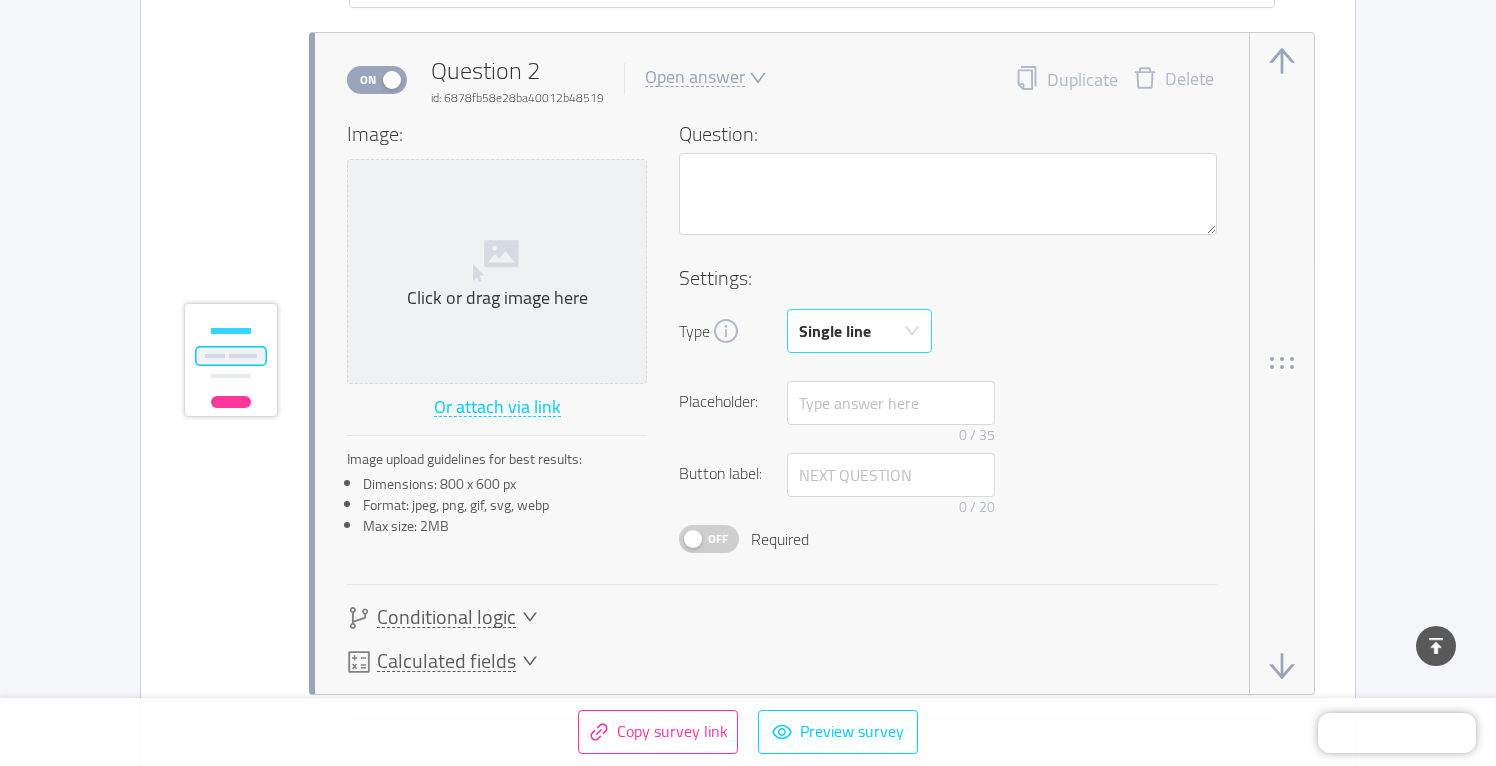 click on "Single line" at bounding box center (835, 331) 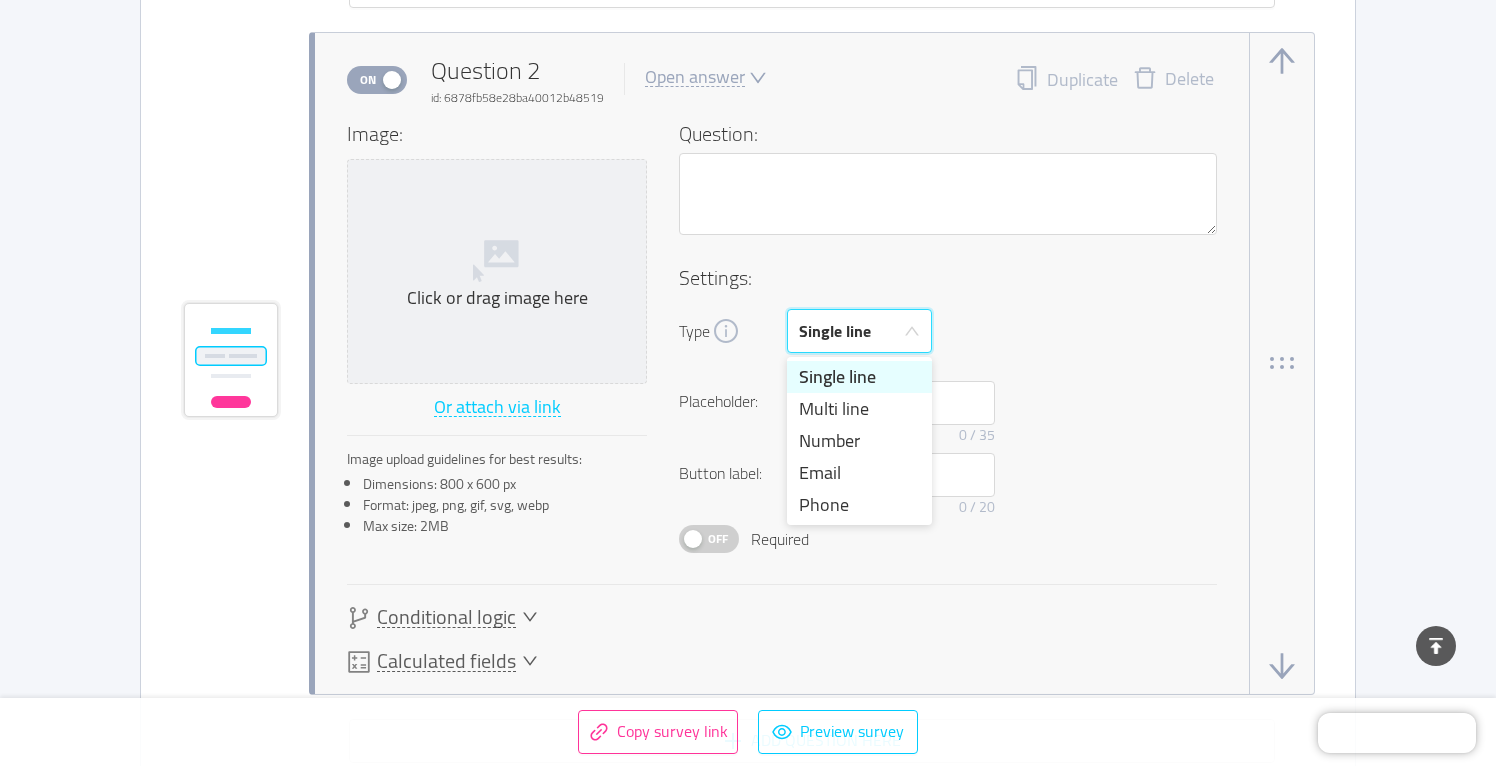 click on "Settings:" at bounding box center (948, 278) 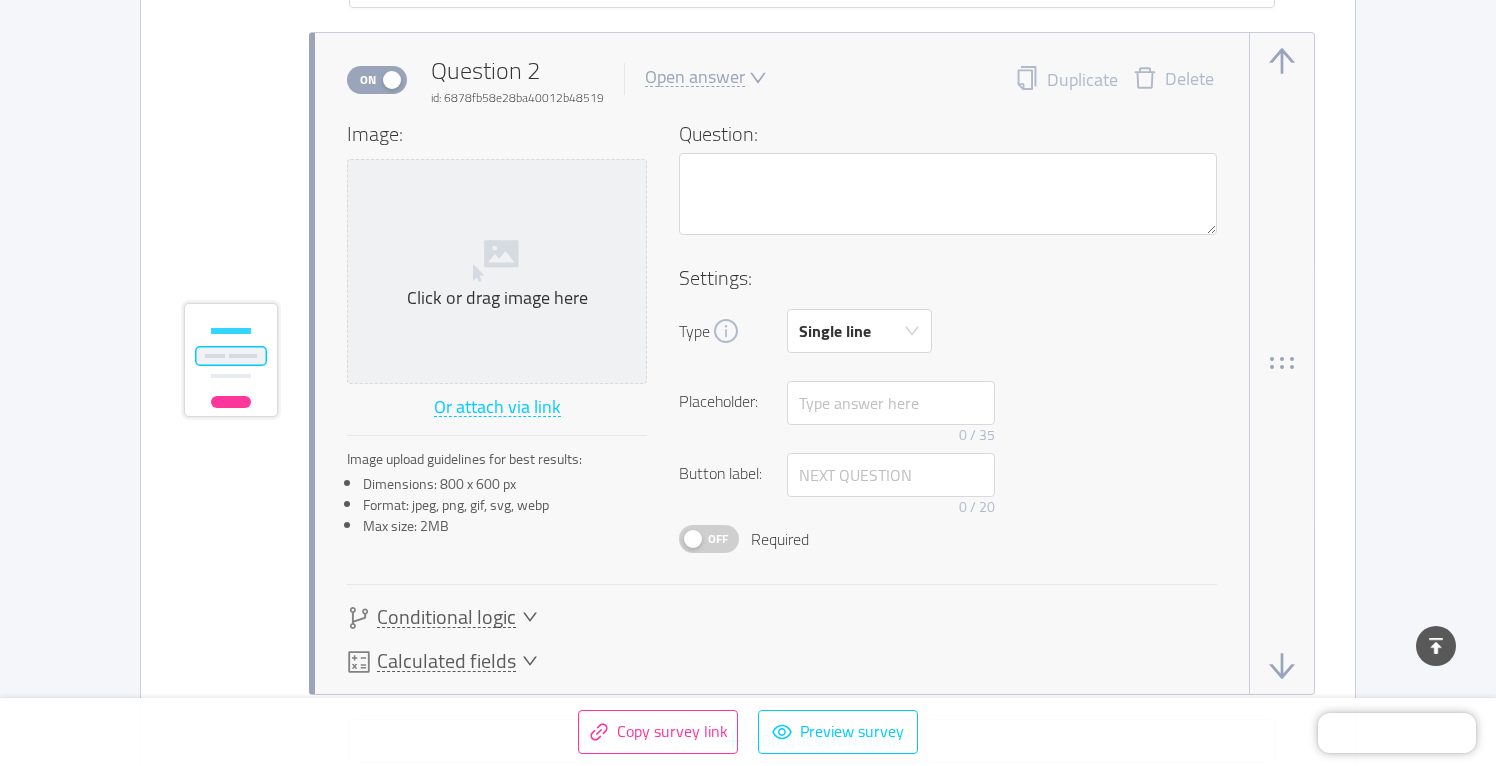 click at bounding box center [756, 78] 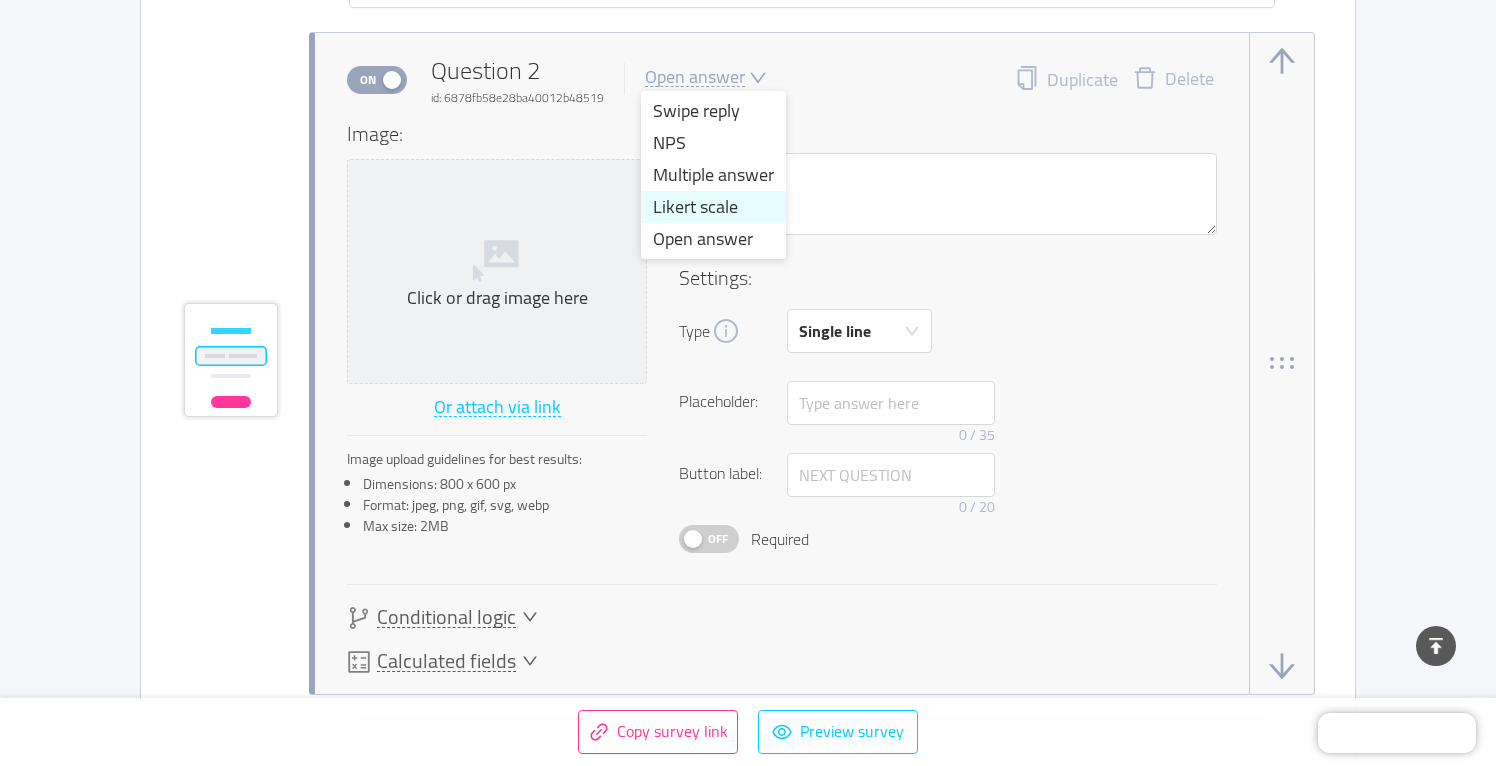 click on "Likert scale" at bounding box center (713, 207) 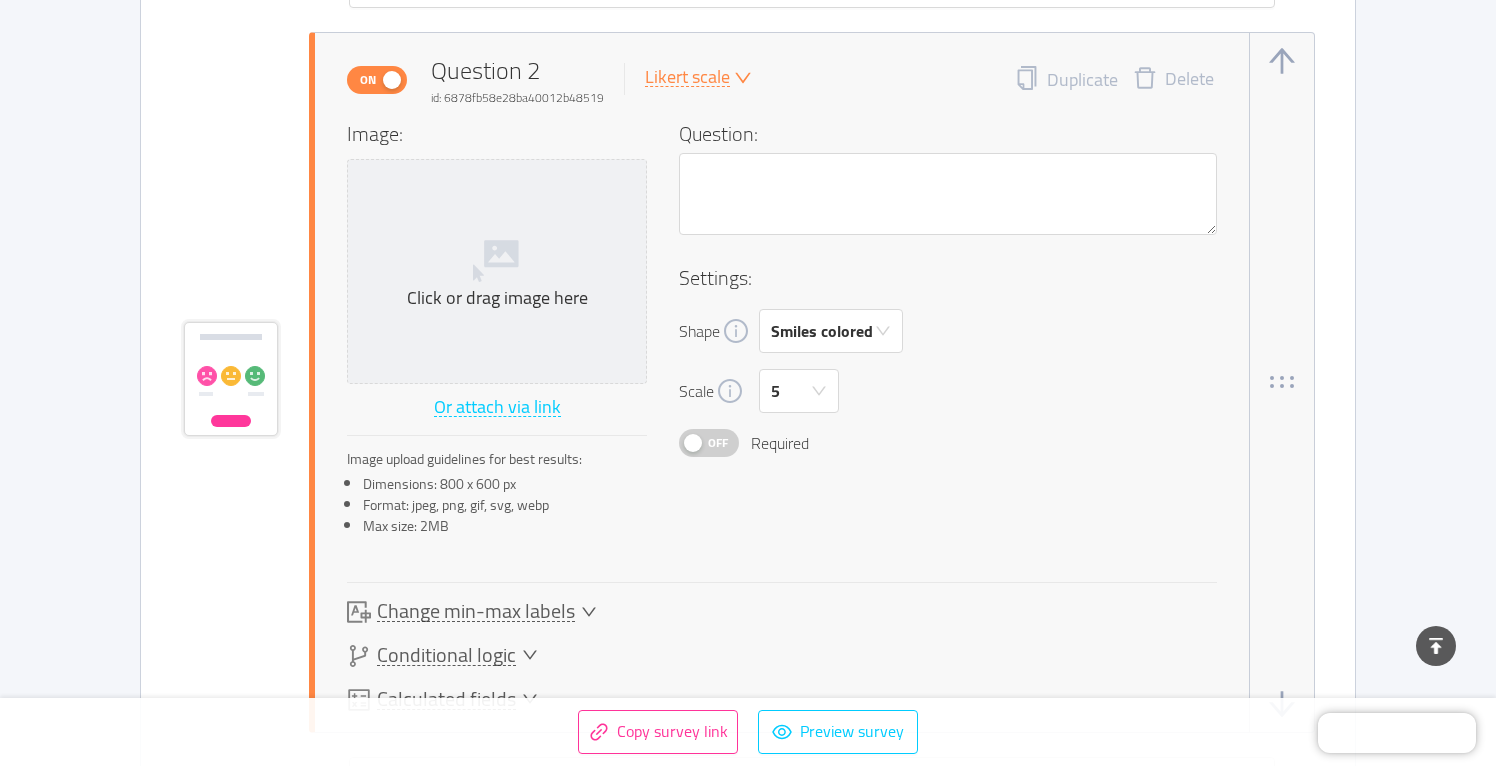 click on "Likert scale" at bounding box center [687, 77] 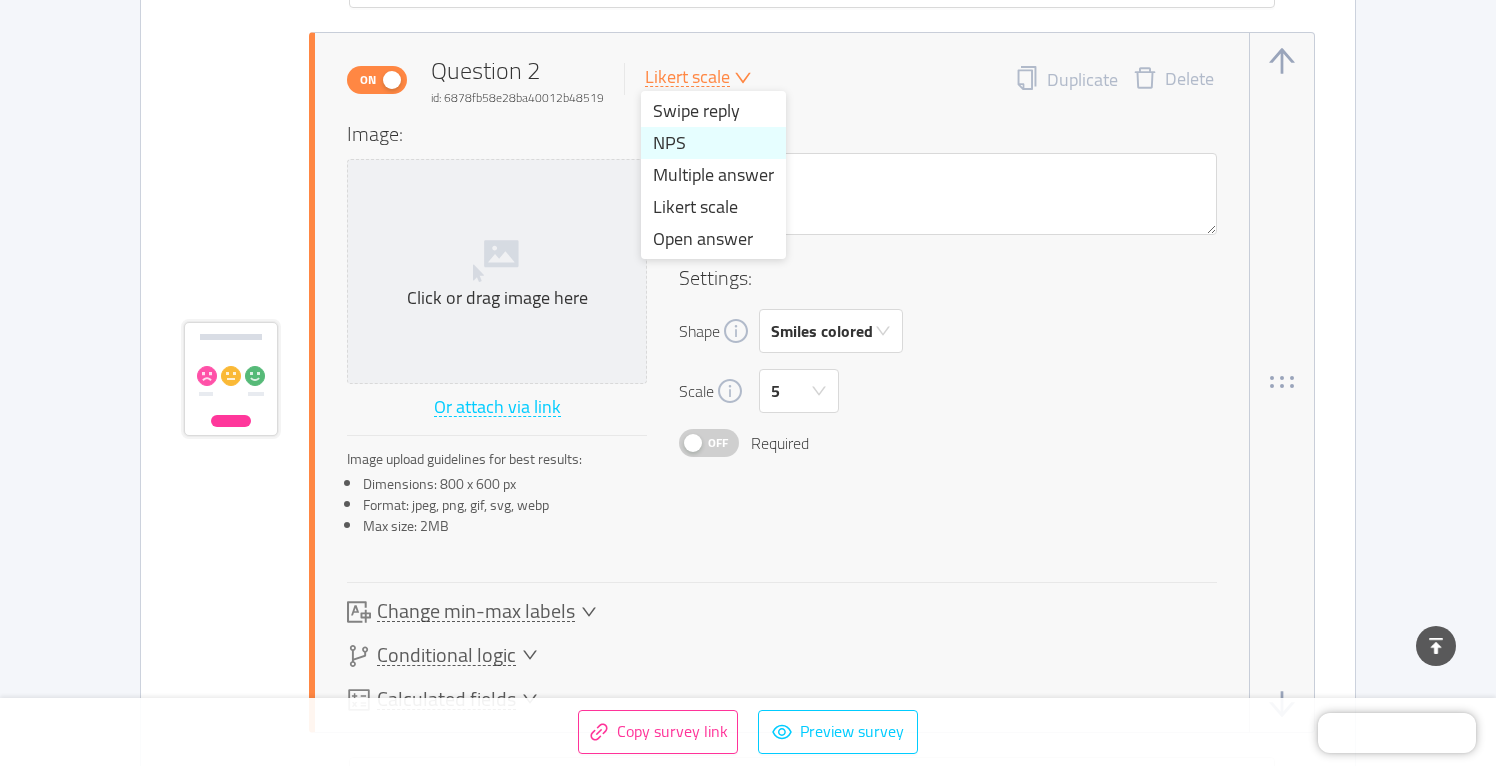 click on "NPS" at bounding box center (713, 143) 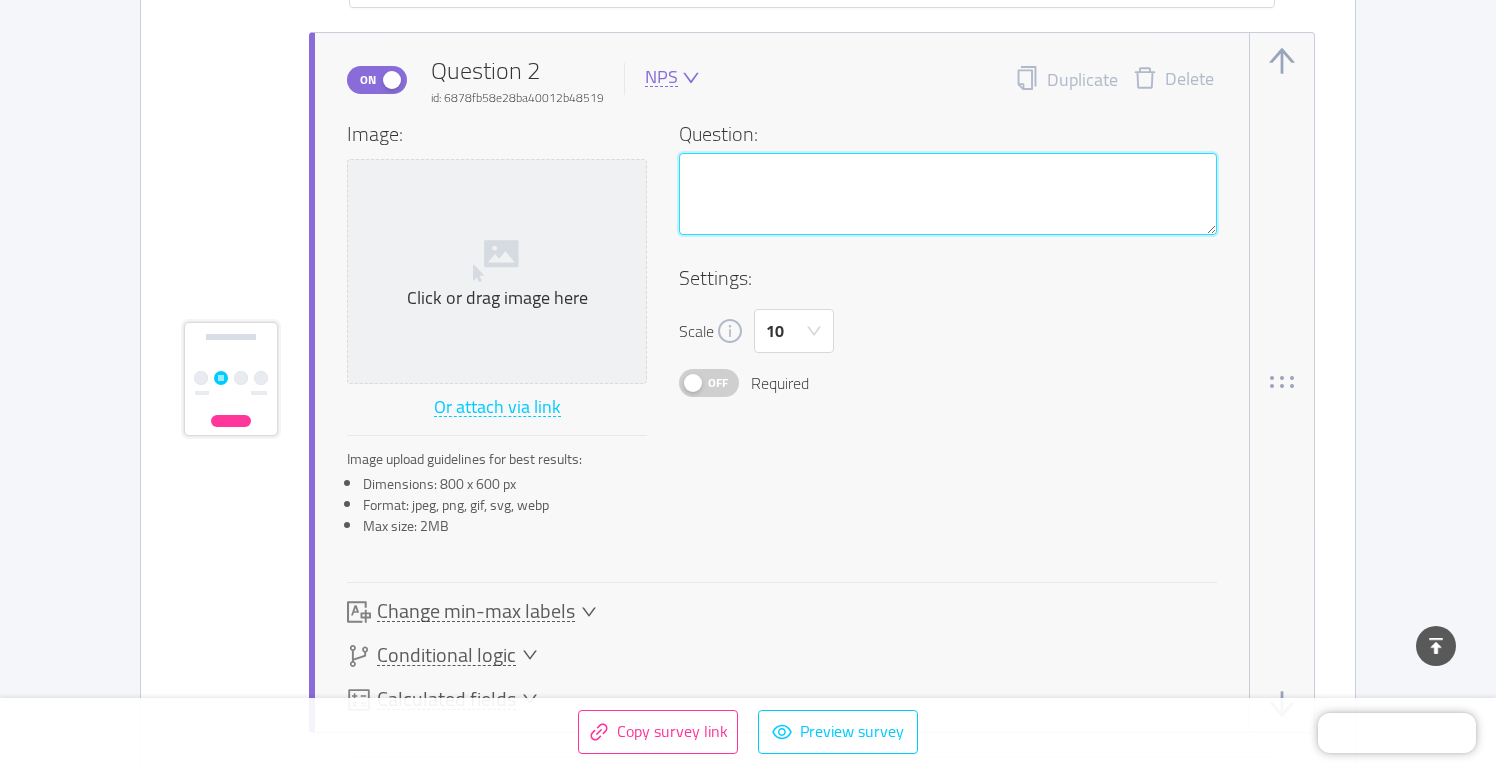 click at bounding box center (948, 194) 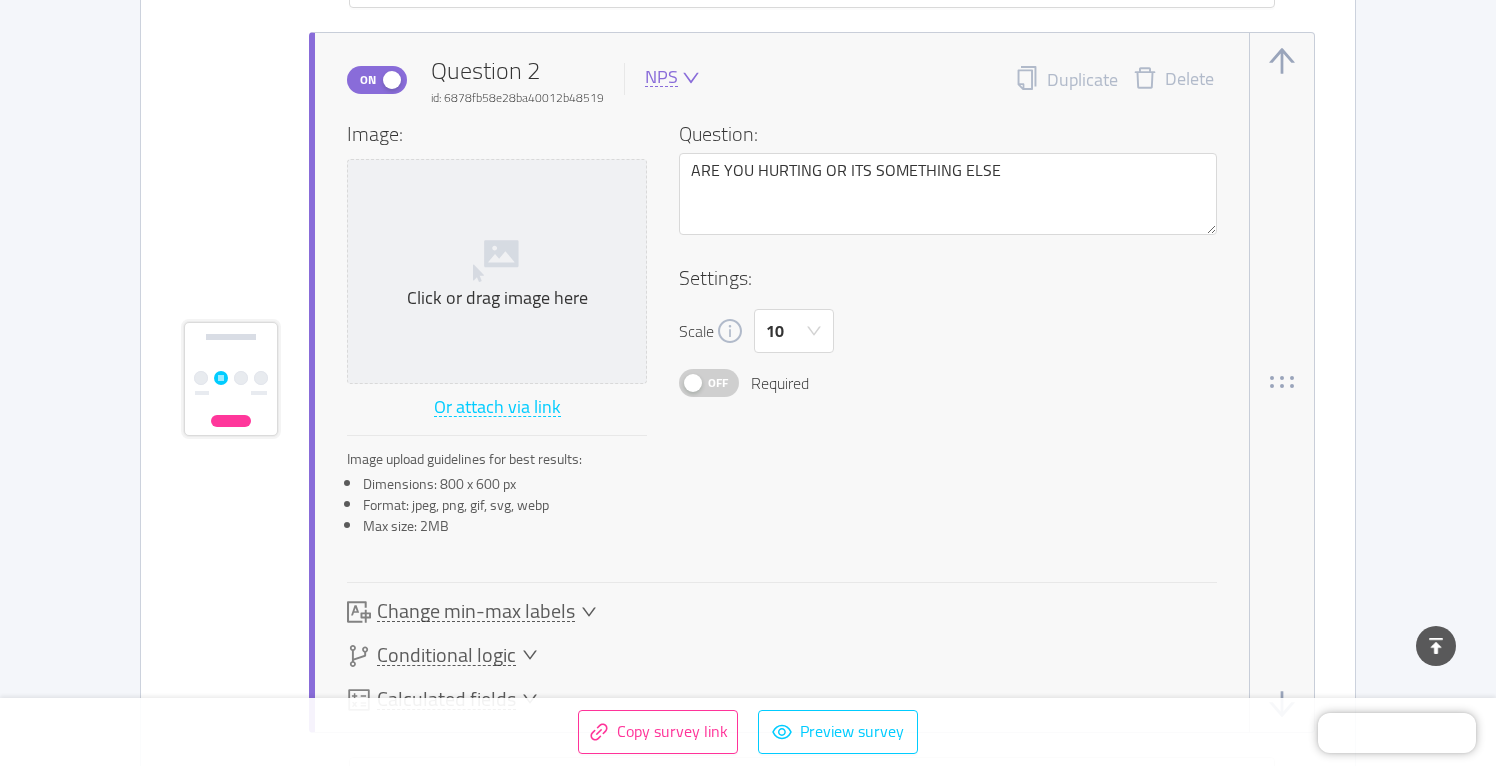 click 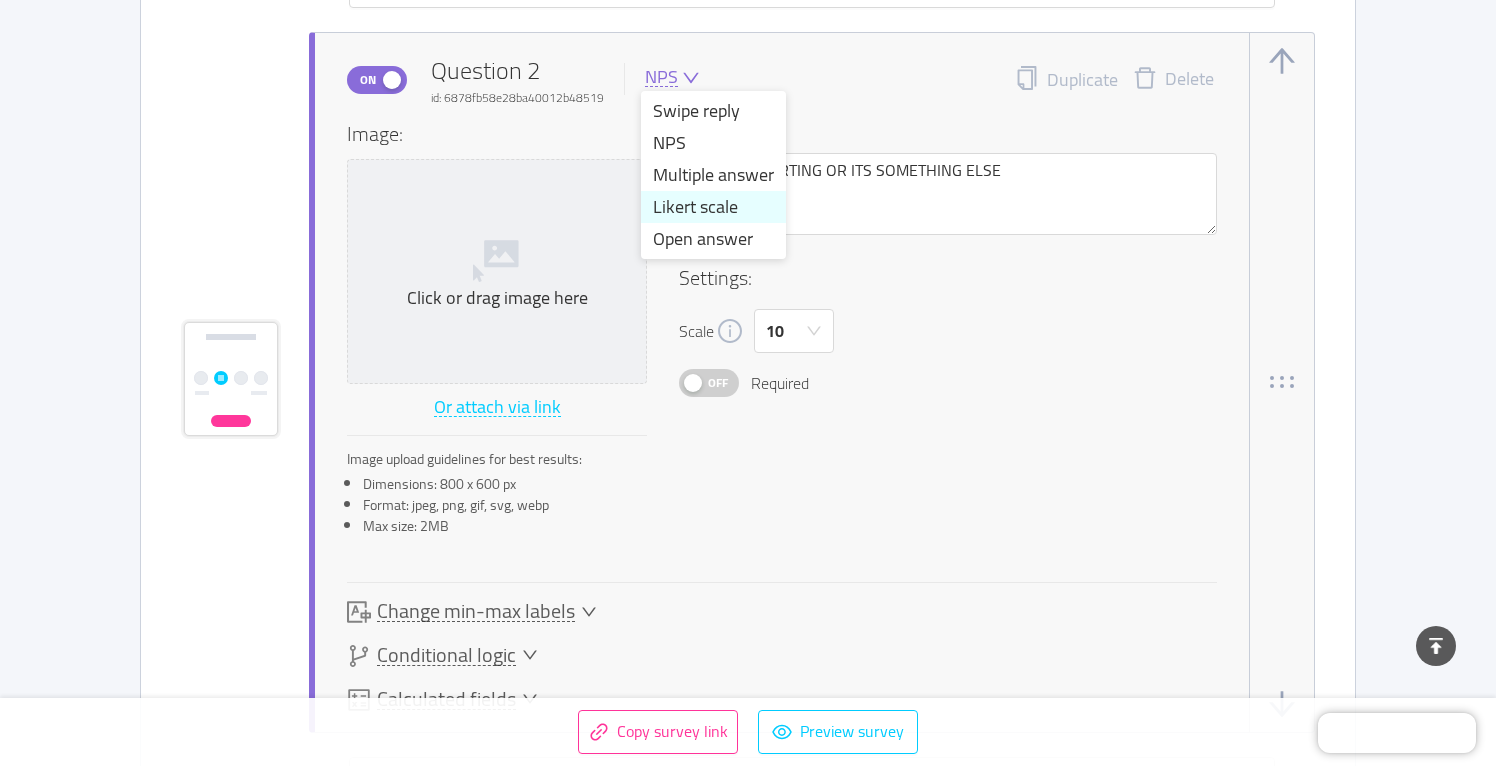 click on "Likert scale" at bounding box center [713, 207] 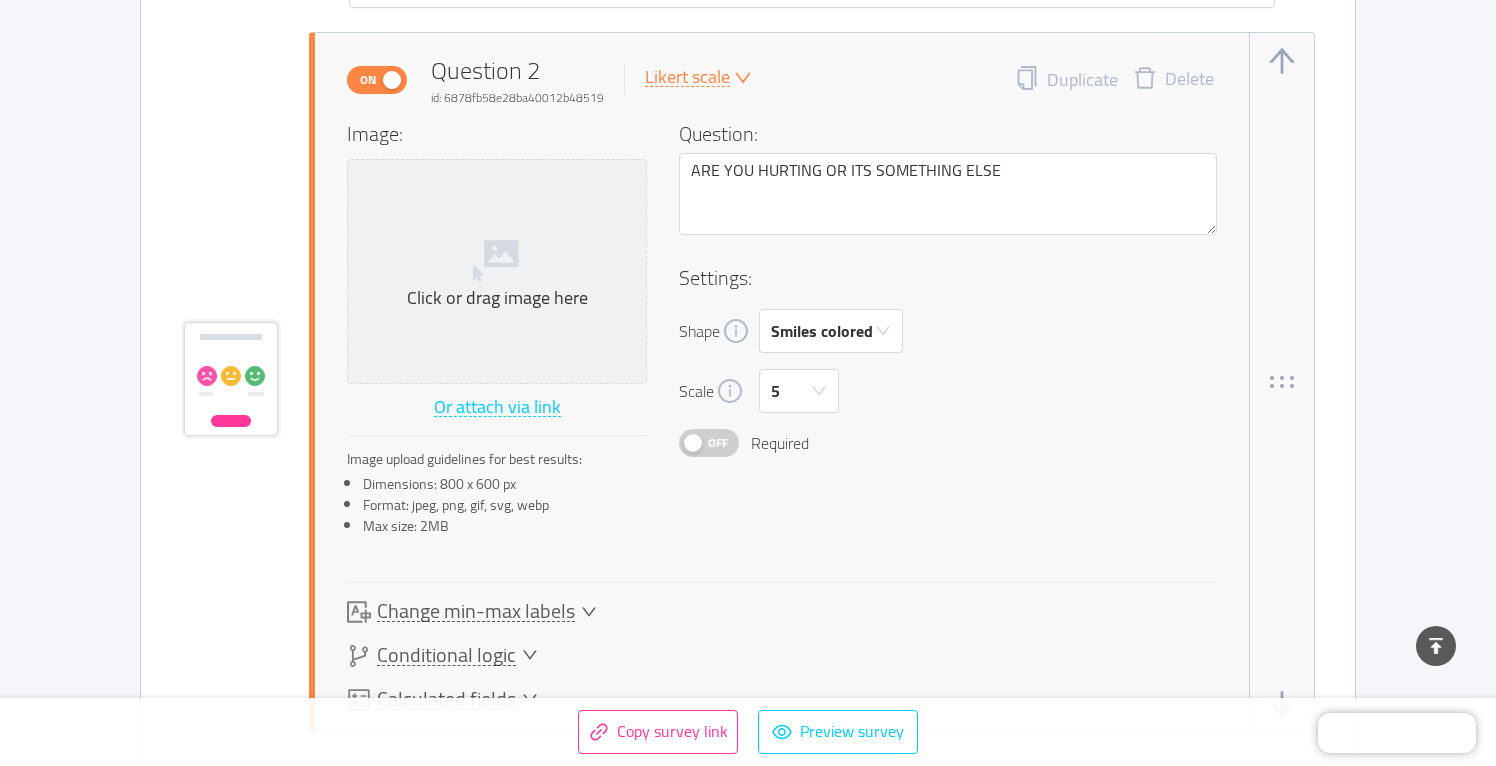 click on "Likert scale" at bounding box center (687, 77) 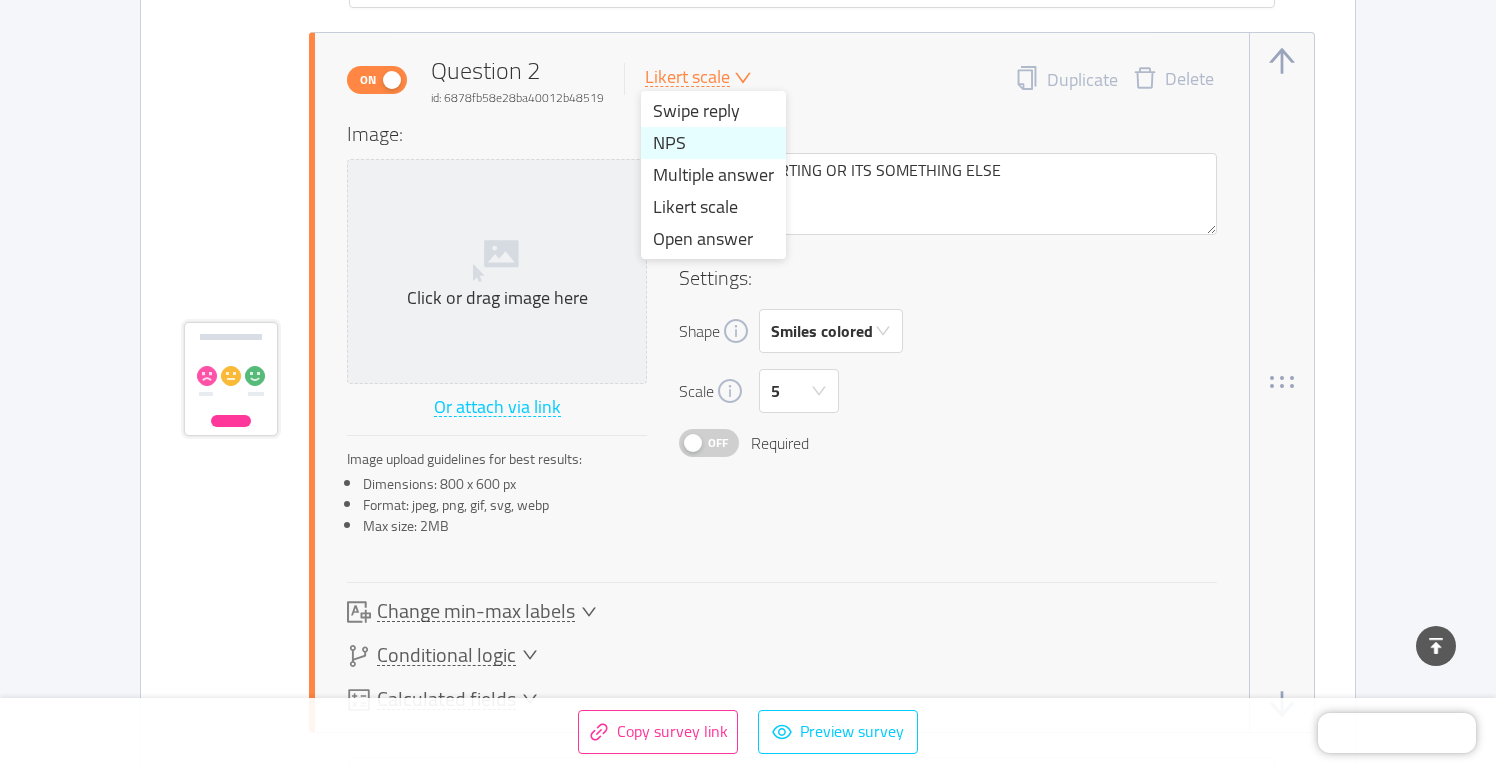 click on "NPS" at bounding box center (713, 143) 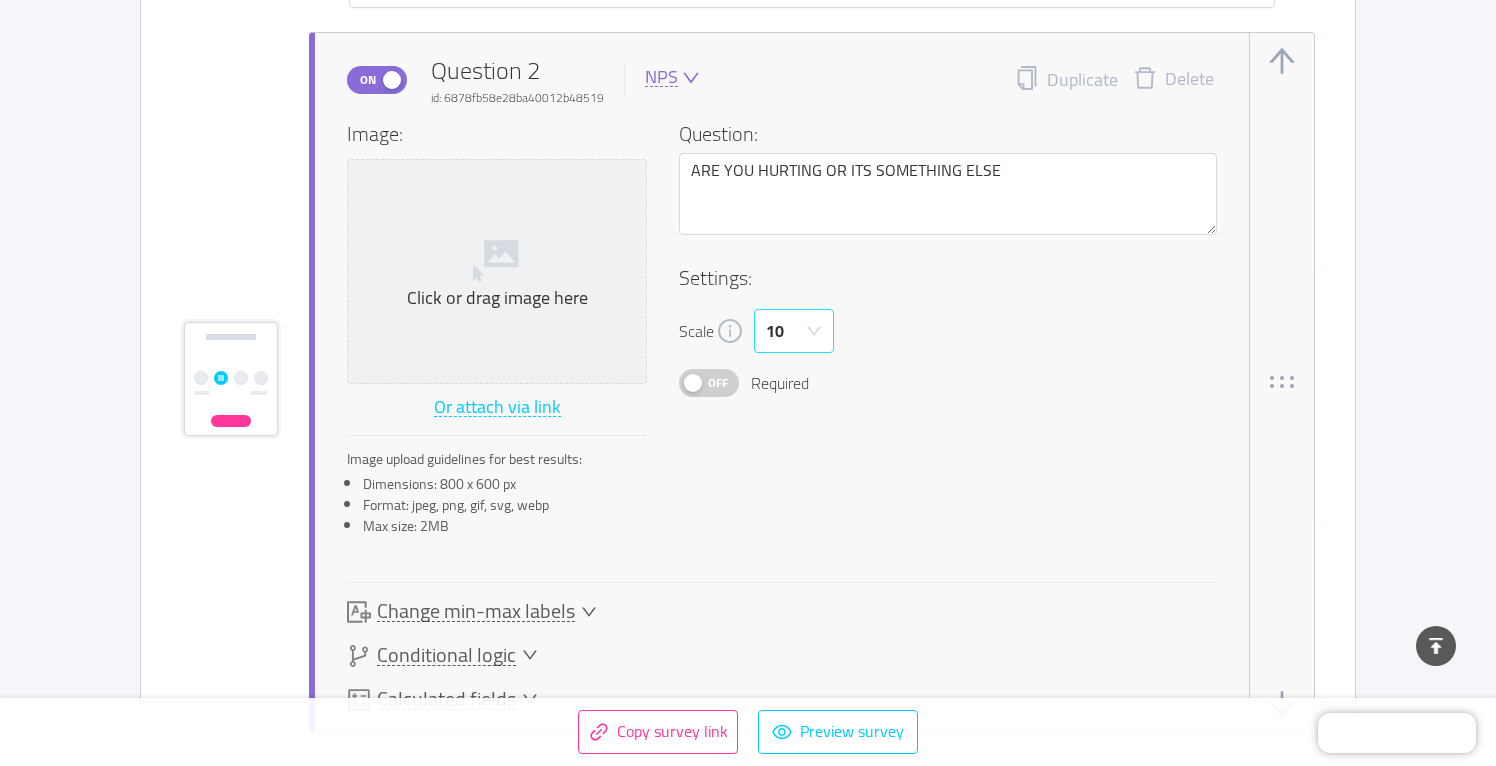 click on "10" at bounding box center (787, 331) 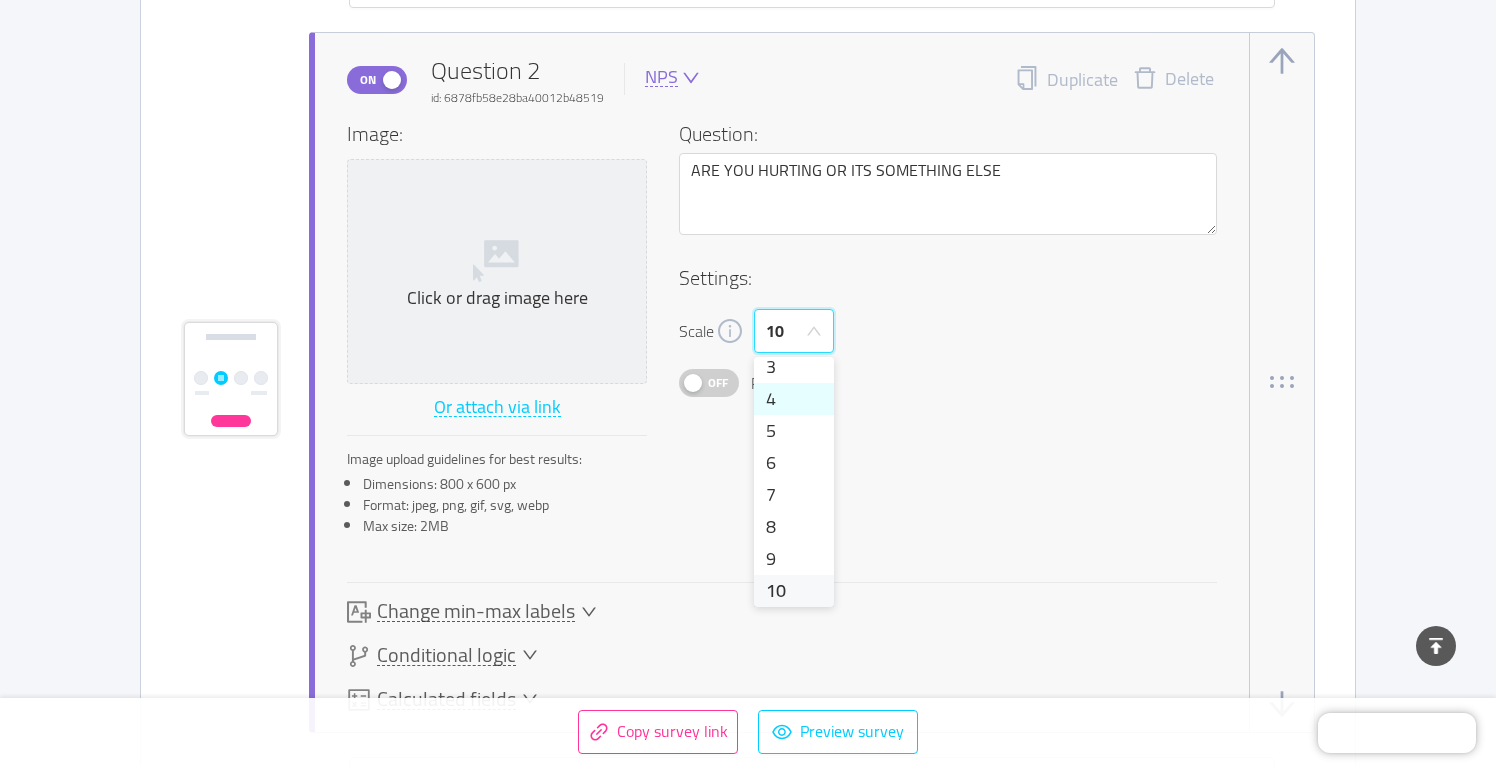scroll, scrollTop: 4, scrollLeft: 0, axis: vertical 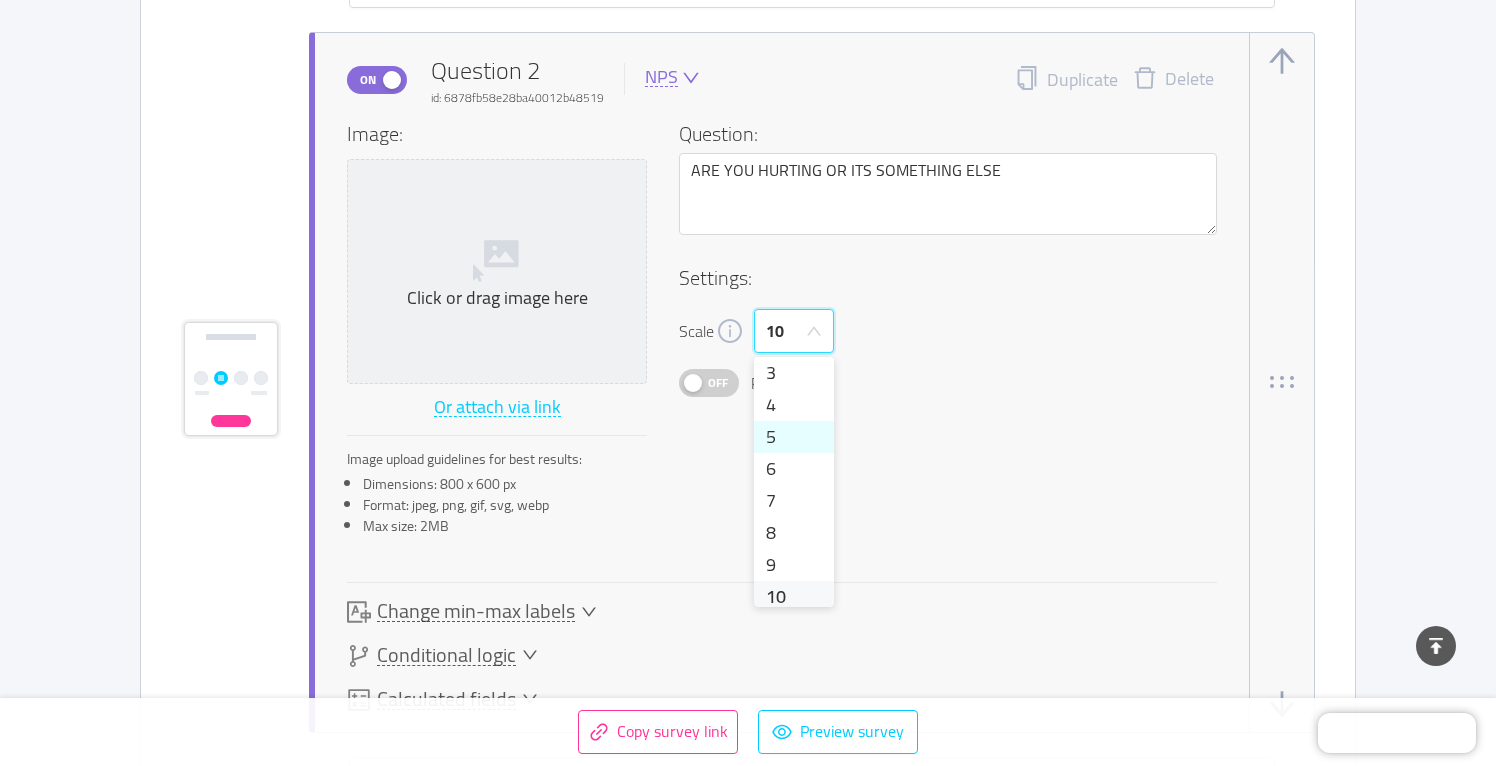 click on "5" at bounding box center [794, 437] 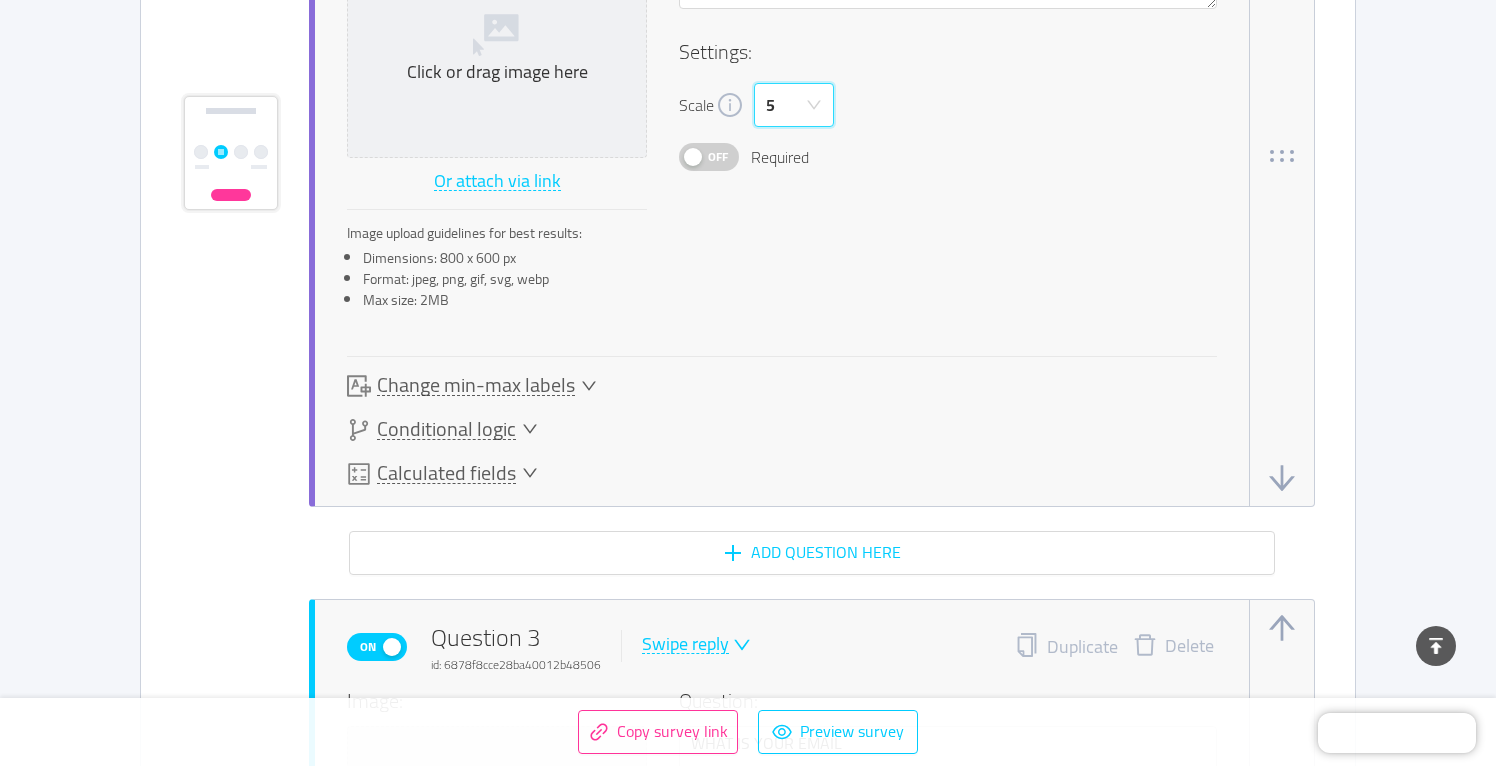 scroll, scrollTop: 2257, scrollLeft: 0, axis: vertical 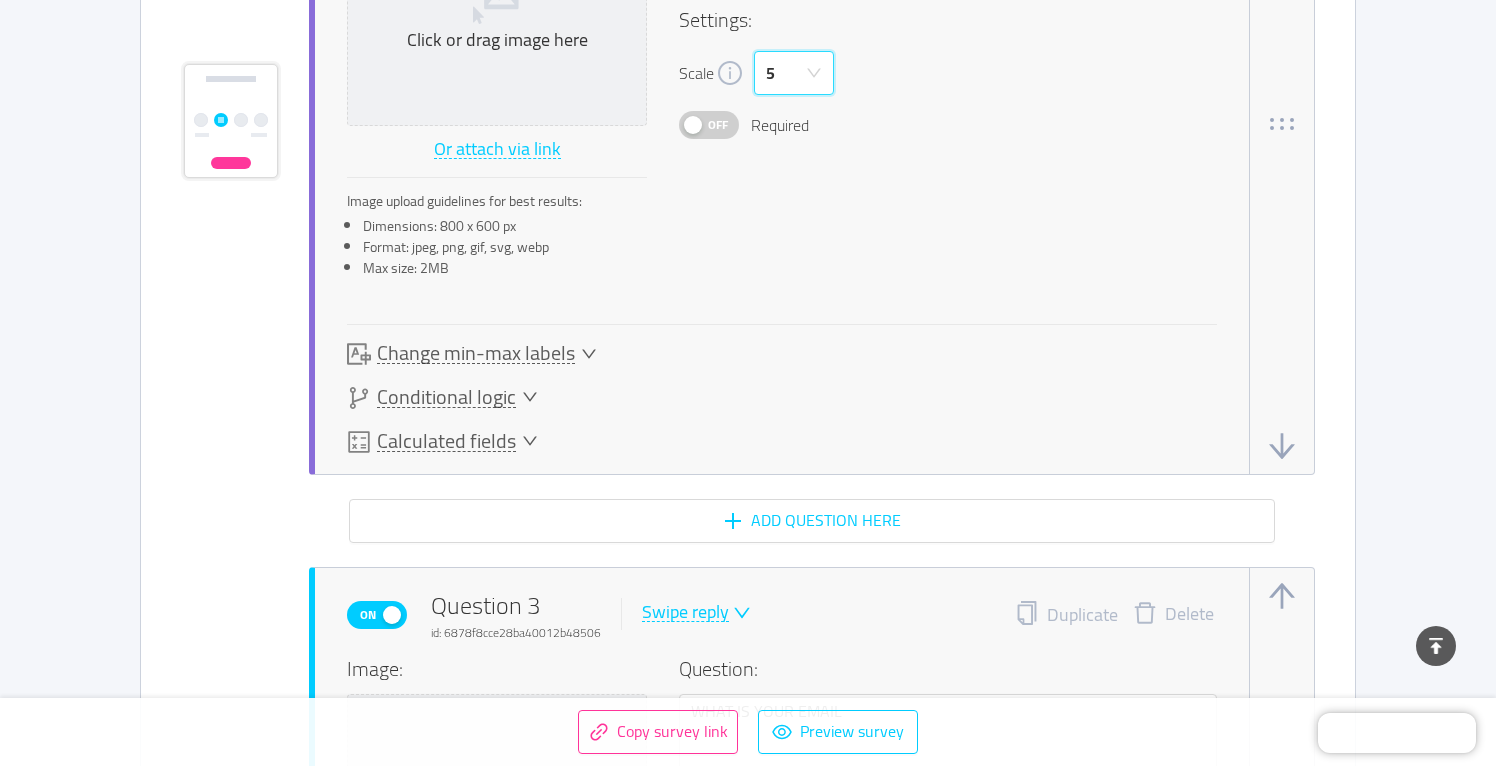 click on "Change min-max labels" at bounding box center (476, 353) 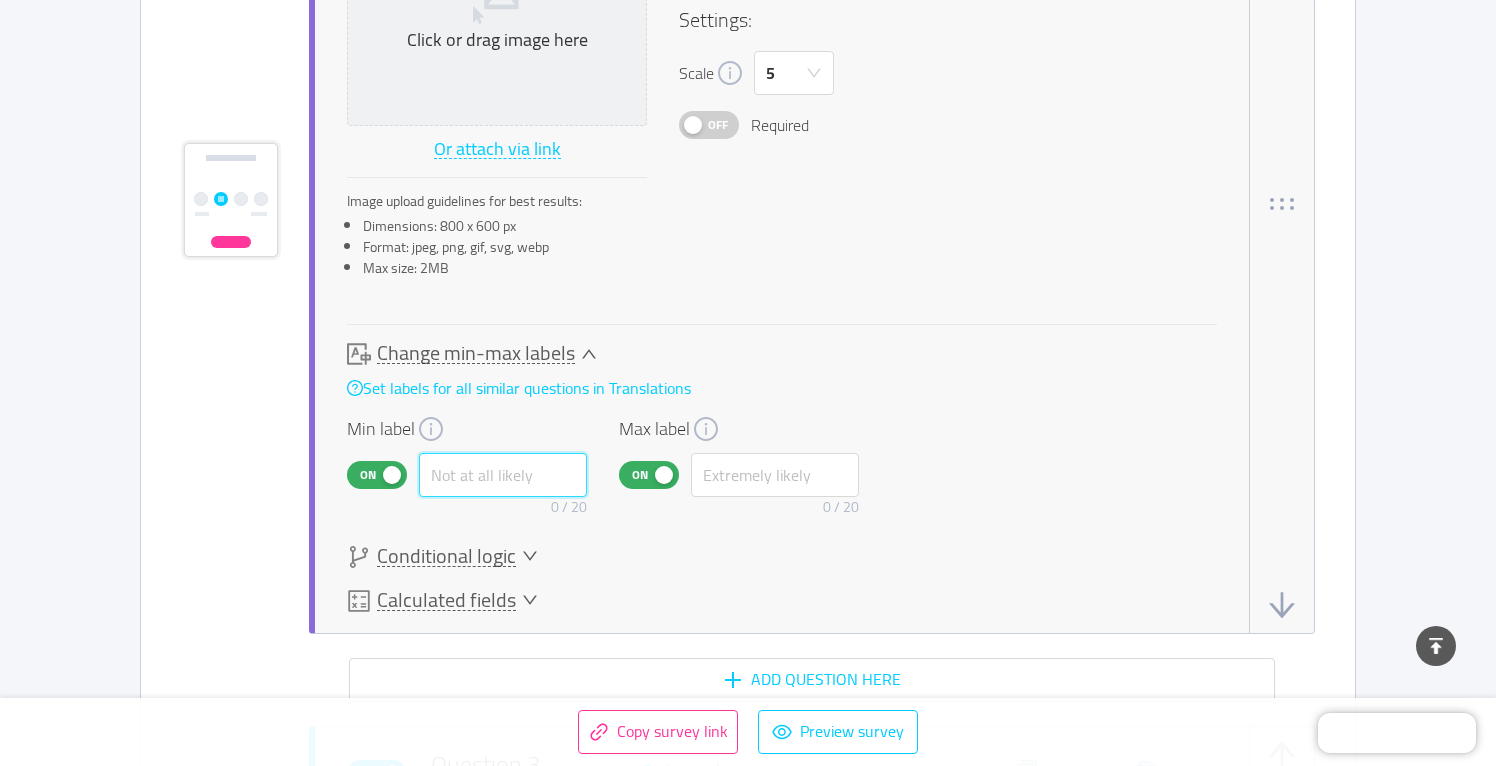 click at bounding box center [503, 475] 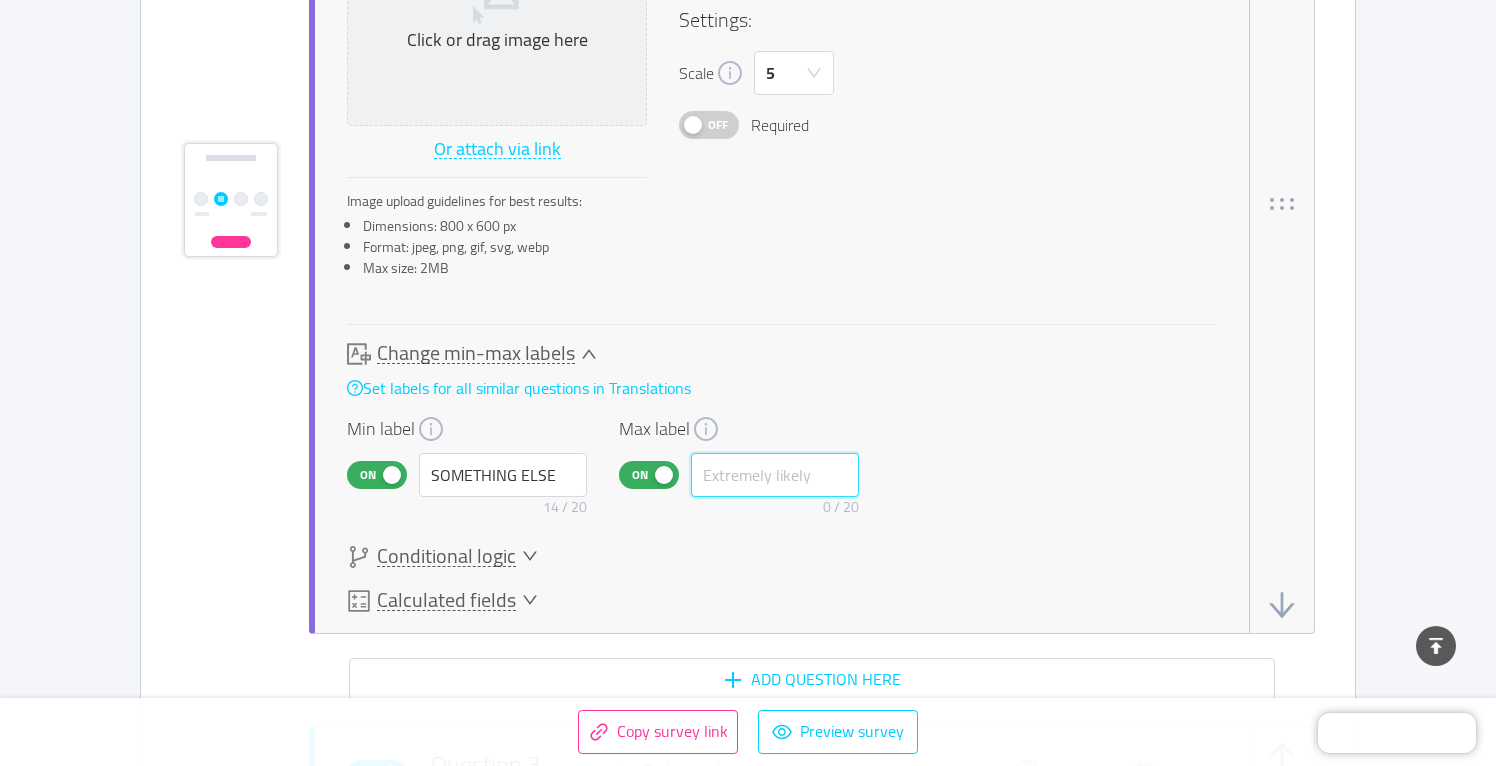 click at bounding box center (775, 475) 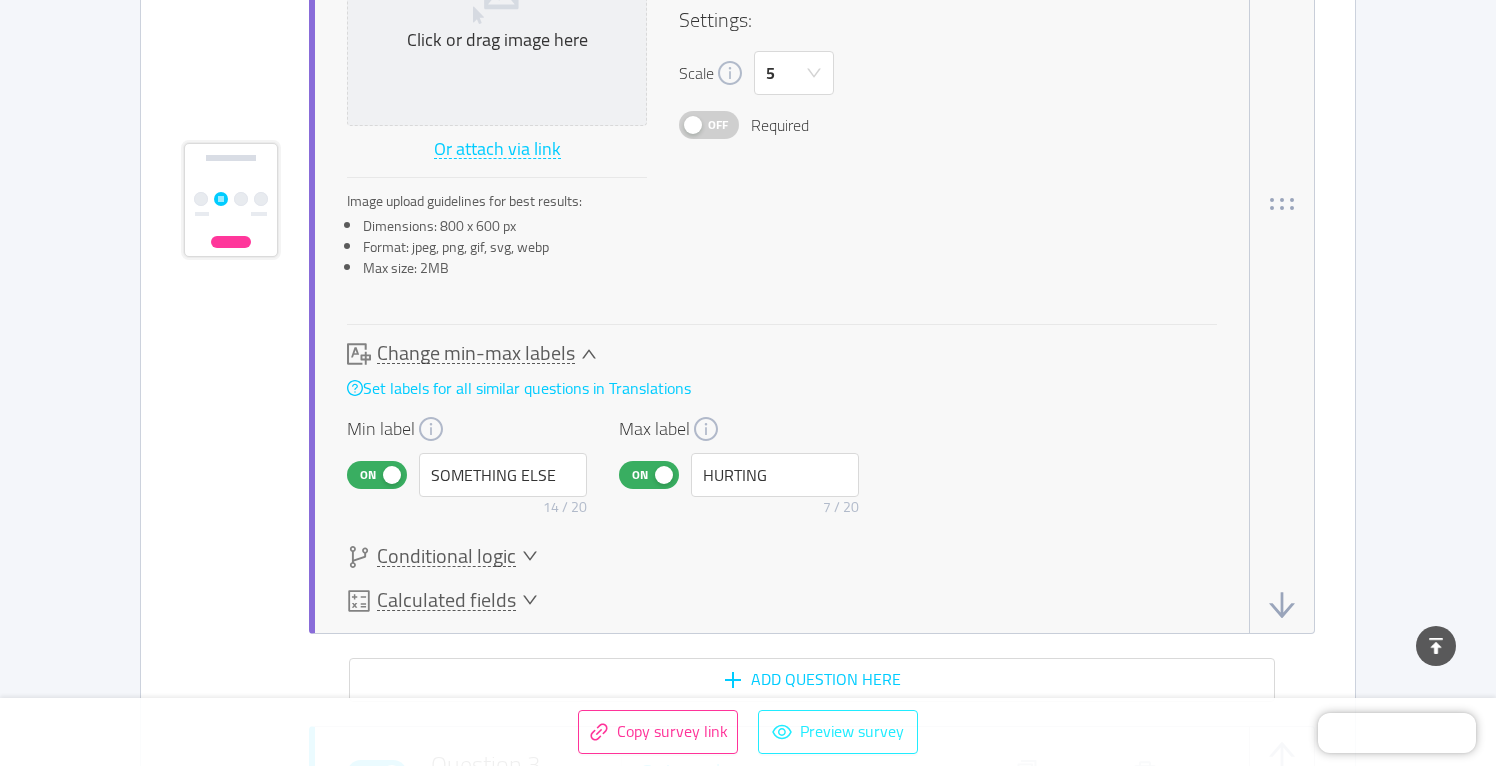 click on "Preview survey" at bounding box center [838, 732] 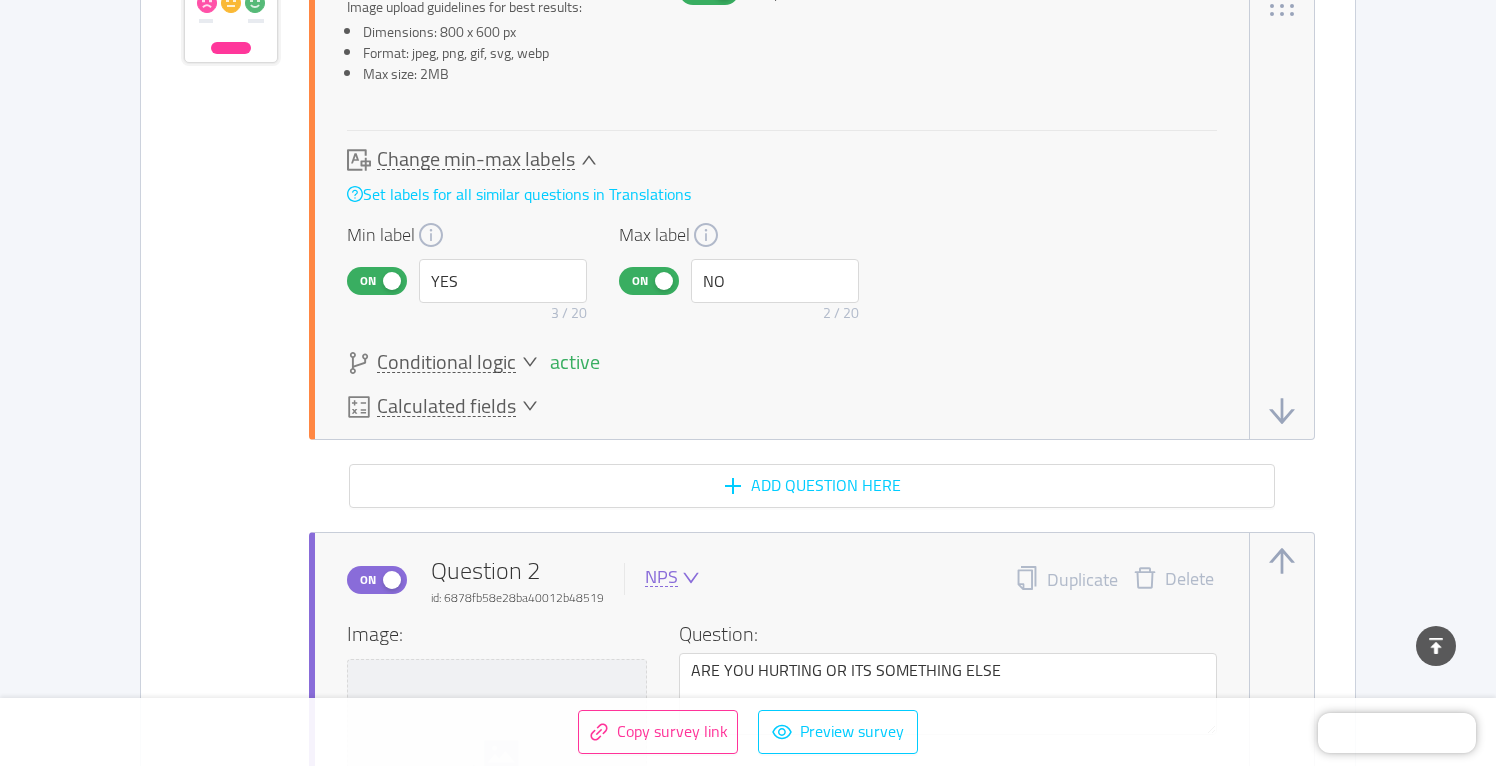 scroll, scrollTop: 1528, scrollLeft: 0, axis: vertical 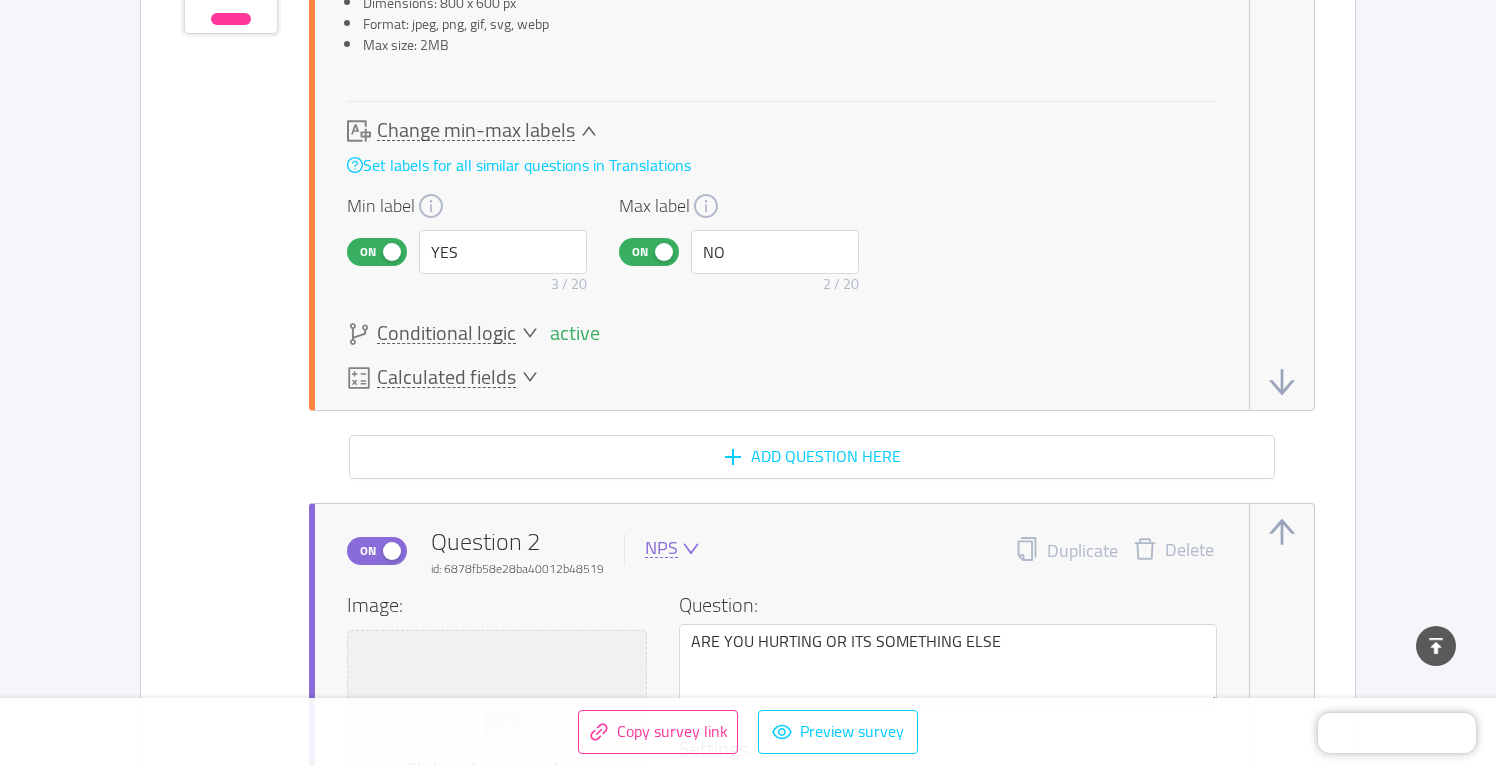 click on "Conditional logic" at bounding box center (446, 333) 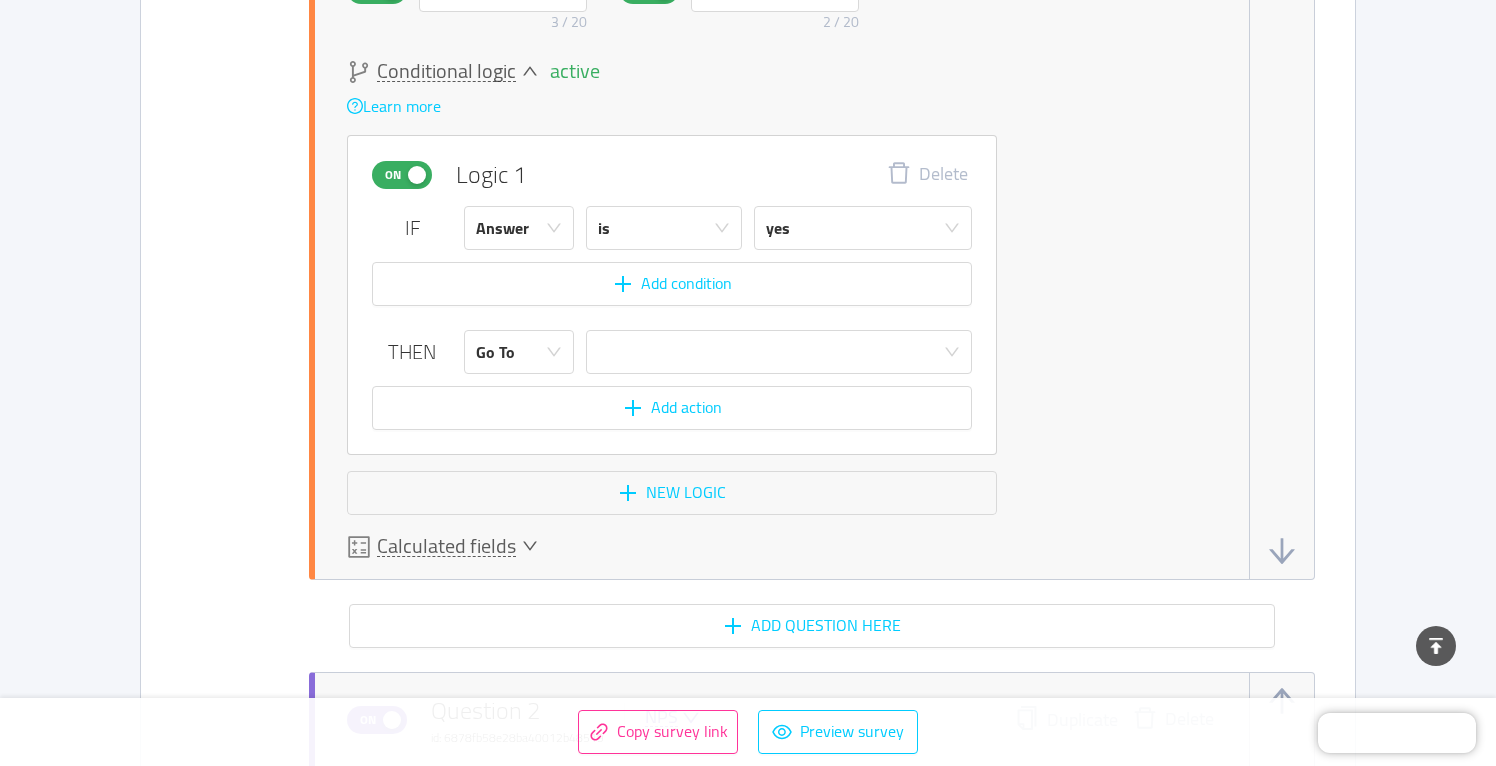 scroll, scrollTop: 1792, scrollLeft: 0, axis: vertical 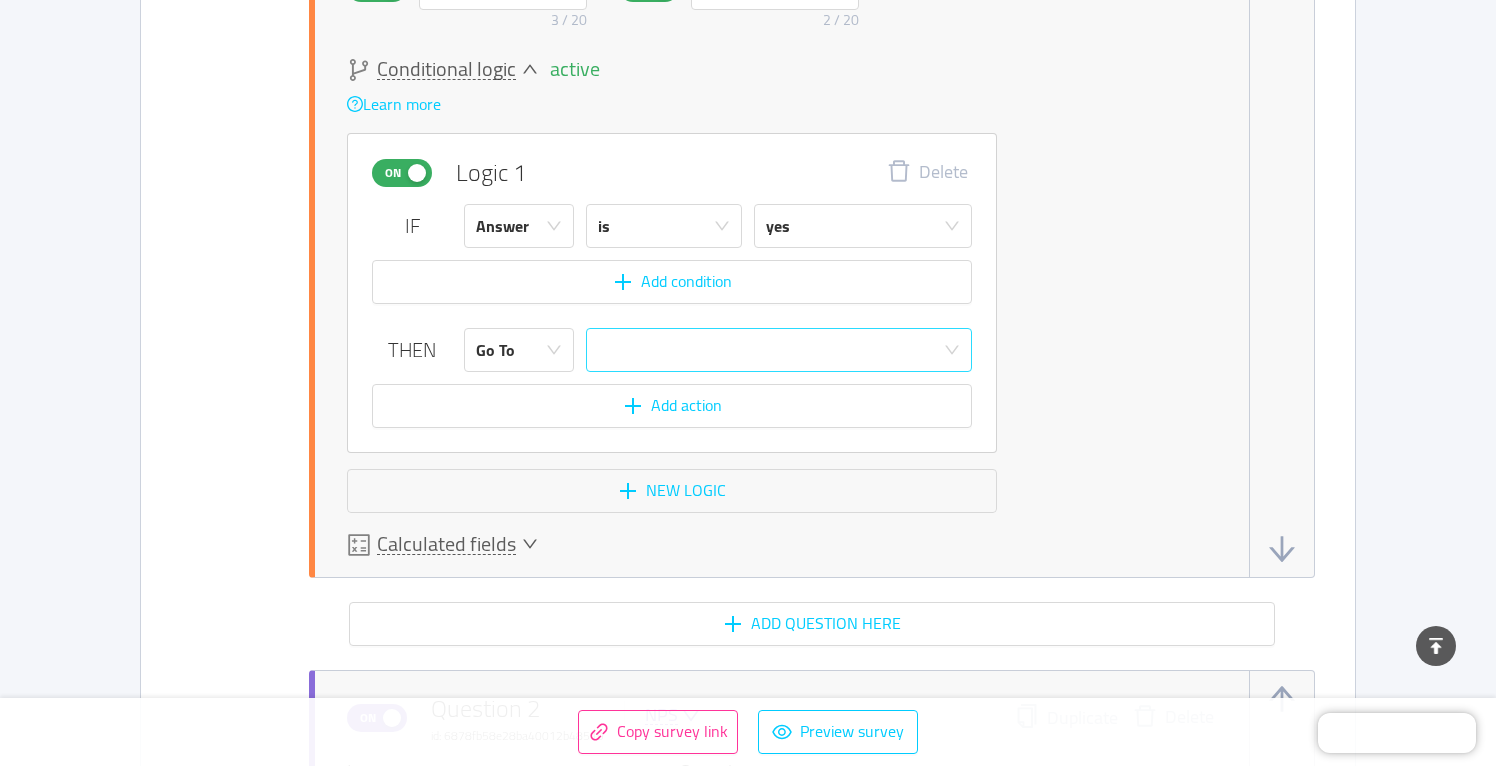 click at bounding box center [772, 350] 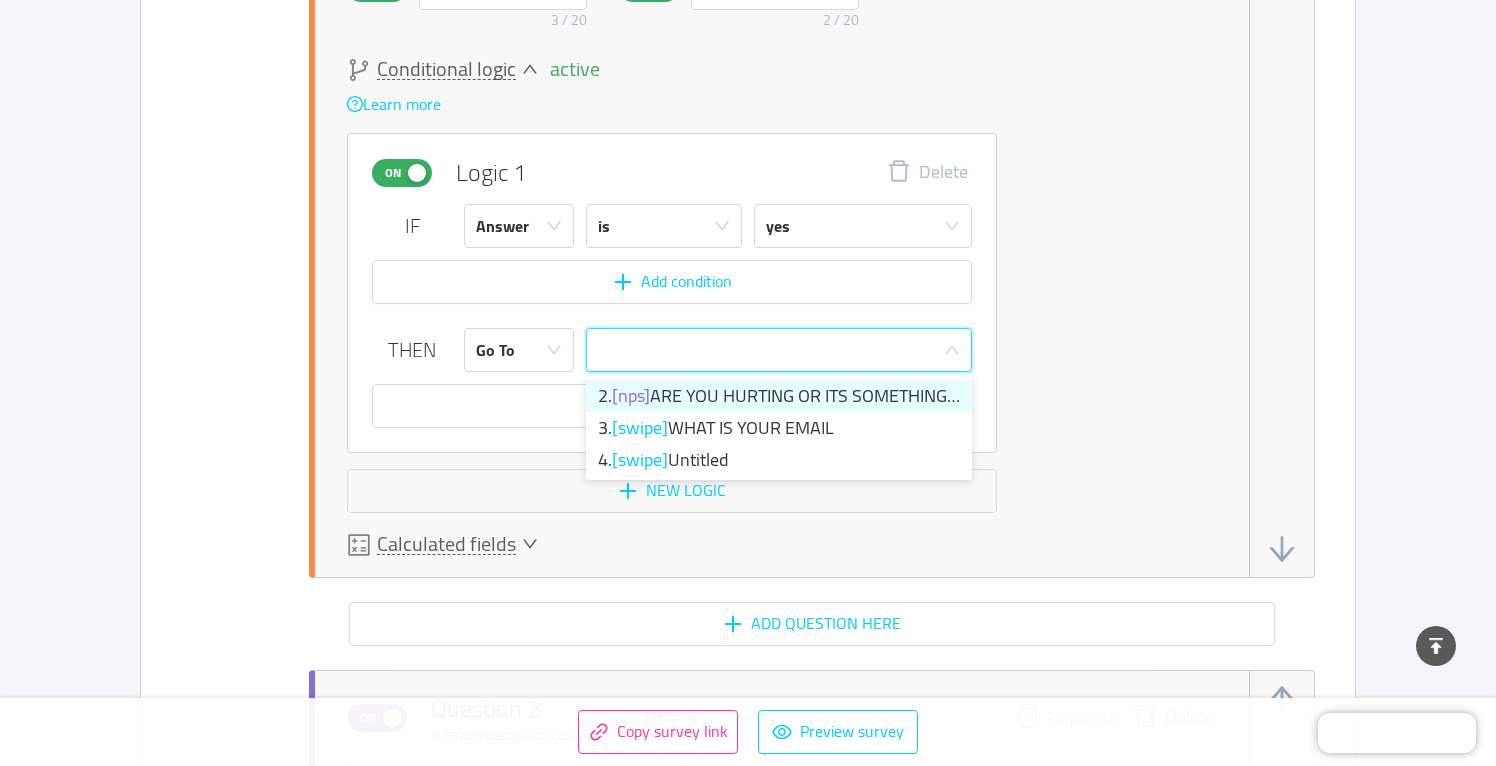 click on "2.  [nps]   ARE YOU HURTING OR ITS SOMETHING ELSE" at bounding box center [779, 396] 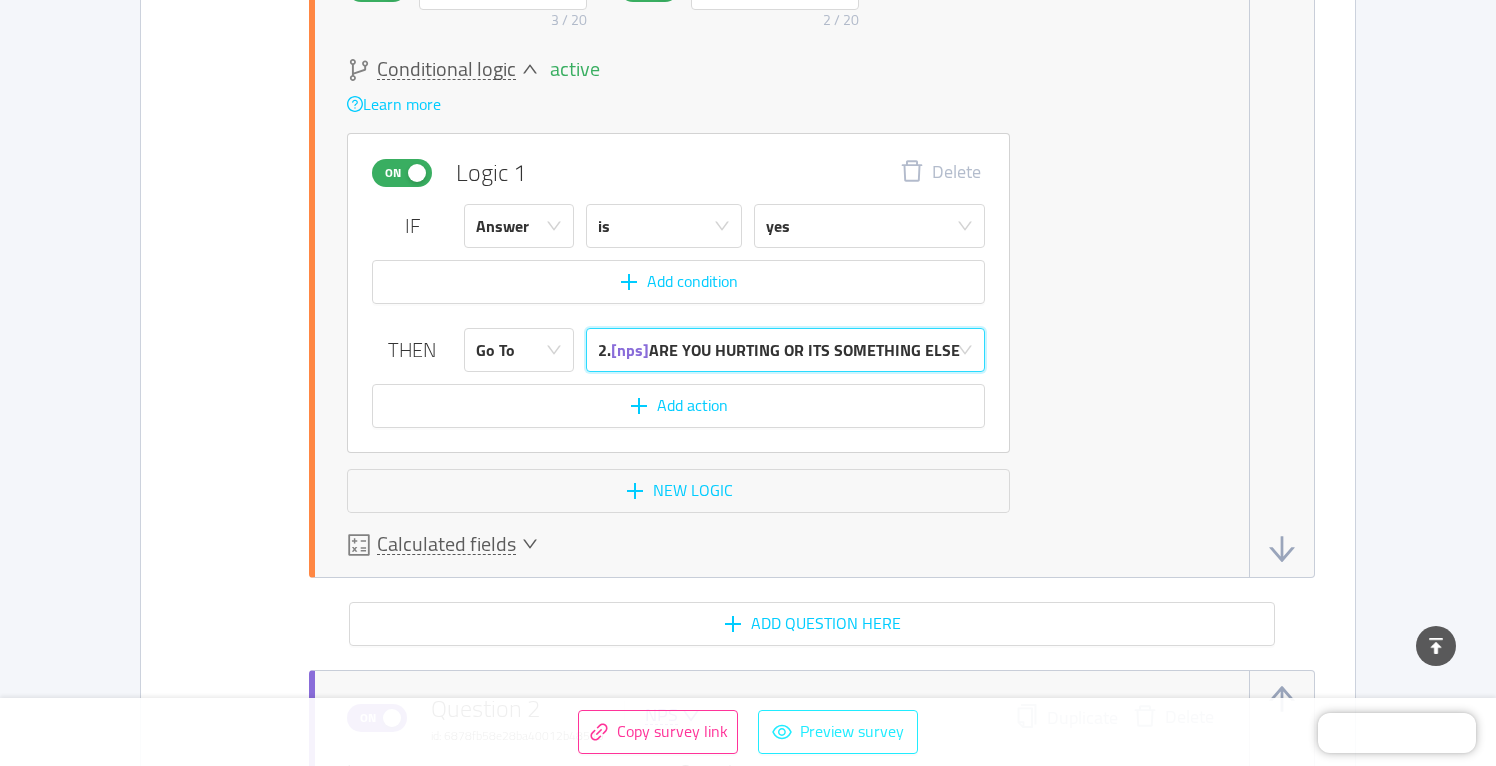 click on "Preview survey" at bounding box center (838, 732) 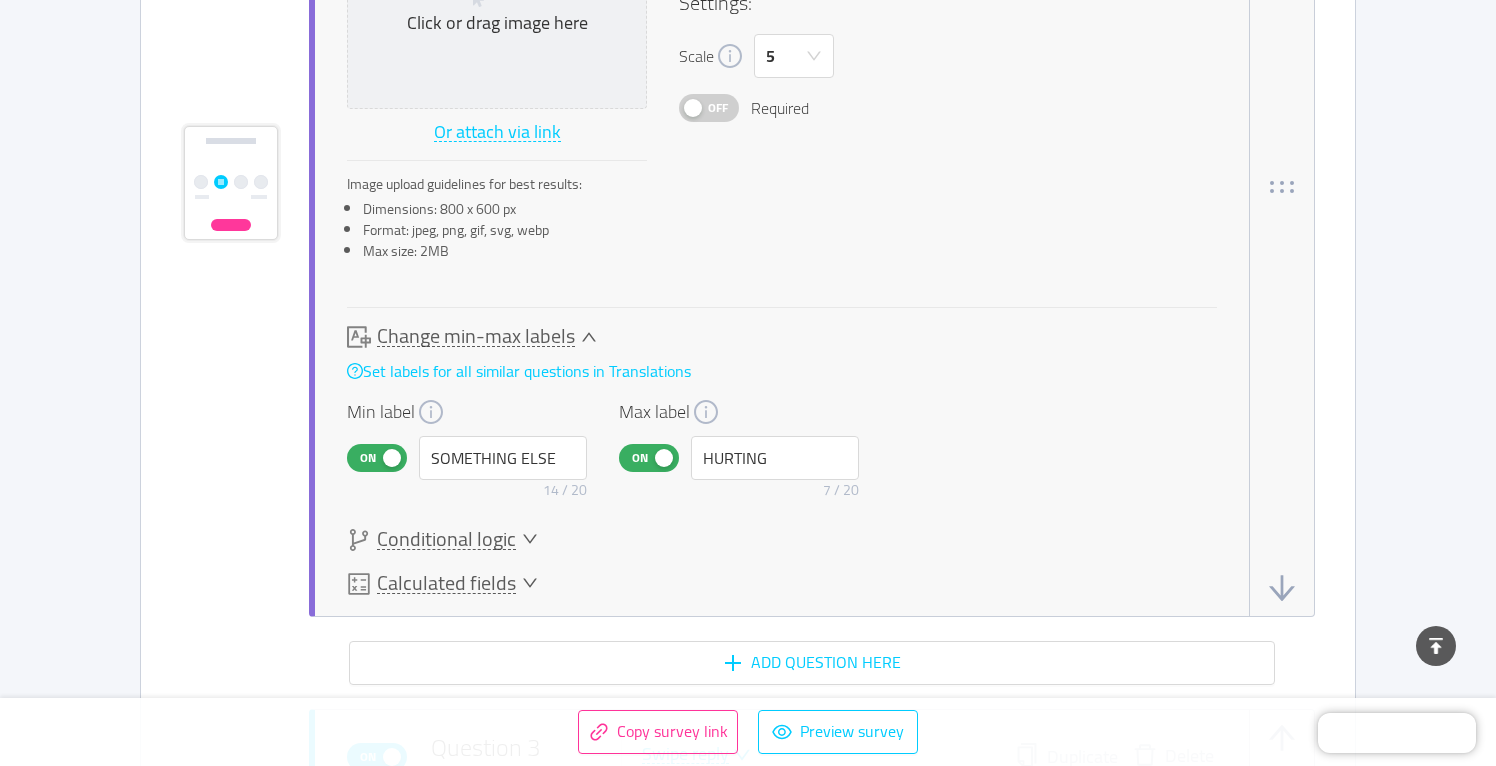 scroll, scrollTop: 2749, scrollLeft: 0, axis: vertical 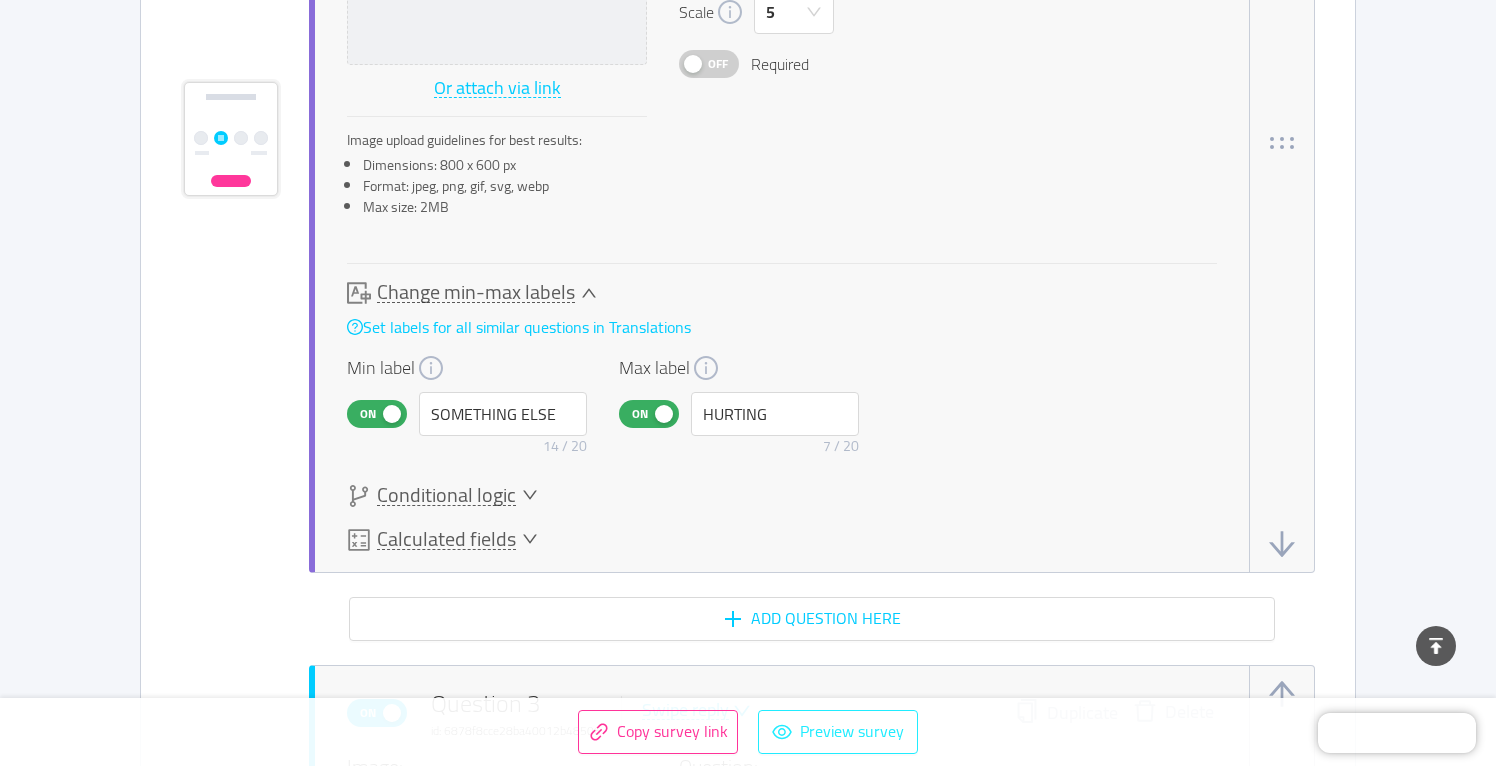 click on "Preview survey" at bounding box center (838, 732) 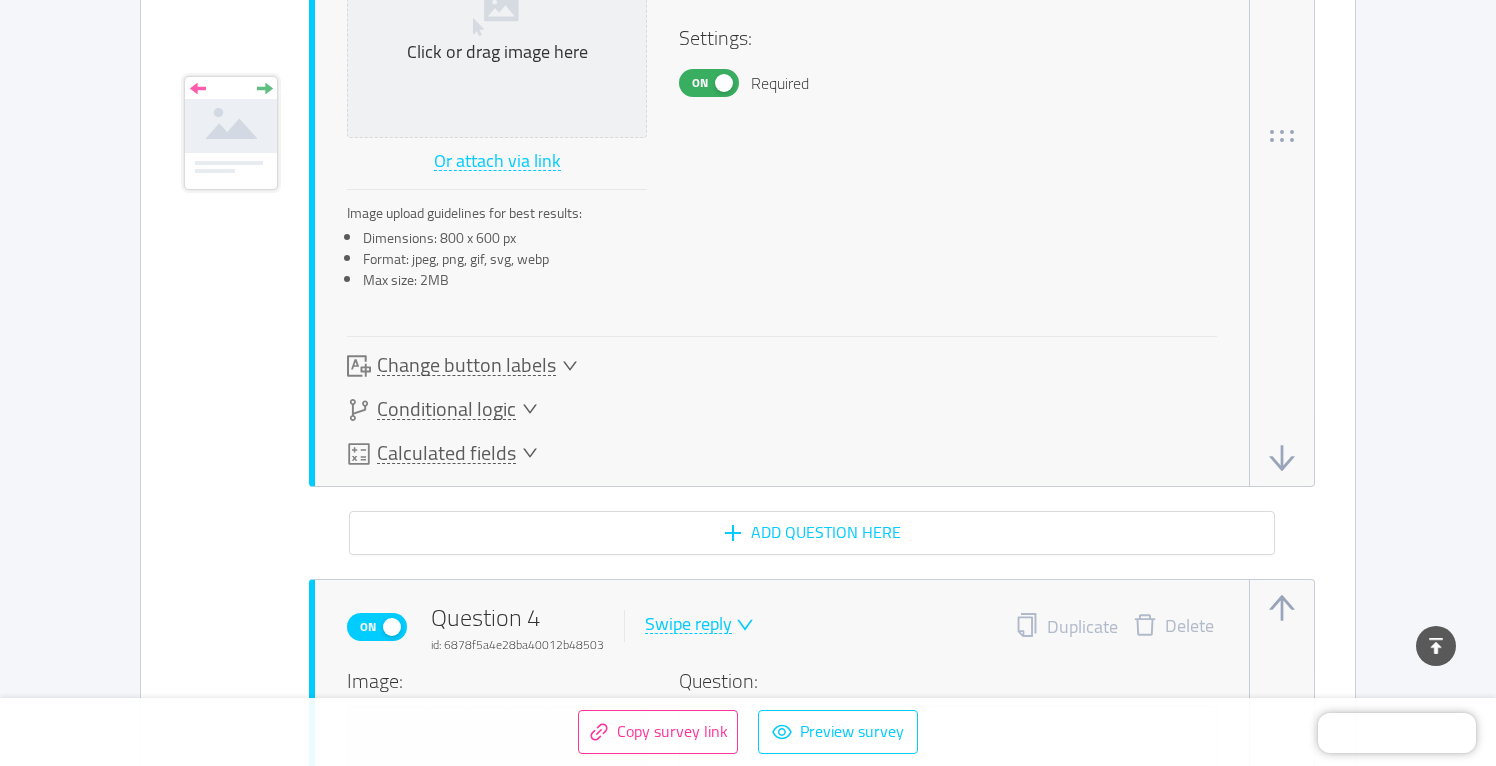 scroll, scrollTop: 3635, scrollLeft: 0, axis: vertical 